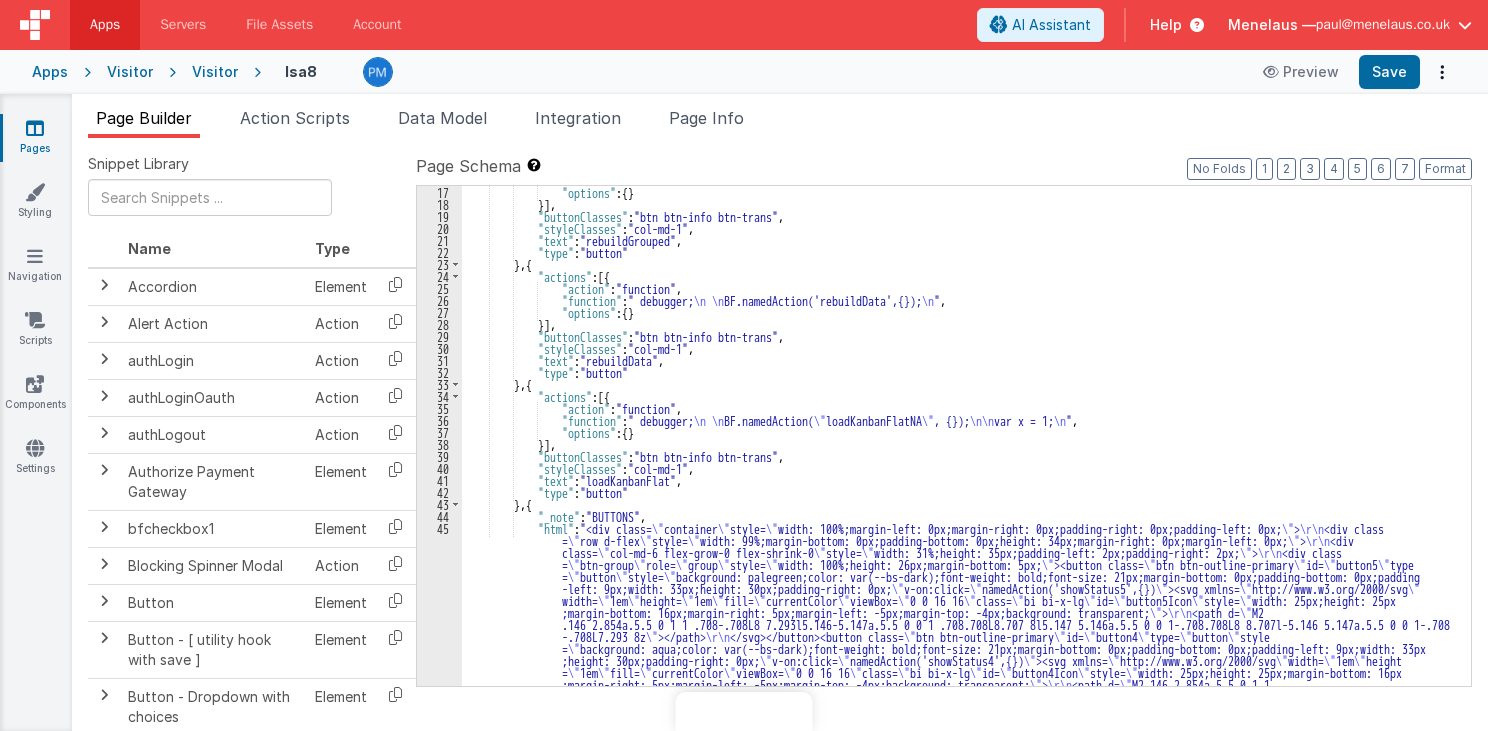 scroll, scrollTop: 0, scrollLeft: 0, axis: both 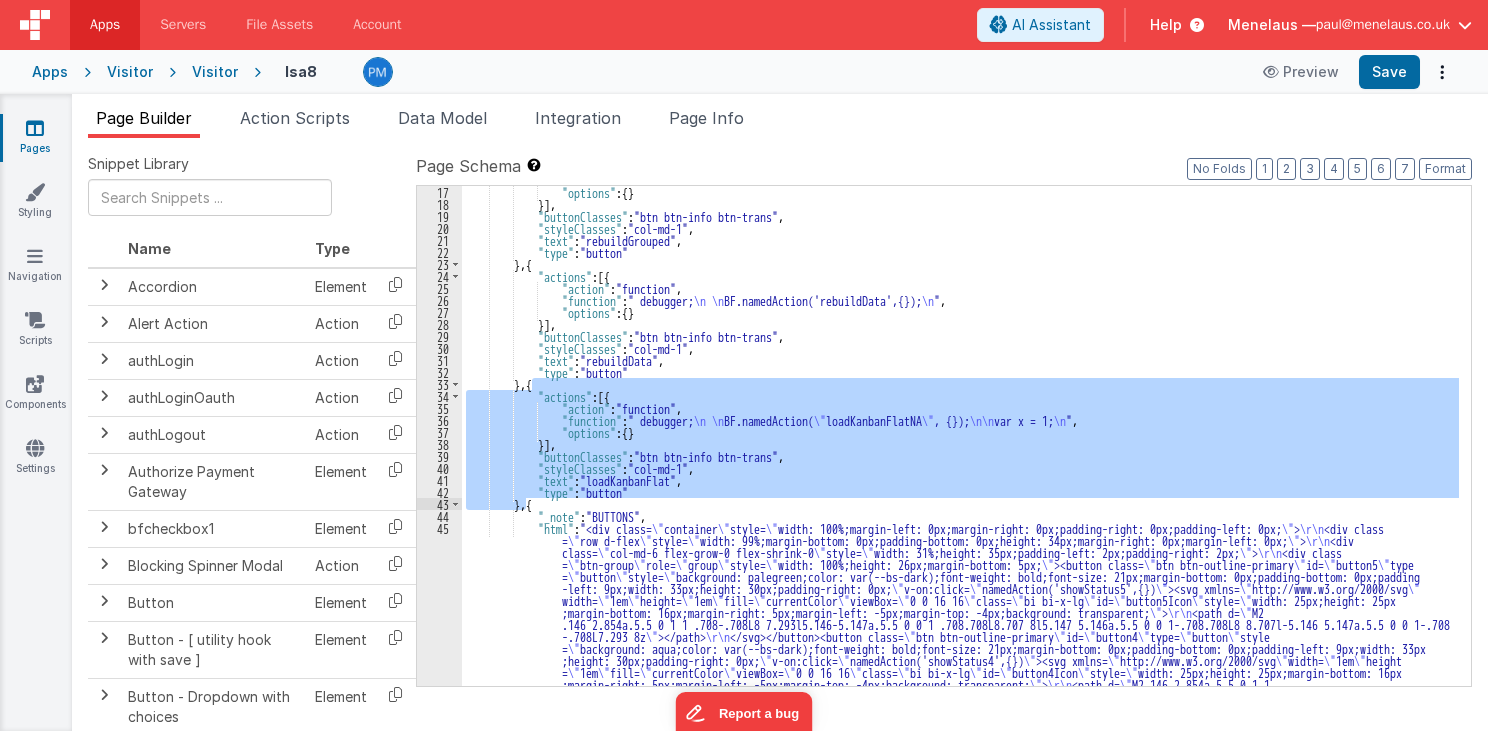 drag, startPoint x: 535, startPoint y: 415, endPoint x: 524, endPoint y: 507, distance: 92.65527 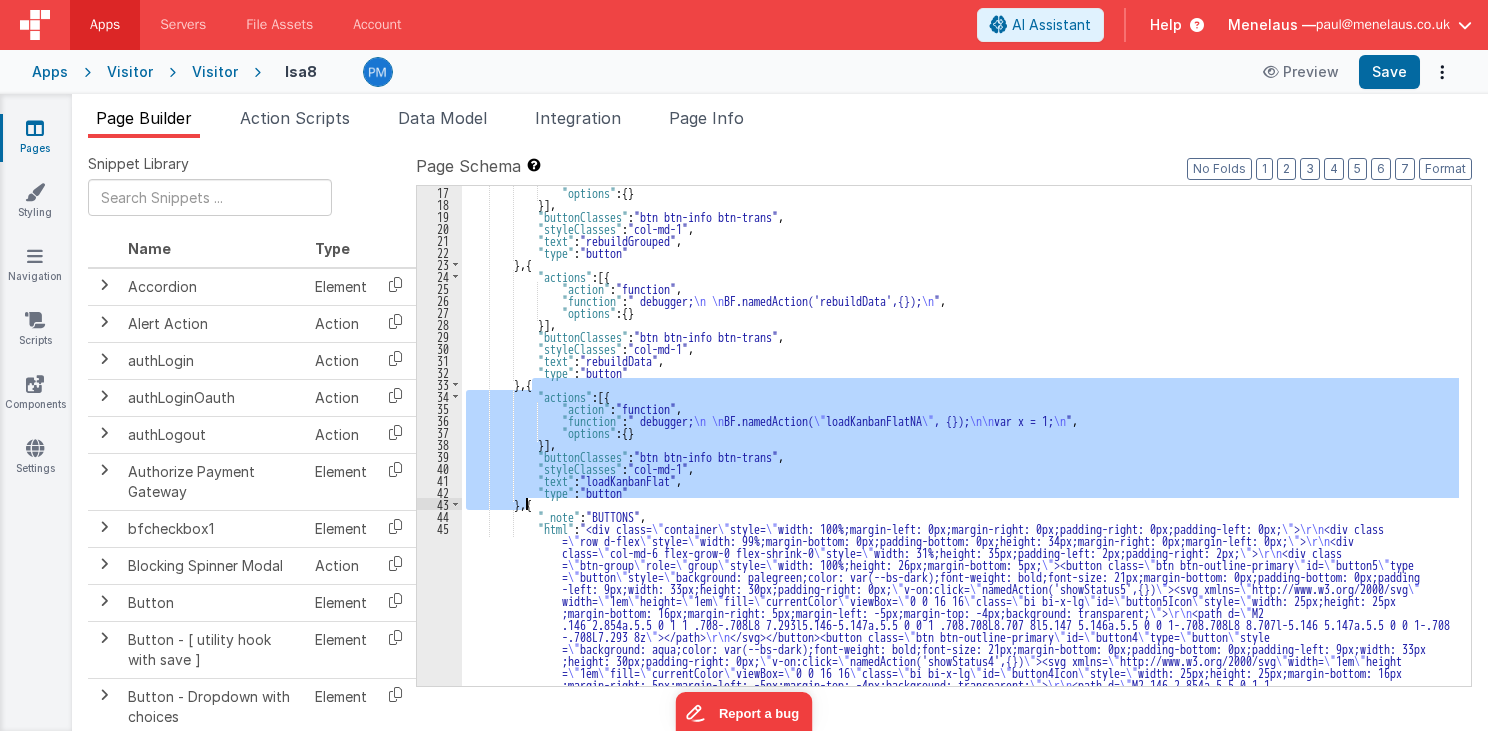 click on ""options" :  { }                }] ,                "buttonClasses" :  "btn btn-info btn-trans" ,                "styleClasses" :  "col-md-1" ,                "text" :  "rebuildGrouped" ,                "type" :  "button"           } ,  {                "actions" :  [{                     "action" :  "function" ,                     "function" :  " debugger; \n   \n  BF.namedAction('rebuildData',{}); \n  " ,                     "options" :  { }                }] ,                "buttonClasses" :  "btn btn-info btn-trans" ,                "styleClasses" :  "col-md-1" ,                "text" :  "rebuildData" ,                "type" :  "button"           } ,  {                "actions" :  [{                     "action" :  "function" ,                     "function" :  " debugger; \n   \n  BF.namedAction( \" loadKanbanFlatNA \" , {}); \n\n var x = 1; \n  " ,                     "options" :  { }                }] ,                "buttonClasses" :  "btn btn-info btn-trans" ,                :" at bounding box center (960, 436) 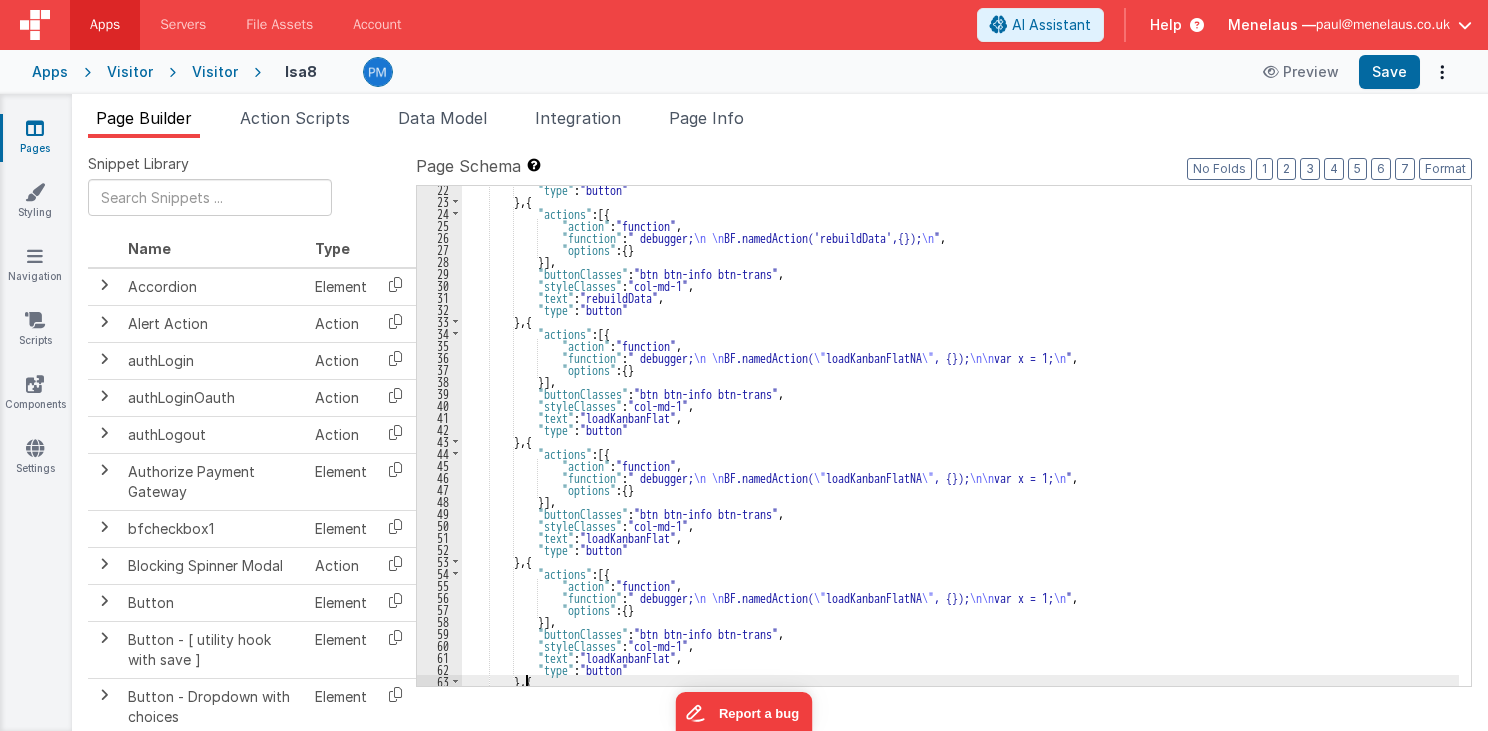 scroll, scrollTop: 375, scrollLeft: 0, axis: vertical 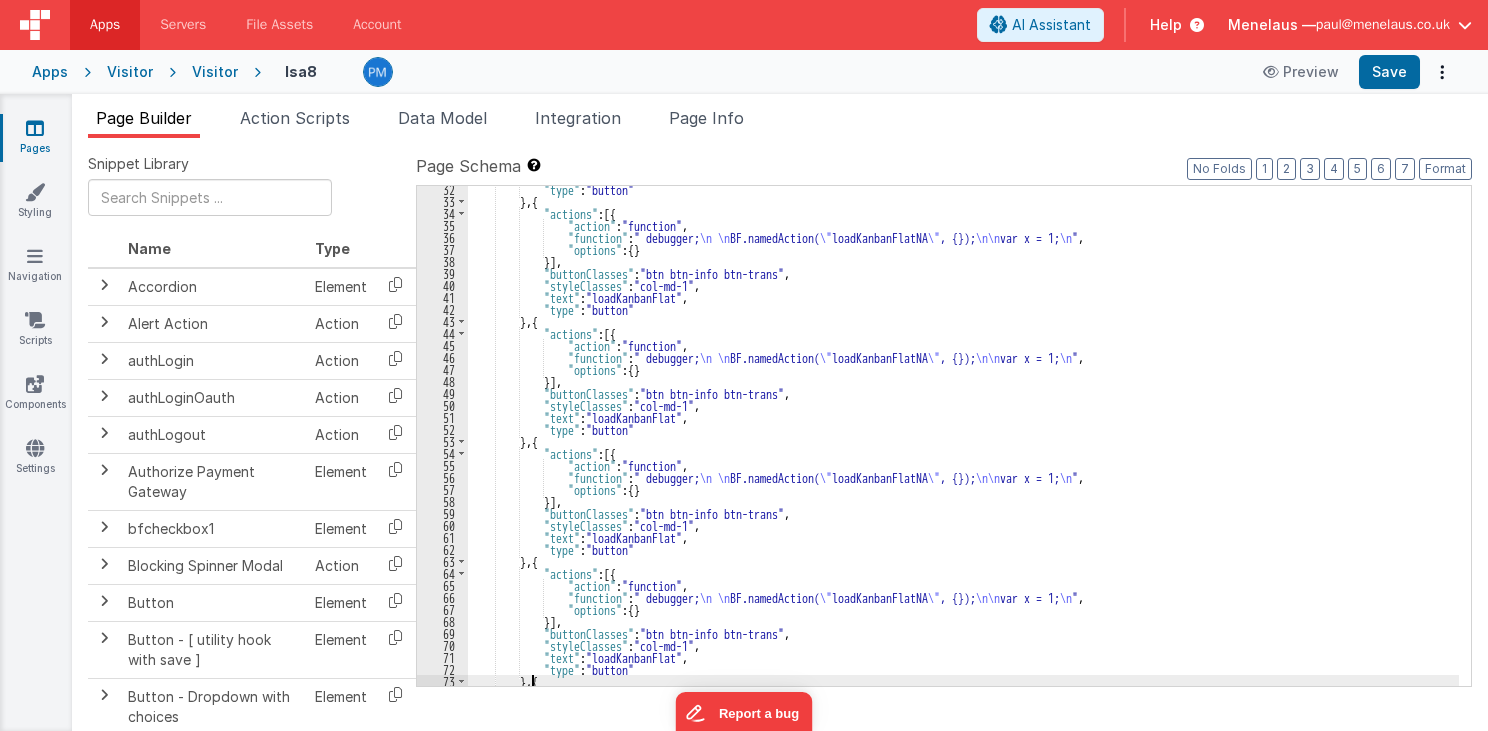 click on ""type" :  "button"           } ,  {                "actions" :  [{                     "action" :  "function" ,                     "function" :  " debugger; \n   \n  BF.namedAction( \" loadKanbanFlatNA \" , {}); \n\n var x = 1; \n  " ,                     "options" :  { }                }] ,                "buttonClasses" :  "btn btn-info btn-trans" ,                "styleClasses" :  "col-md-1" ,                "text" :  "loadKanbanFlat" ,                "type" :  "button"           } , {                "actions" :  [{                     "action" :  "function" ,                     "function" :  " debugger; \n   \n  BF.namedAction( \" loadKanbanFlatNA \" , {}); \n\n var x = 1; \n  " ,                     "options" :  { }                }] ,                "buttonClasses" :  "btn btn-info btn-trans" ,                "styleClasses" :  "col-md-1" ,                "text" :  "loadKanbanFlat" ,                "type" :  "button"           } , {                "actions" :  [{                     :  ," at bounding box center (963, 445) 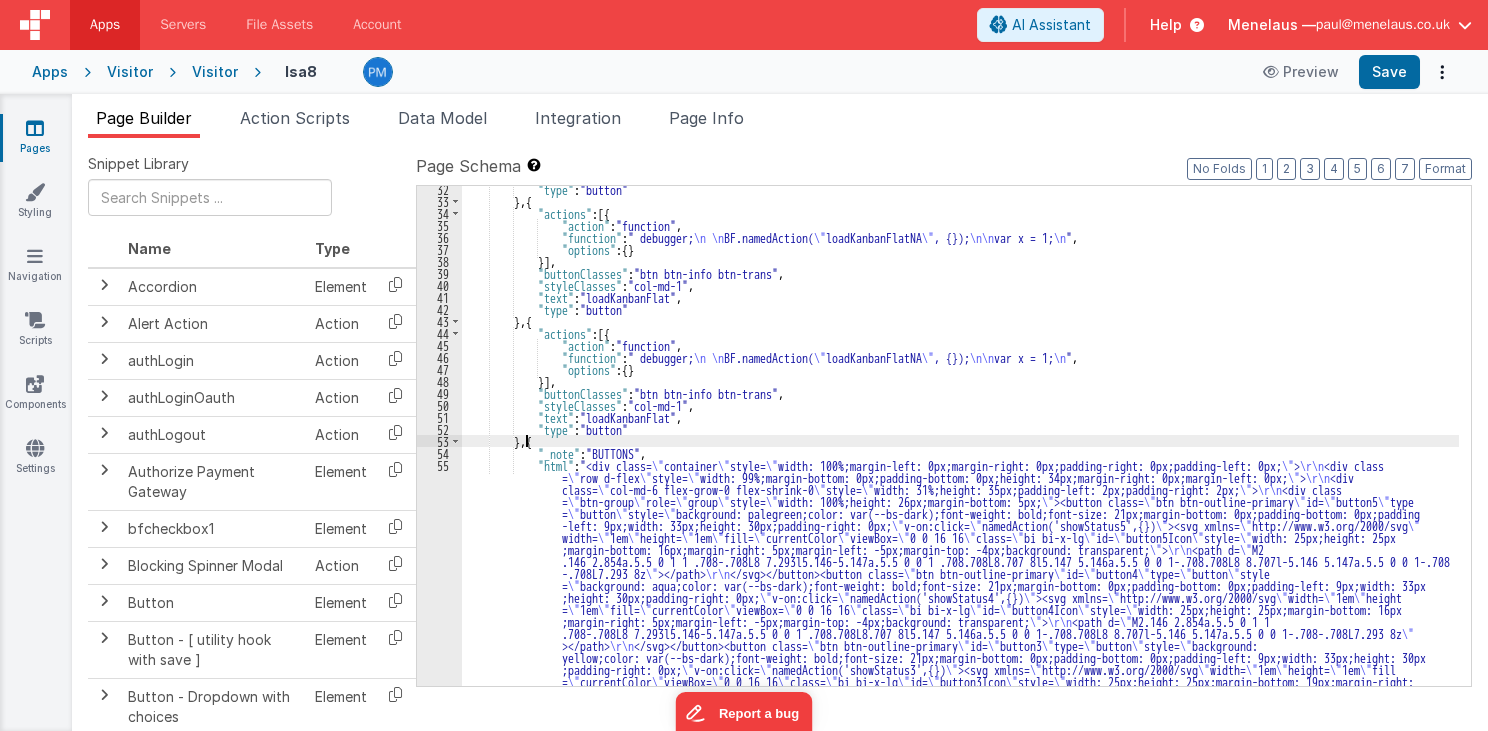 click on ""type" :  "button"           } ,  {                "actions" :  [{                     "action" :  "function" ,                     "function" :  " debugger; \n   \n  BF.namedAction( \" loadKanbanFlatNA \" , {}); \n\n var x = 1; \n  " ,                     "options" :  { }                }] ,                "buttonClasses" :  "btn btn-info btn-trans" ,                "styleClasses" :  "col-md-1" ,                "text" :  "loadKanbanFlat" ,                "type" :  "button"           } , {                "actions" :  [{                     "action" :  "function" ,                     "function" :  " debugger; \n   \n  BF.namedAction( \" loadKanbanFlatNA \" , {}); \n\n var x = 1; \n  " ,                     "options" :  { }                }] ,                "buttonClasses" :  "btn btn-info btn-trans" ,                "styleClasses" :  "col-md-1" ,                "text" :  "loadKanbanFlat" ,                "type" :  "button"           } ,  {                "_note" :  "BUTTONS" ,                >" at bounding box center (960, 907) 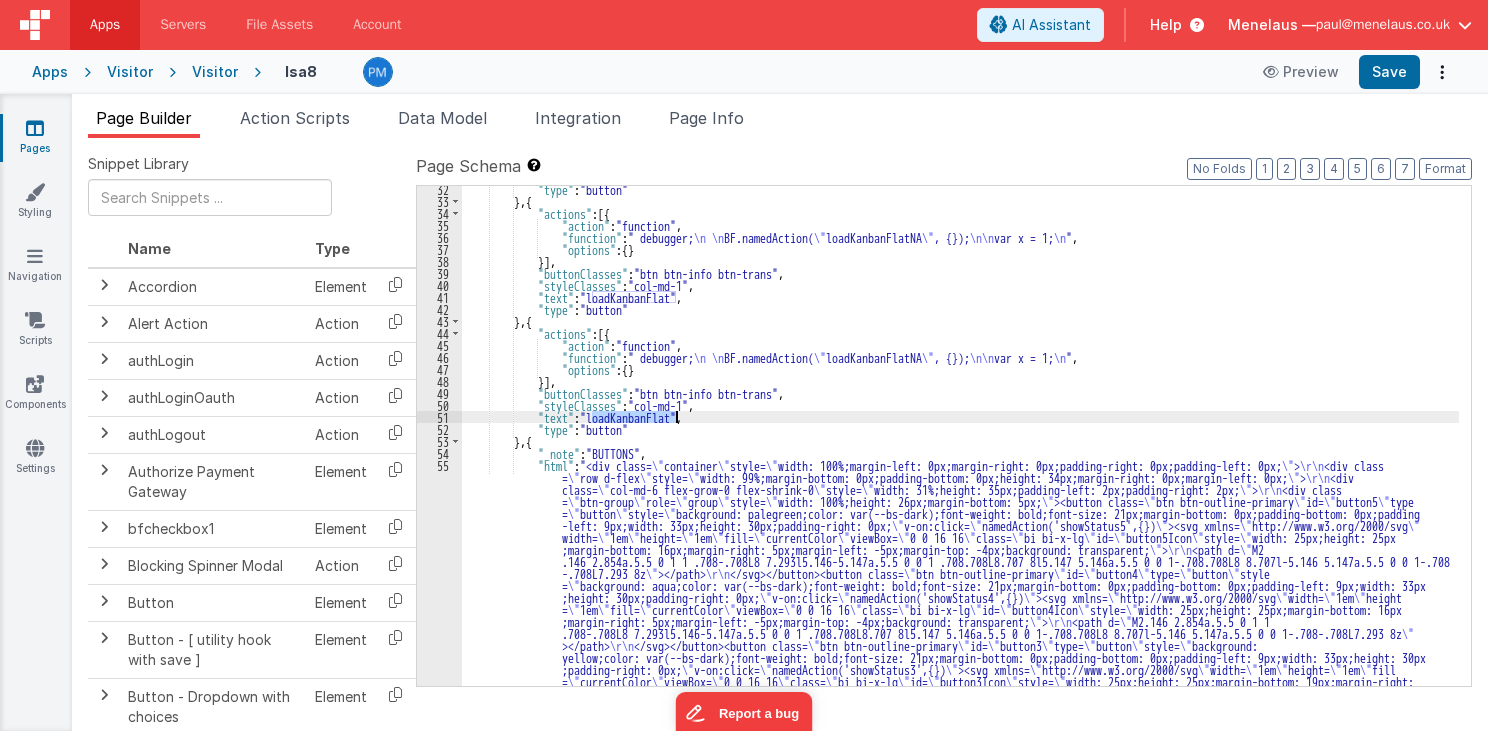 click on ""type" :  "button"           } ,  {                "actions" :  [{                     "action" :  "function" ,                     "function" :  " debugger; \n   \n  BF.namedAction( \" loadKanbanFlatNA \" , {}); \n\n var x = 1; \n  " ,                     "options" :  { }                }] ,                "buttonClasses" :  "btn btn-info btn-trans" ,                "styleClasses" :  "col-md-1" ,                "text" :  "loadKanbanFlat" ,                "type" :  "button"           } , {                "actions" :  [{                     "action" :  "function" ,                     "function" :  " debugger; \n   \n  BF.namedAction( \" loadKanbanFlatNA \" , {}); \n\n var x = 1; \n  " ,                     "options" :  { }                }] ,                "buttonClasses" :  "btn btn-info btn-trans" ,                "styleClasses" :  "col-md-1" ,                "text" :  "loadKanbanFlat" ,                "type" :  "button"           } ,  {                "_note" :  "BUTTONS" ,                >" at bounding box center [960, 907] 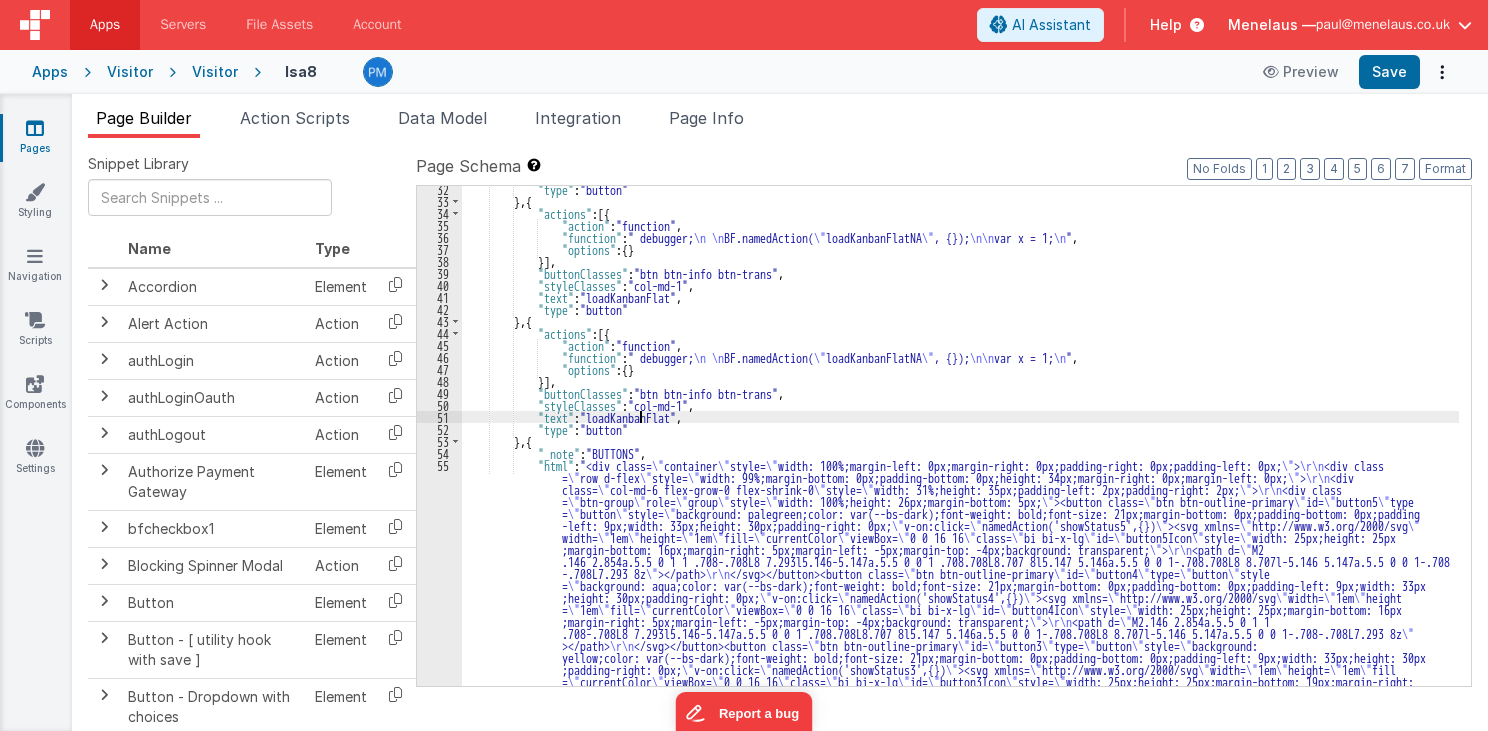 click on ""type" :  "button"           } ,  {                "actions" :  [{                     "action" :  "function" ,                     "function" :  " debugger; \n   \n  BF.namedAction( \" loadKanbanFlatNA \" , {}); \n\n var x = 1; \n  " ,                     "options" :  { }                }] ,                "buttonClasses" :  "btn btn-info btn-trans" ,                "styleClasses" :  "col-md-1" ,                "text" :  "loadKanbanFlat" ,                "type" :  "button"           } , {                "actions" :  [{                     "action" :  "function" ,                     "function" :  " debugger; \n   \n  BF.namedAction( \" loadKanbanFlatNA \" , {}); \n\n var x = 1; \n  " ,                     "options" :  { }                }] ,                "buttonClasses" :  "btn btn-info btn-trans" ,                "styleClasses" :  "col-md-1" ,                "text" :  "loadKanbanFlat" ,                "type" :  "button"           } ,  {                "_note" :  "BUTTONS" ,                >" at bounding box center (960, 907) 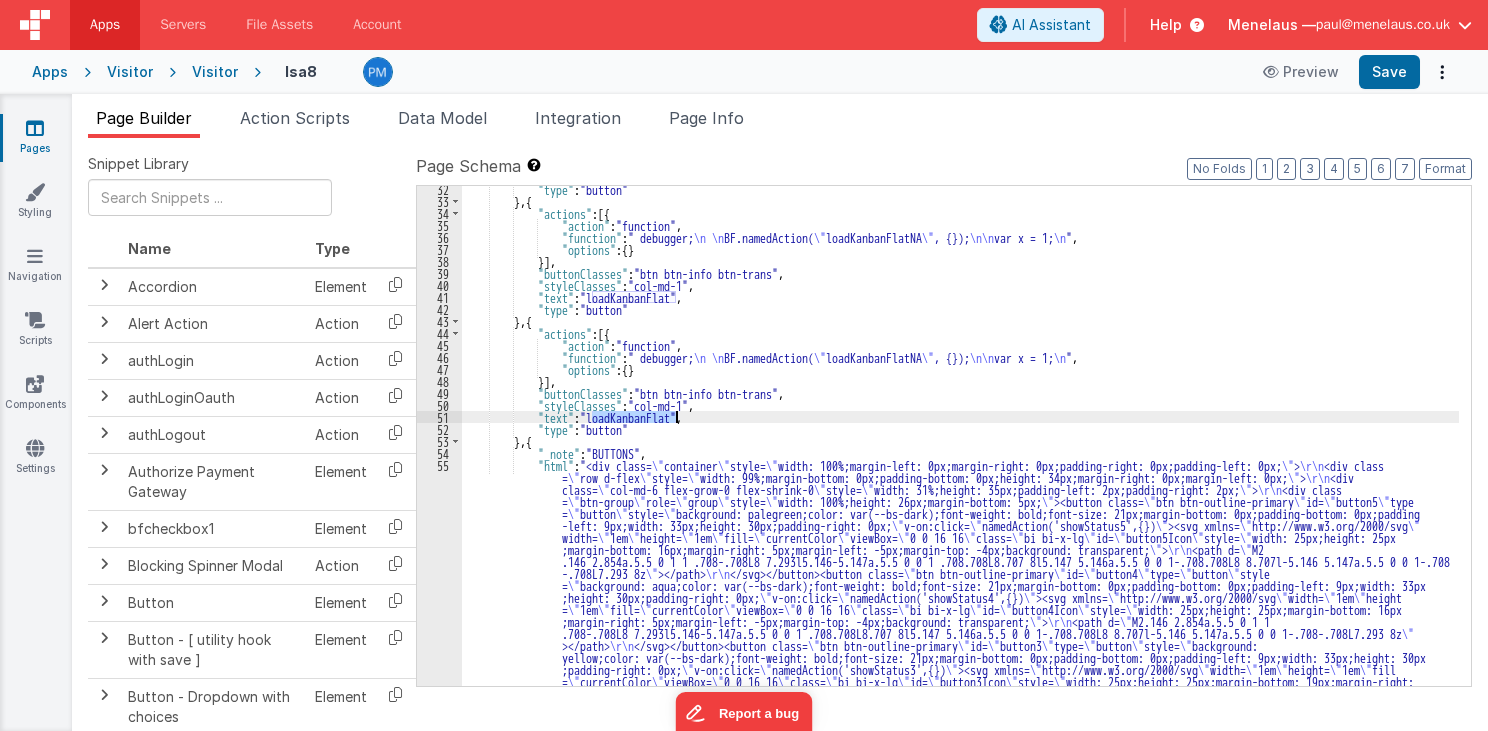 click on ""type" :  "button"           } ,  {                "actions" :  [{                     "action" :  "function" ,                     "function" :  " debugger; \n   \n  BF.namedAction( \" loadKanbanFlatNA \" , {}); \n\n var x = 1; \n  " ,                     "options" :  { }                }] ,                "buttonClasses" :  "btn btn-info btn-trans" ,                "styleClasses" :  "col-md-1" ,                "text" :  "loadKanbanFlat" ,                "type" :  "button"           } , {                "actions" :  [{                     "action" :  "function" ,                     "function" :  " debugger; \n   \n  BF.namedAction( \" loadKanbanFlatNA \" , {}); \n\n var x = 1; \n  " ,                     "options" :  { }                }] ,                "buttonClasses" :  "btn btn-info btn-trans" ,                "styleClasses" :  "col-md-1" ,                "text" :  "loadKanbanFlat" ,                "type" :  "button"           } ,  {                "_note" :  "BUTTONS" ,                >" at bounding box center [960, 907] 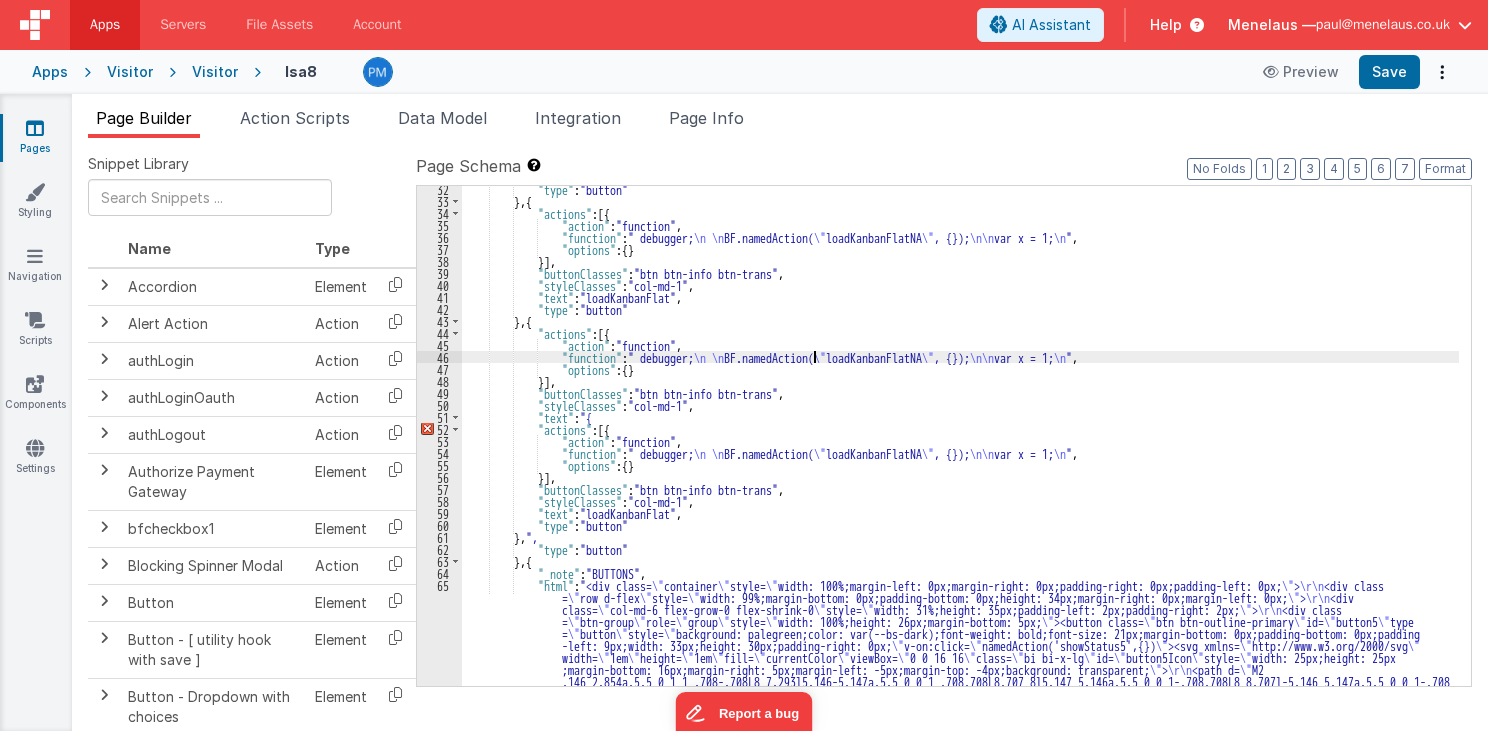 click on ""type" :  "button"           } ,  {                "actions" :  [{                     "action" :  "function" ,                     "function" :  " debugger; \n   \n  BF.namedAction( \" loadKanbanFlatNA \" , {}); \n\n var x = 1; \n  " ,                     "options" :  { }                }] ,                "buttonClasses" :  "btn btn-info btn-trans" ,                "styleClasses" :  "col-md-1" ,                "text" :  "loadKanbanFlat" ,                "type" :  "button"           } , {                "actions" :  [{                     "action" :  "function" ,                     "function" :  " debugger; \n   \n  BF.namedAction( \" loadKanbanFlatNA \" , {}); \n\n var x = 1; \n  " ,                     "options" :  { }                }] ,                "buttonClasses" :  "btn btn-info btn-trans" ,                "styleClasses" :  "col-md-1" ,                "text" :  "{                "actions" :  [{                     "action" :  "function" ,                     "function" :  " debugger;" at bounding box center (960, 907) 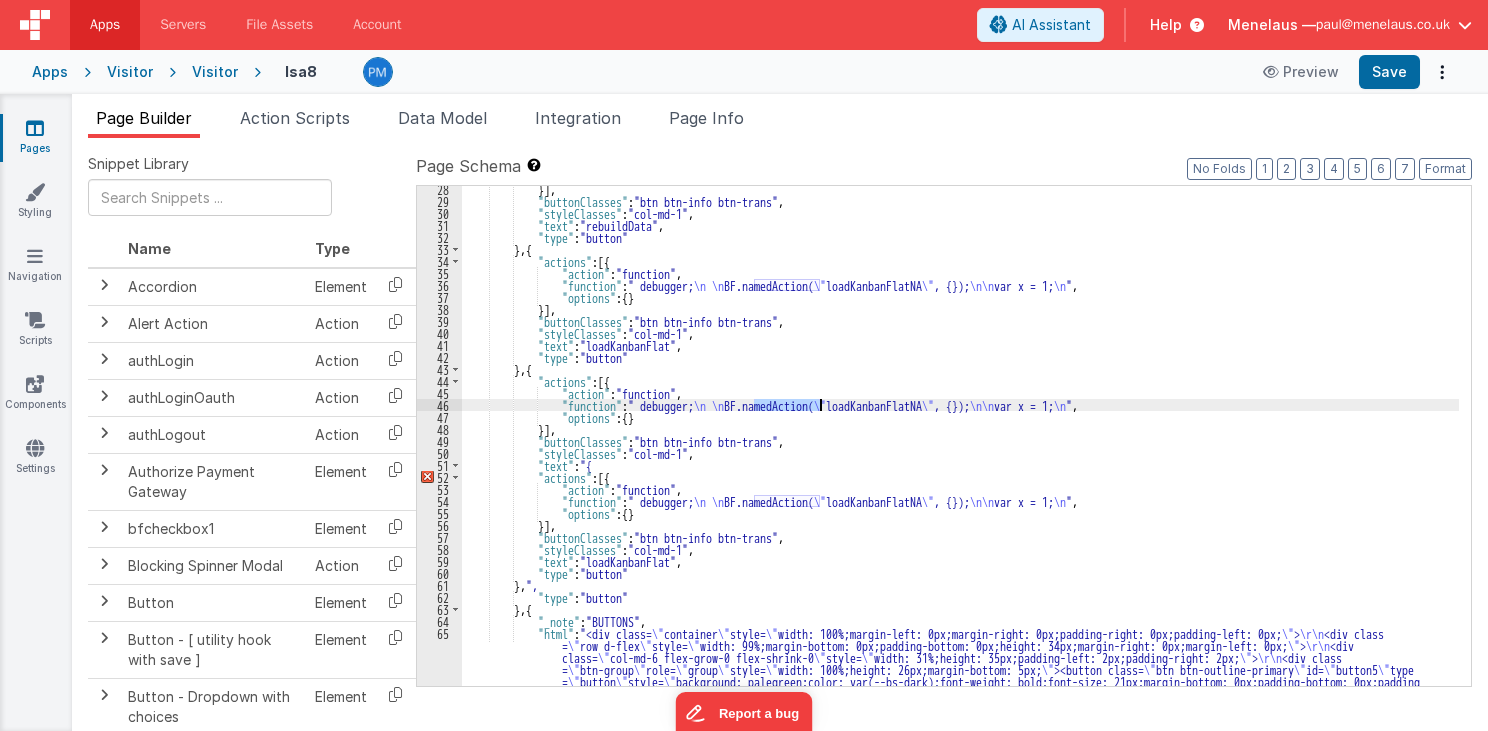 scroll, scrollTop: 327, scrollLeft: 0, axis: vertical 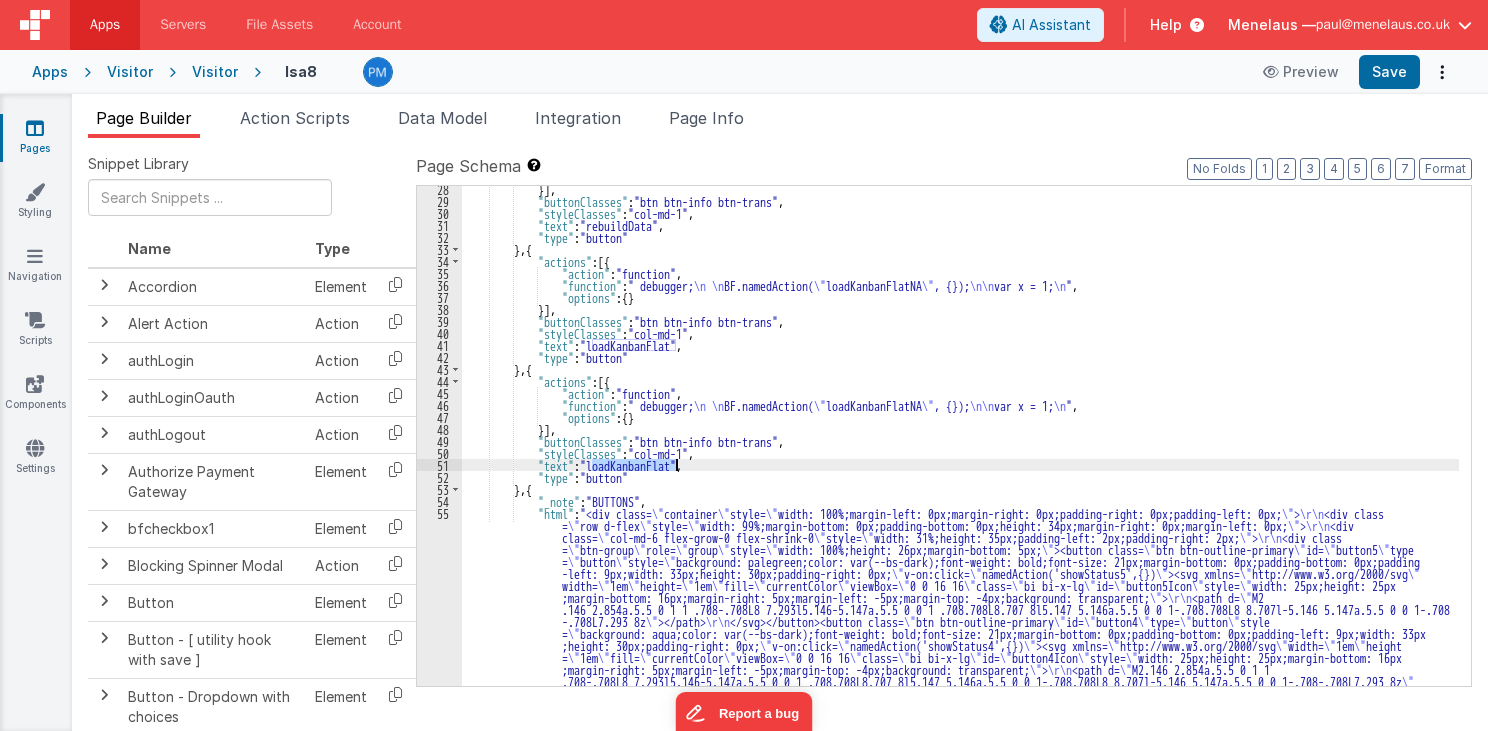 click on "}] ,                "buttonClasses" :  "btn btn-info btn-trans" ,                "styleClasses" :  "col-md-1" ,                "text" :  "rebuildData" ,                "type" :  "button"           } ,  {                "actions" :  [{                     "action" :  "function" ,                     "function" :  " debugger; \n   \n  BF.namedAction( \" loadKanbanFlatNA \" , {}); \n\n var x = 1; \n  " ,                     "options" :  { }                }] ,                "buttonClasses" :  "btn btn-info btn-trans" ,                "styleClasses" :  "col-md-1" ,                "text" :  "loadKanbanFlat" ,                "type" :  "button"           } , {                "actions" :  [{                     "action" :  "function" ,                     "function" :  " debugger; \n   \n  BF.namedAction( \" loadKanbanFlatNA \" , {}); \n\n var x = 1; \n  " ,                     "options" :  { }                }] ,                "buttonClasses" :  "btn btn-info btn-trans" ,                "styleClasses" :  "col-md-1" ,                "text" :  "loadKanbanFlat" ,                "type" :  "button"           } , {                "actions" :  [{                     "action" :  "function" , "function" :  " debugger; \n   \n  model.shopid =  \" 69815697665 \" ; \n\n var x = 1; \n  " ,                     "options" :  { }                }] ,                "buttonClasses" :  "btn btn-info btn-trans" ,                "styleClasses" :  "col-md-1" ,           ," at bounding box center (960, 436) 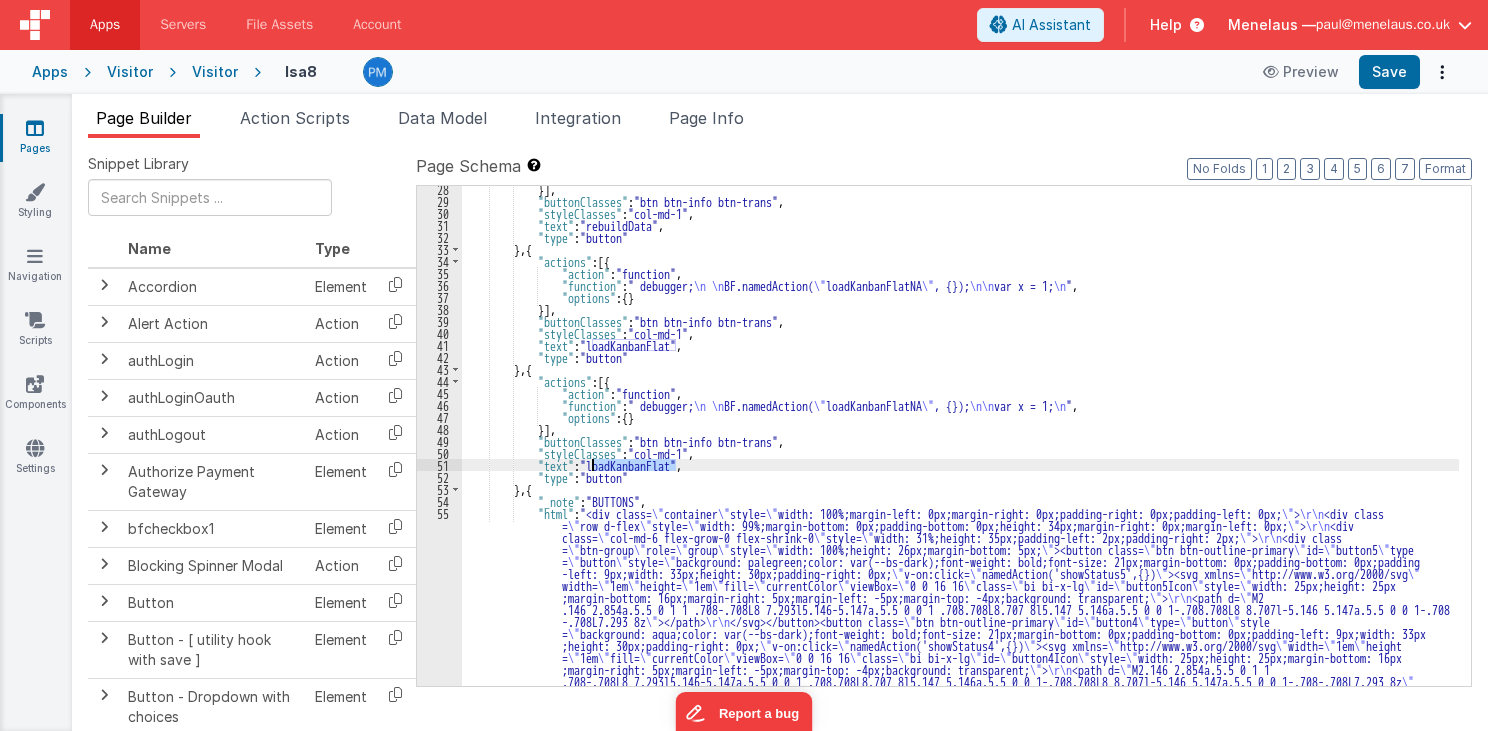 click on "}] ,                "buttonClasses" :  "btn btn-info btn-trans" ,                "styleClasses" :  "col-md-1" ,                "text" :  "rebuildData" ,                "type" :  "button"           } ,  {                "actions" :  [{                     "action" :  "function" ,                     "function" :  " debugger; \n   \n  BF.namedAction( \" loadKanbanFlatNA \" , {}); \n\n var x = 1; \n  " ,                     "options" :  { }                }] ,                "buttonClasses" :  "btn btn-info btn-trans" ,                "styleClasses" :  "col-md-1" ,                "text" :  "loadKanbanFlat" ,                "type" :  "button"           } , {                "actions" :  [{                     "action" :  "function" ,                     "function" :  " debugger; \n   \n  BF.namedAction( \" loadKanbanFlatNA \" , {}); \n\n var x = 1; \n  " ,                     "options" :  { }                }] ,                "buttonClasses" :  "btn btn-info btn-trans" ,                "styleClasses" :  "col-md-1" ,                "text" :  "loadKanbanFlat" ,                "type" :  "button"           } , {                "actions" :  [{                     "action" :  "function" , "function" :  " debugger; \n   \n  model.shopid =  \" 69815697665 \" ; \n\n var x = 1; \n  " ,                     "options" :  { }                }] ,                "buttonClasses" :  "btn btn-info btn-trans" ,                "styleClasses" :  "col-md-1" ,           ," at bounding box center [960, 907] 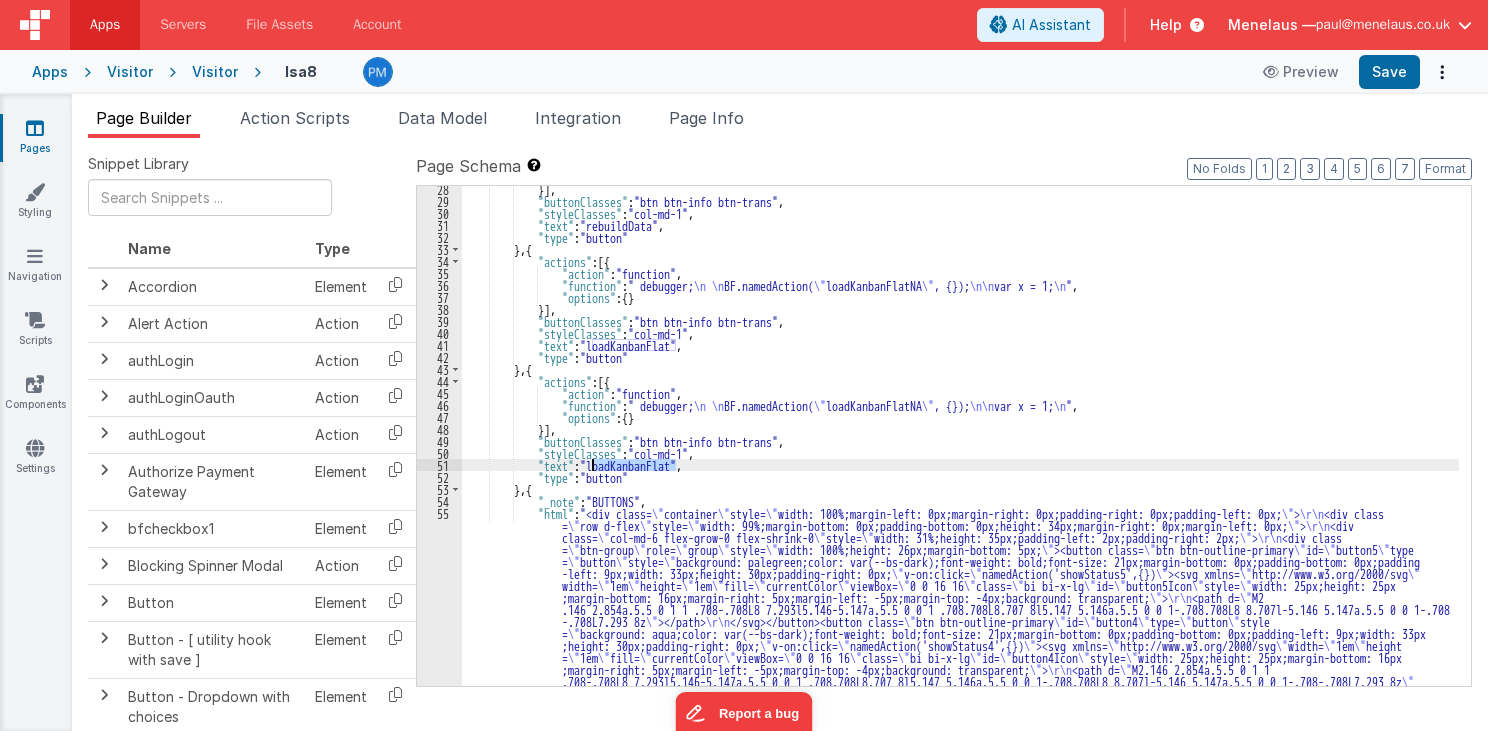 click on "}] ,                "buttonClasses" :  "btn btn-info btn-trans" ,                "styleClasses" :  "col-md-1" ,                "text" :  "rebuildData" ,                "type" :  "button"           } ,  {                "actions" :  [{                     "action" :  "function" ,                     "function" :  " debugger; \n   \n  BF.namedAction( \" loadKanbanFlatNA \" , {}); \n\n var x = 1; \n  " ,                     "options" :  { }                }] ,                "buttonClasses" :  "btn btn-info btn-trans" ,                "styleClasses" :  "col-md-1" ,                "text" :  "loadKanbanFlat" ,                "type" :  "button"           } , {                "actions" :  [{                     "action" :  "function" ,                     "function" :  " debugger; \n   \n  BF.namedAction( \" loadKanbanFlatNA \" , {}); \n\n var x = 1; \n  " ,                     "options" :  { }                }] ,                "buttonClasses" :  "btn btn-info btn-trans" ,                "styleClasses" :  "col-md-1" ,                "text" :  "loadKanbanFlat" ,                "type" :  "button"           } , {                "actions" :  [{                     "action" :  "function" , "function" :  " debugger; \n   \n  model.shopid =  \" 69815697665 \" ; \n\n var x = 1; \n  " ,                     "options" :  { }                }] ,                "buttonClasses" :  "btn btn-info btn-trans" ,                "styleClasses" :  "col-md-1" ,           ," at bounding box center [960, 436] 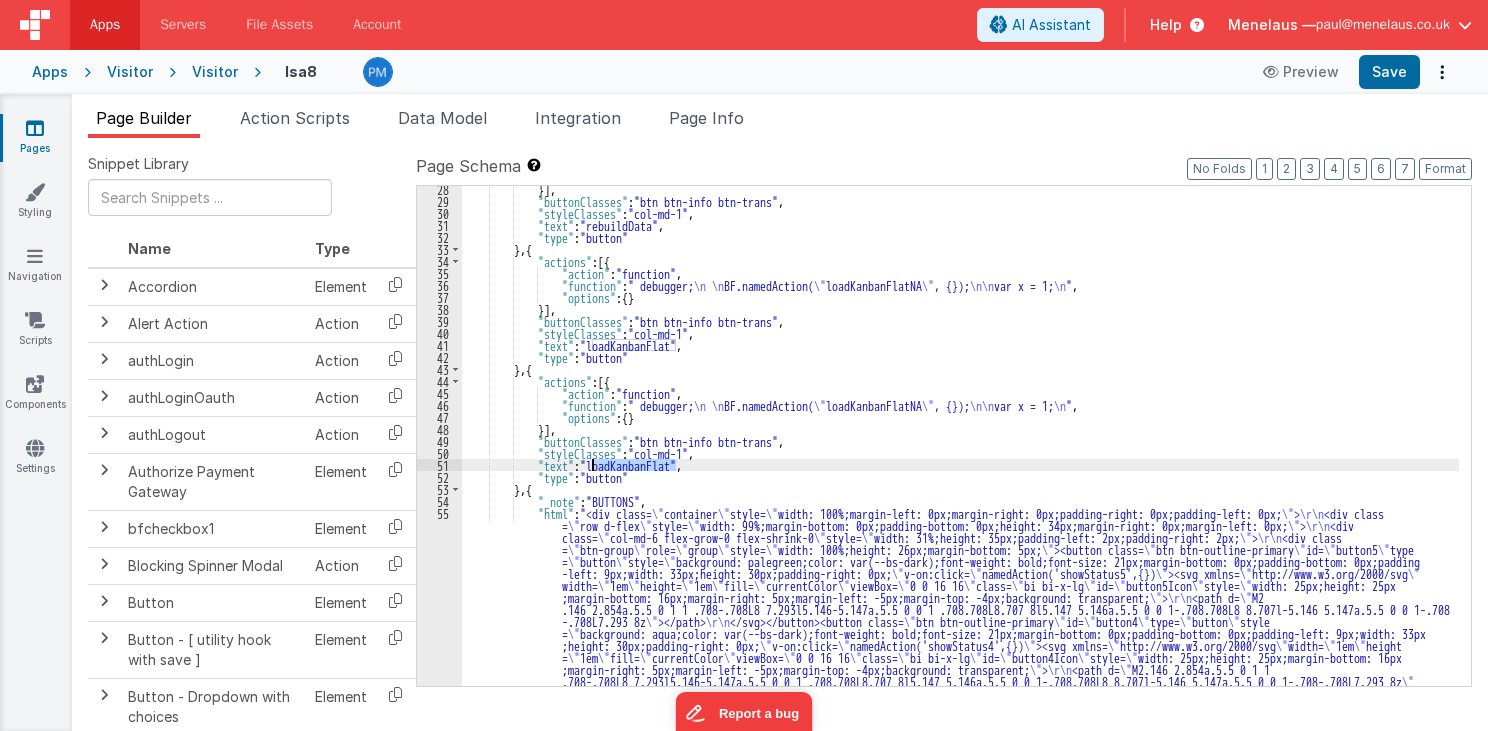 click on "}] ,                "buttonClasses" :  "btn btn-info btn-trans" ,                "styleClasses" :  "col-md-1" ,                "text" :  "rebuildData" ,                "type" :  "button"           } ,  {                "actions" :  [{                     "action" :  "function" ,                     "function" :  " debugger; \n   \n  BF.namedAction( \" loadKanbanFlatNA \" , {}); \n\n var x = 1; \n  " ,                     "options" :  { }                }] ,                "buttonClasses" :  "btn btn-info btn-trans" ,                "styleClasses" :  "col-md-1" ,                "text" :  "loadKanbanFlat" ,                "type" :  "button"           } , {                "actions" :  [{                     "action" :  "function" ,                     "function" :  " debugger; \n   \n  BF.namedAction( \" loadKanbanFlatNA \" , {}); \n\n var x = 1; \n  " ,                     "options" :  { }                }] ,                "buttonClasses" :  "btn btn-info btn-trans" ,                "styleClasses" :  "col-md-1" ,                "text" :  "loadKanbanFlat" ,                "type" :  "button"           } , {                "actions" :  [{                     "action" :  "function" , "function" :  " debugger; \n   \n  model.shopid =  \" 69815697665 \" ; \n\n var x = 1; \n  " ,                     "options" :  { }                }] ,                "buttonClasses" :  "btn btn-info btn-trans" ,                "styleClasses" :  "col-md-1" ,           ," at bounding box center (960, 907) 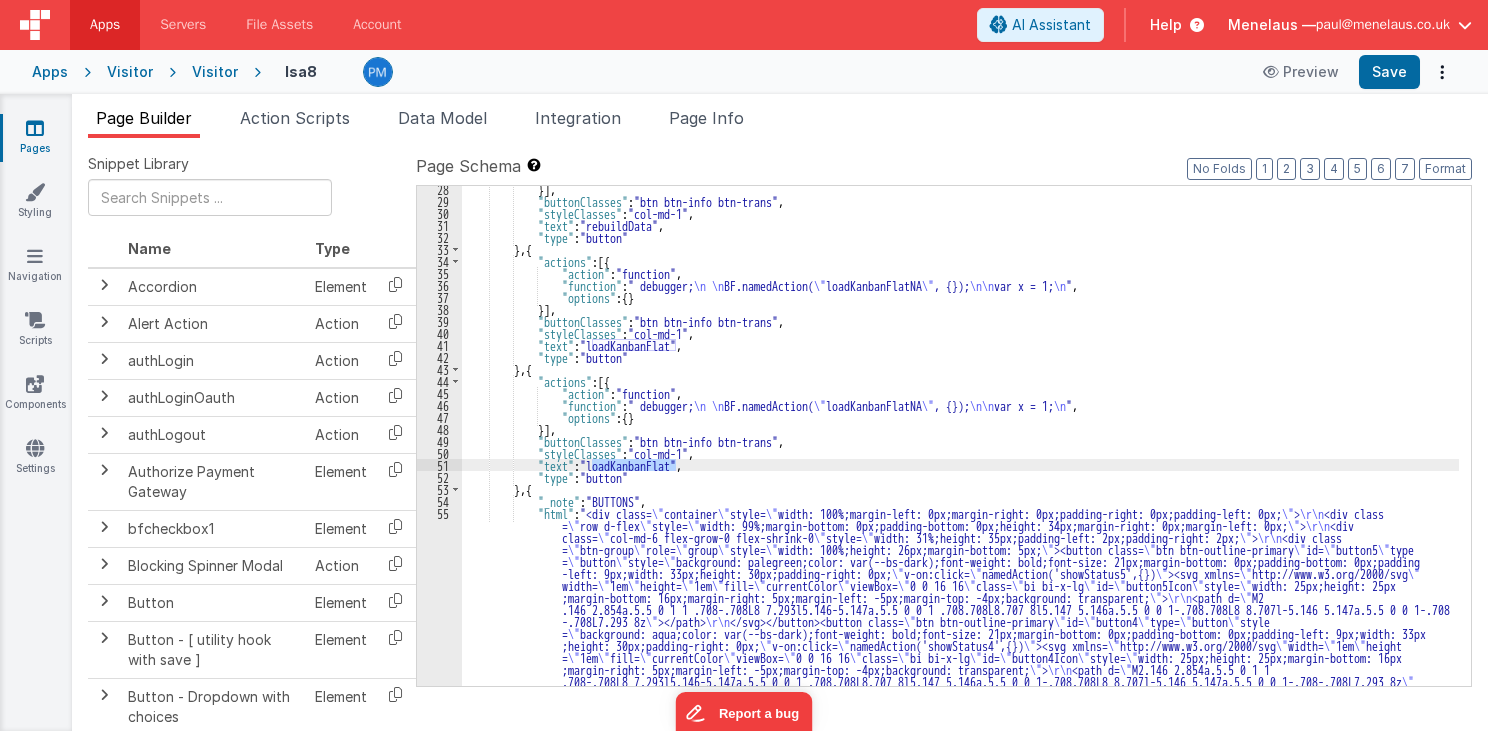 click on "}] ,                "buttonClasses" :  "btn btn-info btn-trans" ,                "styleClasses" :  "col-md-1" ,                "text" :  "rebuildData" ,                "type" :  "button"           } ,  {                "actions" :  [{                     "action" :  "function" ,                     "function" :  " debugger; \n   \n  BF.namedAction( \" loadKanbanFlatNA \" , {}); \n\n var x = 1; \n  " ,                     "options" :  { }                }] ,                "buttonClasses" :  "btn btn-info btn-trans" ,                "styleClasses" :  "col-md-1" ,                "text" :  "loadKanbanFlat" ,                "type" :  "button"           } , {                "actions" :  [{                     "action" :  "function" ,                     "function" :  " debugger; \n   \n  BF.namedAction( \" loadKanbanFlatNA \" , {}); \n\n var x = 1; \n  " ,                     "options" :  { }                }] ,                "buttonClasses" :  "btn btn-info btn-trans" ,                "styleClasses" :  "col-md-1" ,                "text" :  "loadKanbanFlat" ,                "type" :  "button"           } , {                "actions" :  [{                     "action" :  "function" , "function" :  " debugger; \n   \n  model.shopid =  \" 69815697665 \" ; \n\n var x = 1; \n  " ,                     "options" :  { }                }] ,                "buttonClasses" :  "btn btn-info btn-trans" ,                "styleClasses" :  "col-md-1" ,           ," at bounding box center (960, 907) 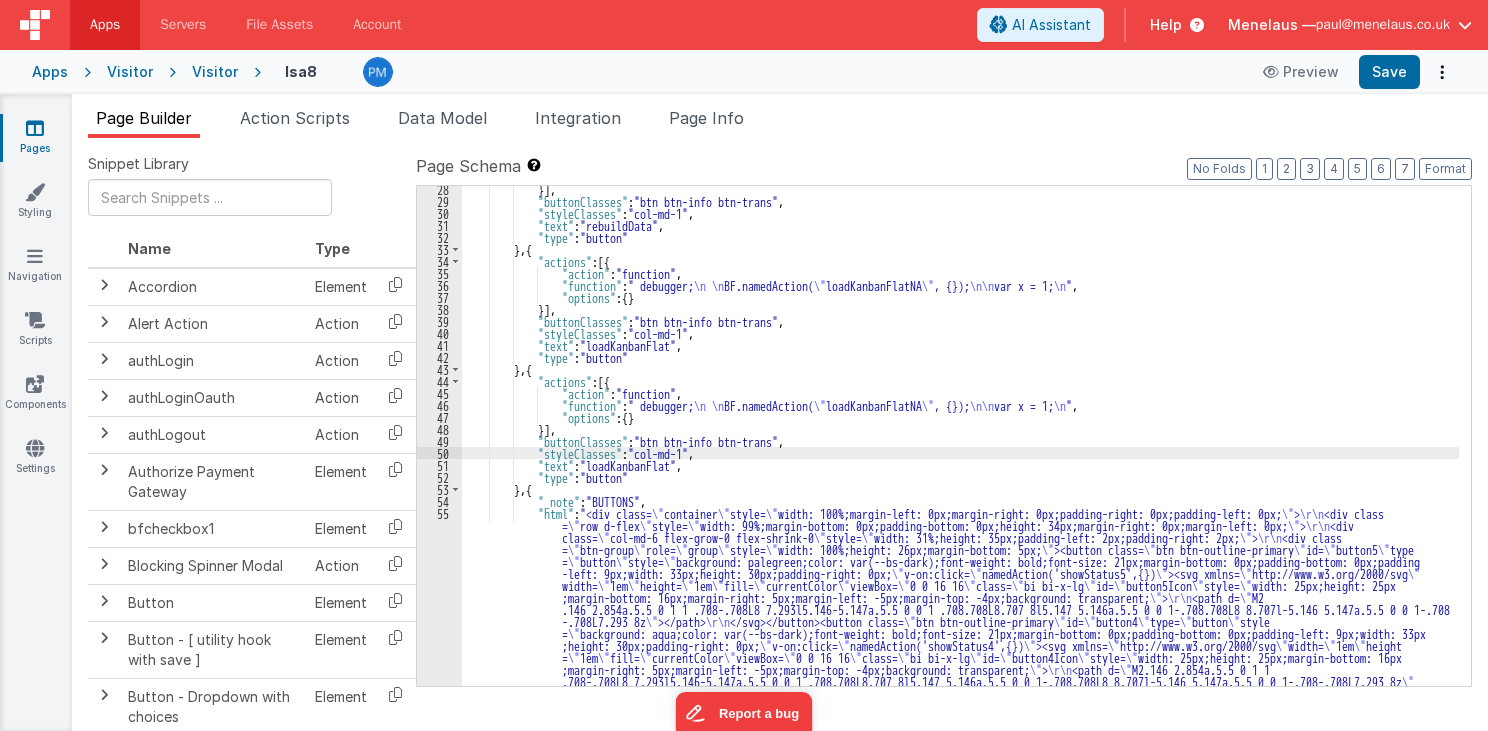 click on "}] ,                "buttonClasses" :  "btn btn-info btn-trans" ,                "styleClasses" :  "col-md-1" ,                "text" :  "rebuildData" ,                "type" :  "button"           } ,  {                "actions" :  [{                     "action" :  "function" ,                     "function" :  " debugger; \n   \n  BF.namedAction( \" loadKanbanFlatNA \" , {}); \n\n var x = 1; \n  " ,                     "options" :  { }                }] ,                "buttonClasses" :  "btn btn-info btn-trans" ,                "styleClasses" :  "col-md-1" ,                "text" :  "loadKanbanFlat" ,                "type" :  "button"           } , {                "actions" :  [{                     "action" :  "function" ,                     "function" :  " debugger; \n   \n  BF.namedAction( \" loadKanbanFlatNA \" , {}); \n\n var x = 1; \n  " ,                     "options" :  { }                }] ,                "buttonClasses" :  "btn btn-info btn-trans" ,                "styleClasses" :  "col-md-1" ,                "text" :  "loadKanbanFlat" ,                "type" :  "button"           } , {                "actions" :  [{                     "action" :  "function" , "function" :  " debugger; \n   \n  model.shopid =  \" 69815697665 \" ; \n\n var x = 1; \n  " ,                     "options" :  { }                }] ,                "buttonClasses" :  "btn btn-info btn-trans" ,                "styleClasses" :  "col-md-1" ,           ," at bounding box center (960, 907) 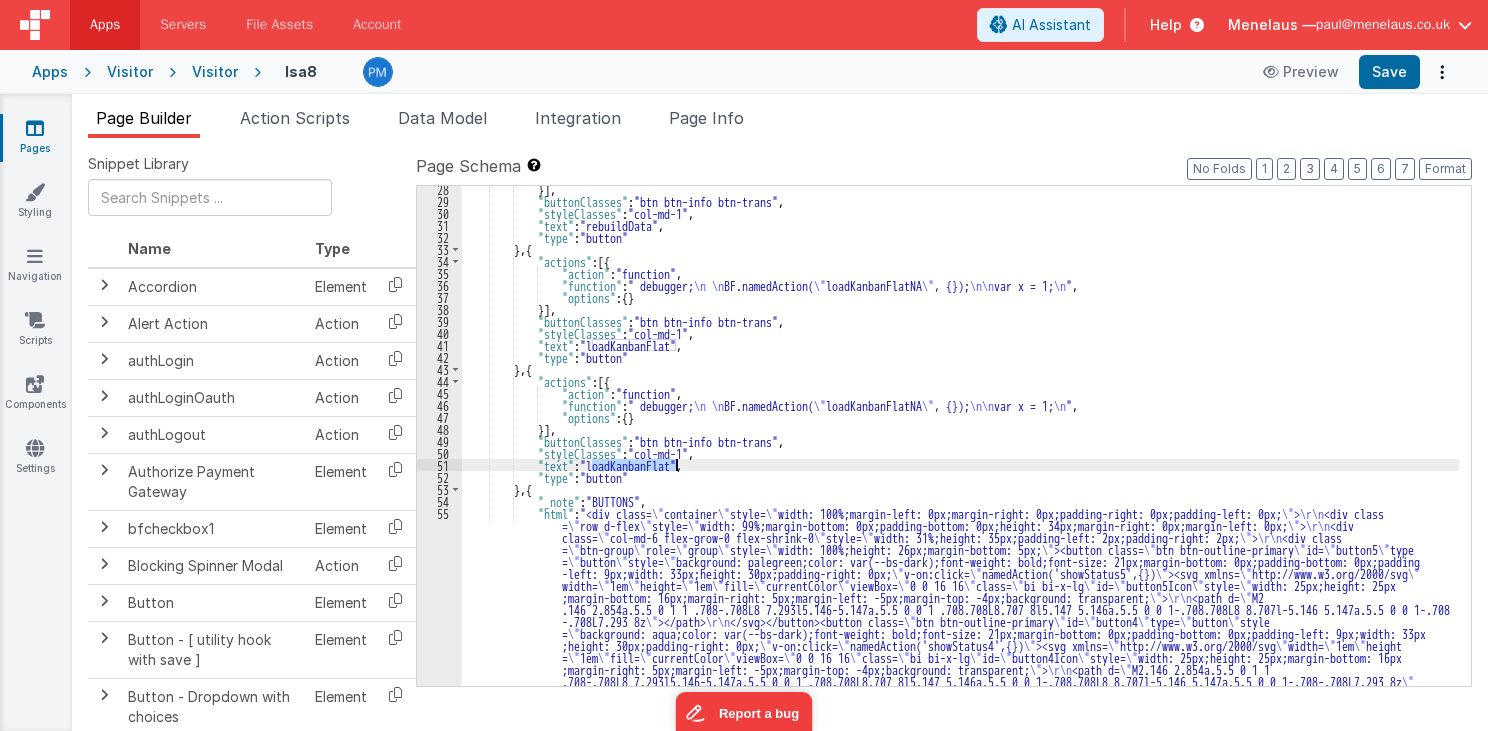 click on "}] ,                "buttonClasses" :  "btn btn-info btn-trans" ,                "styleClasses" :  "col-md-1" ,                "text" :  "rebuildData" ,                "type" :  "button"           } ,  {                "actions" :  [{                     "action" :  "function" ,                     "function" :  " debugger; \n   \n  BF.namedAction( \" loadKanbanFlatNA \" , {}); \n\n var x = 1; \n  " ,                     "options" :  { }                }] ,                "buttonClasses" :  "btn btn-info btn-trans" ,                "styleClasses" :  "col-md-1" ,                "text" :  "loadKanbanFlat" ,                "type" :  "button"           } , {                "actions" :  [{                     "action" :  "function" ,                     "function" :  " debugger; \n   \n  BF.namedAction( \" loadKanbanFlatNA \" , {}); \n\n var x = 1; \n  " ,                     "options" :  { }                }] ,                "buttonClasses" :  "btn btn-info btn-trans" ,                "styleClasses" :  "col-md-1" ,                "text" :  "loadKanbanFlat" ,                "type" :  "button"           } , {                "actions" :  [{                     "action" :  "function" , "function" :  " debugger; \n   \n  model.shopid =  \" 69815697665 \" ; \n\n var x = 1; \n  " ,                     "options" :  { }                }] ,                "buttonClasses" :  "btn btn-info btn-trans" ,                "styleClasses" :  "col-md-1" ,           ," at bounding box center [960, 907] 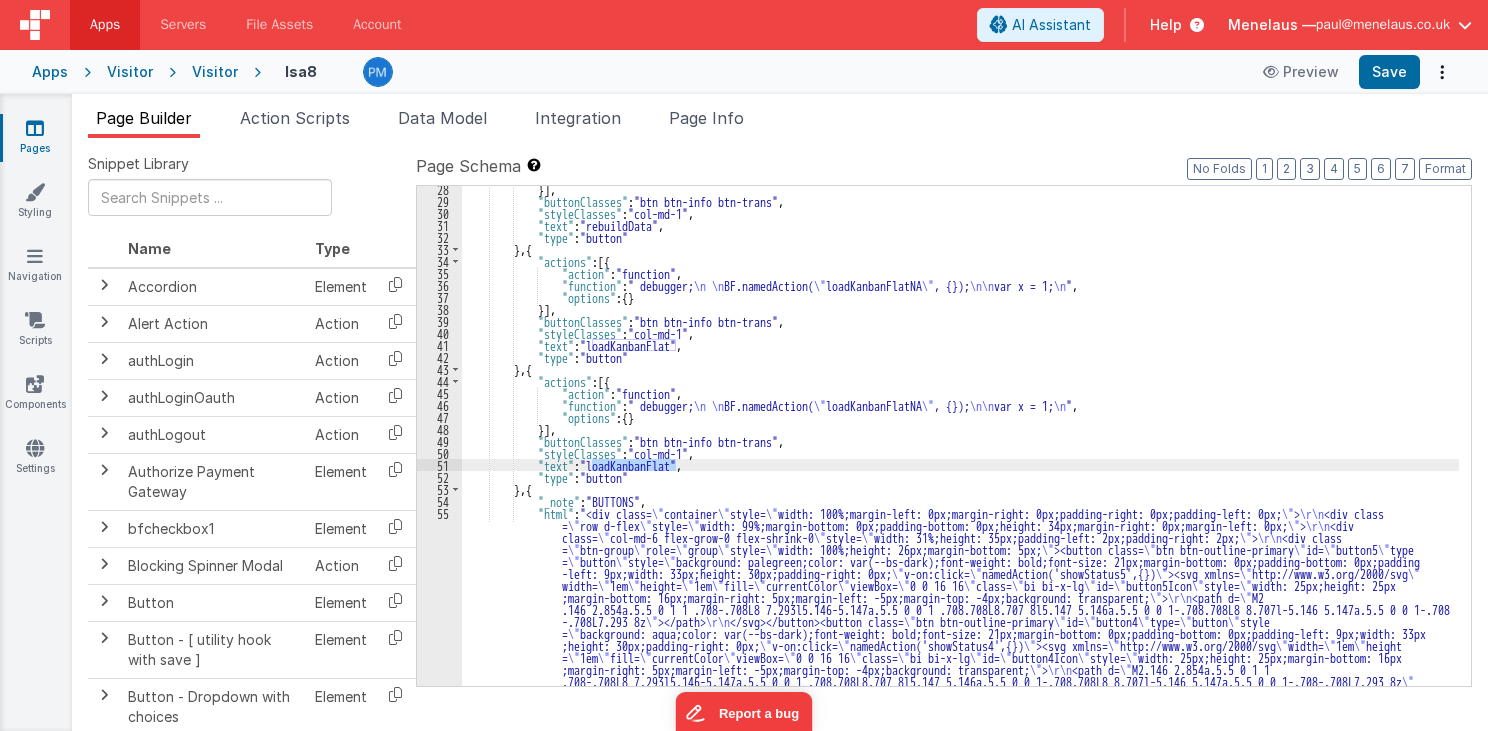 click on "}] ,                "buttonClasses" :  "btn btn-info btn-trans" ,                "styleClasses" :  "col-md-1" ,                "text" :  "rebuildData" ,                "type" :  "button"           } ,  {                "actions" :  [{                     "action" :  "function" ,                     "function" :  " debugger; \n   \n  BF.namedAction( \" loadKanbanFlatNA \" , {}); \n\n var x = 1; \n  " ,                     "options" :  { }                }] ,                "buttonClasses" :  "btn btn-info btn-trans" ,                "styleClasses" :  "col-md-1" ,                "text" :  "loadKanbanFlat" ,                "type" :  "button"           } , {                "actions" :  [{                     "action" :  "function" ,                     "function" :  " debugger; \n   \n  BF.namedAction( \" loadKanbanFlatNA \" , {}); \n\n var x = 1; \n  " ,                     "options" :  { }                }] ,                "buttonClasses" :  "btn btn-info btn-trans" ,                "styleClasses" :  "col-md-1" ,                "text" :  "loadKanbanFlat" ,                "type" :  "button"           } , {                "actions" :  [{                     "action" :  "function" , "function" :  " debugger; \n   \n  model.shopid =  \" 69815697665 \" ; \n\n var x = 1; \n  " ,                     "options" :  { }                }] ,                "buttonClasses" :  "btn btn-info btn-trans" ,                "styleClasses" :  "col-md-1" ,           ," at bounding box center [960, 436] 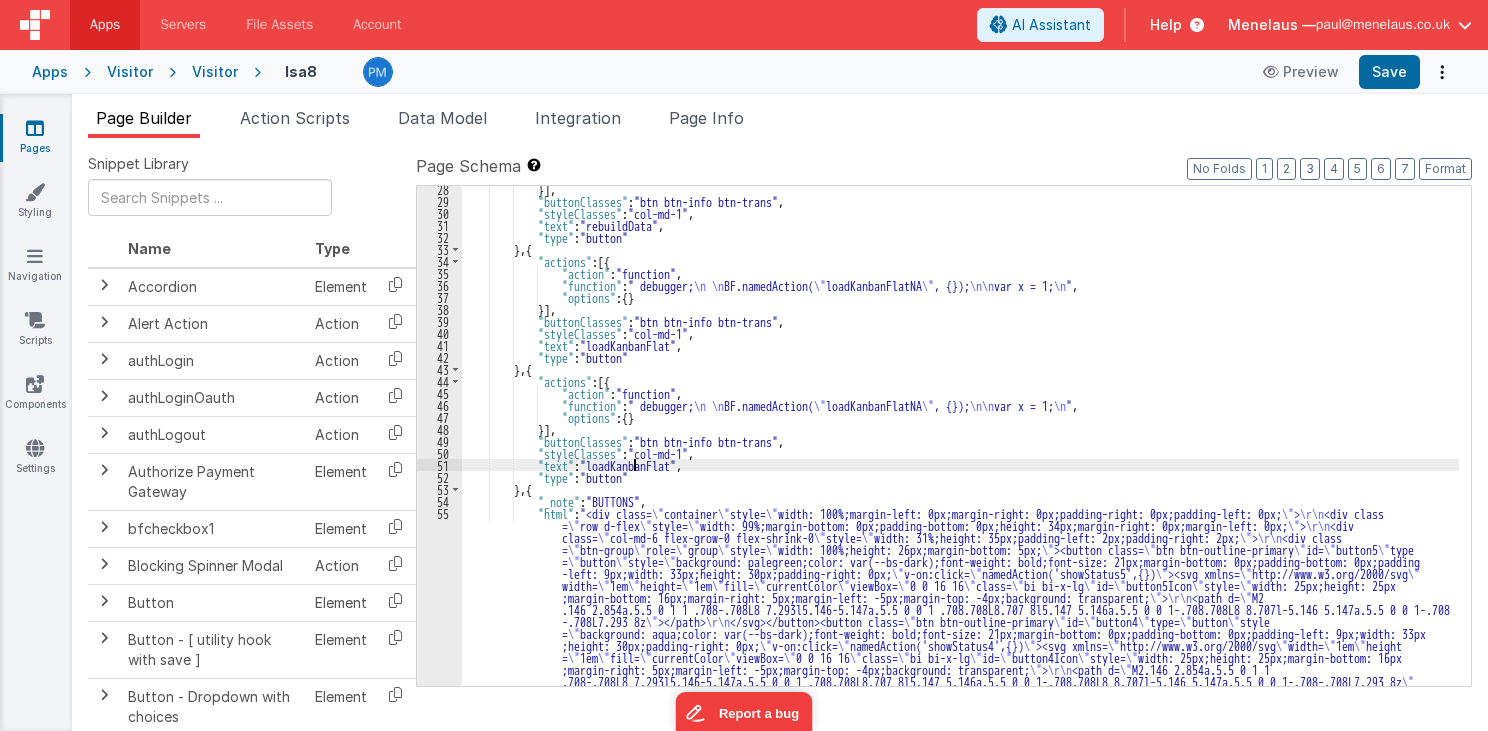 click on "}] ,                "buttonClasses" :  "btn btn-info btn-trans" ,                "styleClasses" :  "col-md-1" ,                "text" :  "rebuildData" ,                "type" :  "button"           } ,  {                "actions" :  [{                     "action" :  "function" ,                     "function" :  " debugger; \n   \n  BF.namedAction( \" loadKanbanFlatNA \" , {}); \n\n var x = 1; \n  " ,                     "options" :  { }                }] ,                "buttonClasses" :  "btn btn-info btn-trans" ,                "styleClasses" :  "col-md-1" ,                "text" :  "loadKanbanFlat" ,                "type" :  "button"           } , {                "actions" :  [{                     "action" :  "function" ,                     "function" :  " debugger; \n   \n  BF.namedAction( \" loadKanbanFlatNA \" , {}); \n\n var x = 1; \n  " ,                     "options" :  { }                }] ,                "buttonClasses" :  "btn btn-info btn-trans" ,                "styleClasses" :  "col-md-1" ,                "text" :  "loadKanbanFlat" ,                "type" :  "button"           } , {                "actions" :  [{                     "action" :  "function" , "function" :  " debugger; \n   \n  model.shopid =  \" 69815697665 \" ; \n\n var x = 1; \n  " ,                     "options" :  { }                }] ,                "buttonClasses" :  "btn btn-info btn-trans" ,                "styleClasses" :  "col-md-1" ,           ," at bounding box center (960, 907) 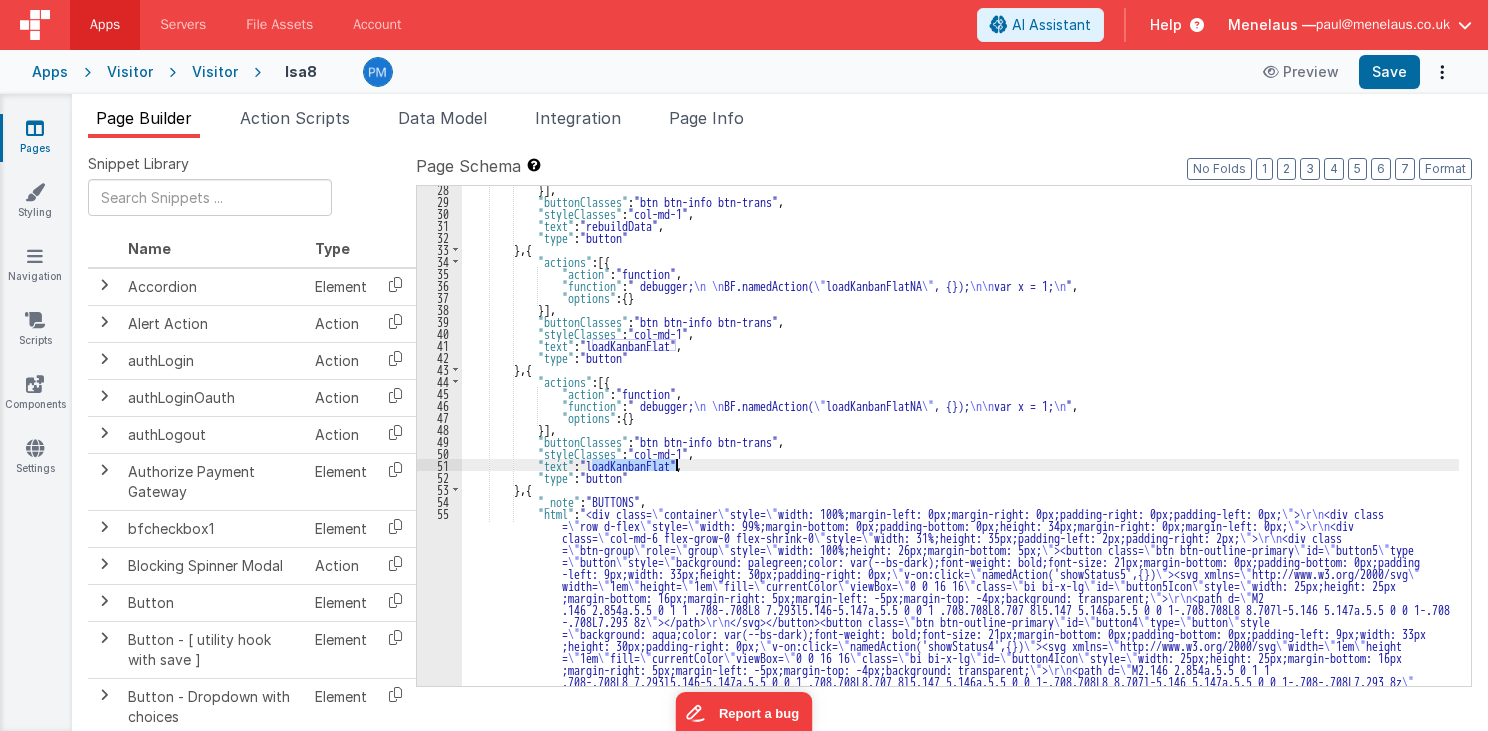 click on "}] ,                "buttonClasses" :  "btn btn-info btn-trans" ,                "styleClasses" :  "col-md-1" ,                "text" :  "rebuildData" ,                "type" :  "button"           } ,  {                "actions" :  [{                     "action" :  "function" ,                     "function" :  " debugger; \n   \n  BF.namedAction( \" loadKanbanFlatNA \" , {}); \n\n var x = 1; \n  " ,                     "options" :  { }                }] ,                "buttonClasses" :  "btn btn-info btn-trans" ,                "styleClasses" :  "col-md-1" ,                "text" :  "loadKanbanFlat" ,                "type" :  "button"           } , {                "actions" :  [{                     "action" :  "function" ,                     "function" :  " debugger; \n   \n  BF.namedAction( \" loadKanbanFlatNA \" , {}); \n\n var x = 1; \n  " ,                     "options" :  { }                }] ,                "buttonClasses" :  "btn btn-info btn-trans" ,                "styleClasses" :  "col-md-1" ,                "text" :  "loadKanbanFlat" ,                "type" :  "button"           } , {                "actions" :  [{                     "action" :  "function" , "function" :  " debugger; \n   \n  model.shopid =  \" 69815697665 \" ; \n\n var x = 1; \n  " ,                     "options" :  { }                }] ,                "buttonClasses" :  "btn btn-info btn-trans" ,                "styleClasses" :  "col-md-1" ,           ," at bounding box center (960, 907) 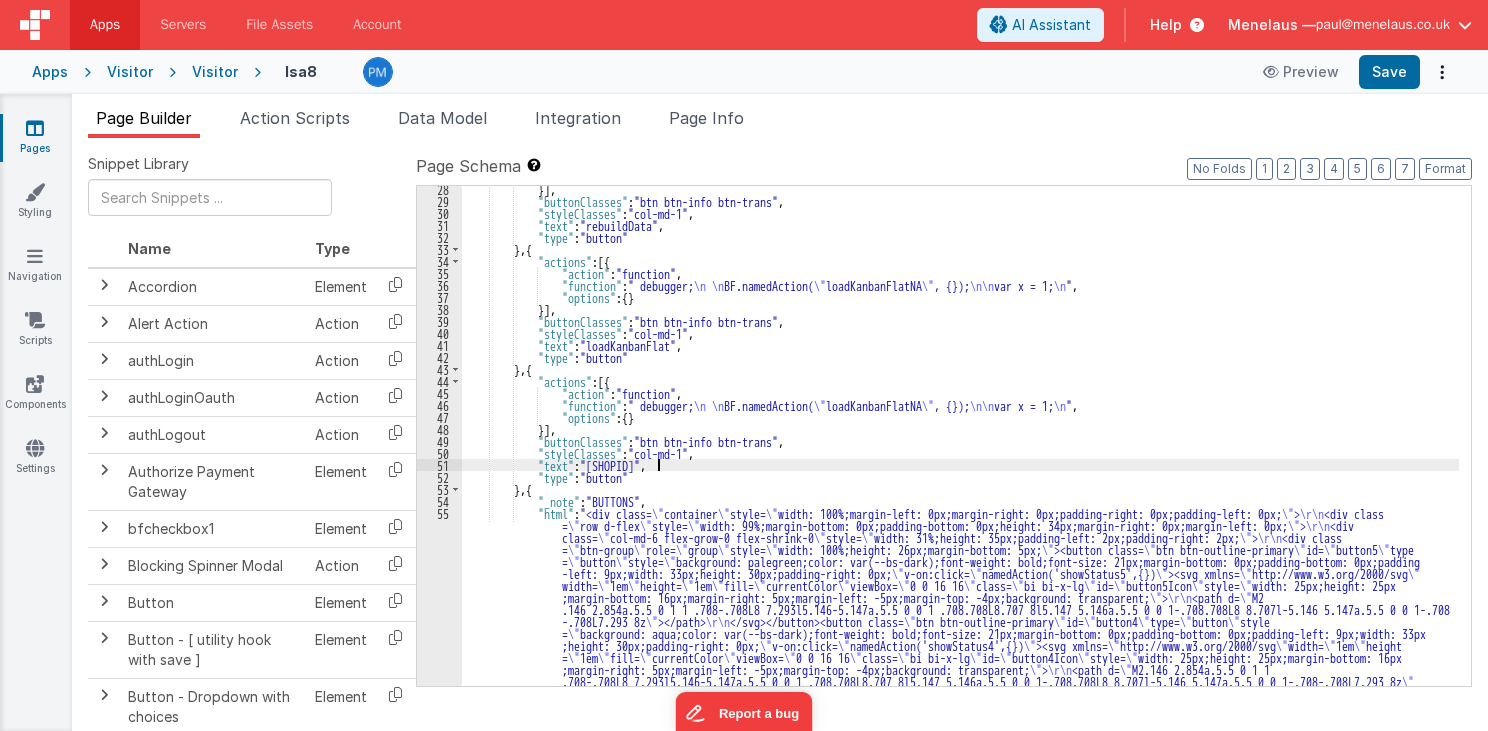 click on "}] ,                "buttonClasses" :  "btn btn-info btn-trans" ,                "styleClasses" :  "col-md-1" ,                "text" :  "rebuildData" ,                "type" :  "button"           } ,  {                "actions" :  [{                     "action" :  "function" ,                     "function" :  " debugger; \n   \n  BF.namedAction( \" loadKanbanFlatNA \" , {}); \n\n var x = 1; \n  " ,                     "options" :  { }                }] ,                "buttonClasses" :  "btn btn-info btn-trans" ,                "styleClasses" :  "col-md-1" ,                "text" :  "loadKanbanFlat" ,                "type" :  "button"           } , {                "actions" :  [{                     "action" :  "function" ,                     "function" :  " debugger; \n   \n  BF.namedAction( \" loadKanbanFlatNA \" , {}); \n\n var x = 1; \n  " ,                     "options" :  { }                }] ,                "buttonClasses" :  "btn btn-info btn-trans" ,                "styleClasses" :  "col-md-1" ,                "text" :  "loadKanbanFlat" ,                "type" :  "button"           } , {                "actions" :  [{                     "action" :  "function" , "function" :  " debugger; \n   \n  model.shopid =  \" 69815697665 \" ; \n\n var x = 1; \n  " ,                     "options" :  { }                }] ,                "buttonClasses" :  "btn btn-info btn-trans" ,                "styleClasses" :  "col-md-1" ,           ," at bounding box center [960, 907] 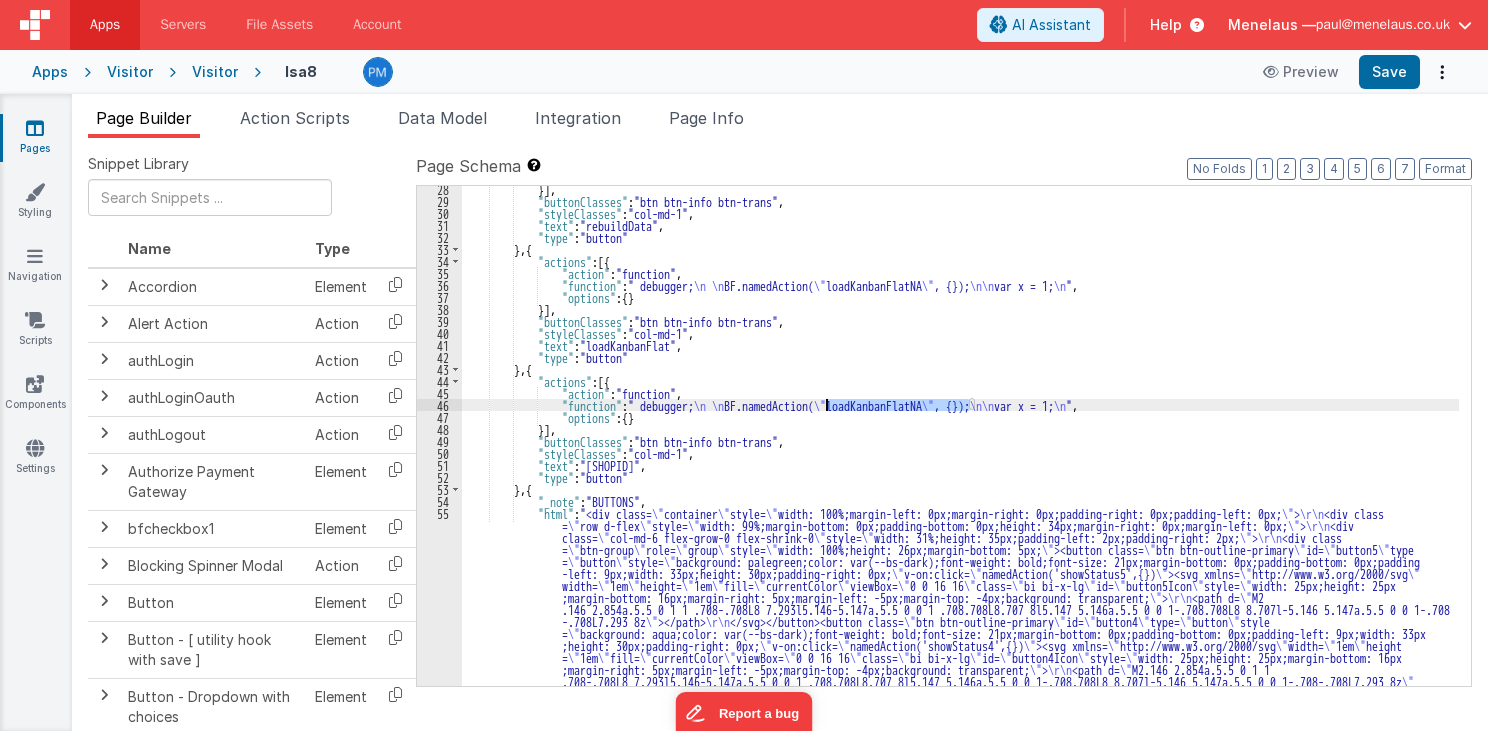 click on "}] ,                "buttonClasses" :  "btn btn-info btn-trans" ,                "styleClasses" :  "col-md-1" ,                "text" :  "rebuildData" ,                "type" :  "button"           } ,  {                "actions" :  [{                     "action" :  "function" ,                     "function" :  " debugger; \n   \n  BF.namedAction( \" loadKanbanFlatNA \" , {}); \n\n var x = 1; \n  " ,                     "options" :  { }                }] ,                "buttonClasses" :  "btn btn-info btn-trans" ,                "styleClasses" :  "col-md-1" ,                "text" :  "loadKanbanFlat" ,                "type" :  "button"           } , {                "actions" :  [{                     "action" :  "function" ,                     "function" :  " debugger; \n   \n  BF.namedAction( \" loadKanbanFlatNA \" , {}); \n\n var x = 1; \n  " ,                     "options" :  { }                }] ,                "buttonClasses" :  "btn btn-info btn-trans" ,                "styleClasses" :  "col-md-1" ,                "text" :  "loadKanbanFlat" ,                "type" :  "button"           } , {                "actions" :  [{                     "action" :  "function" , "function" :  " debugger; \n   \n  model.shopid =  \" 69815697665 \" ; \n\n var x = 1; \n  " ,                     "options" :  { }                }] ,                "buttonClasses" :  "btn btn-info btn-trans" ,                "styleClasses" :  "col-md-1" ,           ," at bounding box center [960, 907] 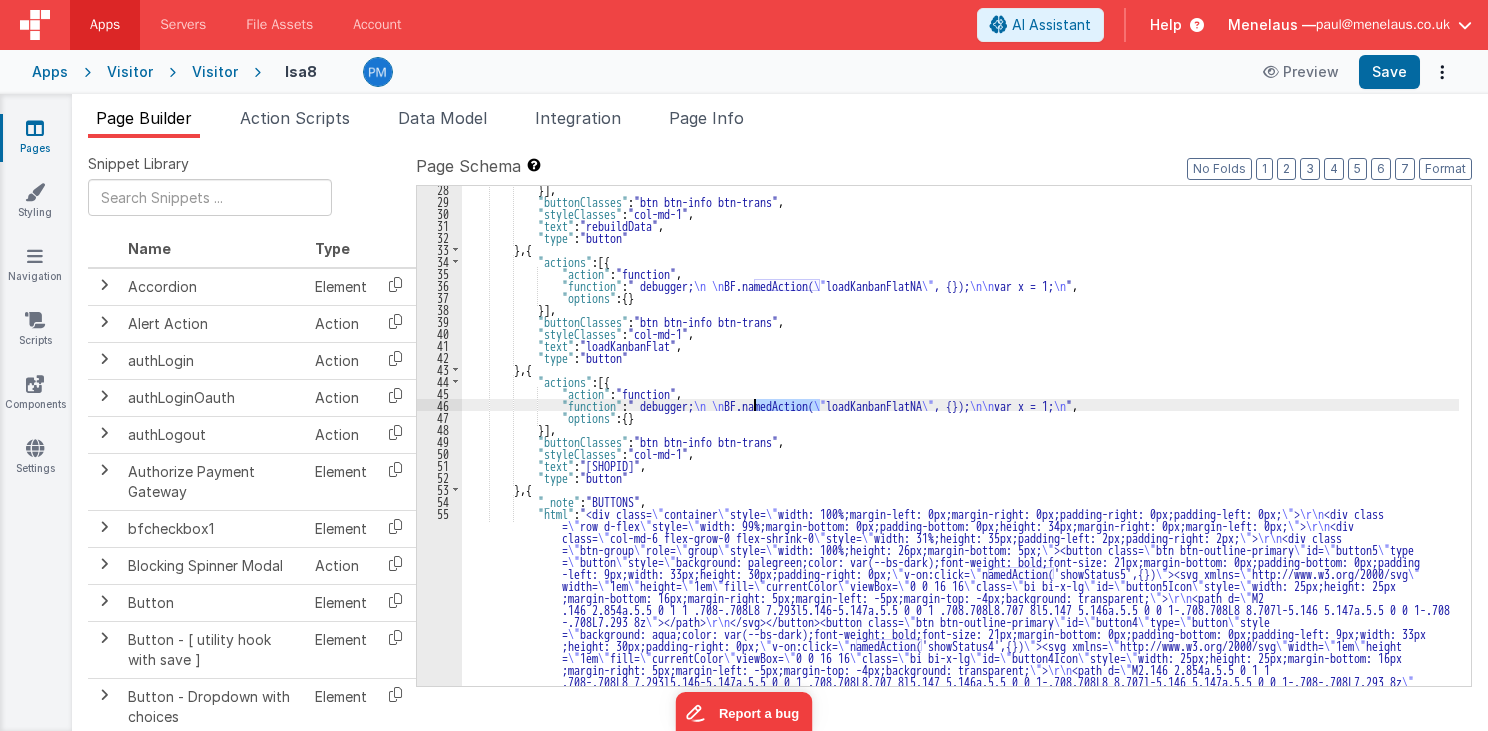 click on "}] ,                "buttonClasses" :  "btn btn-info btn-trans" ,                "styleClasses" :  "col-md-1" ,                "text" :  "rebuildData" ,                "type" :  "button"           } ,  {                "actions" :  [{                     "action" :  "function" ,                     "function" :  " debugger; \n   \n  BF.namedAction( \" loadKanbanFlatNA \" , {}); \n\n var x = 1; \n  " ,                     "options" :  { }                }] ,                "buttonClasses" :  "btn btn-info btn-trans" ,                "styleClasses" :  "col-md-1" ,                "text" :  "loadKanbanFlat" ,                "type" :  "button"           } , {                "actions" :  [{                     "action" :  "function" ,                     "function" :  " debugger; \n   \n  BF.namedAction( \" loadKanbanFlatNA \" , {}); \n\n var x = 1; \n  " ,                     "options" :  { }                }] ,                "buttonClasses" :  "btn btn-info btn-trans" ,                "styleClasses" :  "col-md-1" ,                "text" :  "loadKanbanFlat" ,                "type" :  "button"           } , {                "actions" :  [{                     "action" :  "function" , "function" :  " debugger; \n   \n  model.shopid =  \" 69815697665 \" ; \n\n var x = 1; \n  " ,                     "options" :  { }                }] ,                "buttonClasses" :  "btn btn-info btn-trans" ,                "styleClasses" :  "col-md-1" ,           ," at bounding box center [960, 907] 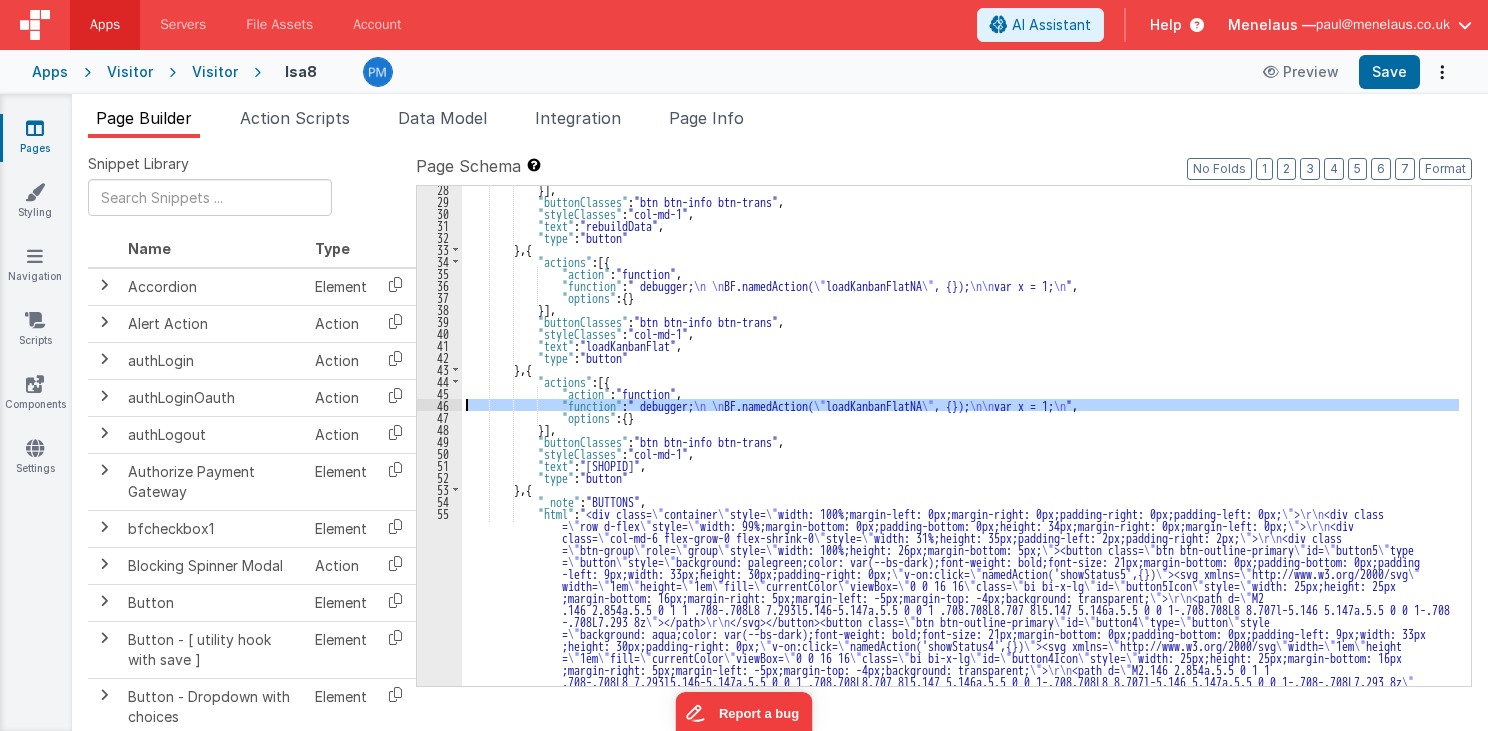 click on "46" at bounding box center [439, 405] 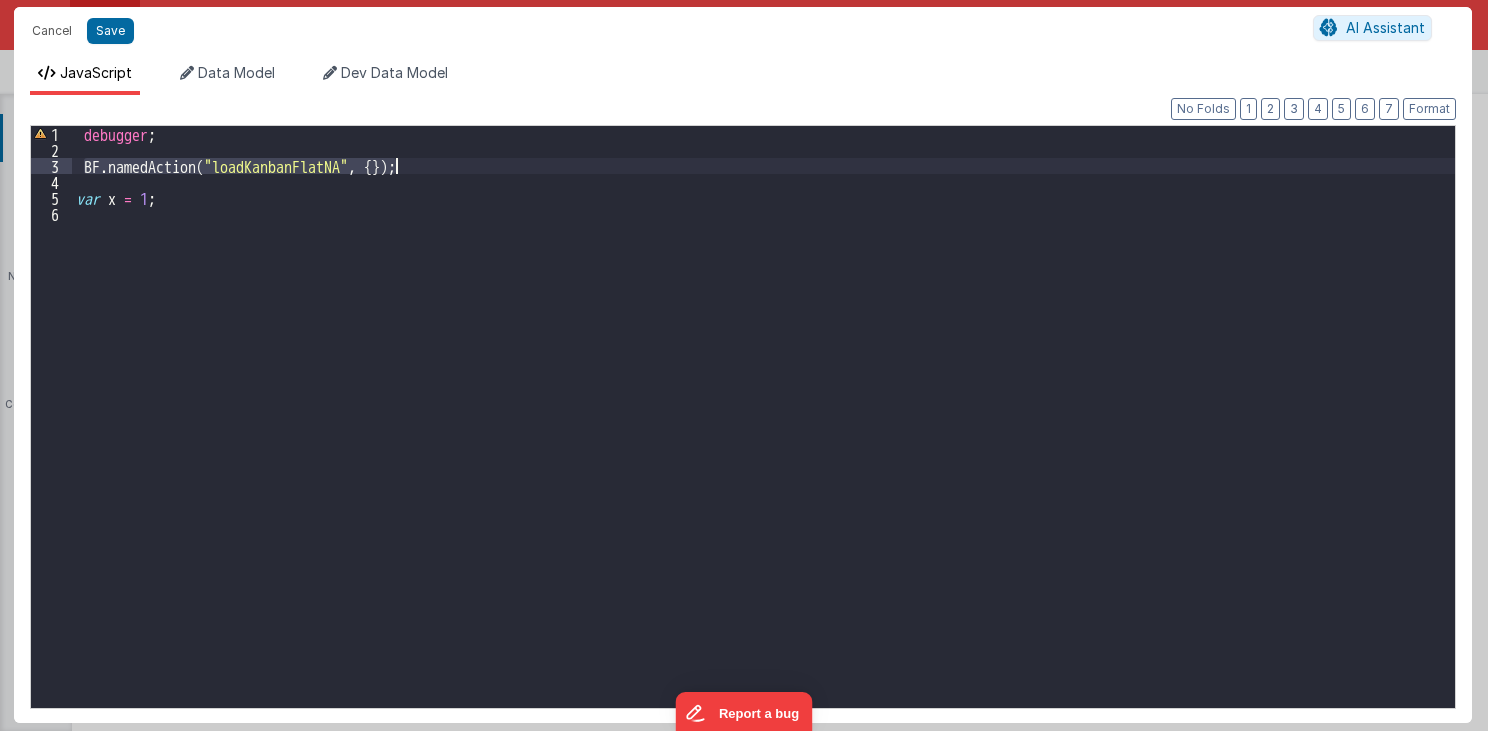 drag, startPoint x: 83, startPoint y: 164, endPoint x: 415, endPoint y: 159, distance: 332.03766 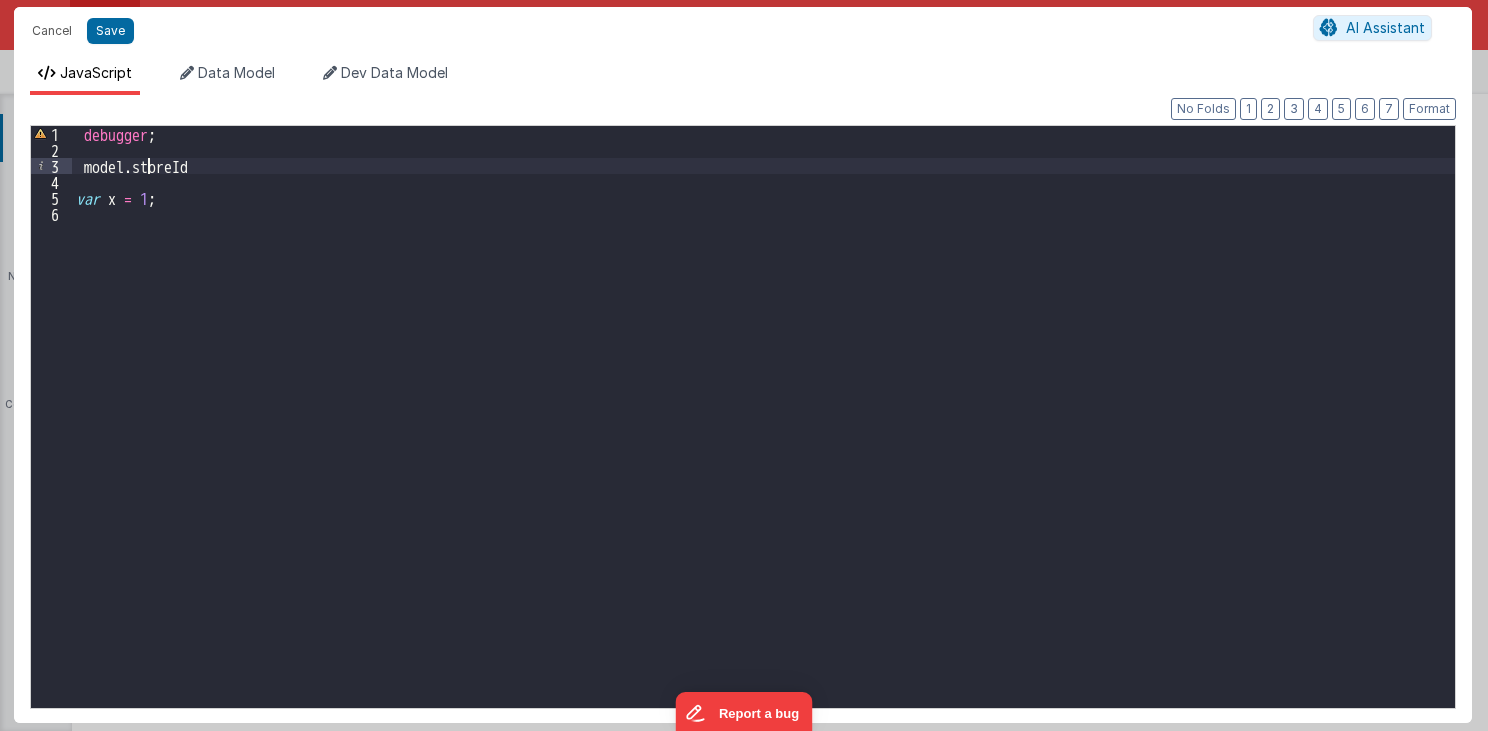 click on "debugger ;     model . storeId var   x   =   1 ;" at bounding box center (764, 433) 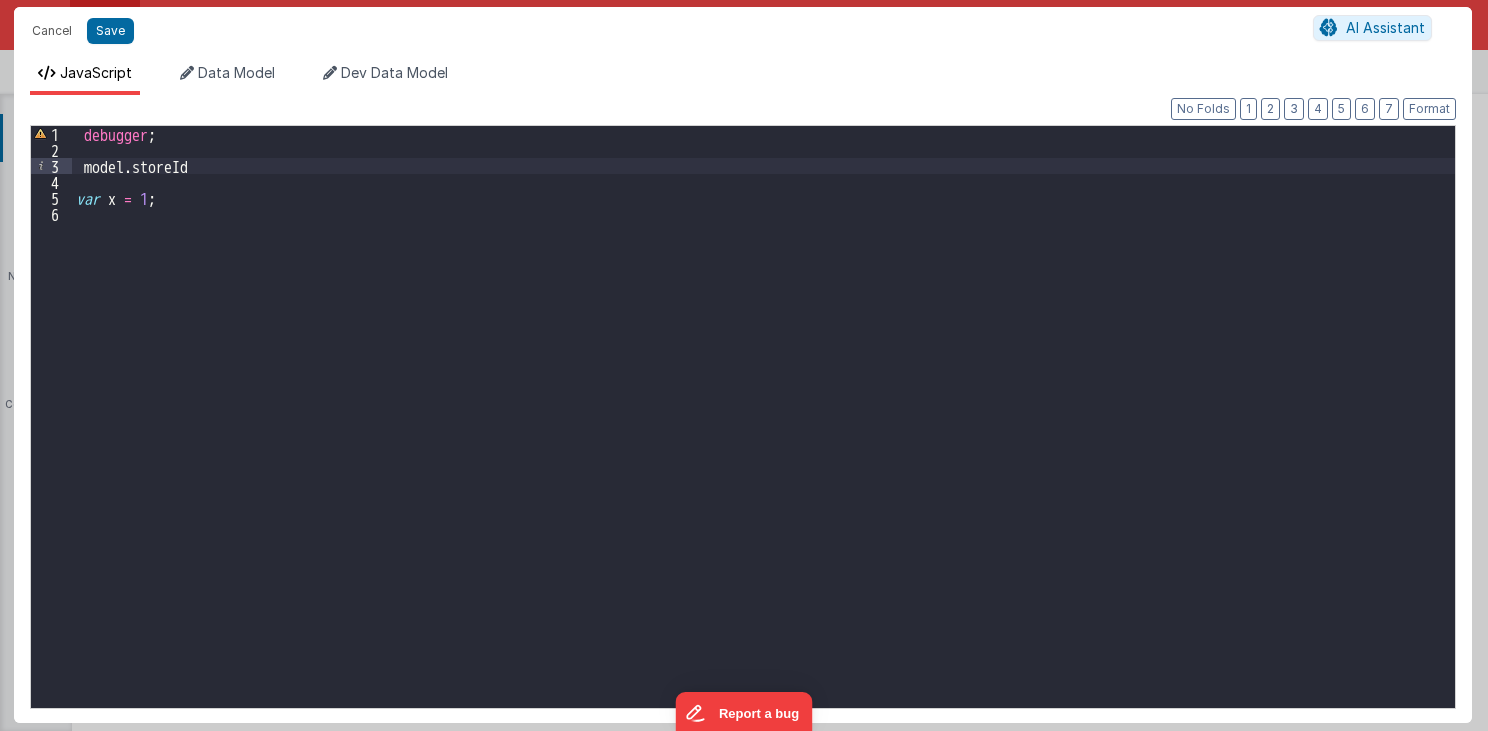 click on "debugger ;     model . storeId var   x   =   1 ;" at bounding box center (764, 433) 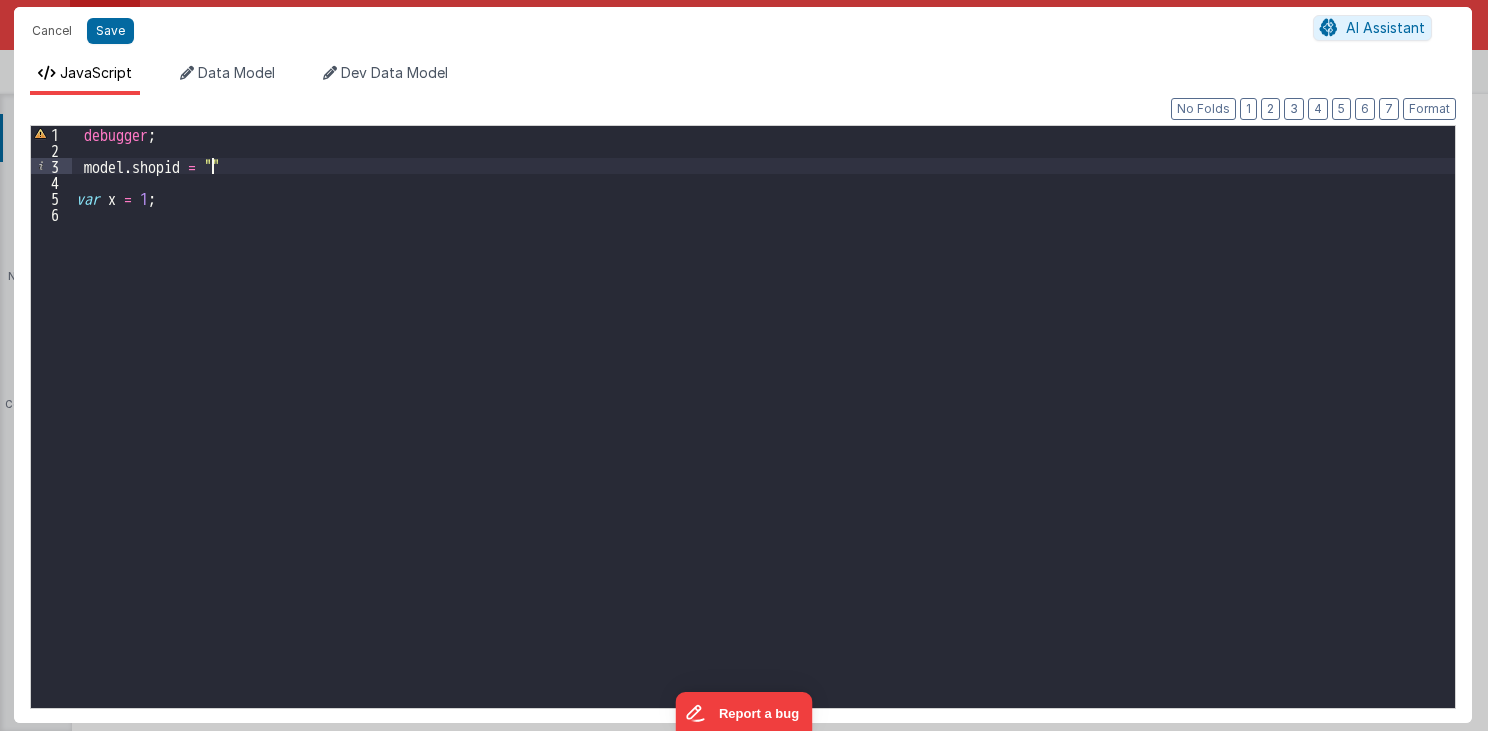 click on "debugger ; model . shopid = "" var x = 1;" at bounding box center (764, 433) 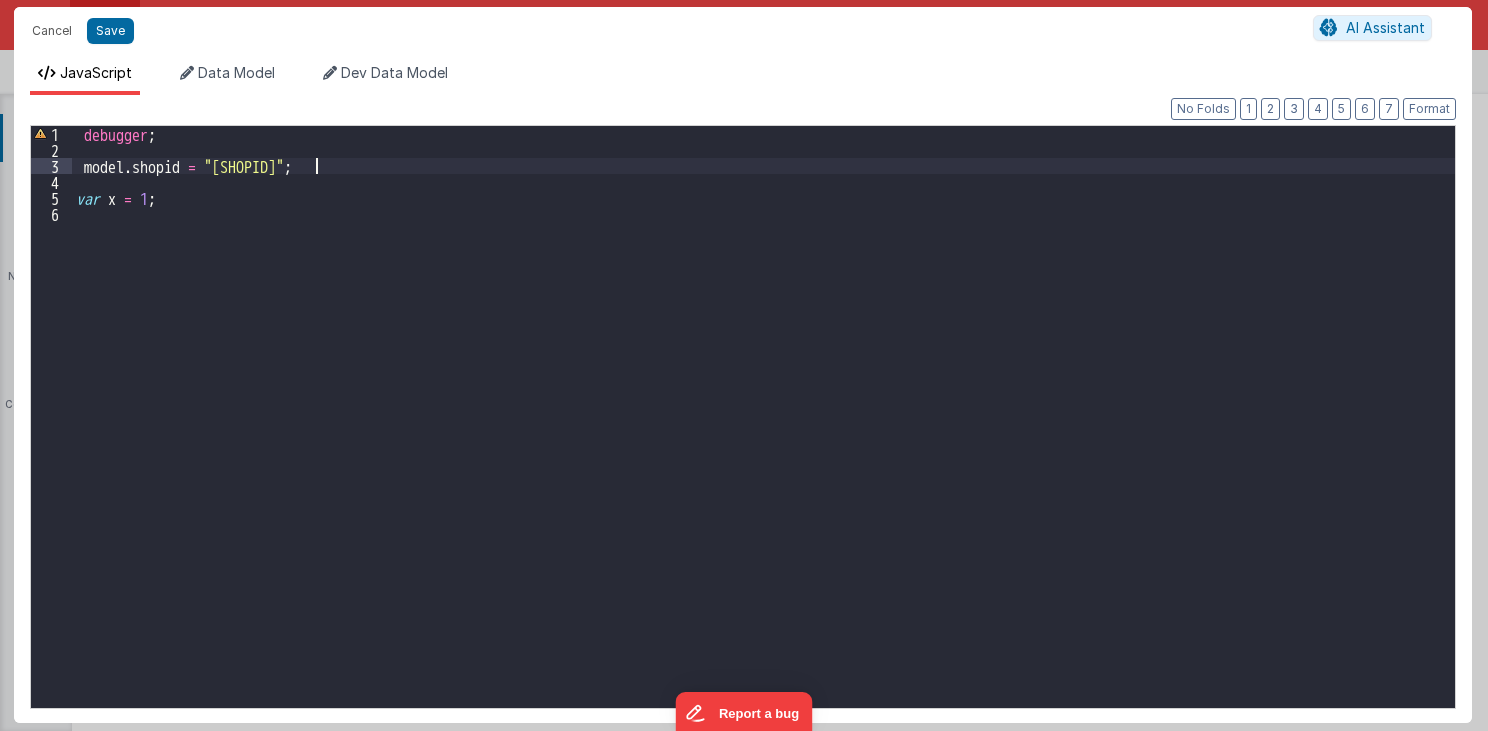 type 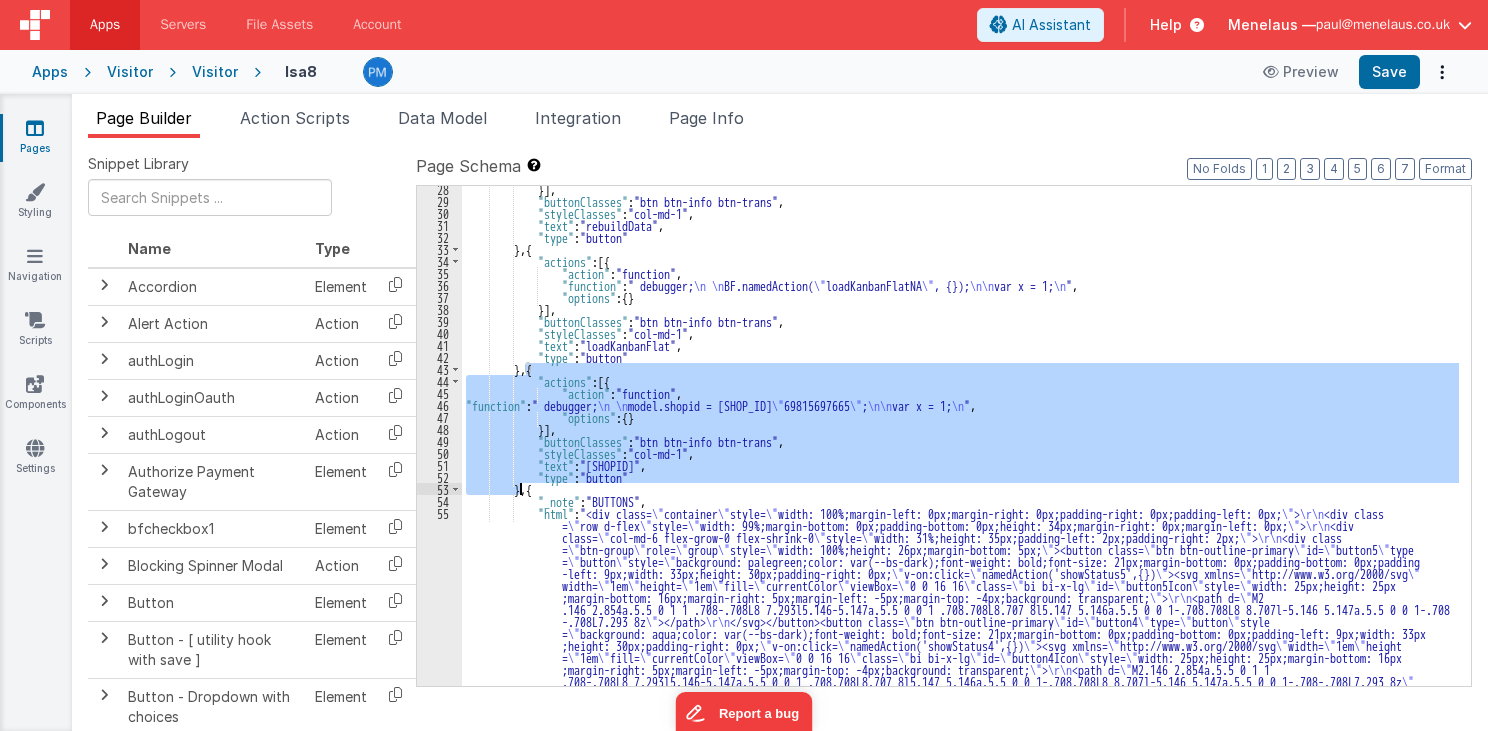 drag, startPoint x: 526, startPoint y: 368, endPoint x: 522, endPoint y: 490, distance: 122.06556 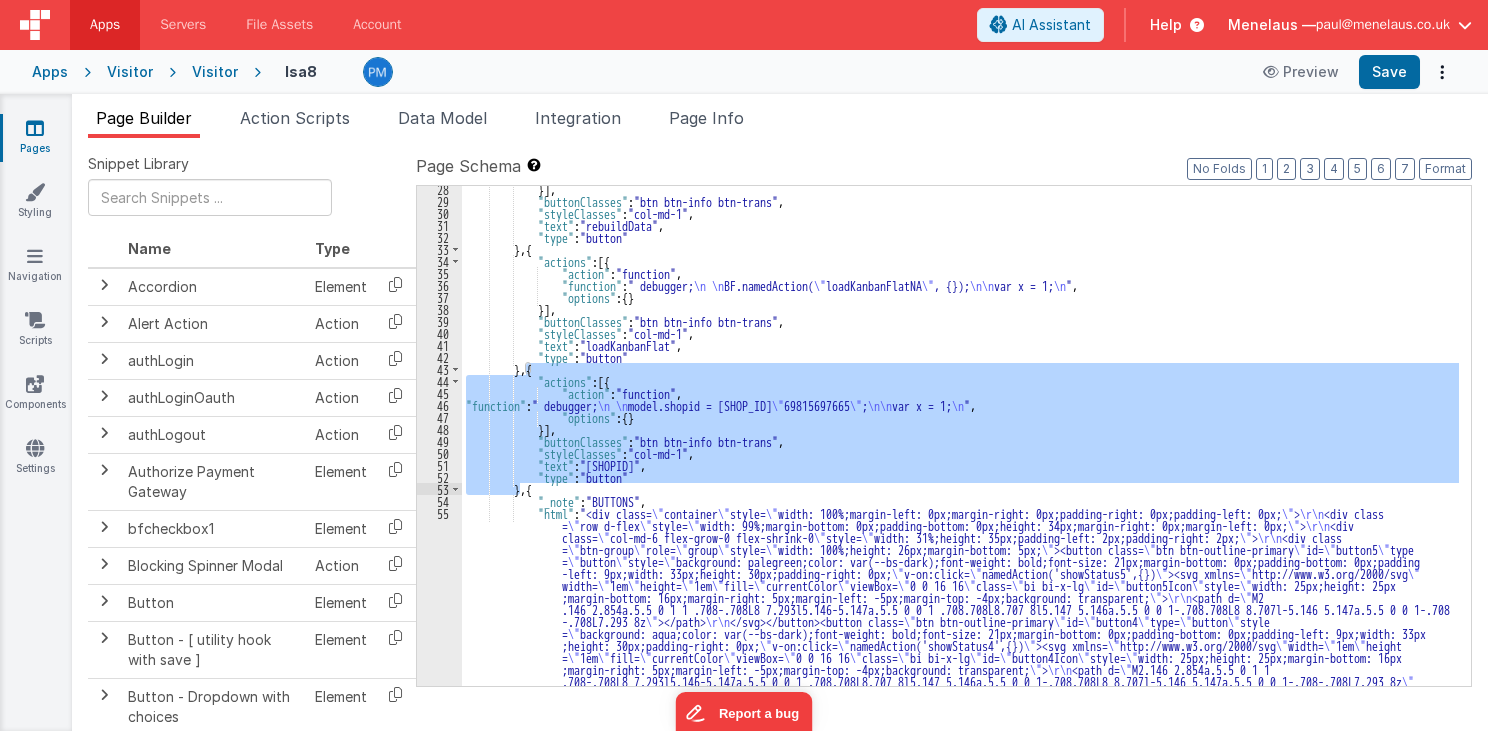 click on "}] ,                "buttonClasses" :  "btn btn-info btn-trans" ,                "styleClasses" :  "col-md-1" ,                "text" :  "rebuildData" ,                "type" :  "button"           } ,  {                "actions" :  [{                     "action" :  "function" ,                     "function" :  " debugger; \n   \n  BF.namedAction( \" loadKanbanFlatNA \" , {}); \n\n var x = 1; \n  " ,                     "options" :  { }                }] ,                "buttonClasses" :  "btn btn-info btn-trans" ,                "styleClasses" :  "col-md-1" ,                "text" :  "loadKanbanFlat" ,                "type" :  "button"           } , {                "actions" :  [{                     "action" :  "function" , "function" :  " debugger; \n   \n  model.shopid =  \" 69815697665 \" ; \n\n var x = 1; \n  " ,                     "options" :  { }                }] ,                "buttonClasses" :  "btn btn-info btn-trans" ,                "styleClasses" :  "col-md-1" ,           ," at bounding box center (960, 436) 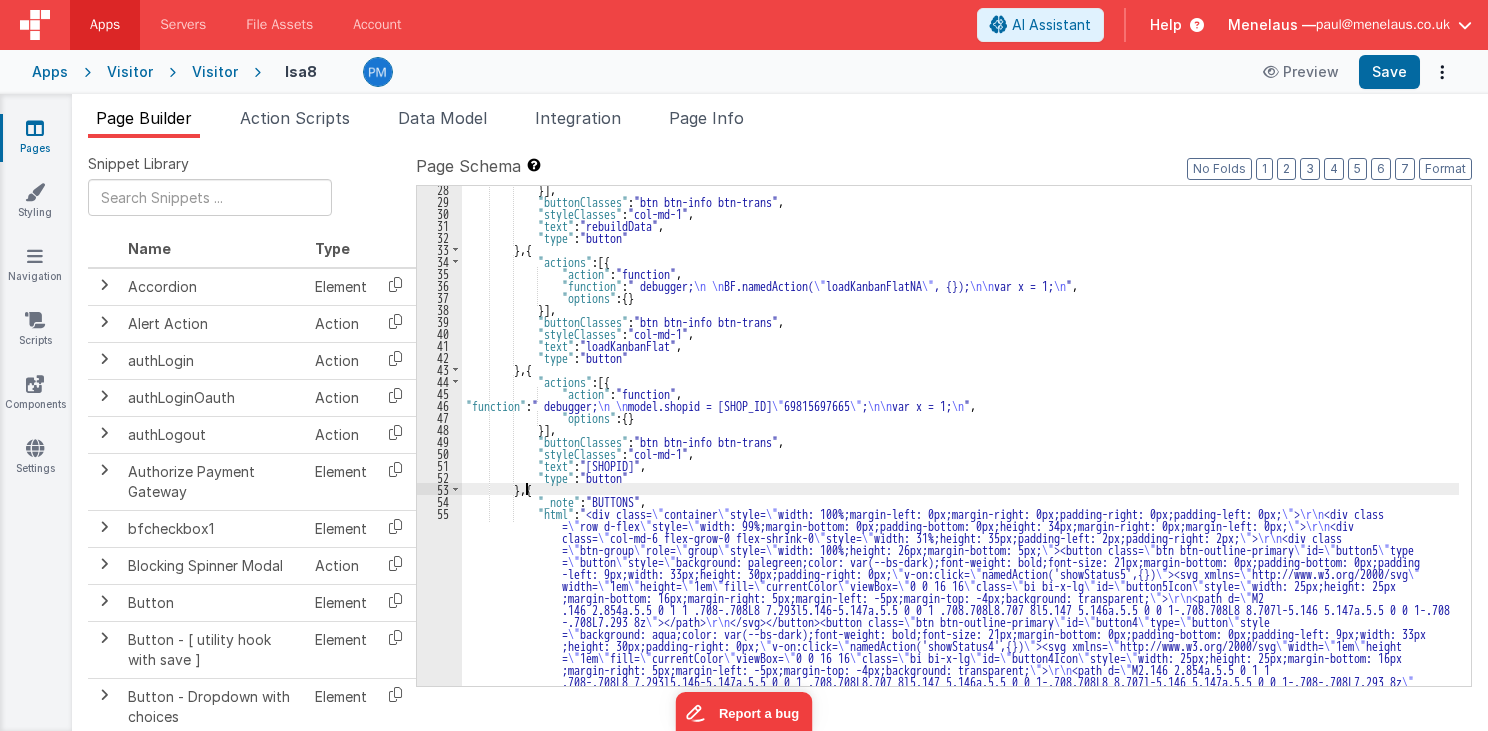 click on "}] ,                "buttonClasses" :  "btn btn-info btn-trans" ,                "styleClasses" :  "col-md-1" ,                "text" :  "rebuildData" ,                "type" :  "button"           } ,  {                "actions" :  [{                     "action" :  "function" ,                     "function" :  " debugger; \n   \n  BF.namedAction( \" loadKanbanFlatNA \" , {}); \n\n var x = 1; \n  " ,                     "options" :  { }                }] ,                "buttonClasses" :  "btn btn-info btn-trans" ,                "styleClasses" :  "col-md-1" ,                "text" :  "loadKanbanFlat" ,                "type" :  "button"           } , {                "actions" :  [{                     "action" :  "function" , "function" :  " debugger; \n   \n  model.shopid =  \" 69815697665 \" ; \n\n var x = 1; \n  " ,                     "options" :  { }                }] ,                "buttonClasses" :  "btn btn-info btn-trans" ,                "styleClasses" :  "col-md-1" ,           ," at bounding box center [960, 907] 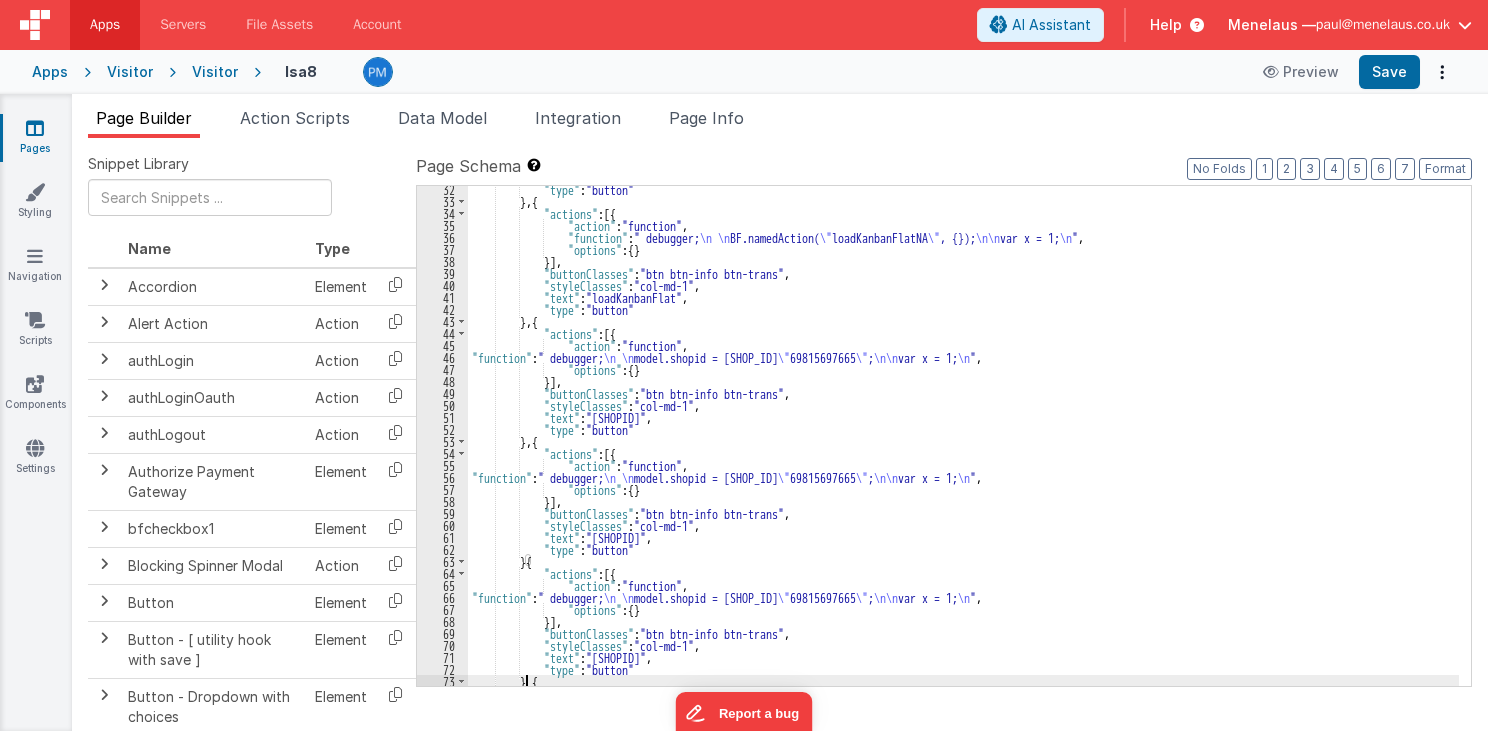 scroll, scrollTop: 375, scrollLeft: 0, axis: vertical 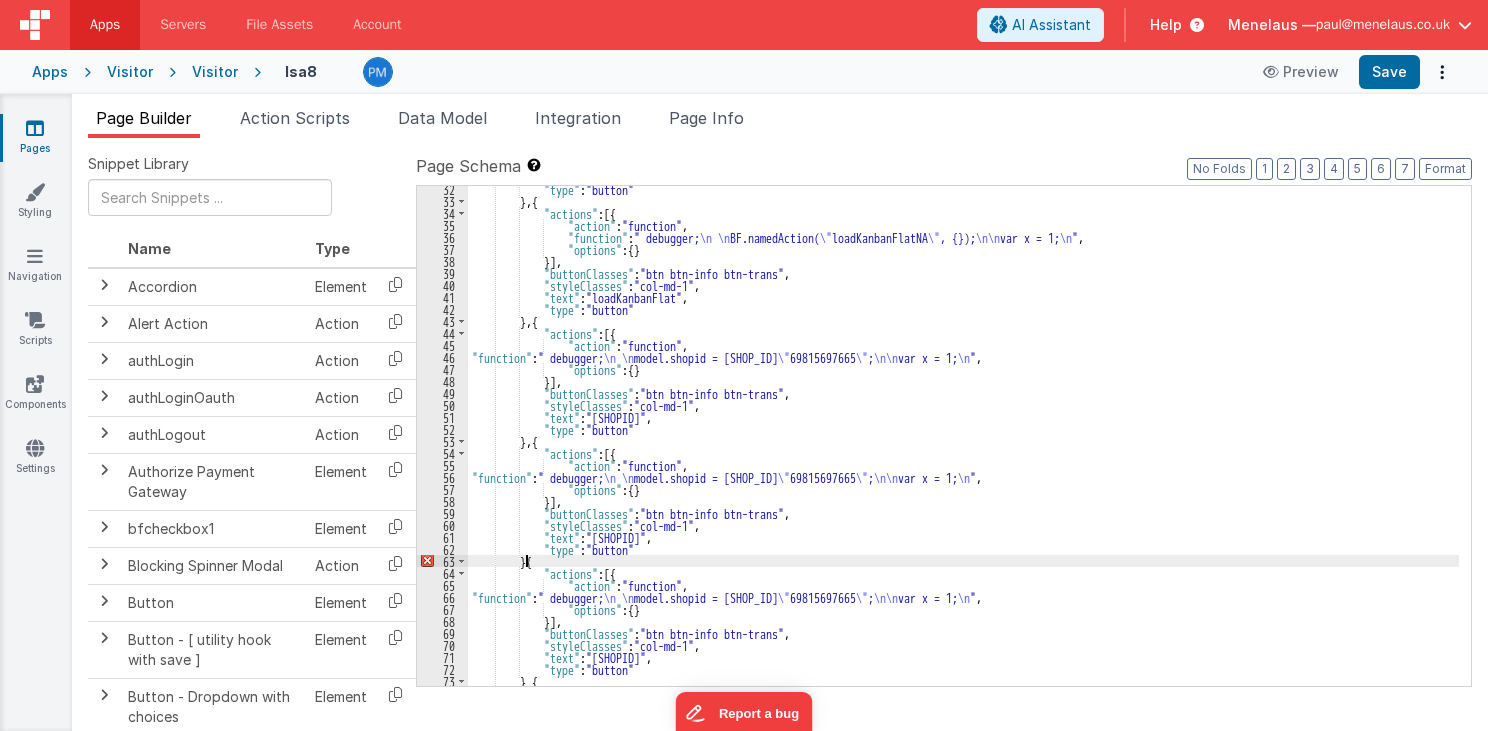 click on ""type" :  "button"           } ,  {                "actions" :  [{                     "action" :  "function" ,                     "function" :  " debugger; \n   \n  BF.namedAction( \" loadKanbanFlatNA \" , {}); \n\n var x = 1; \n  " ,                     "options" :  { }                }] ,                "buttonClasses" :  "btn btn-info btn-trans" ,                "styleClasses" :  "col-md-1" ,                "text" :  "loadKanbanFlat" ,                "type" :  "button"           } , {                "actions" :  [{                     "action" :  "function" , "function" :  " debugger; \n   \n  model.shopid =  \" [SHOPID] \" ; \n\n var x = 1; \n  " ,                     "options" :  { }                }] ,                "buttonClasses" :  "btn btn-info btn-trans" ,                "styleClasses" :  "col-md-1" ,                "text" :  "[SHOPID]" ,                "type" :  "button"           } , {                "actions" :  [{                     "action" :  "function" , "function"" at bounding box center [963, 445] 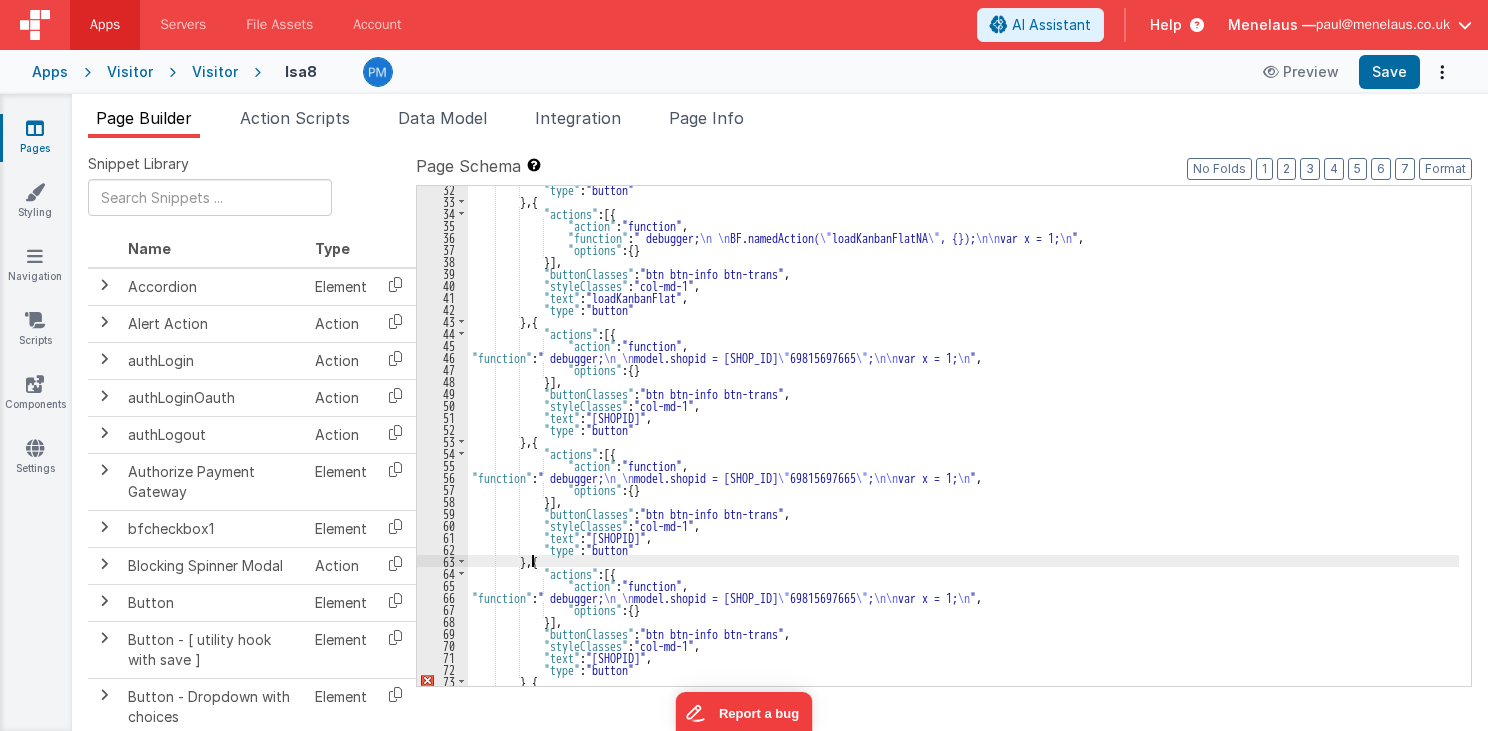 scroll, scrollTop: 519, scrollLeft: 0, axis: vertical 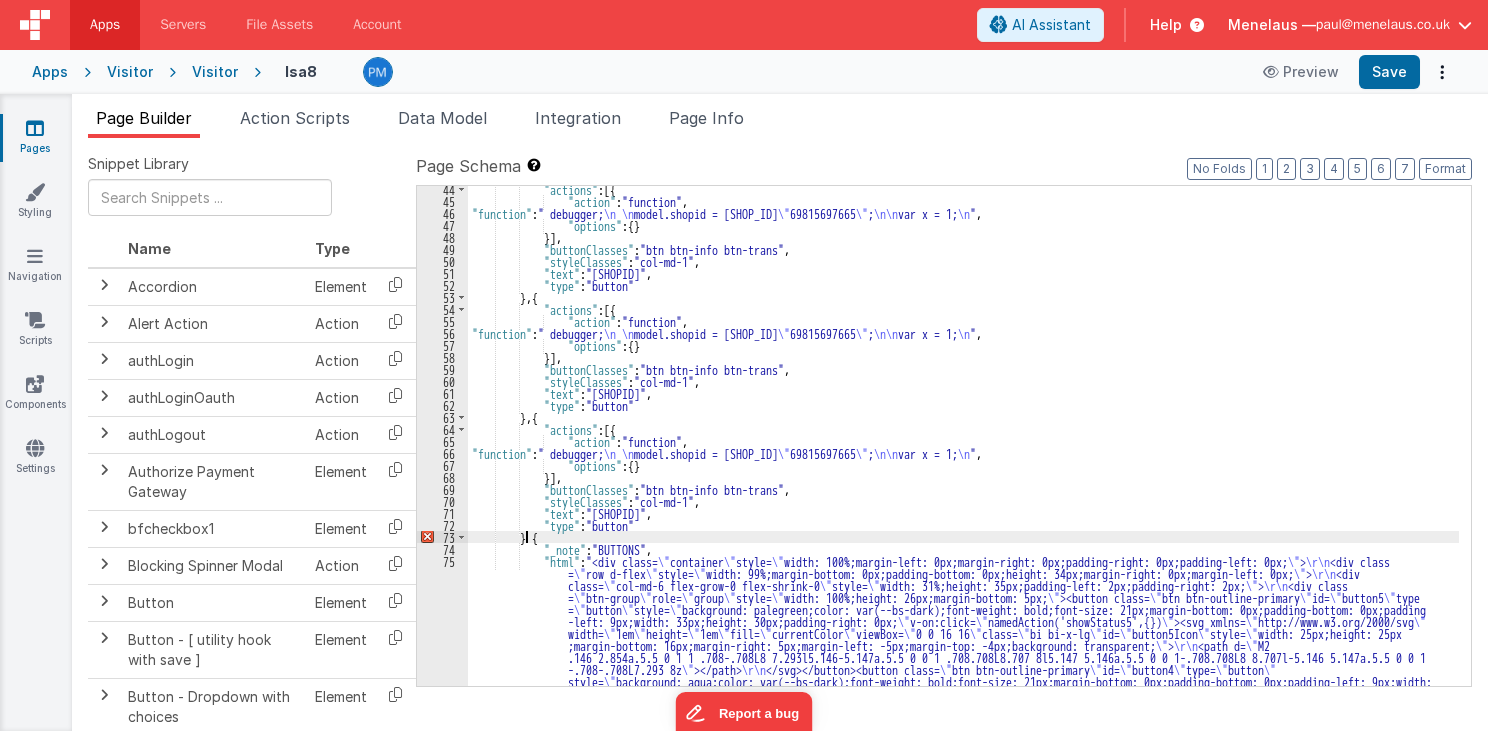 click on ""actions" : [{ "action" : "function" , "function" : " debugger; \n   \n  model.shopid =  " 69815697665 " ; \n\n var x = 1; \n  " , "options" : { } }] , "buttonClasses" : "btn btn-info btn-trans" , "styleClasses" : "col-md-1" , "text" : "69815697665" , "type" : "button" } , { "actions" : [{ "action" : "function" , "function" : " debugger; \n   \n  model.shopid =  " 69815697665 " ; \n\n var x = 1; \n  " , "options" : { } }] , "buttonClasses" : "btn btn-info btn-trans" , "styleClasses" : "col-md-1" , "text" : "69815697665" , "type" : "button" } , { "actions" : [{ "action" : "function" , "function" : " debugger; \n   \n  model.shopid =  " 69815697665 " ; \n\n var x = 1; \n  " ," at bounding box center (963, 913) 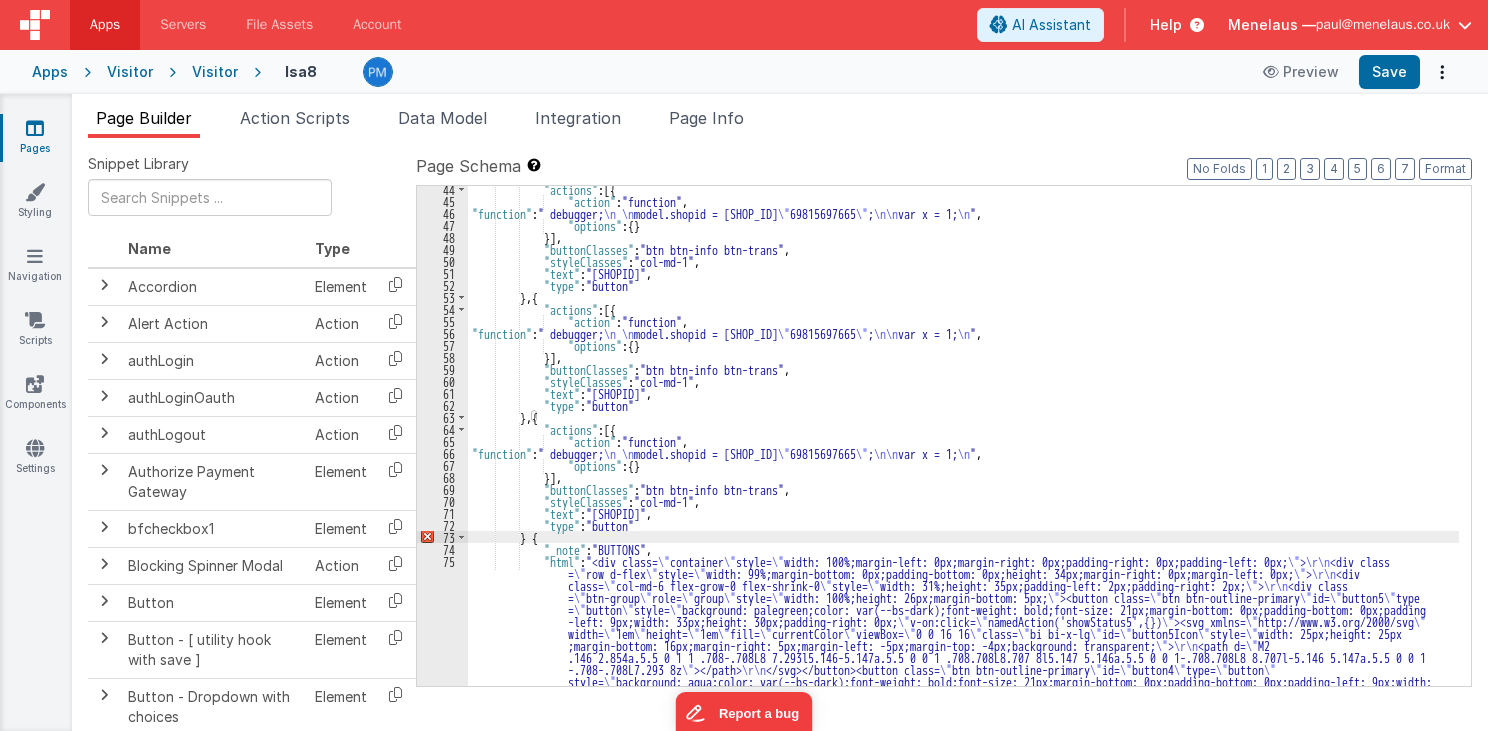 type 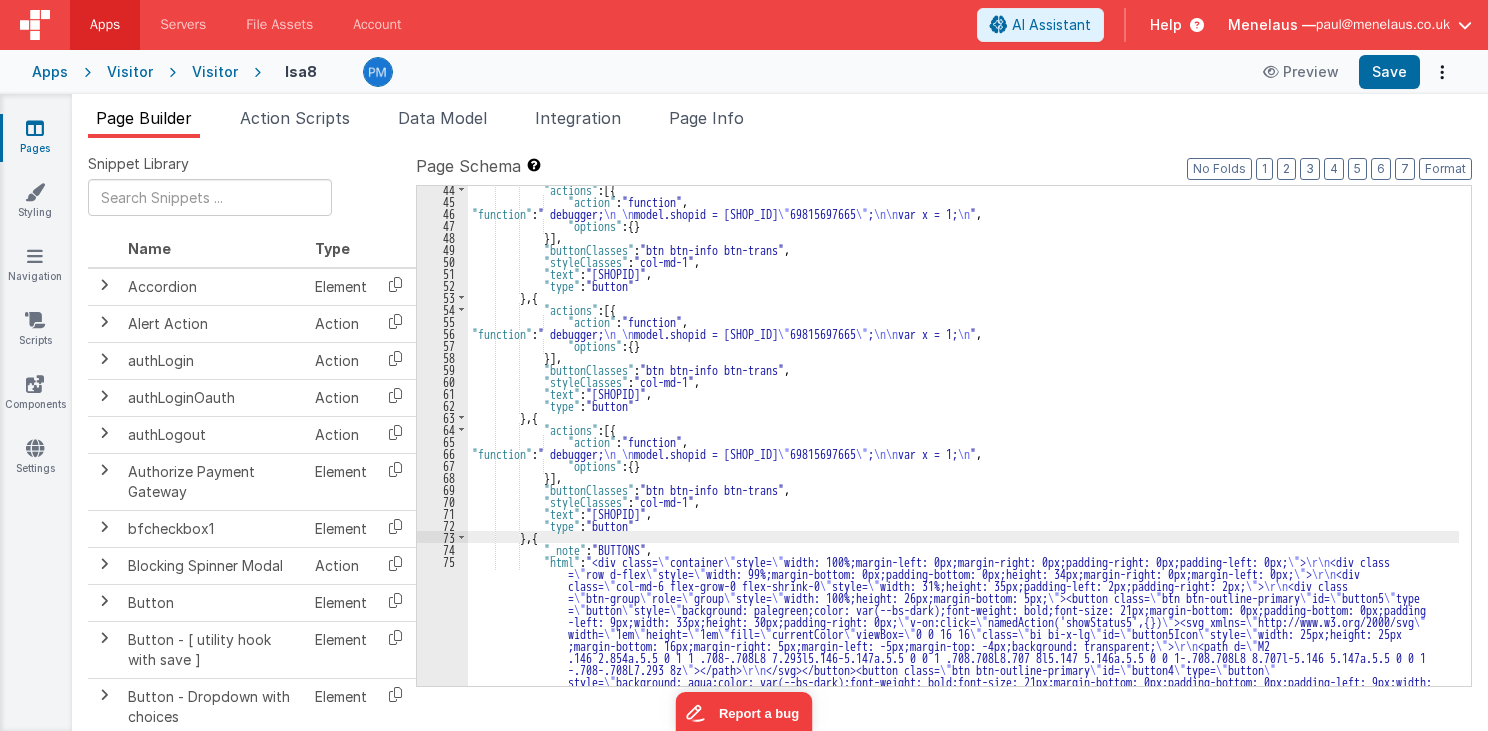 click on ""actions" : [{ "action" : "function" , "function" : " debugger; \n   \n  model.shopid =  " 69815697665 " ; \n\n var x = 1; \n  " , "options" : { } }] , "buttonClasses" : "btn btn-info btn-trans" , "styleClasses" : "col-md-1" , "text" : "69815697665" , "type" : "button" } , { "actions" : [{ "action" : "function" , "function" : " debugger; \n   \n  model.shopid =  " 69815697665 " ; \n\n var x = 1; \n  " , "options" : { } }] , "buttonClasses" : "btn btn-info btn-trans" , "styleClasses" : "col-md-1" , "text" : "69815697665" , "type" : "button" } , { "actions" : [{ "action" : "function" , "function" : " debugger; \n   \n  model.shopid =  " 69815697665 " ; \n\n var x = 1; \n  " ," at bounding box center [963, 913] 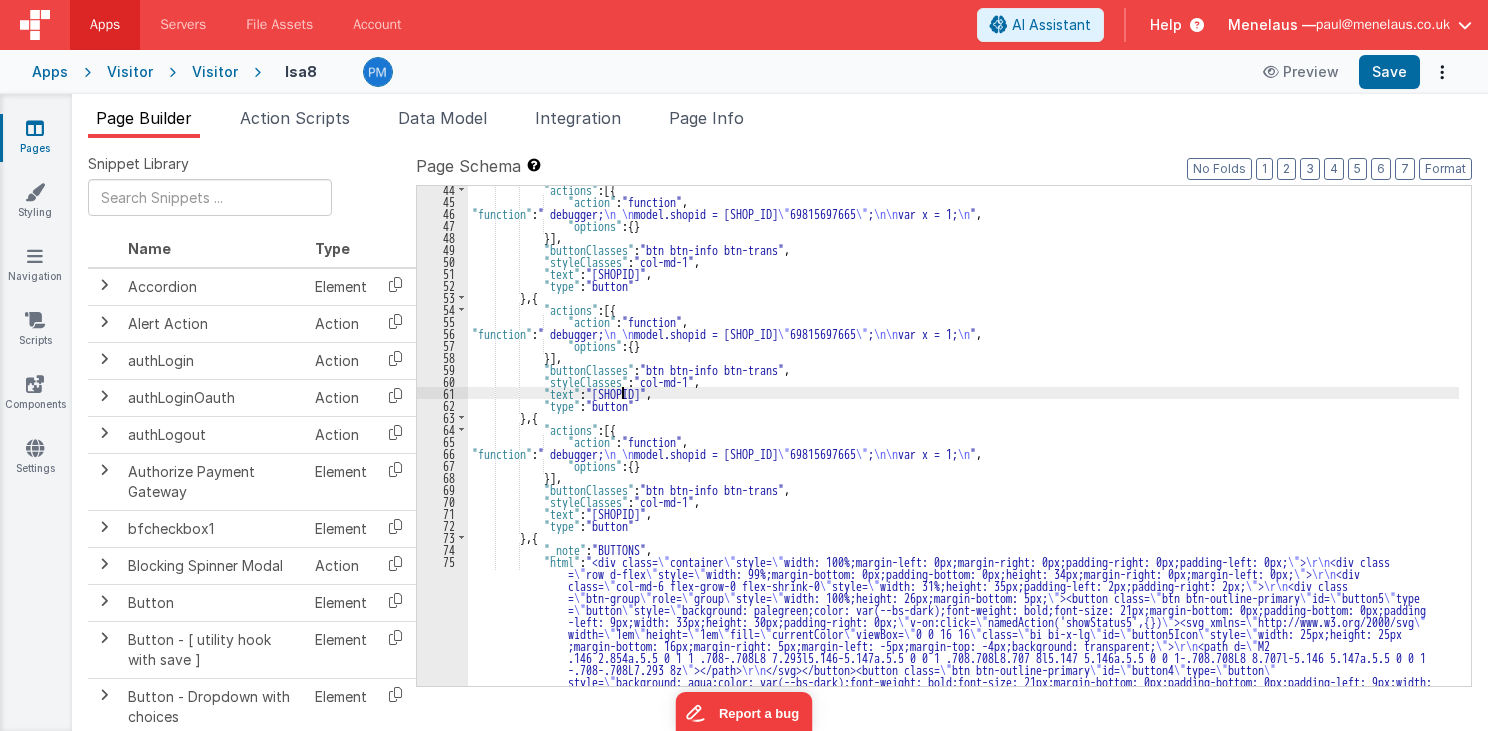 click on ""actions" : [{ "action" : "function" , "function" : " debugger; \n   \n  model.shopid =  " 69815697665 " ; \n\n var x = 1; \n  " , "options" : { } }] , "buttonClasses" : "btn btn-info btn-trans" , "styleClasses" : "col-md-1" , "text" : "69815697665" , "type" : "button" } , { "actions" : [{ "action" : "function" , "function" : " debugger; \n   \n  model.shopid =  " 69815697665 " ; \n\n var x = 1; \n  " , "options" : { } }] , "buttonClasses" : "btn btn-info btn-trans" , "styleClasses" : "col-md-1" , "text" : "69815697665" , "type" : "button" } , { "actions" : [{ "action" : "function" , "function" : " debugger; \n   \n  model.shopid =  " 69815697665 " ; \n\n var x = 1; \n  " ," at bounding box center (963, 913) 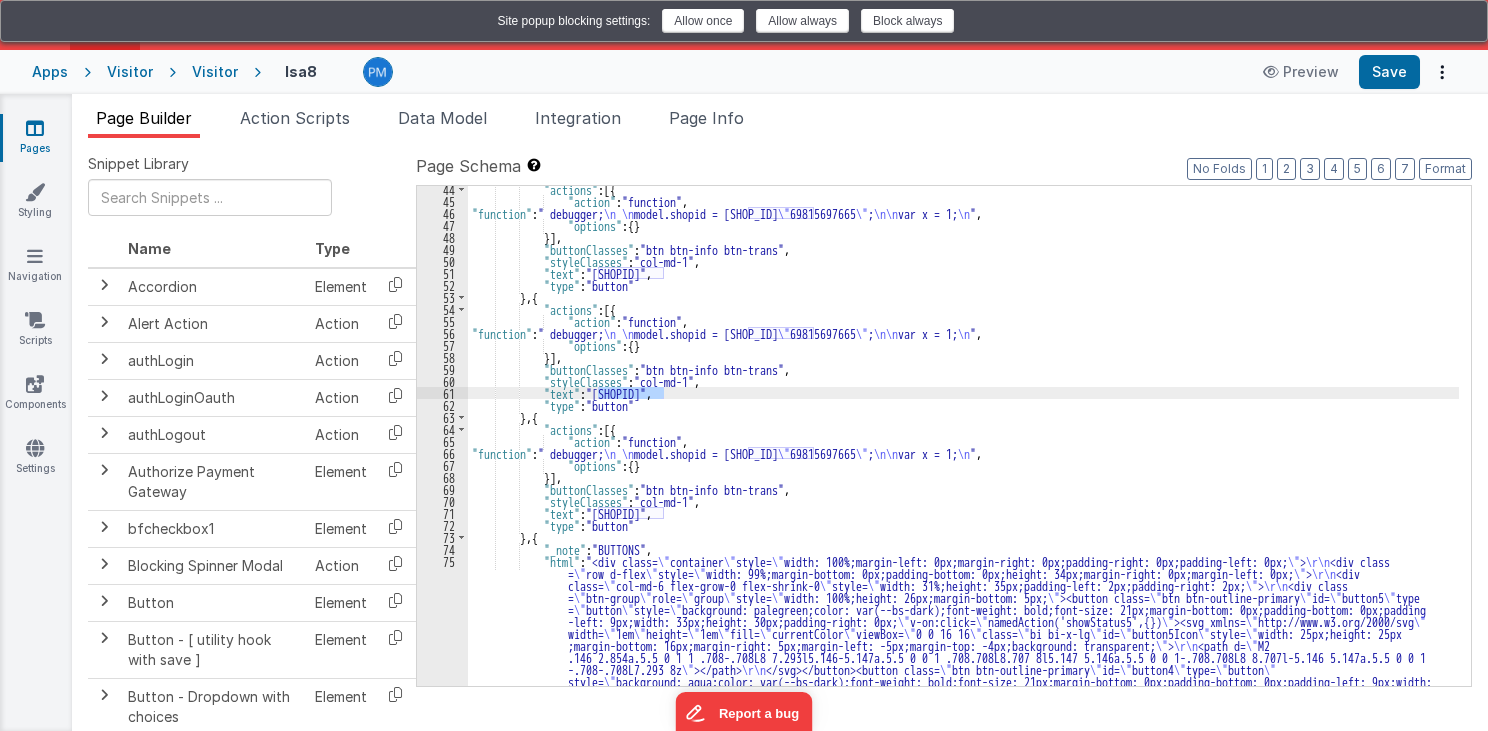click on ""actions" : [{ "action" : "function" , "function" : " debugger; \n   \n  model.shopid =  " 69815697665 " ; \n\n var x = 1; \n  " , "options" : { } }] , "buttonClasses" : "btn btn-info btn-trans" , "styleClasses" : "col-md-1" , "text" : "69815697665" , "type" : "button" } , { "actions" : [{ "action" : "function" , "function" : " debugger; \n   \n  model.shopid =  " 69815697665 " ; \n\n var x = 1; \n  " , "options" : { } }] , "buttonClasses" : "btn btn-info btn-trans" , "styleClasses" : "col-md-1" , "text" : "69815697665" , "type" : "button" } , { "actions" : [{ "action" : "function" , "function" : " debugger; \n   \n  model.shopid =  " 69815697665 " ; \n\n var x = 1; \n  " ," at bounding box center [963, 913] 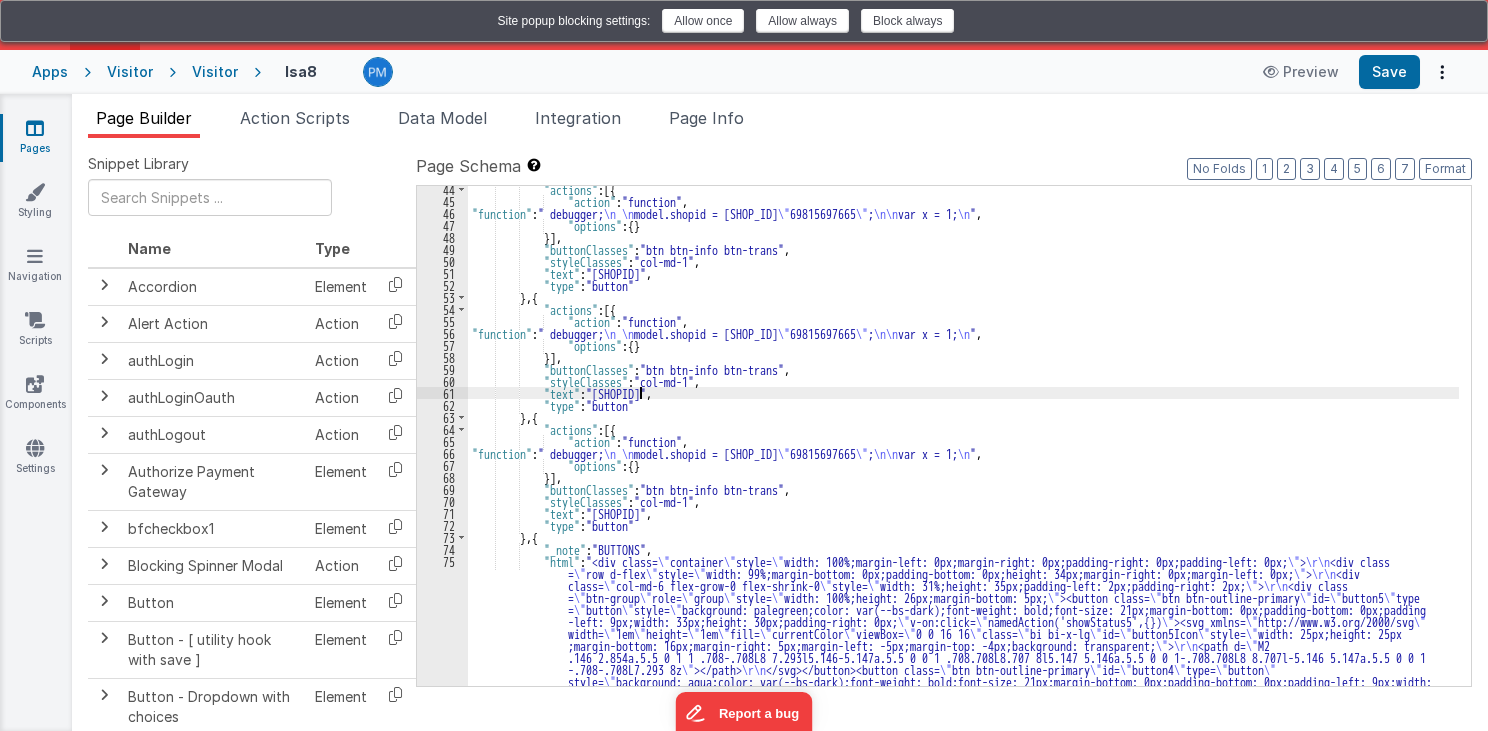 click on ""actions" : [{ "action" : "function" , "function" : " debugger; \n   \n  model.shopid =  " 69815697665 " ; \n\n var x = 1; \n  " , "options" : { } }] , "buttonClasses" : "btn btn-info btn-trans" , "styleClasses" : "col-md-1" , "text" : "69815697665" , "type" : "button" } , { "actions" : [{ "action" : "function" , "function" : " debugger; \n   \n  model.shopid =  " 69815697665 " ; \n\n var x = 1; \n  " , "options" : { } }] , "buttonClasses" : "btn btn-info btn-trans" , "styleClasses" : "col-md-1" , "text" : "69815697665" , "type" : "button" } , { "actions" : [{ "action" : "function" , "function" : " debugger; \n   \n  model.shopid =  " 69815697665 " ; \n\n var x = 1; \n  " ," at bounding box center (963, 913) 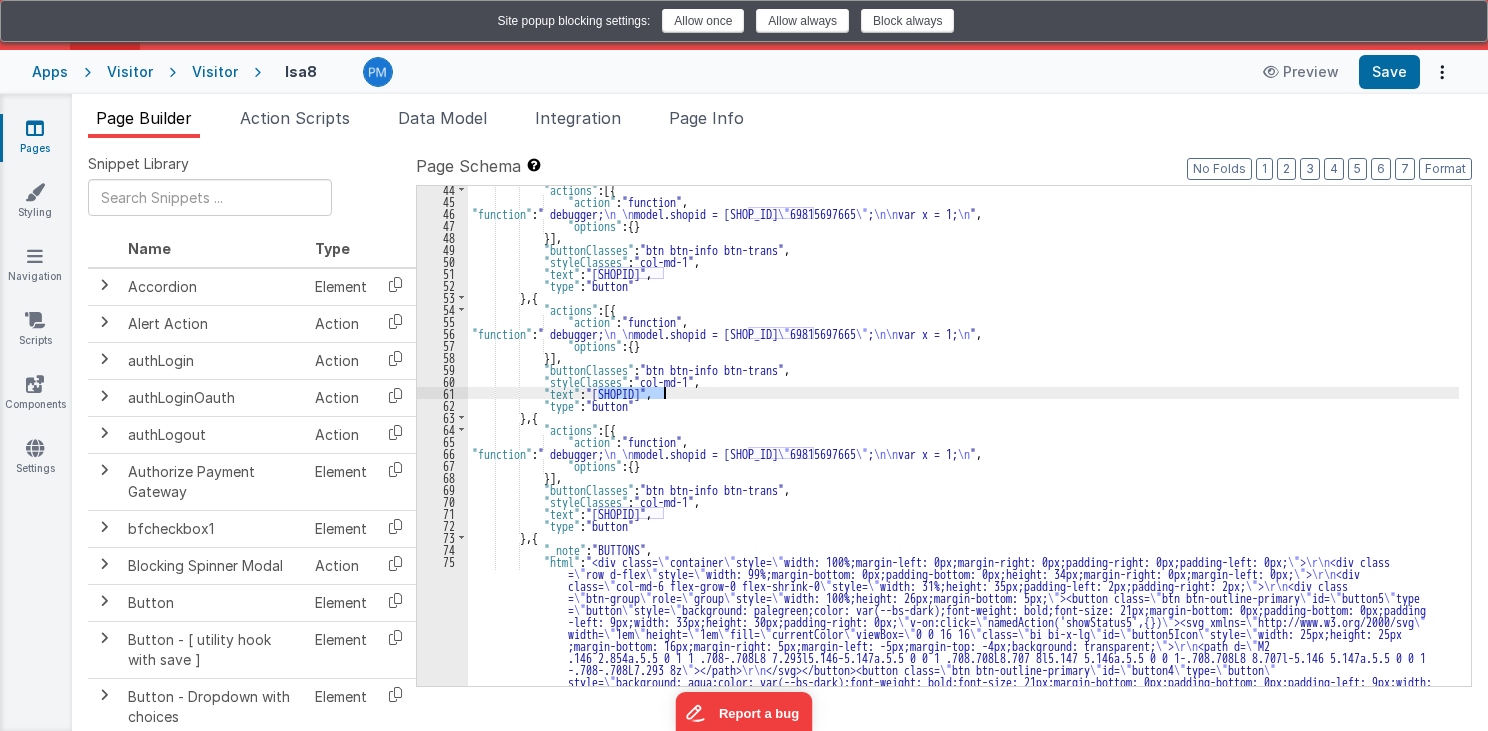 click on ""actions" : [{ "action" : "function" , "function" : " debugger; \n   \n  model.shopid =  " 69815697665 " ; \n\n var x = 1; \n  " , "options" : { } }] , "buttonClasses" : "btn btn-info btn-trans" , "styleClasses" : "col-md-1" , "text" : "69815697665" , "type" : "button" } , { "actions" : [{ "action" : "function" , "function" : " debugger; \n   \n  model.shopid =  " 69815697665 " ; \n\n var x = 1; \n  " , "options" : { } }] , "buttonClasses" : "btn btn-info btn-trans" , "styleClasses" : "col-md-1" , "text" : "69815697665" , "type" : "button" } , { "actions" : [{ "action" : "function" , "function" : " debugger; \n   \n  model.shopid =  " 69815697665 " ; \n\n var x = 1; \n  " ," at bounding box center [963, 913] 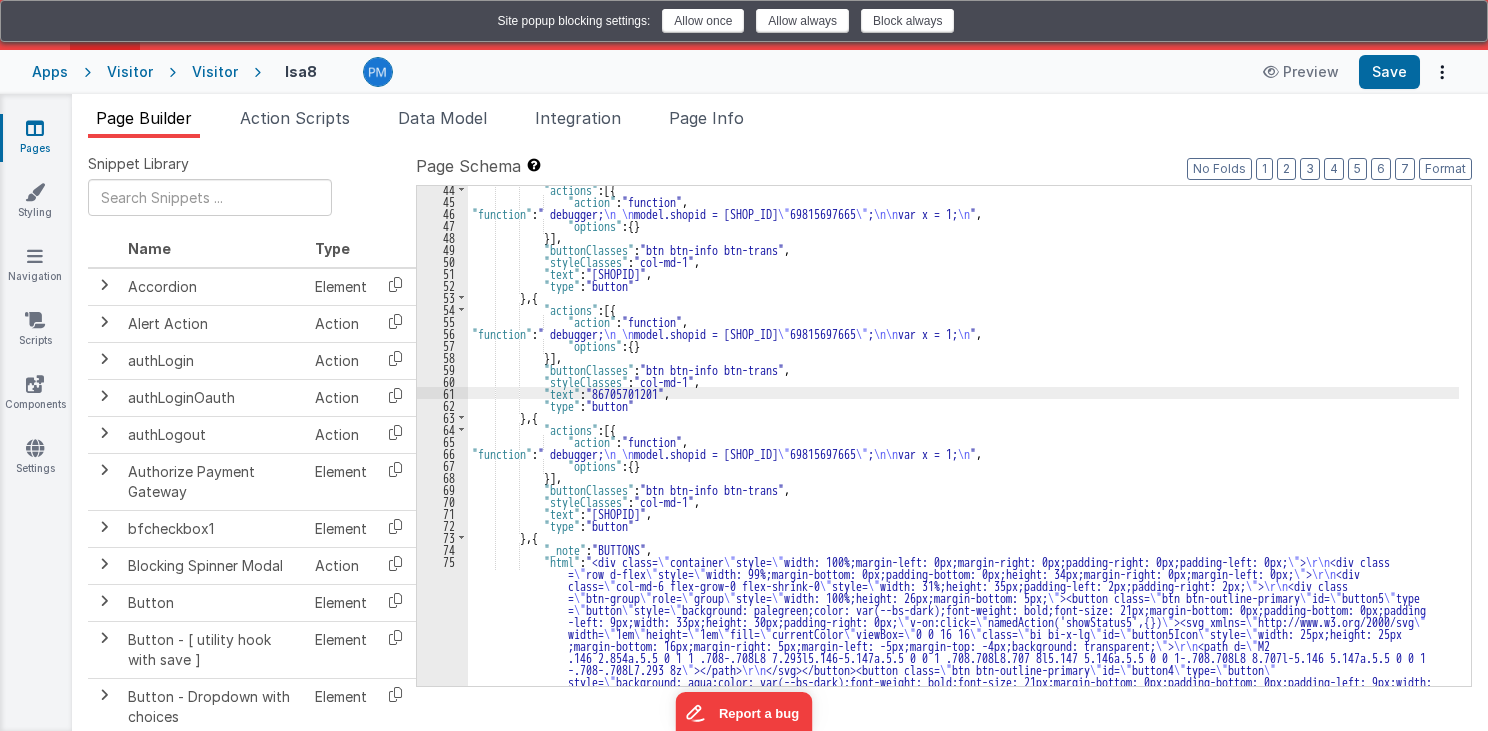 click on ""actions" :  [{                     "action" :  "function" , "function" :  " debugger; \n   \n  model.shopid =  \" [SHOPID] \" ; \n\n var x = 1; \n  " ,                     "options" :  { }                }] ,                "buttonClasses" :  "btn btn-info btn-trans" ,                "styleClasses" :  "col-md-1" ,                "text" :  "[SHOPID]" ,                "type" :  "button"           } , {                "actions" :  [{                     "action" :  "function" , "function" :  " debugger; \n   \n  model.shopid =  \" [NUMBER] \" ; \n\n var x = 1; \n  " ,                     "options" :  { }                }] ,                "buttonClasses" :  "btn btn-info btn-trans" ,                "styleClasses" :  "col-md-1" ,                "text" :  "[NUMBER]" ,                "type" :  "button"           } , {                "actions" :  [{                     "action" :  "function" , "function" :  " debugger; \n   \n  model.shopid =  \" [SHOPID] \" ; \n\n var x = 1; \n  " ," at bounding box center (963, 913) 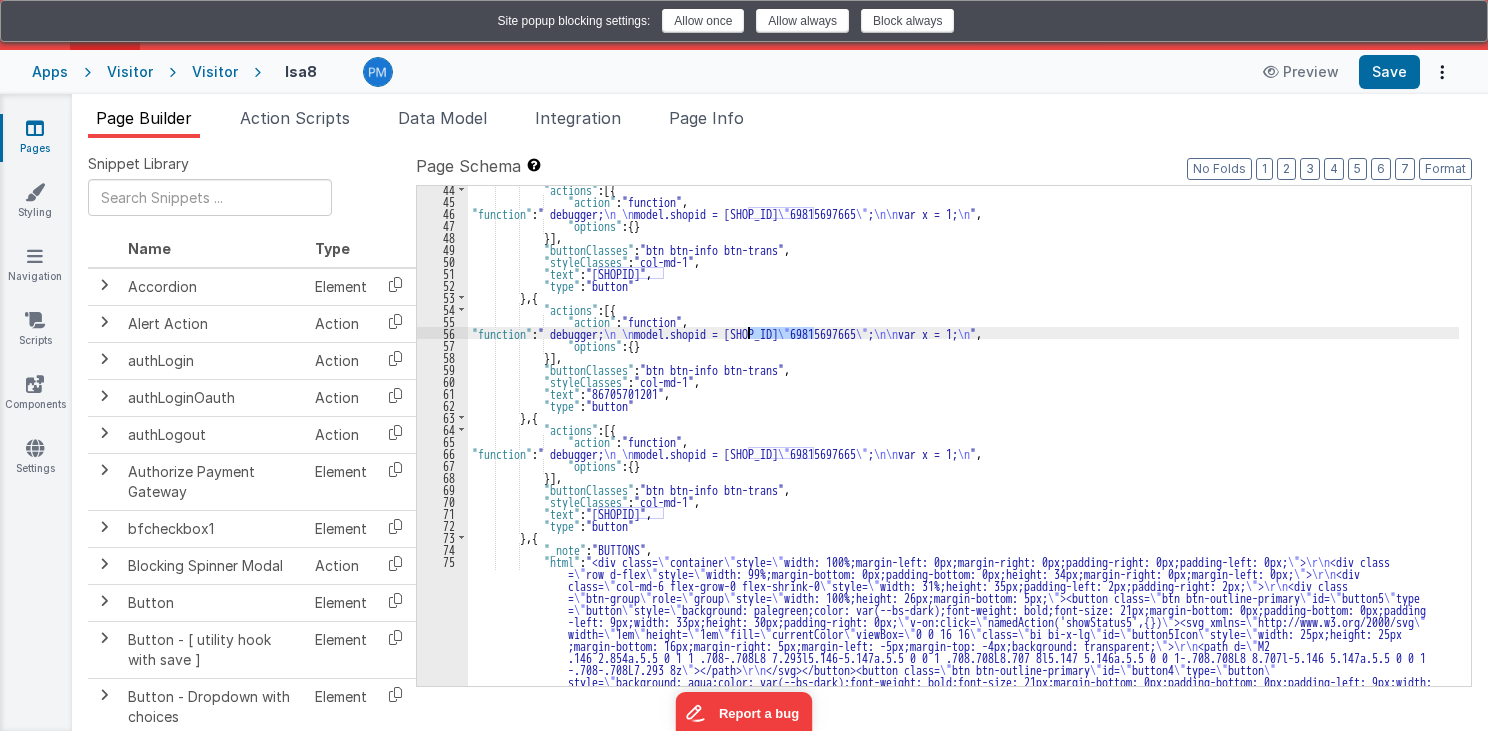 click on ""actions" :  [{                     "action" :  "function" , "function" :  " debugger; \n   \n  model.shopid =  \" [SHOPID] \" ; \n\n var x = 1; \n  " ,                     "options" :  { }                }] ,                "buttonClasses" :  "btn btn-info btn-trans" ,                "styleClasses" :  "col-md-1" ,                "text" :  "[SHOPID]" ,                "type" :  "button"           } , {                "actions" :  [{                     "action" :  "function" , "function" :  " debugger; \n   \n  model.shopid =  \" [NUMBER] \" ; \n\n var x = 1; \n  " ,                     "options" :  { }                }] ,                "buttonClasses" :  "btn btn-info btn-trans" ,                "styleClasses" :  "col-md-1" ,                "text" :  "[NUMBER]" ,                "type" :  "button"           } , {                "actions" :  [{                     "action" :  "function" , "function" :  " debugger; \n   \n  model.shopid =  \" [SHOPID] \" ; \n\n var x = 1; \n  " ," at bounding box center (963, 913) 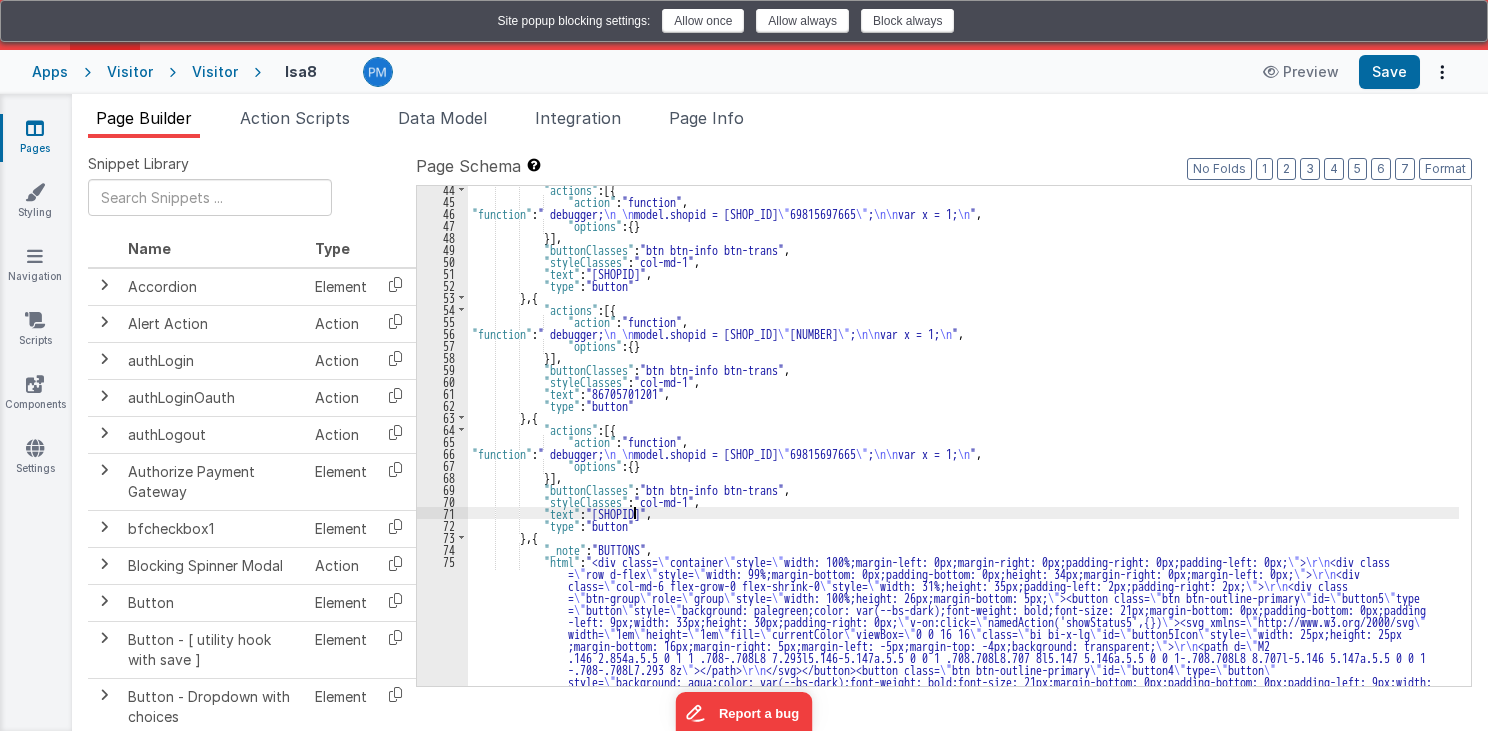click on ""actions" :  [{                     "action" :  "function" , "function" :  " debugger; \n   \n  model.shopid =  \" 69815697665 \" ; \n\n var x = 1; \n  " ,                     "options" :  { }                }] ,                "buttonClasses" :  "btn btn-info btn-trans" ,                "styleClasses" :  "col-md-1" ,                "text" :  "69815697665" ,                "type" :  "button"           } , {                "actions" :  [{                     "action" :  "function" , "function" :  " debugger; \n   \n  model.shopid =  \" 86705701201 \" ; \n\n var x = 1; \n  " ,                     "options" :  { }                }] ,                "buttonClasses" :  "btn btn-info btn-trans" ,                "styleClasses" :  "col-md-1" ,                "text" :  "86705701201" ,                "type" :  "button"           } , {                "actions" :  [{                     "action" :  "function" , "function" :  " debugger; \n   \n  model.shopid =  \" 69815697665 \" ; \n\n var x = 1; \n  " ," at bounding box center (963, 913) 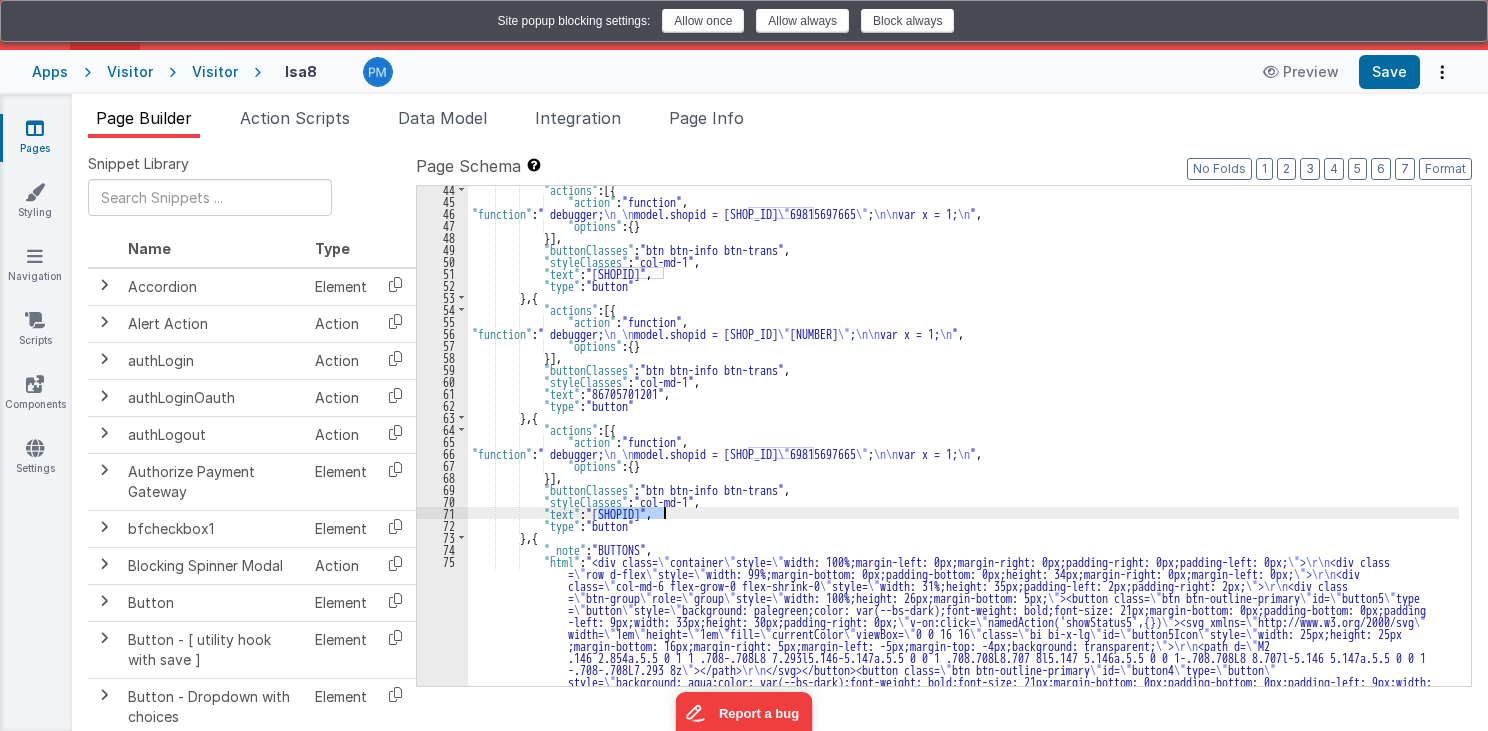 click on ""actions" :  [{                     "action" :  "function" , "function" :  " debugger; \n   \n  model.shopid =  \" 69815697665 \" ; \n\n var x = 1; \n  " ,                     "options" :  { }                }] ,                "buttonClasses" :  "btn btn-info btn-trans" ,                "styleClasses" :  "col-md-1" ,                "text" :  "69815697665" ,                "type" :  "button"           } , {                "actions" :  [{                     "action" :  "function" , "function" :  " debugger; \n   \n  model.shopid =  \" 86705701201 \" ; \n\n var x = 1; \n  " ,                     "options" :  { }                }] ,                "buttonClasses" :  "btn btn-info btn-trans" ,                "styleClasses" :  "col-md-1" ,                "text" :  "86705701201" ,                "type" :  "button"           } , {                "actions" :  [{                     "action" :  "function" , "function" :  " debugger; \n   \n  model.shopid =  \" 69815697665 \" ; \n\n var x = 1; \n  " ," at bounding box center [963, 913] 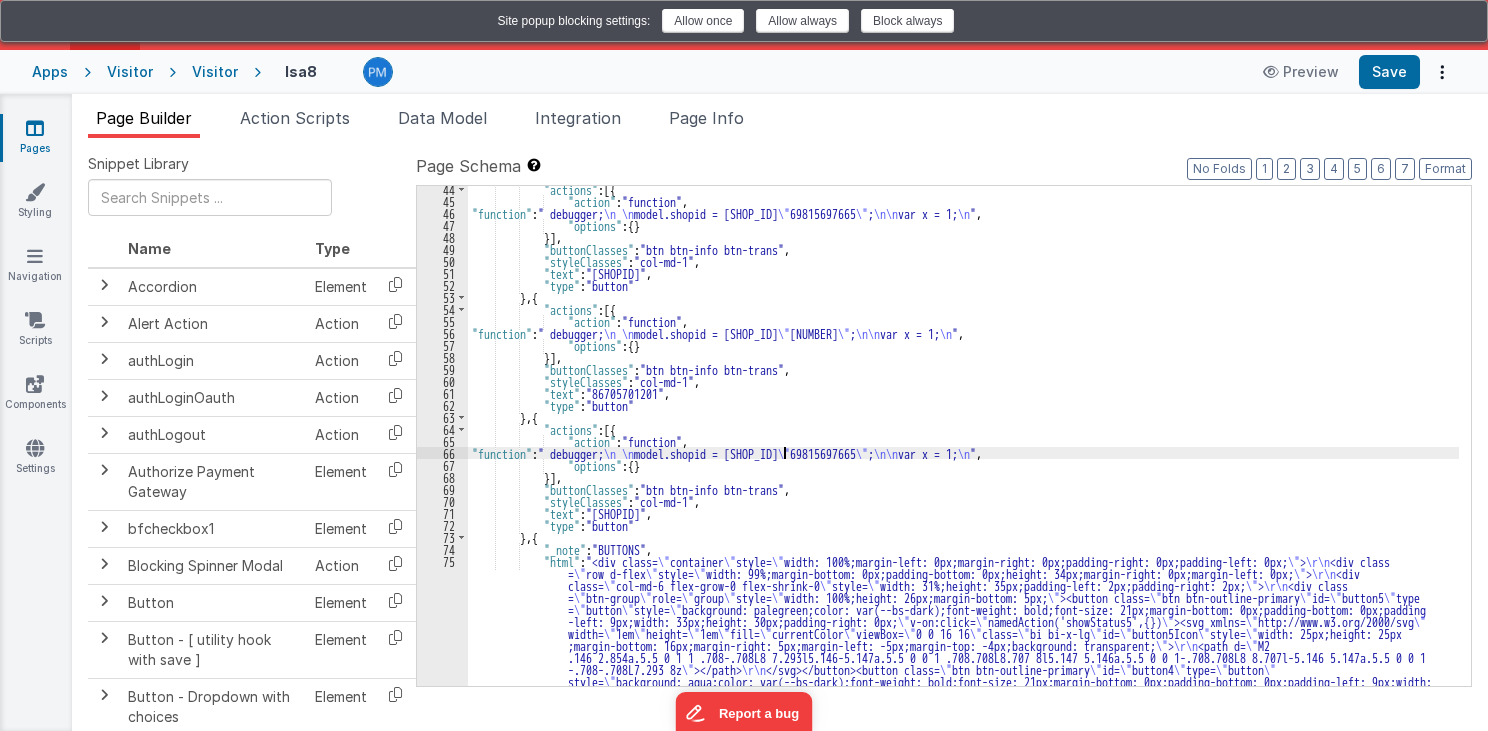 click on ""actions" :  [{                     "action" :  "function" , "function" :  " debugger; \n   \n  model.shopid =  \" 69815697665 \" ; \n\n var x = 1; \n  " ,                     "options" :  { }                }] ,                "buttonClasses" :  "btn btn-info btn-trans" ,                "styleClasses" :  "col-md-1" ,                "text" :  "69815697665" ,                "type" :  "button"           } , {                "actions" :  [{                     "action" :  "function" , "function" :  " debugger; \n   \n  model.shopid =  \" 86705701201 \" ; \n\n var x = 1; \n  " ,                     "options" :  { }                }] ,                "buttonClasses" :  "btn btn-info btn-trans" ,                "styleClasses" :  "col-md-1" ,                "text" :  "86705701201" ,                "type" :  "button"           } , {                "actions" :  [{                     "action" :  "function" , "function" :  " debugger; \n   \n  model.shopid =  \" 69815697665 \" ; \n\n var x = 1; \n  " ," at bounding box center [963, 913] 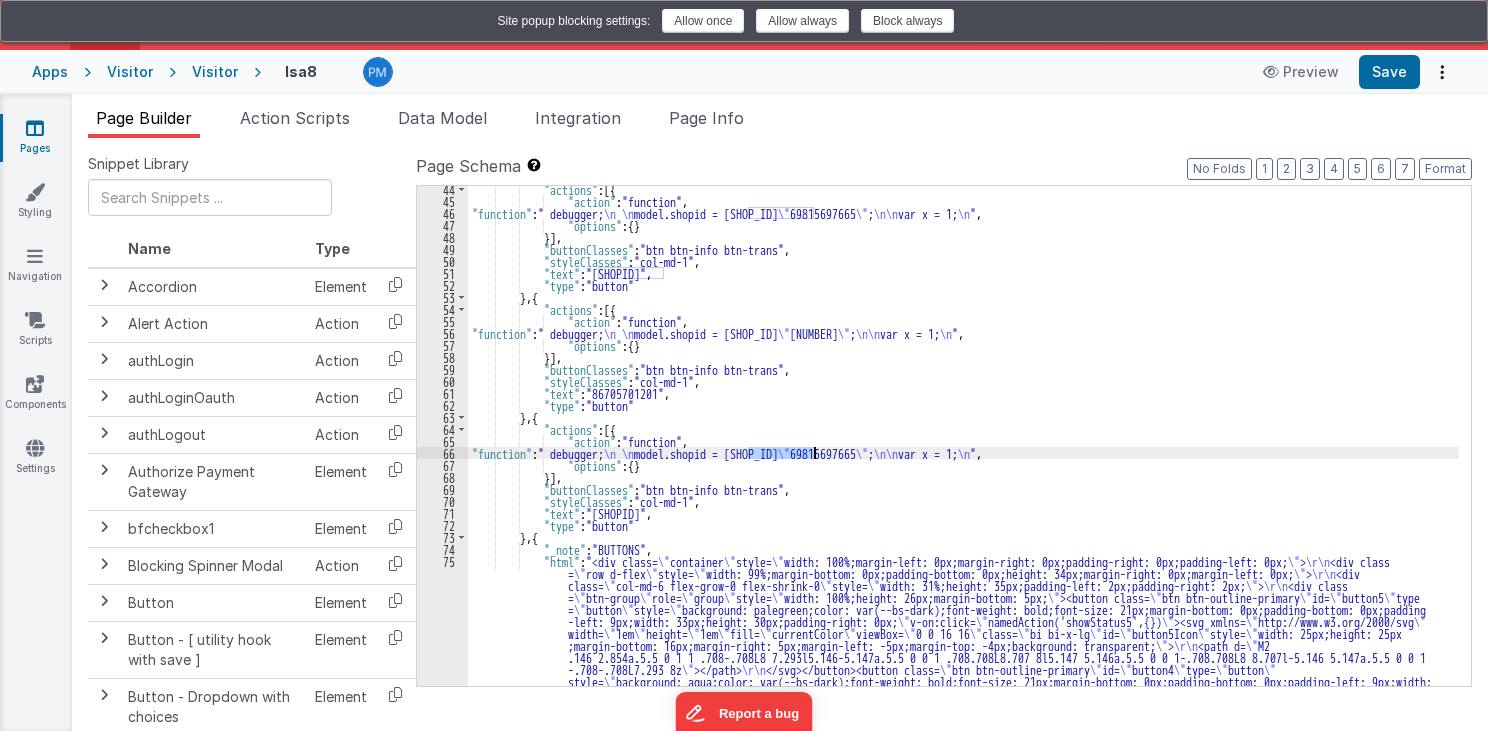 click on ""actions" :  [{                     "action" :  "function" , "function" :  " debugger; \n   \n  model.shopid =  \" 69815697665 \" ; \n\n var x = 1; \n  " ,                     "options" :  { }                }] ,                "buttonClasses" :  "btn btn-info btn-trans" ,                "styleClasses" :  "col-md-1" ,                "text" :  "69815697665" ,                "type" :  "button"           } , {                "actions" :  [{                     "action" :  "function" , "function" :  " debugger; \n   \n  model.shopid =  \" 86705701201 \" ; \n\n var x = 1; \n  " ,                     "options" :  { }                }] ,                "buttonClasses" :  "btn btn-info btn-trans" ,                "styleClasses" :  "col-md-1" ,                "text" :  "86705701201" ,                "type" :  "button"           } , {                "actions" :  [{                     "action" :  "function" , "function" :  " debugger; \n   \n  model.shopid =  \" 69815697665 \" ; \n\n var x = 1; \n  " ," at bounding box center (963, 913) 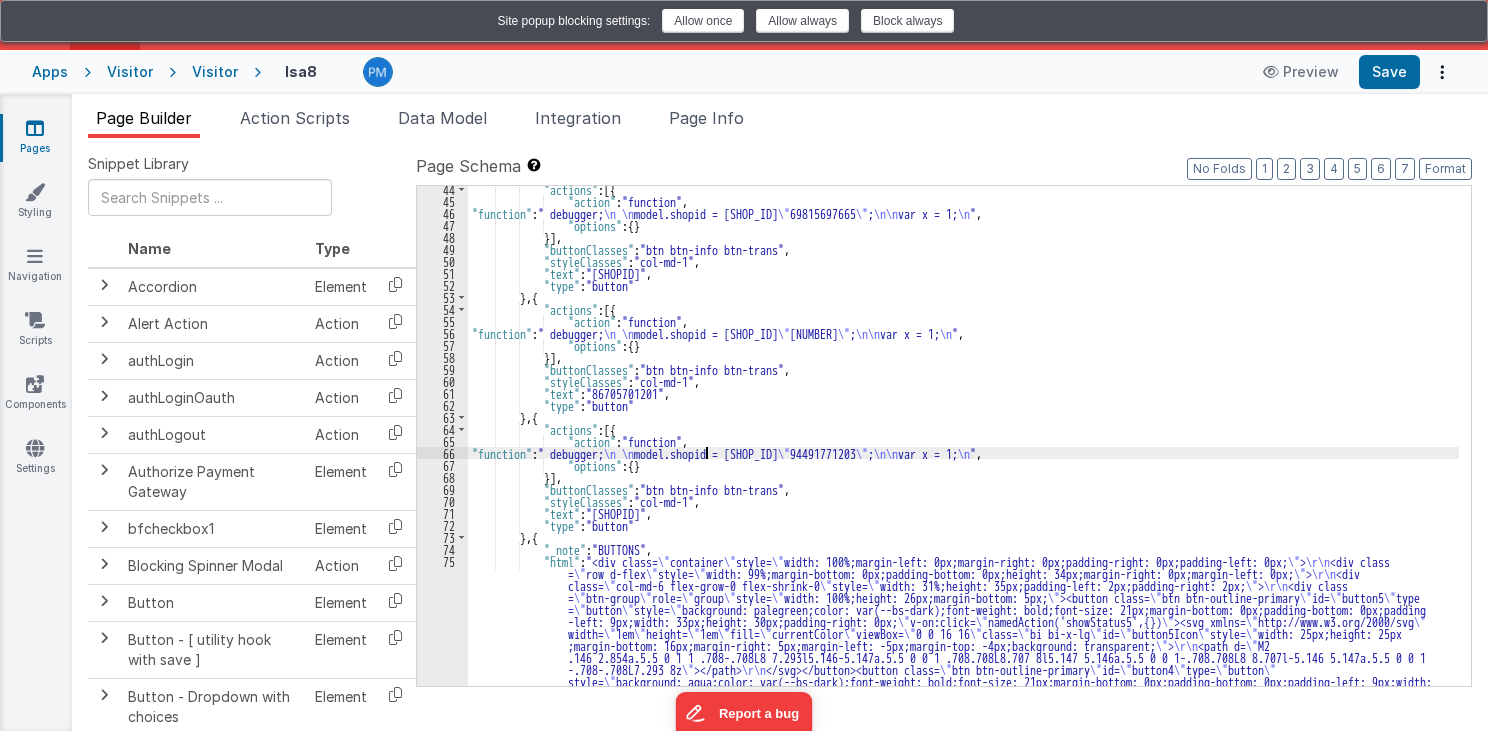 click on ""actions" :  [{                     "action" :  "function" , "function" :  " debugger; \n   \n  model.shopid =  \" [SHOPID] \" ; \n\n var x = 1; \n  " ,                     "options" :  { }                }] ,                "buttonClasses" :  "btn btn-info btn-trans" ,                "styleClasses" :  "col-md-1" ,                "text" :  "[SHOPID]" ,                "type" :  "button"           } , {                "actions" :  [{                     "action" :  "function" , "function" :  " debugger; \n   \n  model.shopid =  \" [SHOPID] \" ; \n  BF.namedAction('loadData', { \" shopid \" : shopid}); \n\n var x = 1; \n  " ,                     "options" :  { }                }] ,                "buttonClasses" :  "btn btn-info btn-trans" ,                "styleClasses" :  "col-md-1" ,                "text" :  "[SHOPID]" ,                "type" :  "button"           } , {                "actions" :  [{                     "action" :  "function" , "function" :  " debugger; \n   \n \" ;" at bounding box center (963, 913) 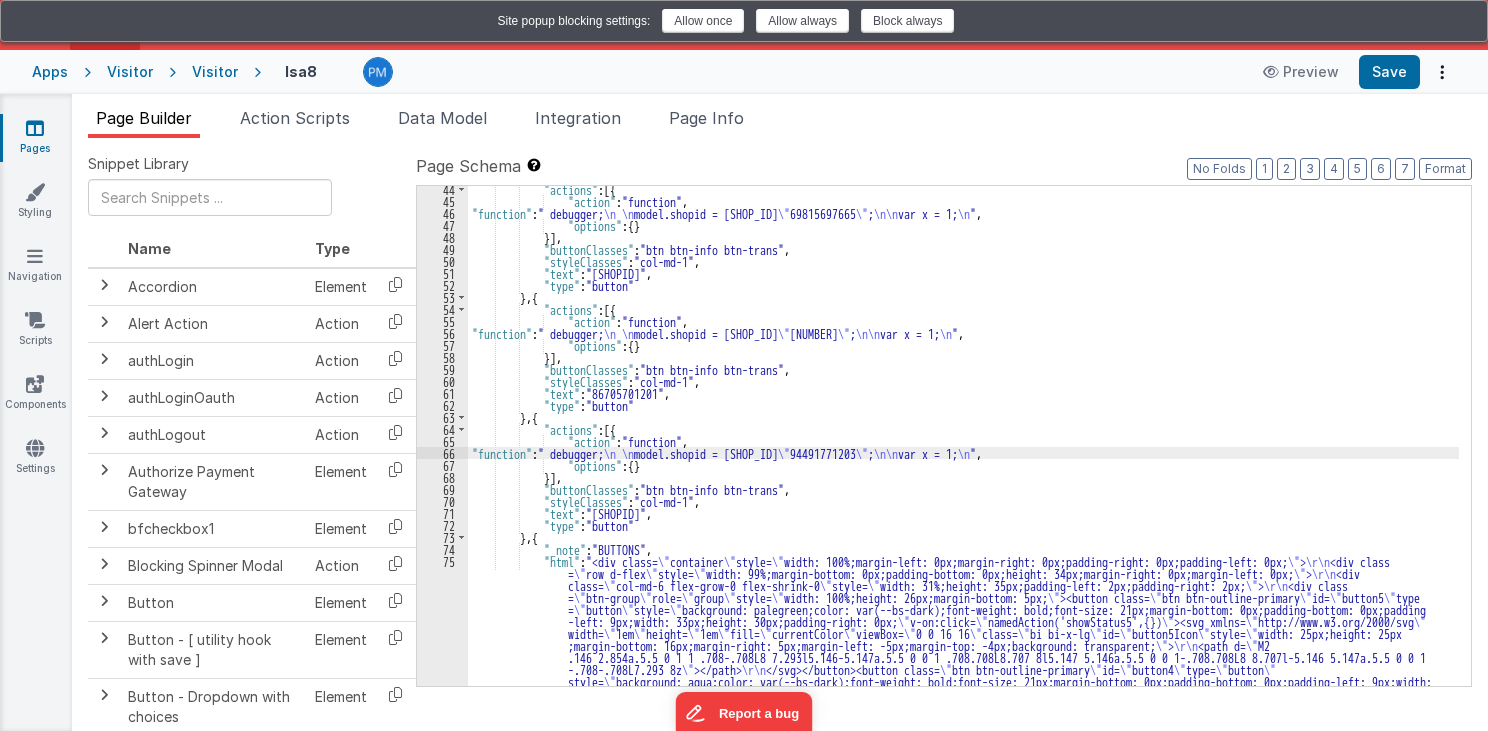 click on "66" at bounding box center (442, 453) 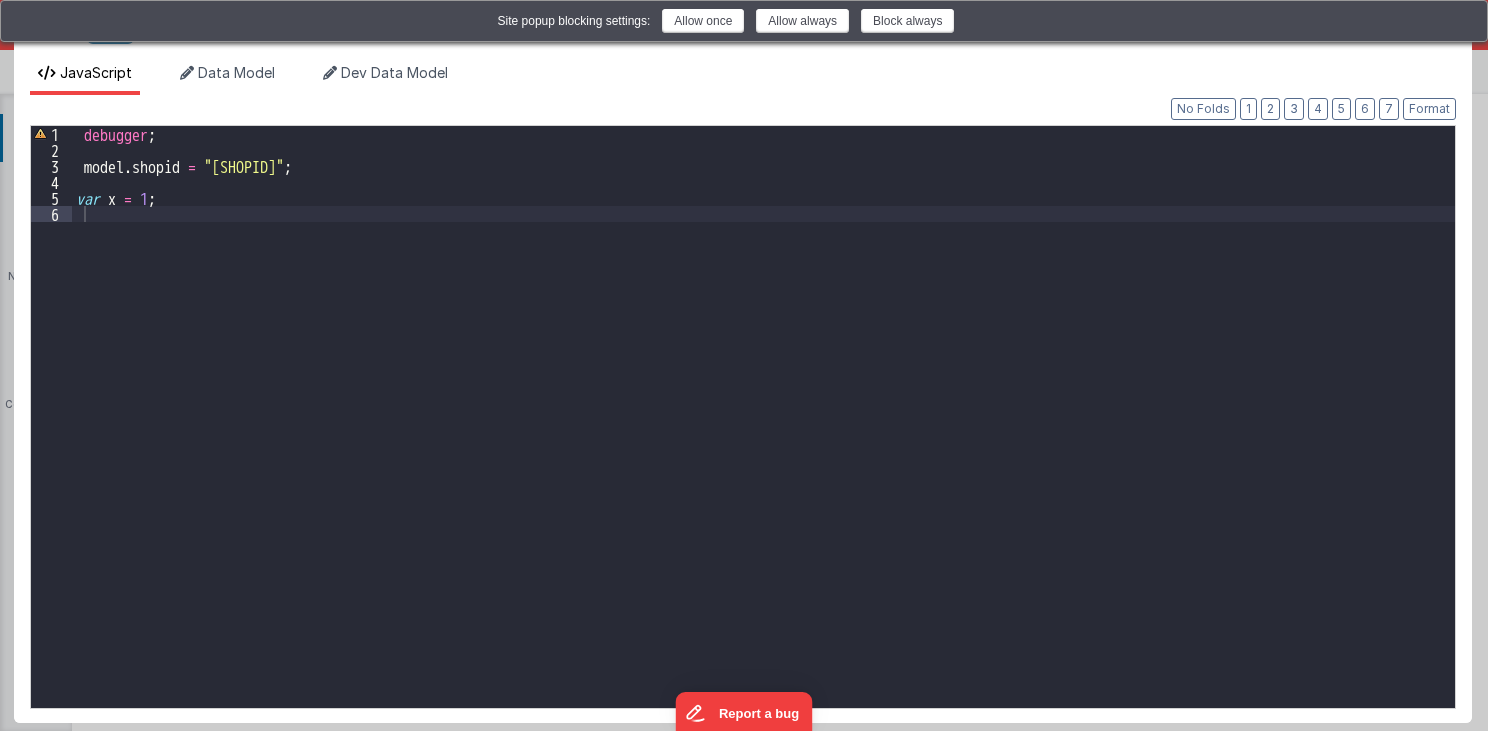 click on "debugger ;     model . shopid   =   "[SHOP_ID]" ; var   x   =   1 ;" at bounding box center (764, 433) 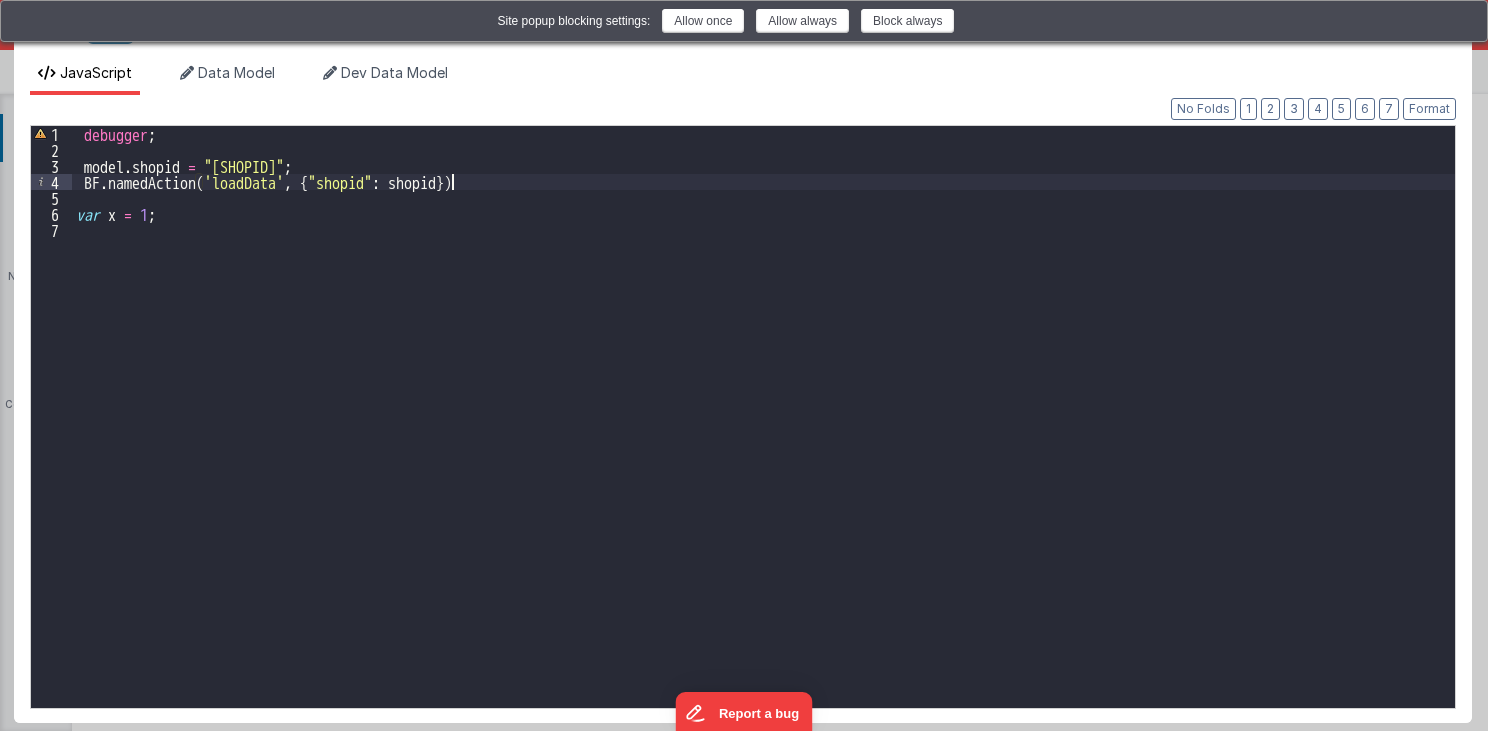 click on "debugger ;     model . shopid   =   "[SHOPID]" ;   BF . namedAction ( 'loadData' ,   { "shopid" :   "[SHOPID]" }) var   x   =   1 ;" at bounding box center [764, 433] 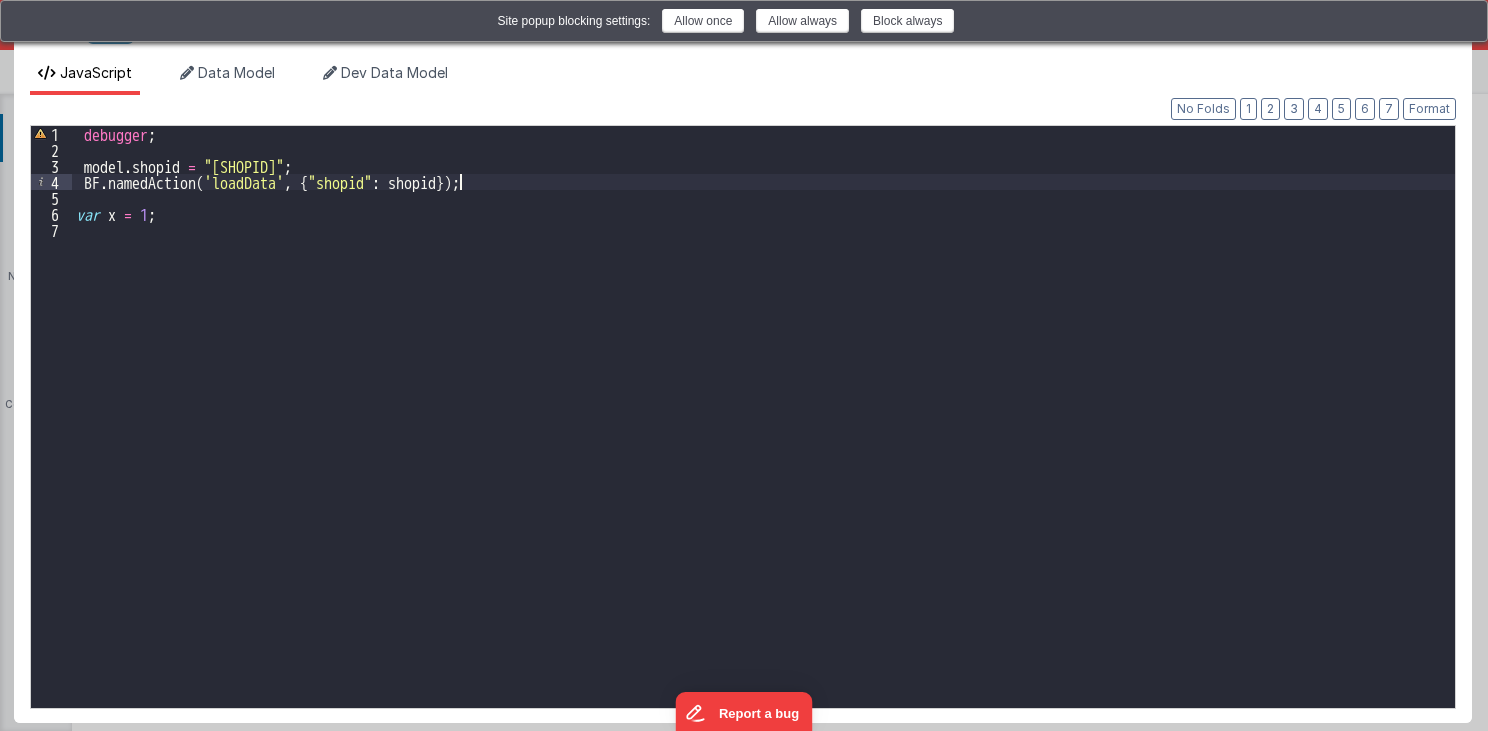 type 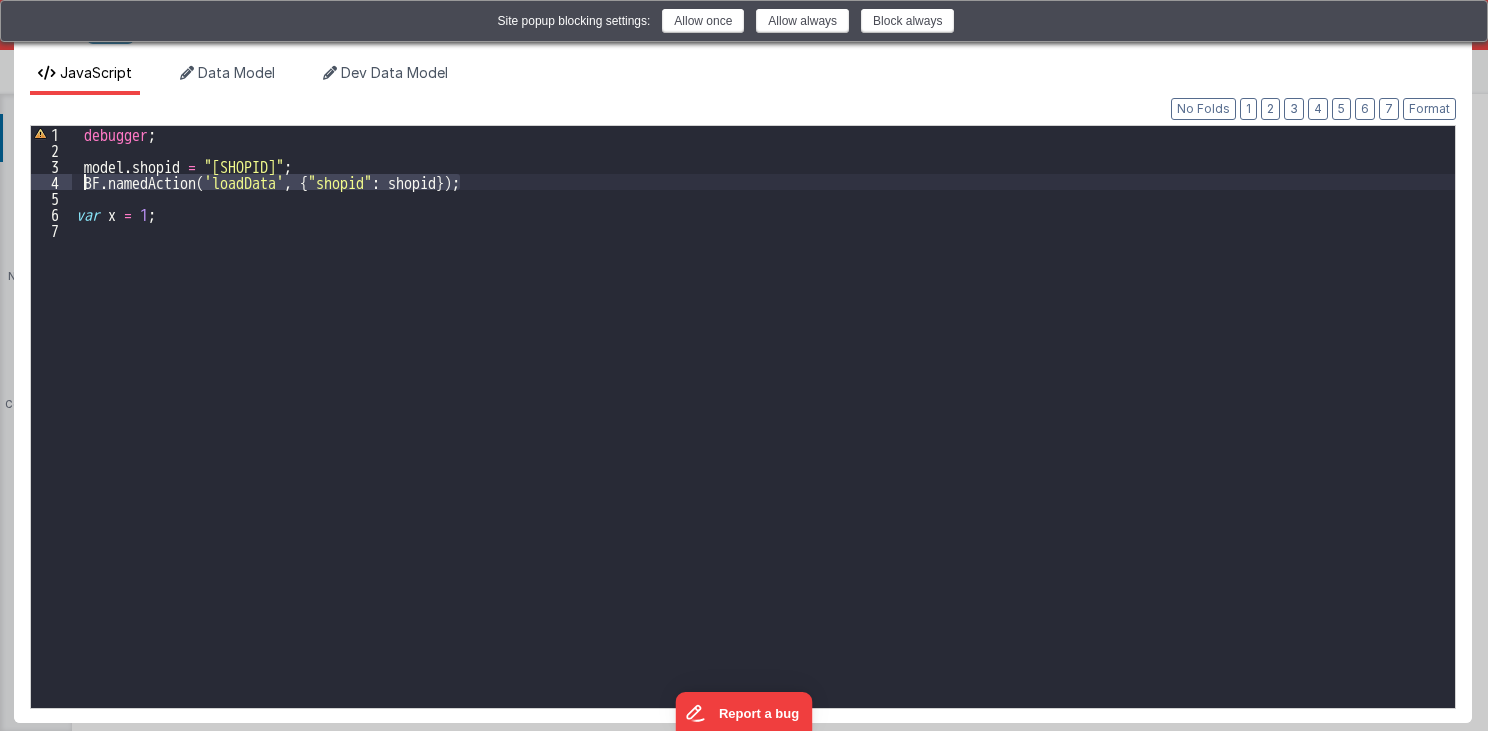 drag, startPoint x: 487, startPoint y: 188, endPoint x: 83, endPoint y: 181, distance: 404.06064 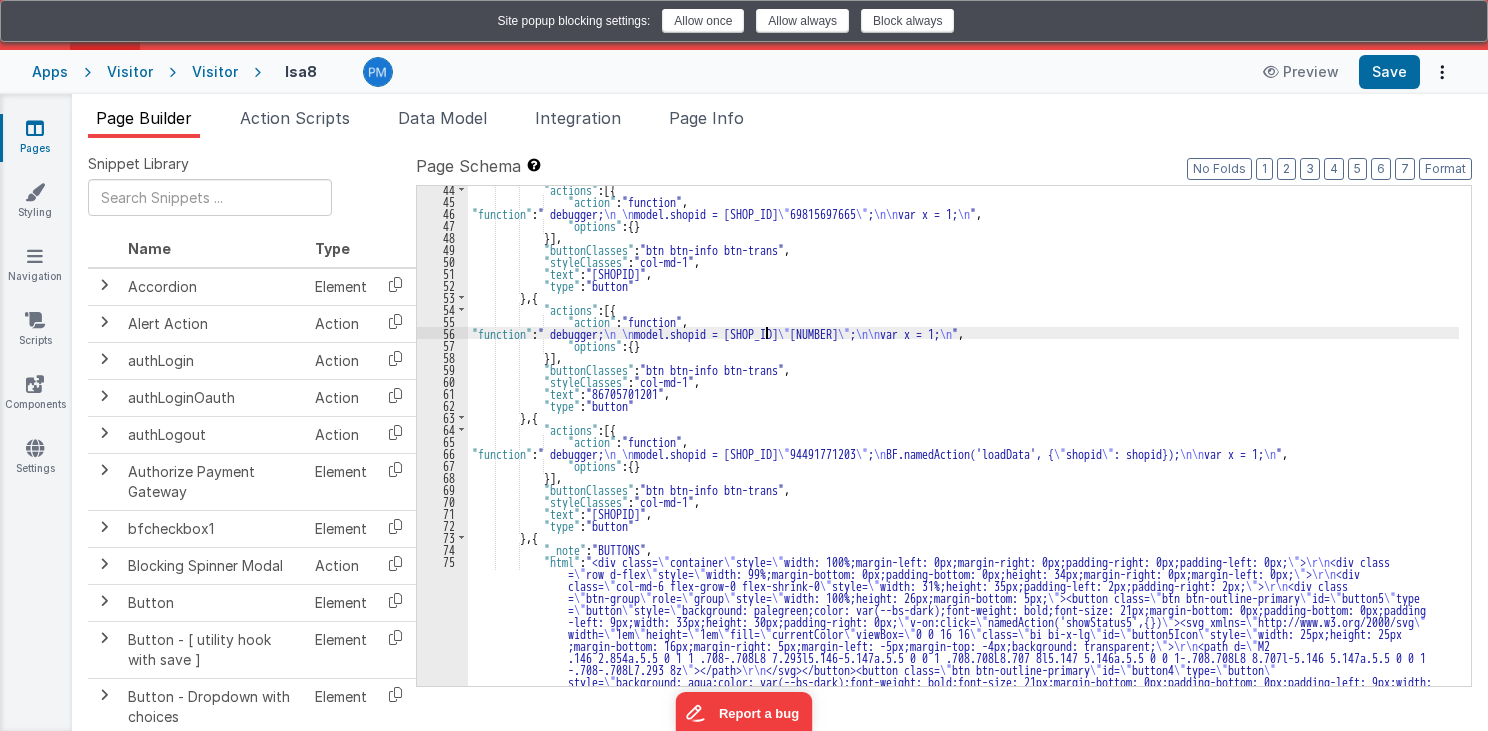 click on ""actions" :  [{                     "action" :  "function" , "function" :  " debugger; \n   \n  model.shopid =  \" [SHOPID] \" ; \n\n var x = 1; \n  " ,                     "options" :  { }                }] ,                "buttonClasses" :  "btn btn-info btn-trans" ,                "styleClasses" :  "col-md-1" ,                "text" :  "[SHOPID]" ,                "type" :  "button"           } , {                "actions" :  [{                     "action" :  "function" , "function" :  " debugger; \n   \n  model.shopid =  \" [NUMBER] \" ; \n\n var x = 1; \n  " ,                     "options" :  { }                }] ,                "buttonClasses" :  "btn btn-info btn-trans" ,                "styleClasses" :  "col-md-1" ,                "text" :  "[NUMBER]" ,                "type" :  "button"           } , {                "actions" :  [{                     "action" :  "function" , "function" :  " debugger; \n   \n  model.shopid =  \" [SHOPID] \" ; \n \" shopid \" \n\n \n ," at bounding box center (963, 913) 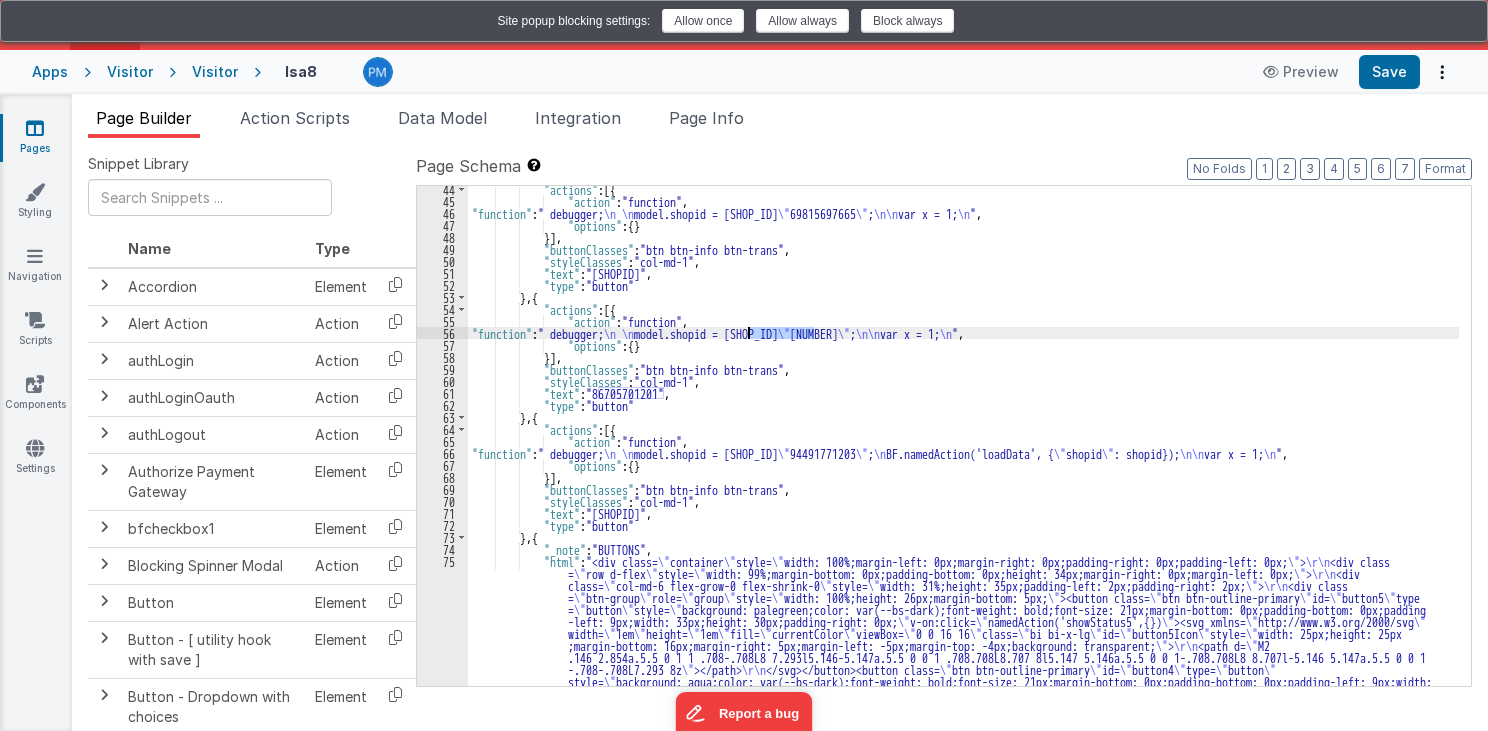 click on ""actions" :  [{                     "action" :  "function" , "function" :  " debugger; \n   \n  model.shopid =  \" [SHOPID] \" ; \n\n var x = 1; \n  " ,                     "options" :  { }                }] ,                "buttonClasses" :  "btn btn-info btn-trans" ,                "styleClasses" :  "col-md-1" ,                "text" :  "[SHOPID]" ,                "type" :  "button"           } , {                "actions" :  [{                     "action" :  "function" , "function" :  " debugger; \n   \n  model.shopid =  \" [NUMBER] \" ; \n\n var x = 1; \n  " ,                     "options" :  { }                }] ,                "buttonClasses" :  "btn btn-info btn-trans" ,                "styleClasses" :  "col-md-1" ,                "text" :  "[NUMBER]" ,                "type" :  "button"           } , {                "actions" :  [{                     "action" :  "function" , "function" :  " debugger; \n   \n  model.shopid =  \" [SHOPID] \" ; \n \" shopid \" \n\n \n ," at bounding box center (963, 913) 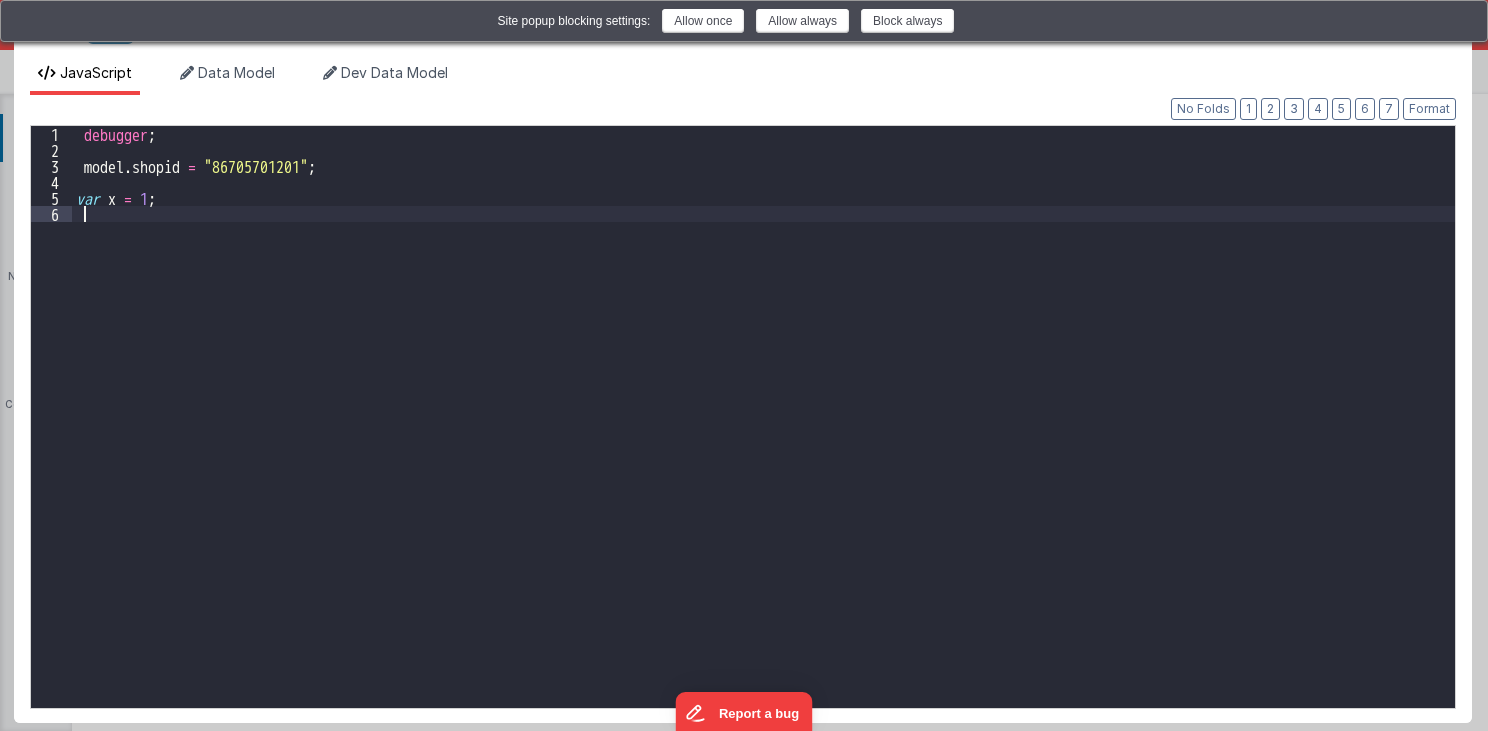 click on "debugger ; model . shopid = "86705701201" ; var x = 1 ;" at bounding box center [764, 433] 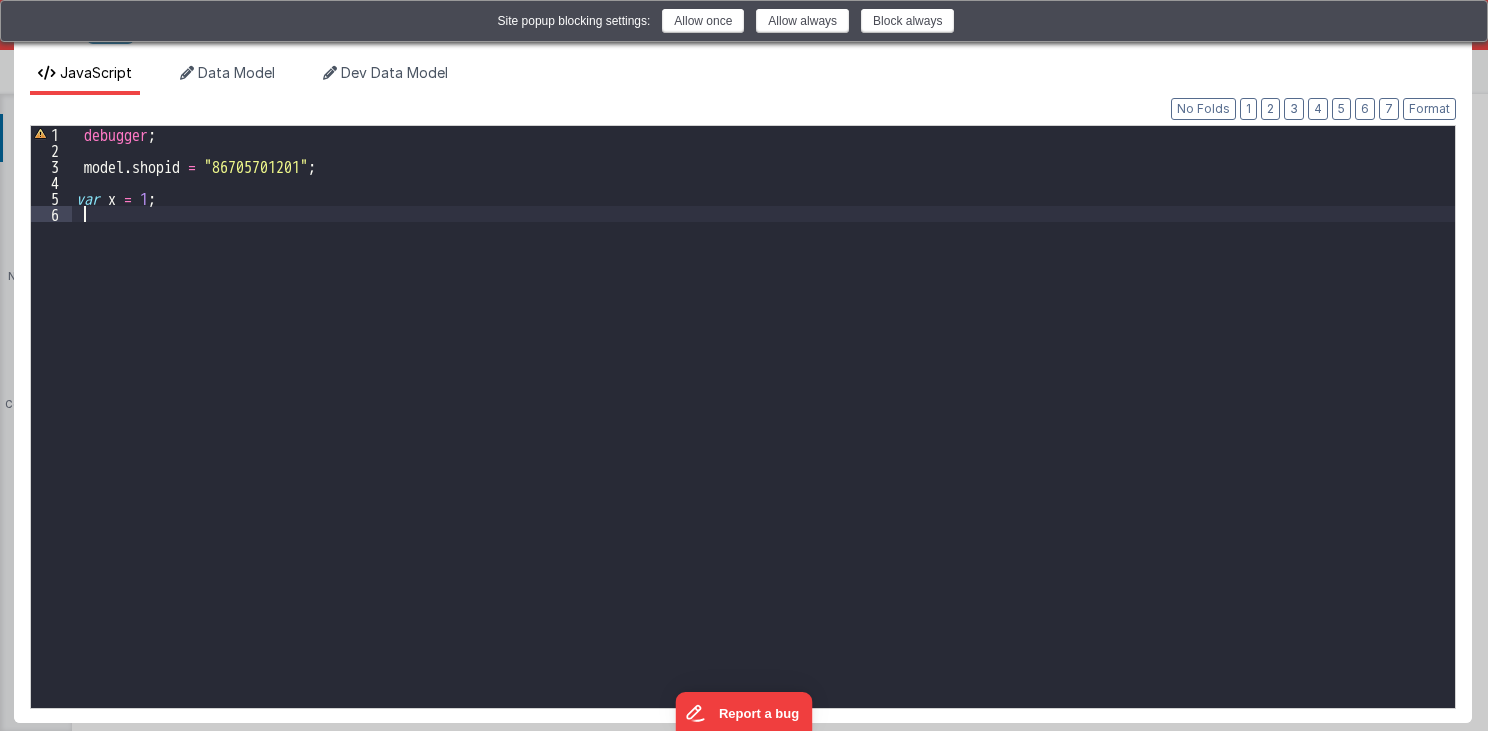 click on "debugger ; model . shopid = "86705701201" ; var x = 1 ;" at bounding box center [764, 433] 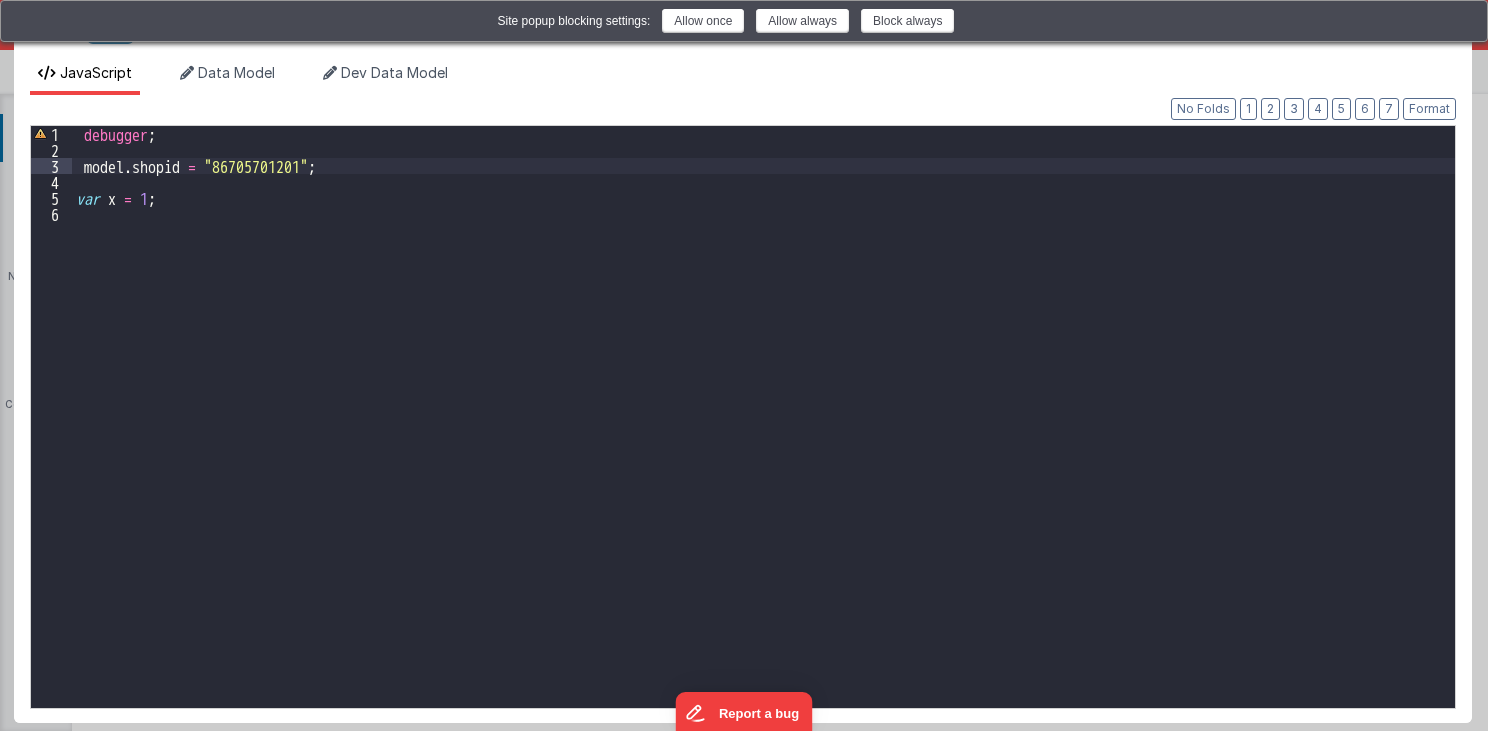 type 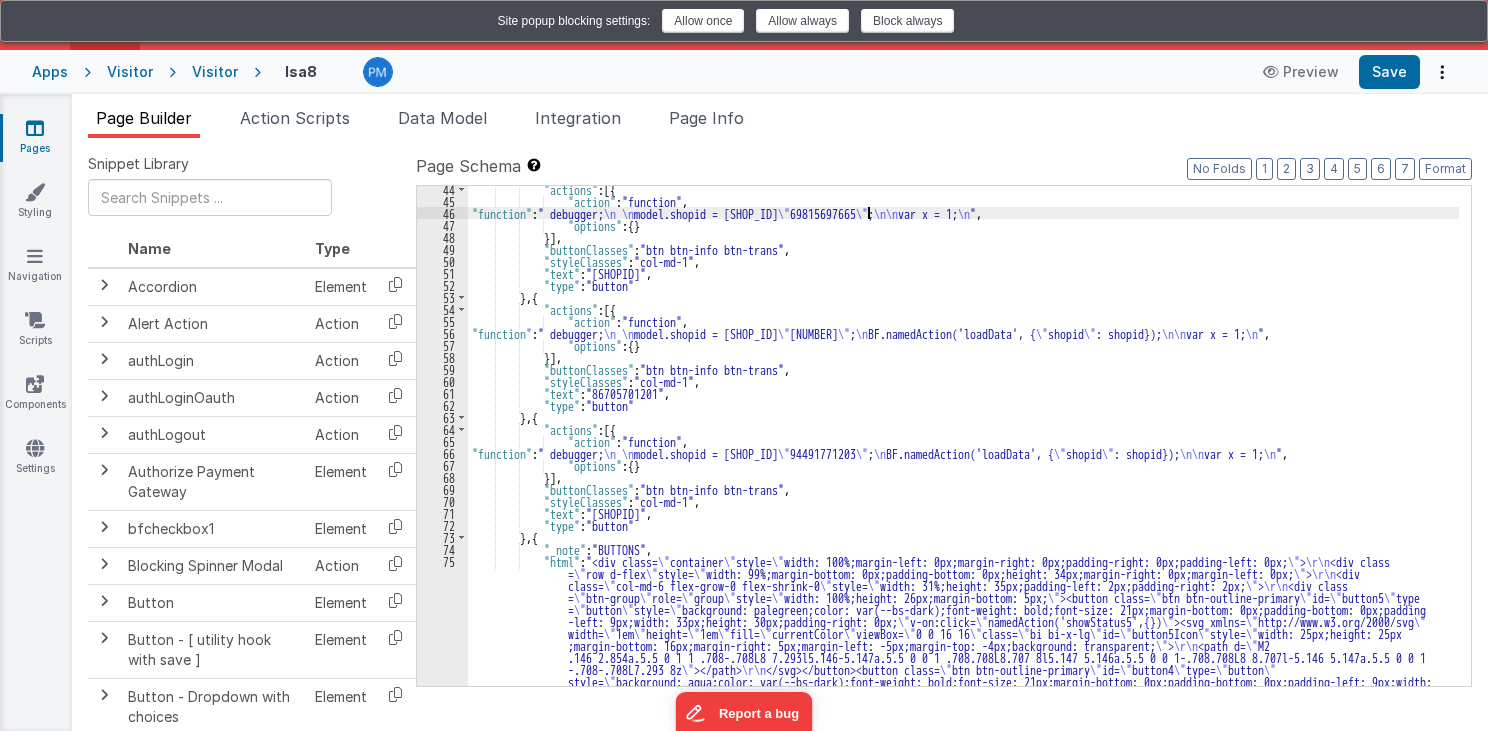 click on ""actions" :  [{                     "action" :  "function" , "function" :  " debugger; \n   \n  model.shopid =  \" [SHOPID] \" ; \n\n var x = 1; \n  " ,                     "options" :  { }                }] ,                "buttonClasses" :  "btn btn-info btn-trans" ,                "styleClasses" :  "col-md-1" ,                "text" :  "[SHOPID]" ,                "type" :  "button"           } , {                "actions" :  [{                     "action" :  "function" , "function" :  " debugger; \n   \n  model.shopid =  \" [SHOPID] \" ; \n  BF.namedAction('loadData', { \" shopid \" : shopid}); \n\n var x = 1; \n  " ,                     "options" :  { }                }] ,                "buttonClasses" :  "btn btn-info btn-trans" ,                "styleClasses" :  "col-md-1" ,                "text" :  "[SHOPID]" ,                "type" :  "button"           } , {                "actions" :  [{                     "action" :  "function" , "function" :  " debugger; \n   \n \" ;" at bounding box center (963, 913) 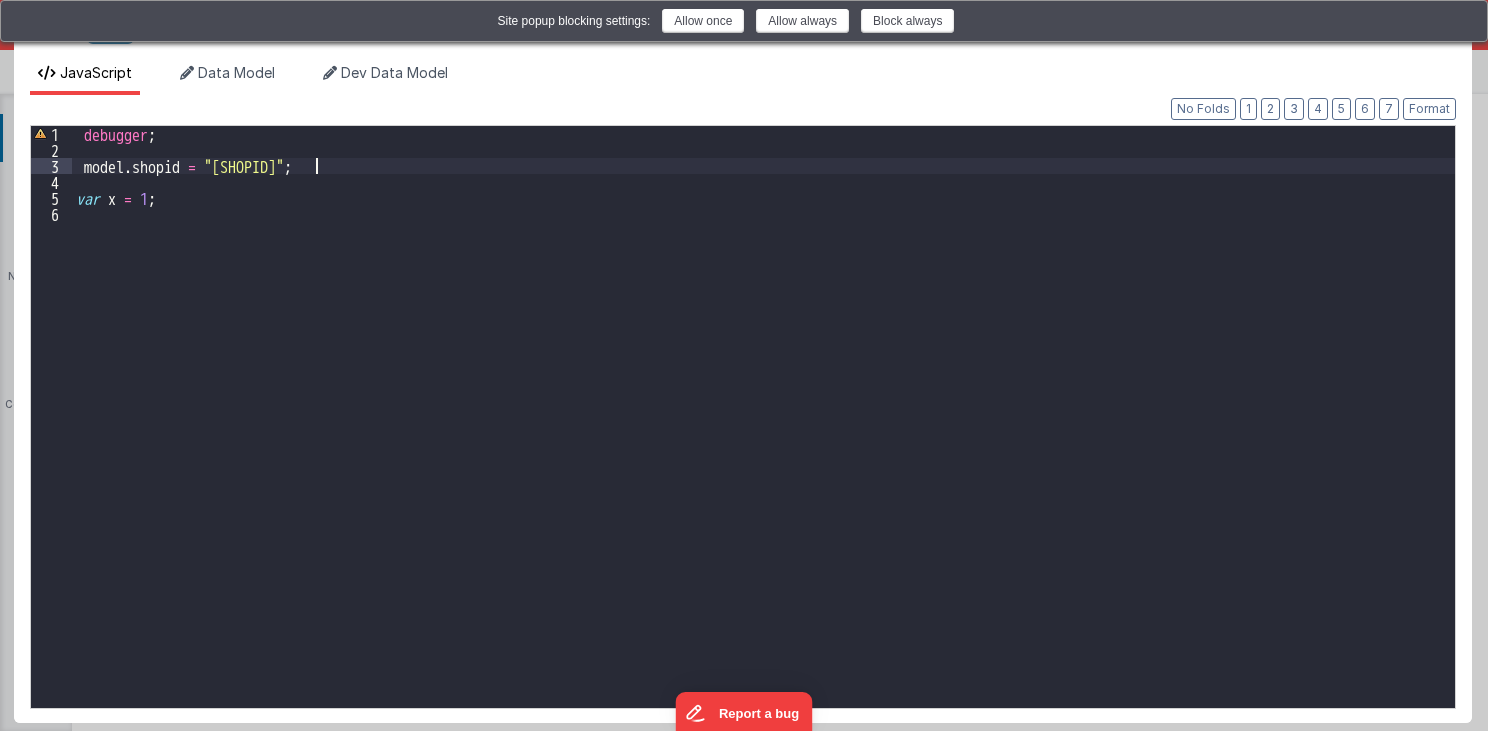 click on "debugger ;     model . shopid   =   "[SHOPID]" ; var   x   =   1 ;" at bounding box center [764, 433] 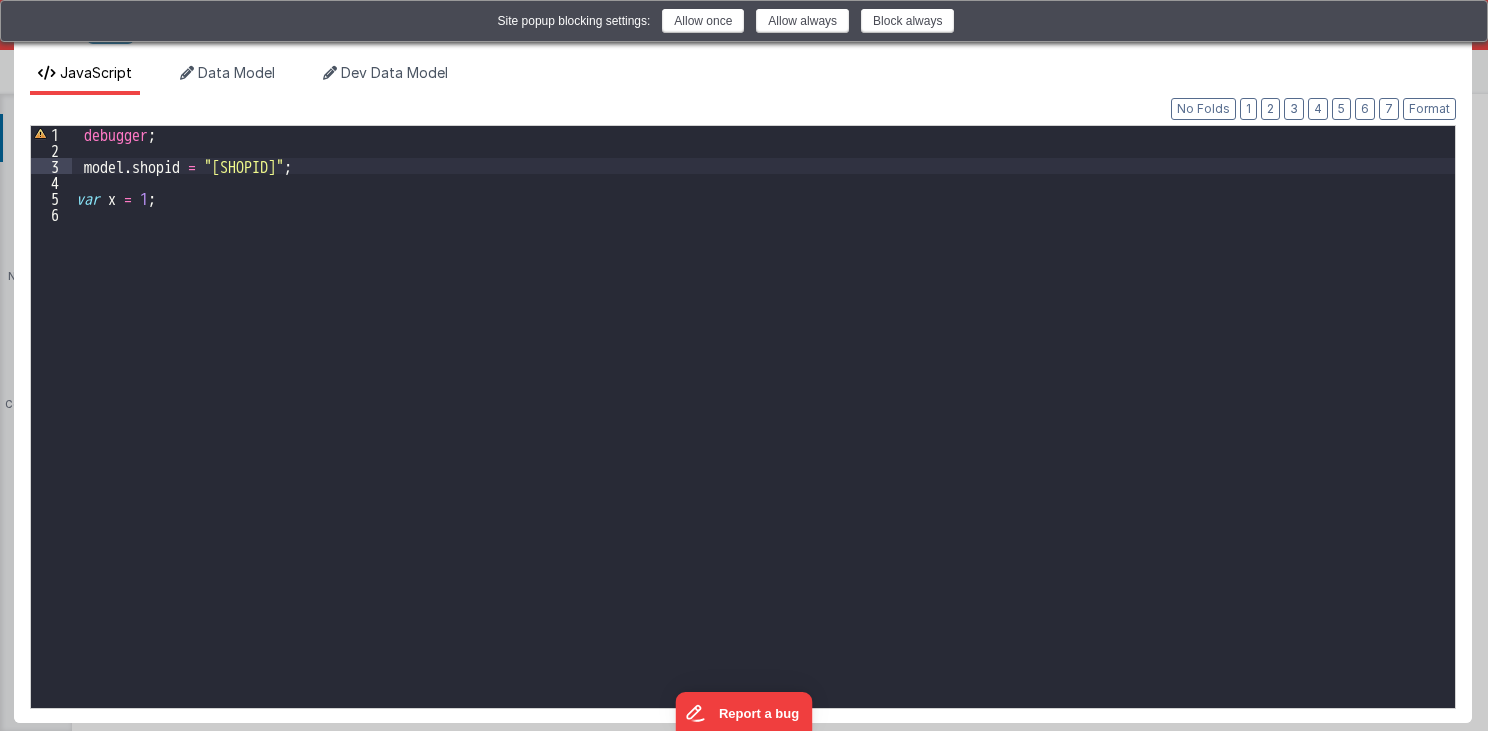type 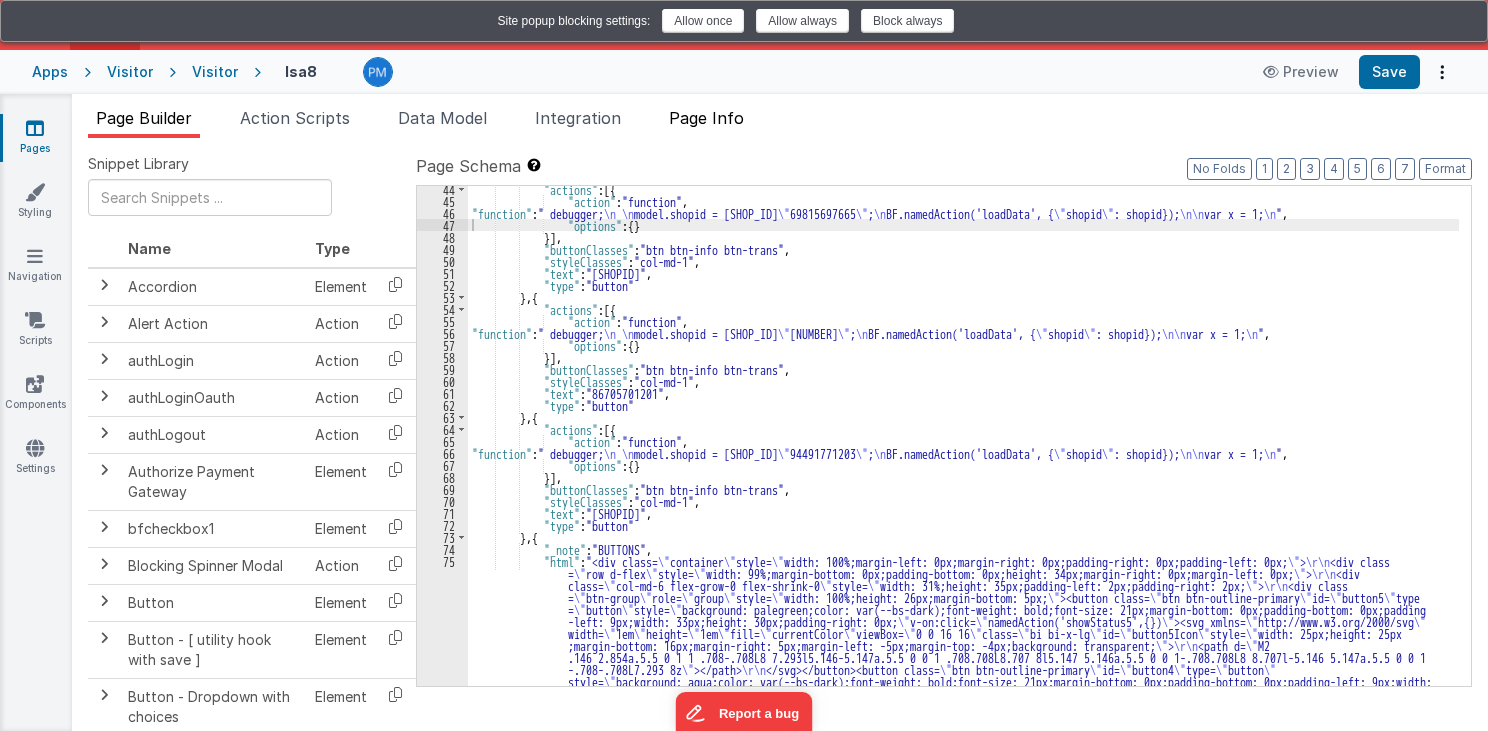 click on "Page Info" at bounding box center (706, 118) 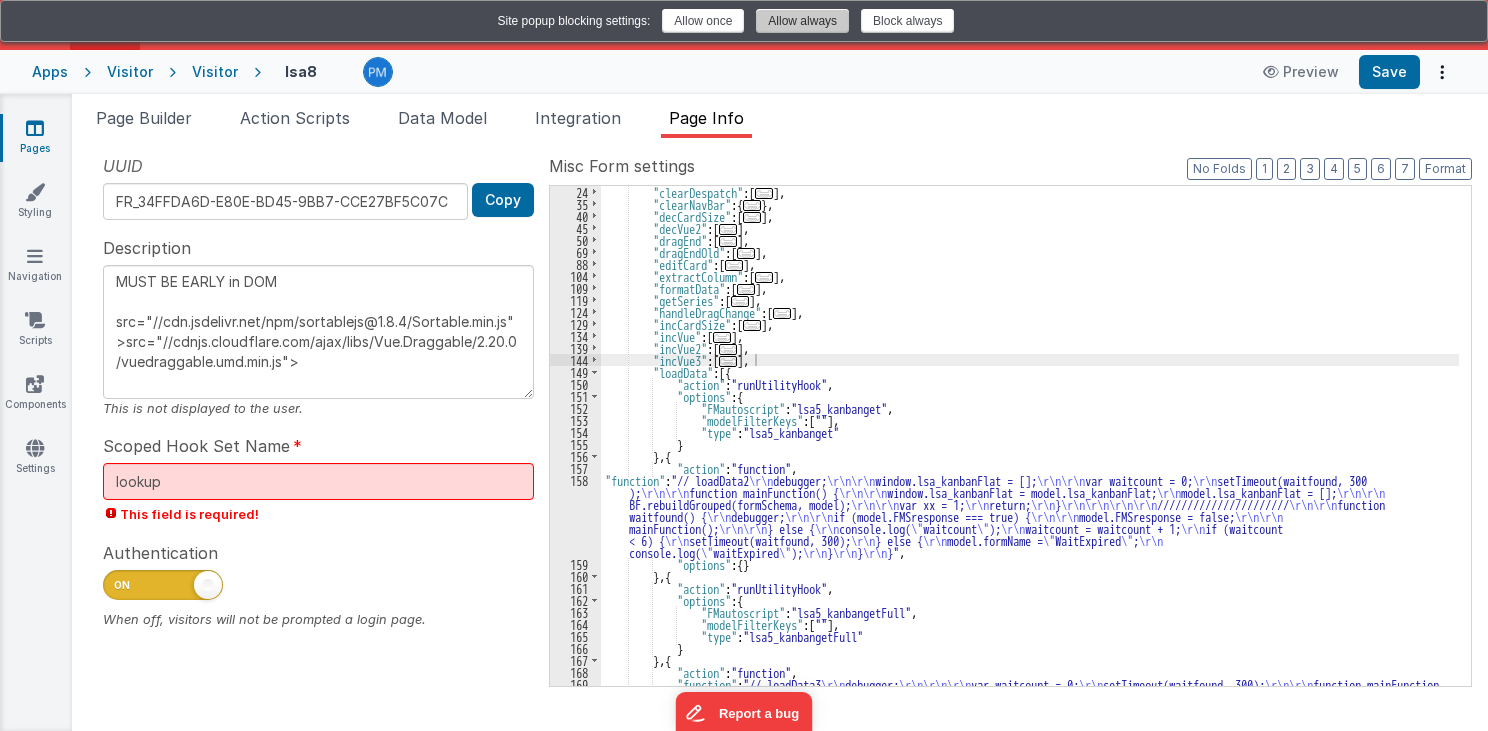 click on "Allow always" at bounding box center (802, 21) 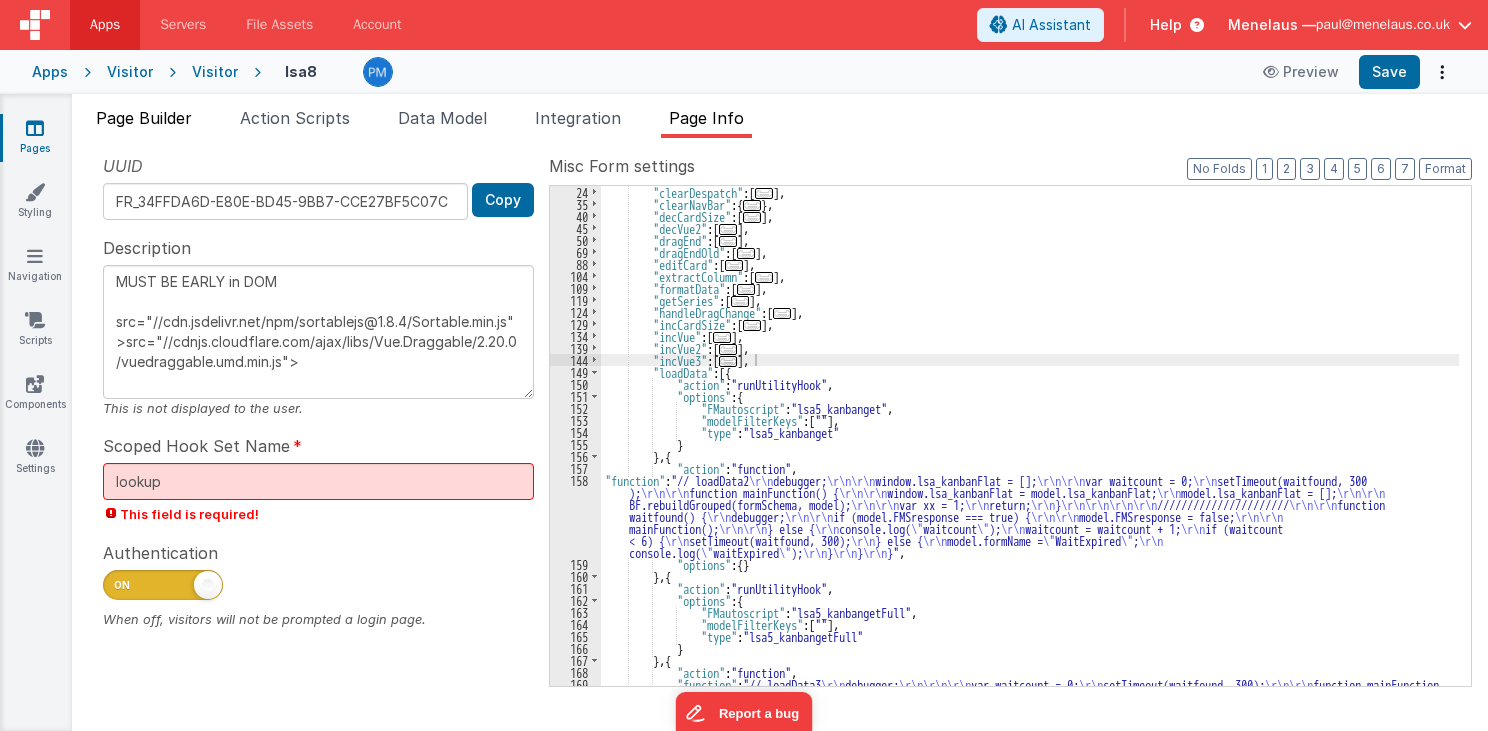 click on "Page Builder" at bounding box center (144, 118) 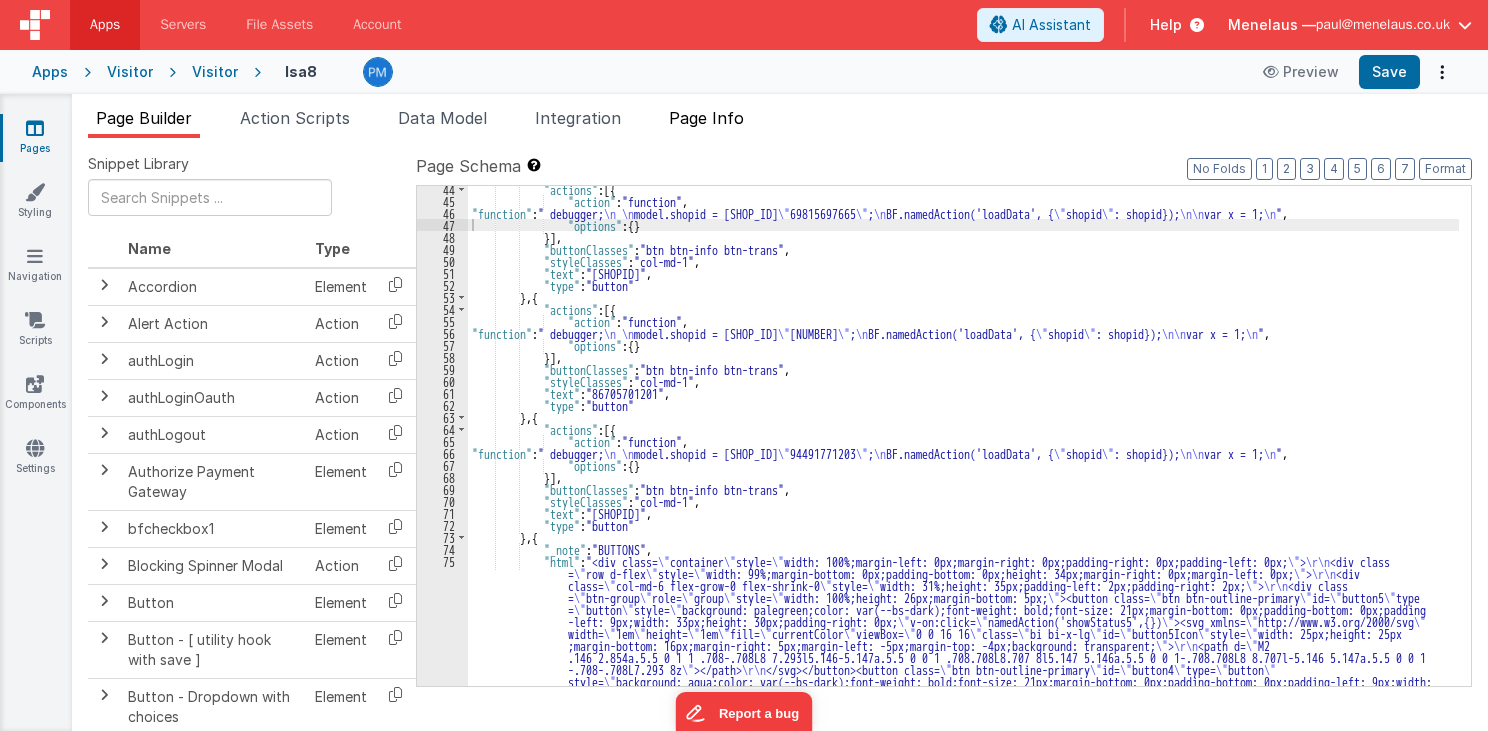 click on "Page Info" at bounding box center [706, 118] 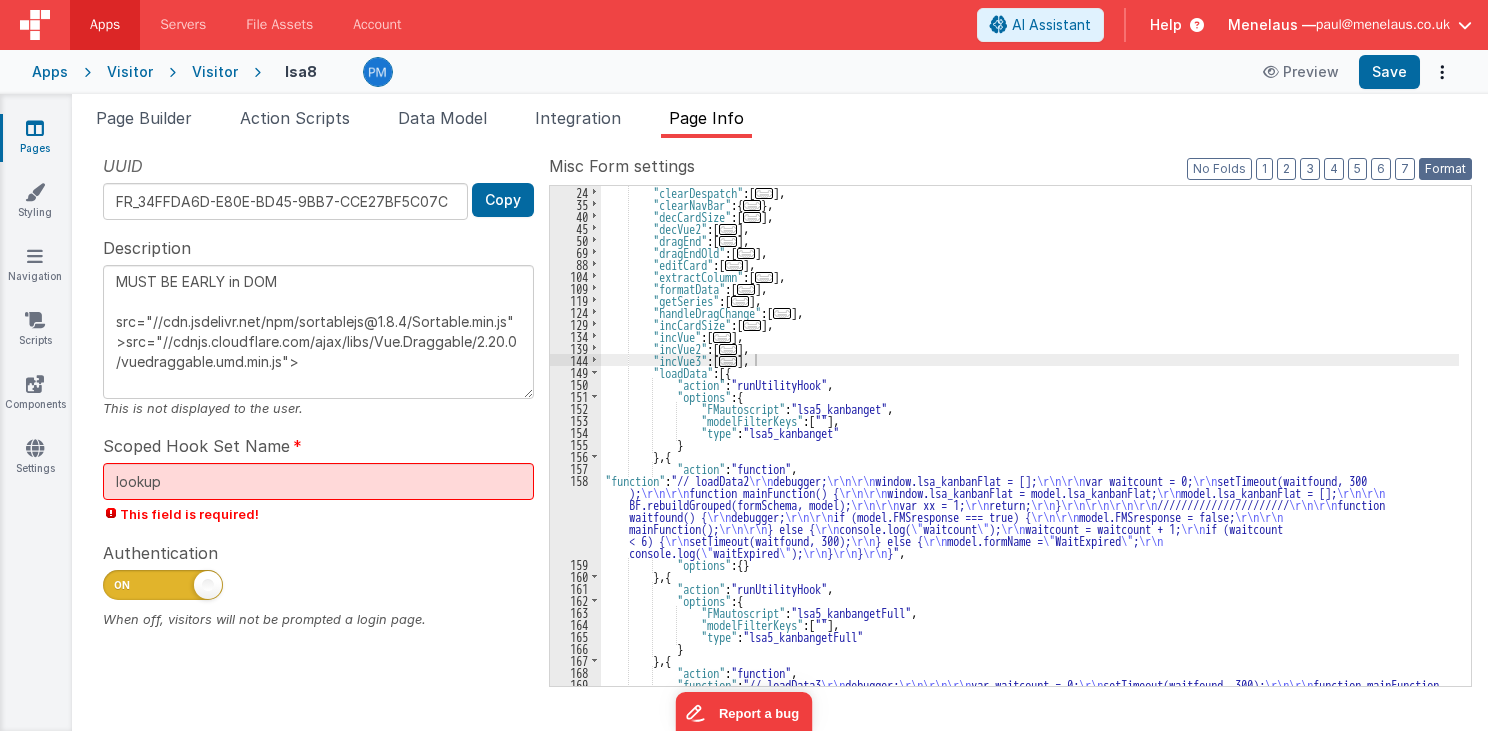 click on "Format" at bounding box center (1445, 169) 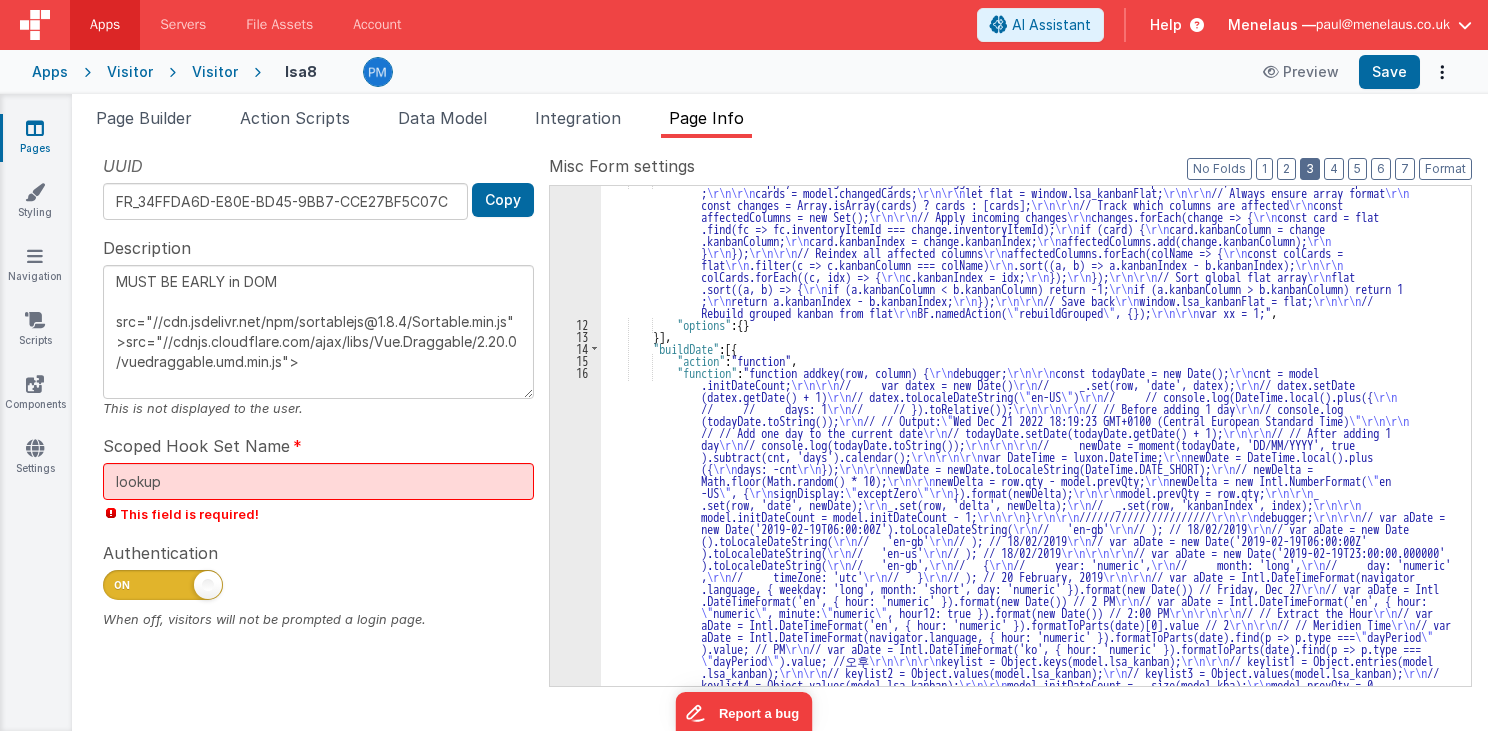 click on "3" at bounding box center [1310, 169] 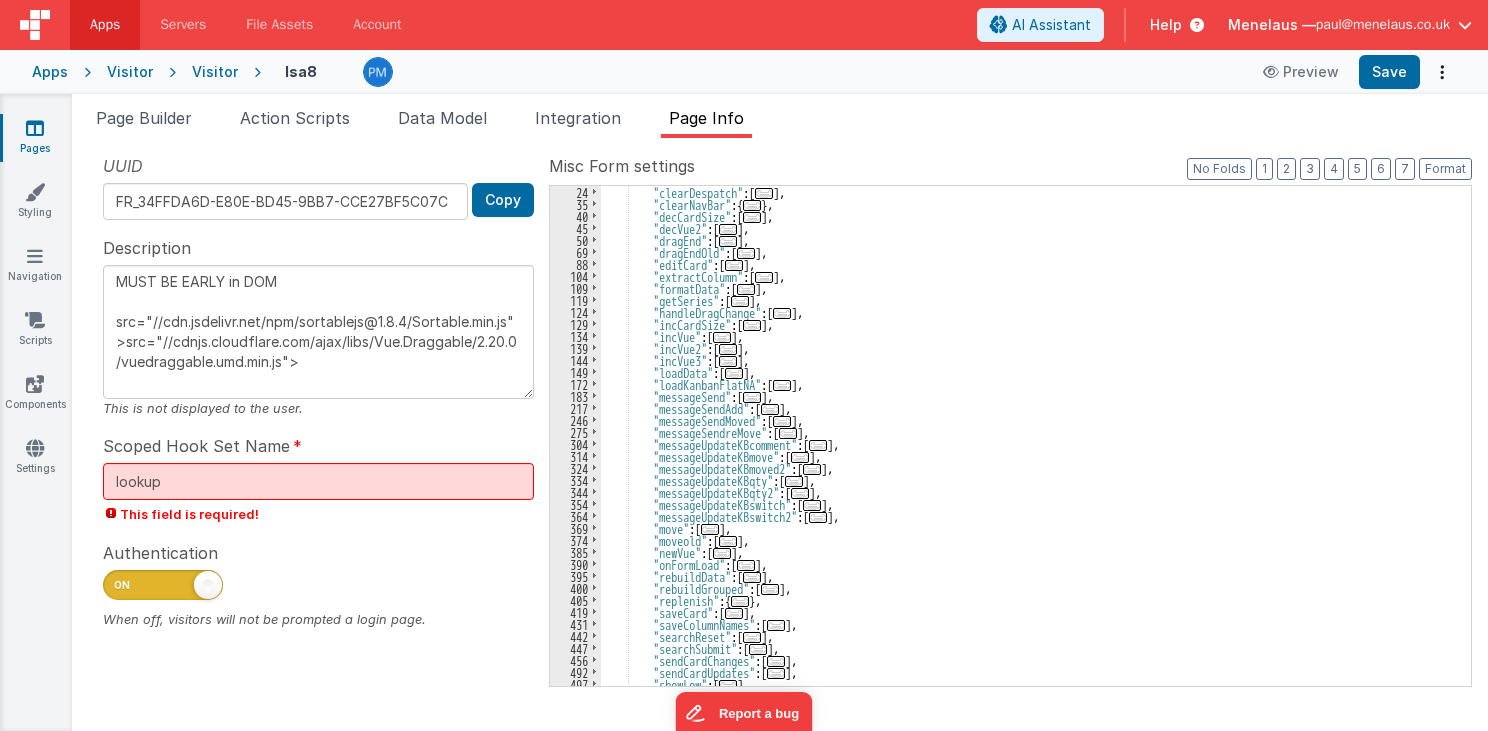 click on "..." at bounding box center (734, 373) 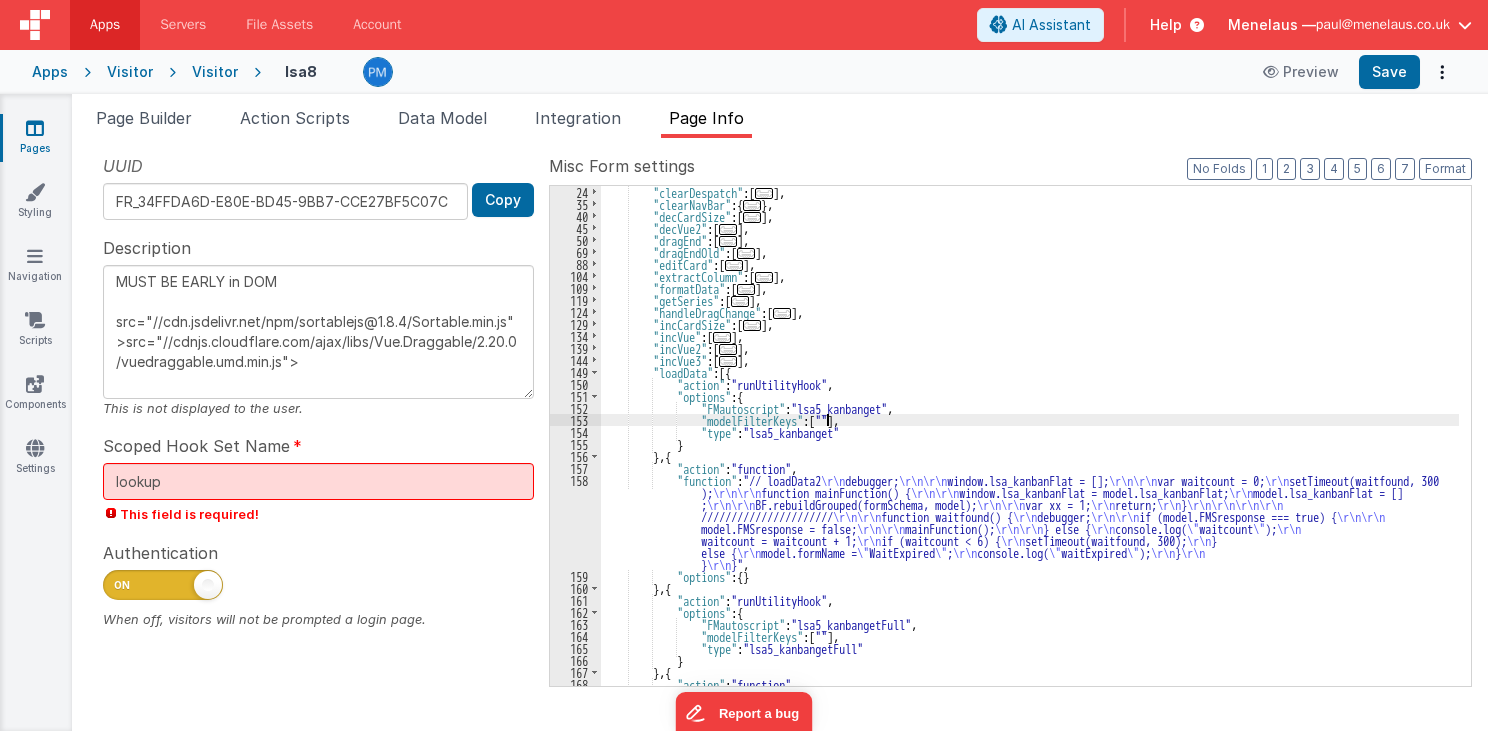 click on ""clearDespatch" :  [ ... ] ,           "clearNavBar" :  { ... } ,           "decCardSize" :  [ ... ] ,           "decVue2" :  [ ... ] ,           "dragEnd" :  [ ... ] ,           "dragEndOld" :  [ ... ] ,           "editCard" :  [ ... ] ,           "extractColumn" :  [ ... ] ,           "formatData" :  [ ... ] ,           "getSeries" :  [ ... ] ,           "handleDragChange" :  [ ... ] ,           "incCardSize" :  [ ... ] ,           "incVue" :  [ ... ] ,           "incVue2" :  [ ... ] ,           "incVue3" :  [ ... ] ,           "loadData" :  [{                "action" :  "runUtilityHook" ,                "options" :  {                     "FMautoscript" :  "lsa5_kanbanget" ,                     "modelFilterKeys" :  [ "" ] ,                     "type" :  "lsa5_kanbanget"                }           } ,  {                "action" :  "function" ,                "function" :  "// loadData2 \r\n debugger; \r\n\r\n window.lsa_kanbanFlat = []; \r\n\r\n var waitcount = 0; \r\n setTimeout(waitfound, 300 );" at bounding box center [1030, 490] 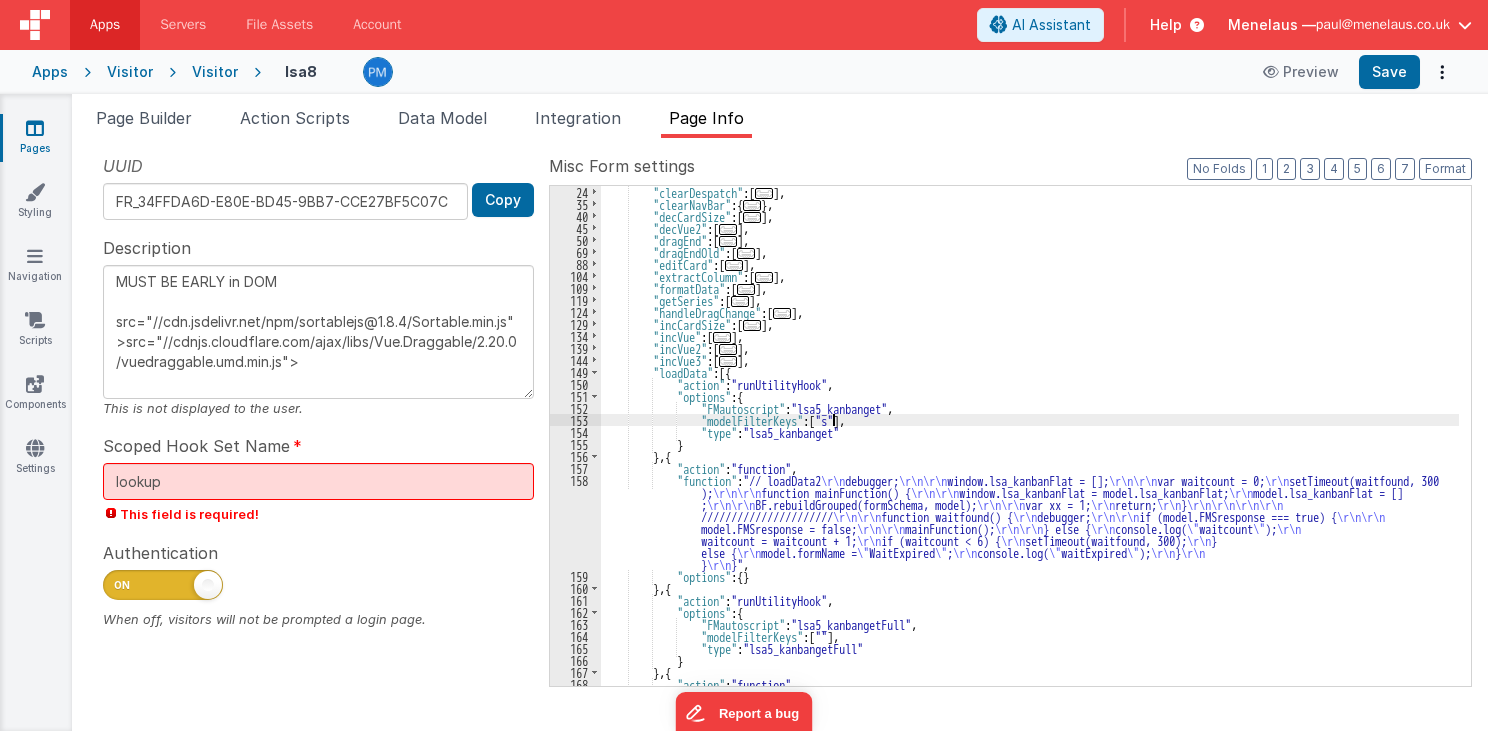 type on "MUST BE EARLY in DOM
src="//cdn.jsdelivr.net/npm/sortablejs@1.8.4/Sortable.min.js">src="//cdnjs.cloudflare.com/ajax/libs/Vue.Draggable/2.20.0/vuedraggable.umd.min.js">" 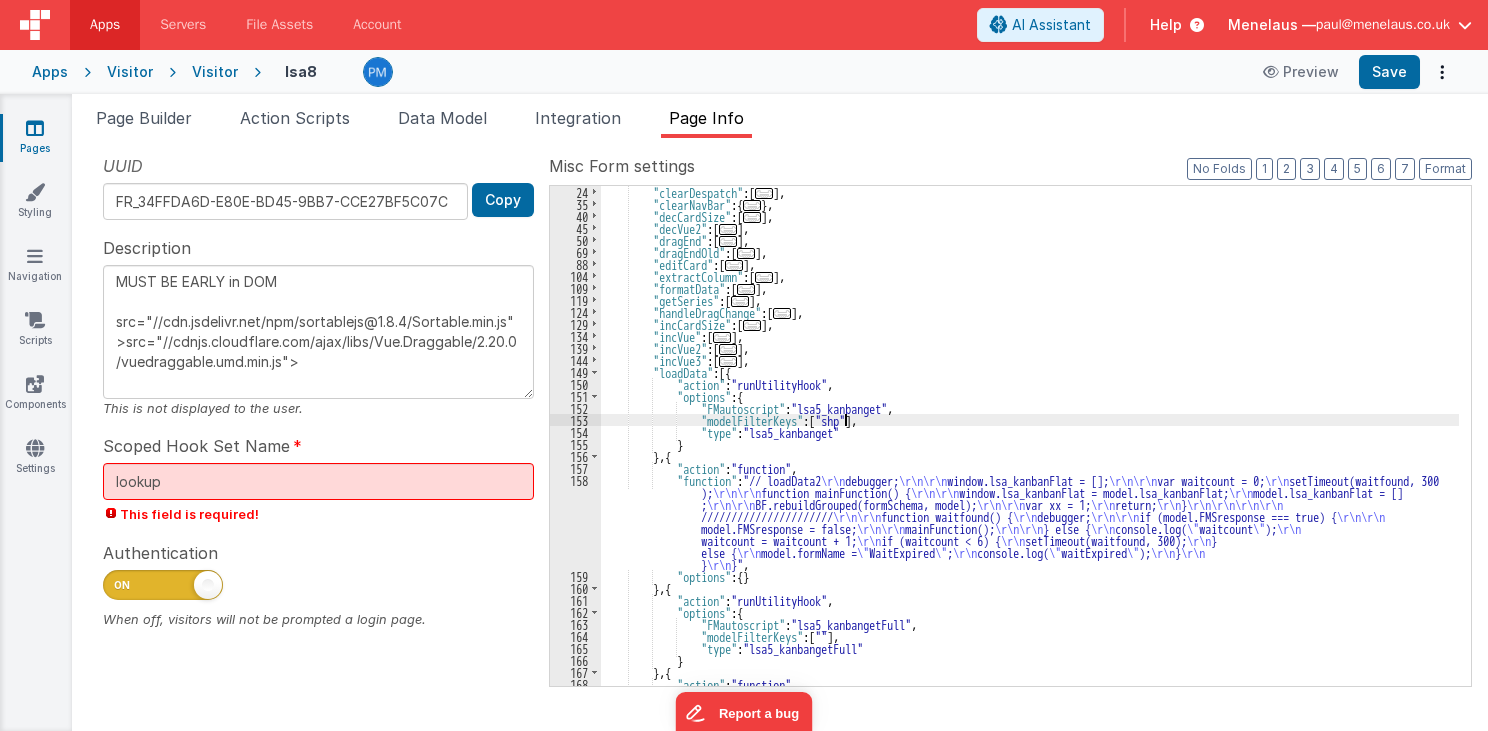 type on "MUST BE EARLY in DOM
src="//cdn.jsdelivr.net/npm/sortablejs@1.8.4/Sortable.min.js">src="//cdnjs.cloudflare.com/ajax/libs/Vue.Draggable/2.20.0/vuedraggable.umd.min.js">" 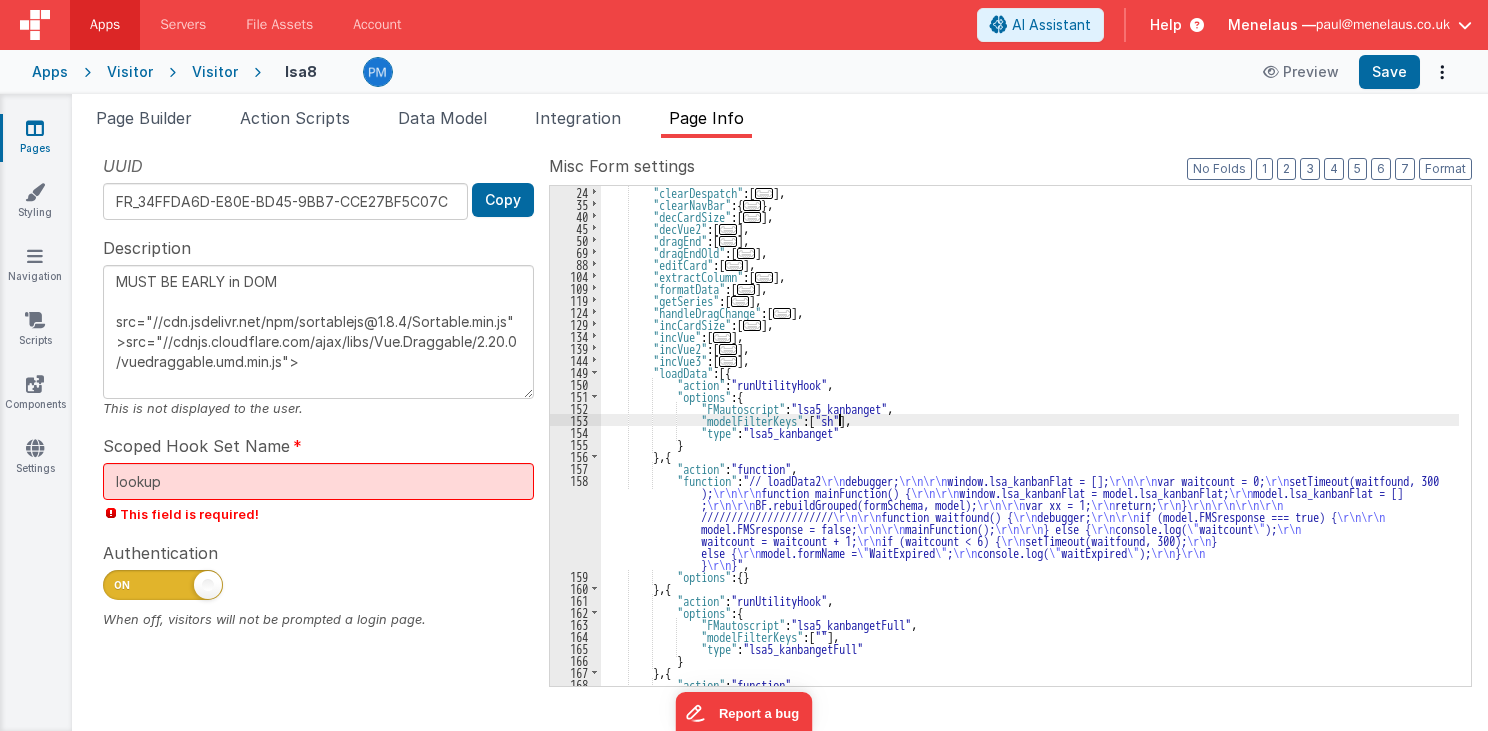 type on "MUST BE EARLY in DOM
src="//cdn.jsdelivr.net/npm/sortablejs@1.8.4/Sortable.min.js">src="//cdnjs.cloudflare.com/ajax/libs/Vue.Draggable/2.20.0/vuedraggable.umd.min.js">" 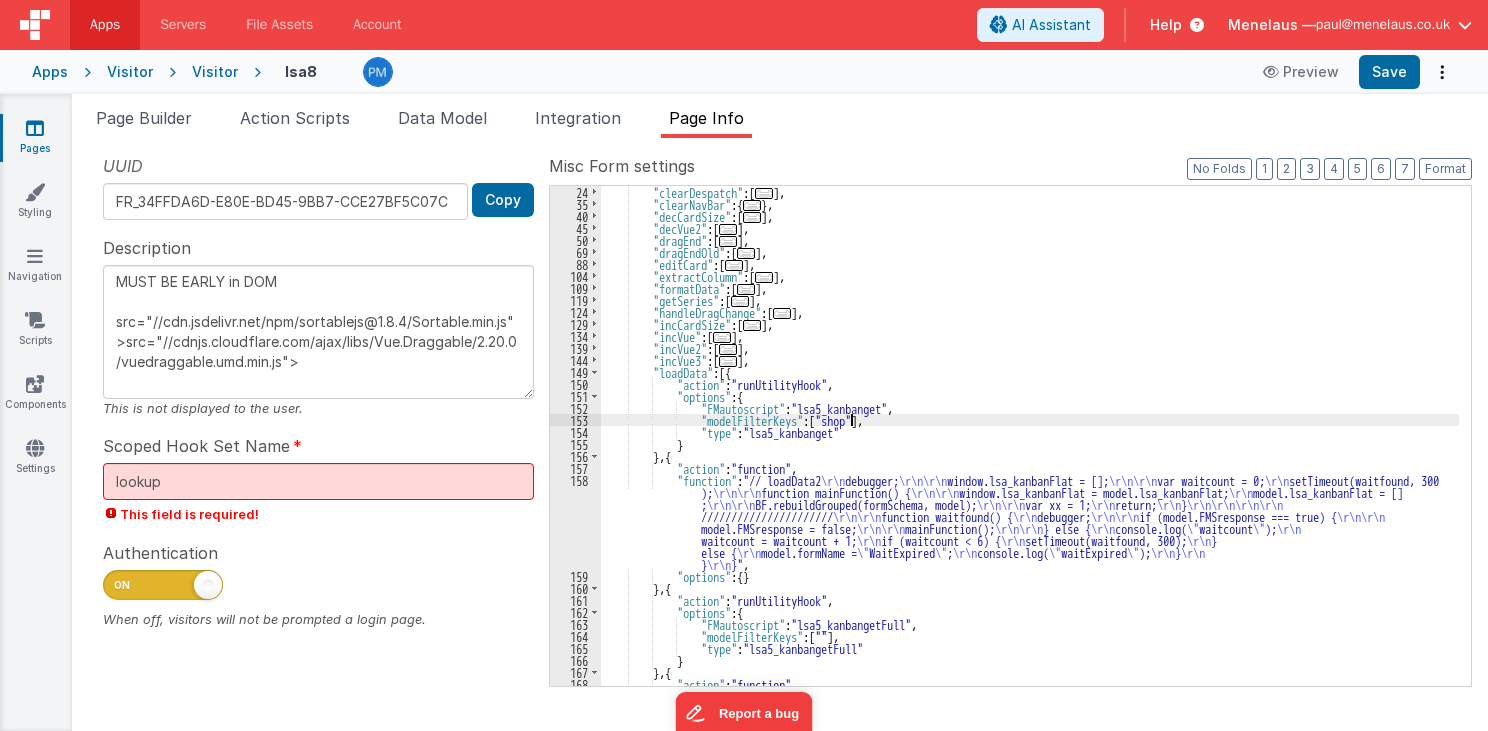 type on "MUST BE EARLY in DOM
src="//cdn.jsdelivr.net/npm/sortablejs@1.8.4/Sortable.min.js">src="//cdnjs.cloudflare.com/ajax/libs/Vue.Draggable/2.20.0/vuedraggable.umd.min.js">" 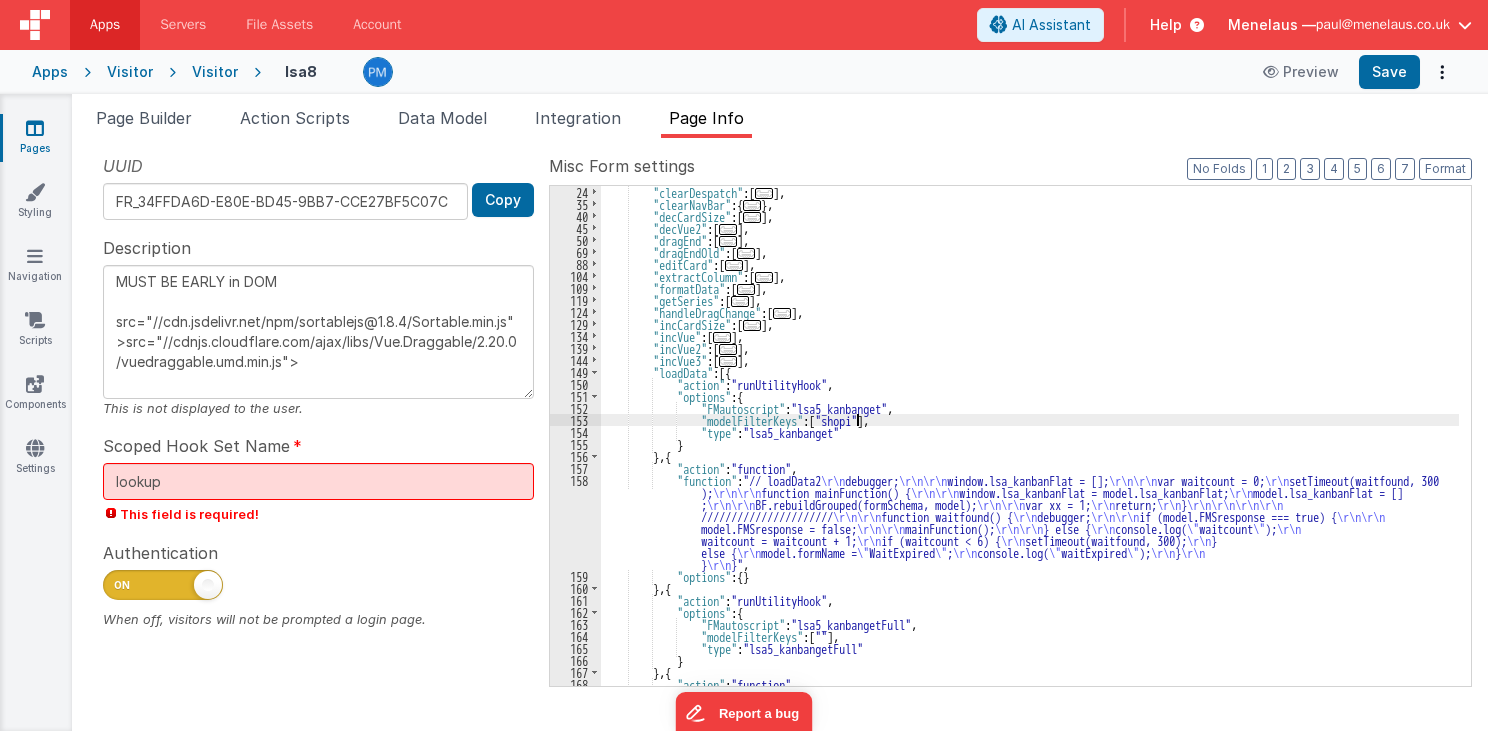 type on "MUST BE EARLY in DOM
src="//cdn.jsdelivr.net/npm/sortablejs@1.8.4/Sortable.min.js">src="//cdnjs.cloudflare.com/ajax/libs/Vue.Draggable/2.20.0/vuedraggable.umd.min.js">" 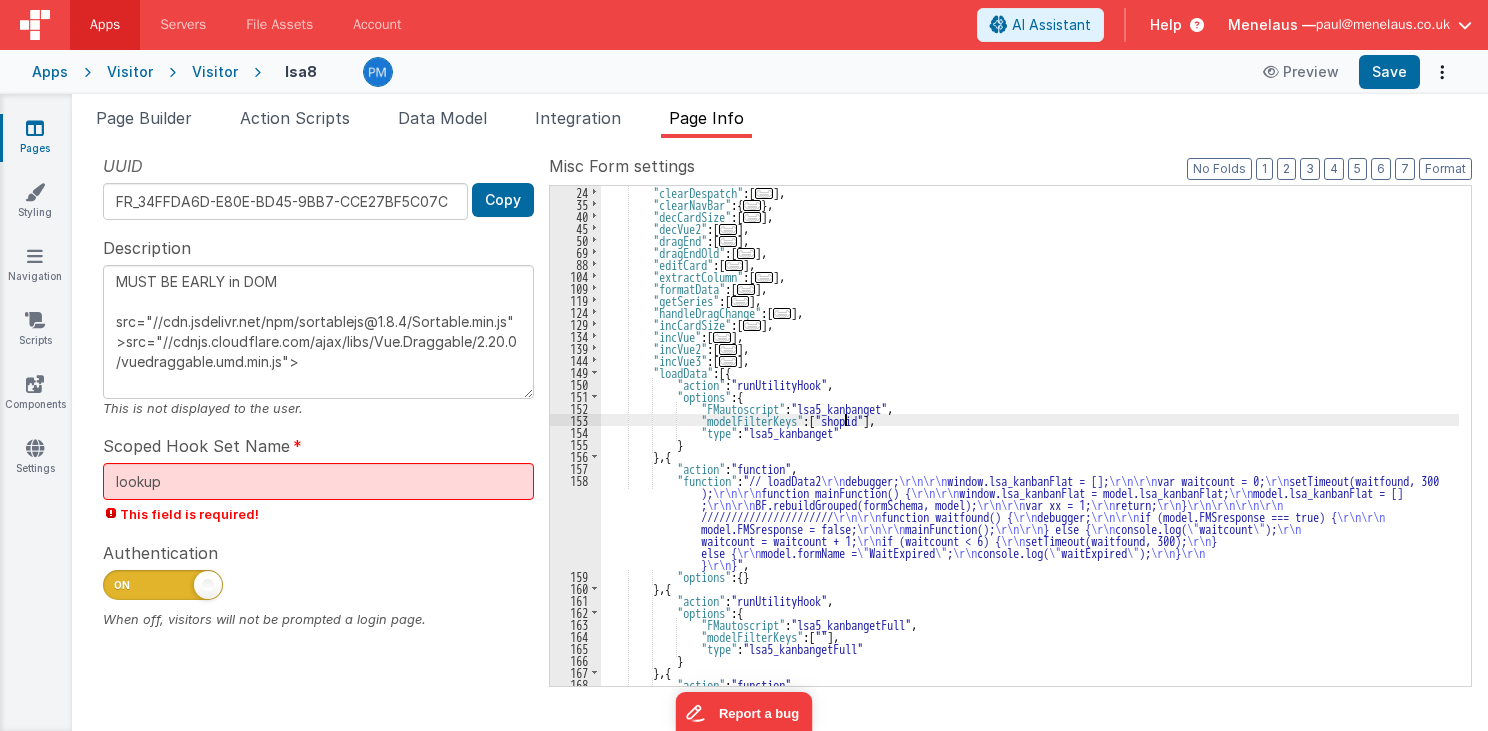 click on ""loadData" : [{ "action" : "runUtilityHook" , "options" : { "FMautoscript" : "lsa5_kanbanget" , "modelFilterKeys" : [ "shopid" ] , "type" : "lsa5_kanbanget" } } , { "action" : "function" , "function" : "// loadData2 \r\n debugger; \r\n\r\n window.lsa_kanbanFlat = []; \r\n\r\n var waitcount = 0; \r\n ); \r\n\r\n \r\n\r\n ;" at bounding box center (1030, 490) 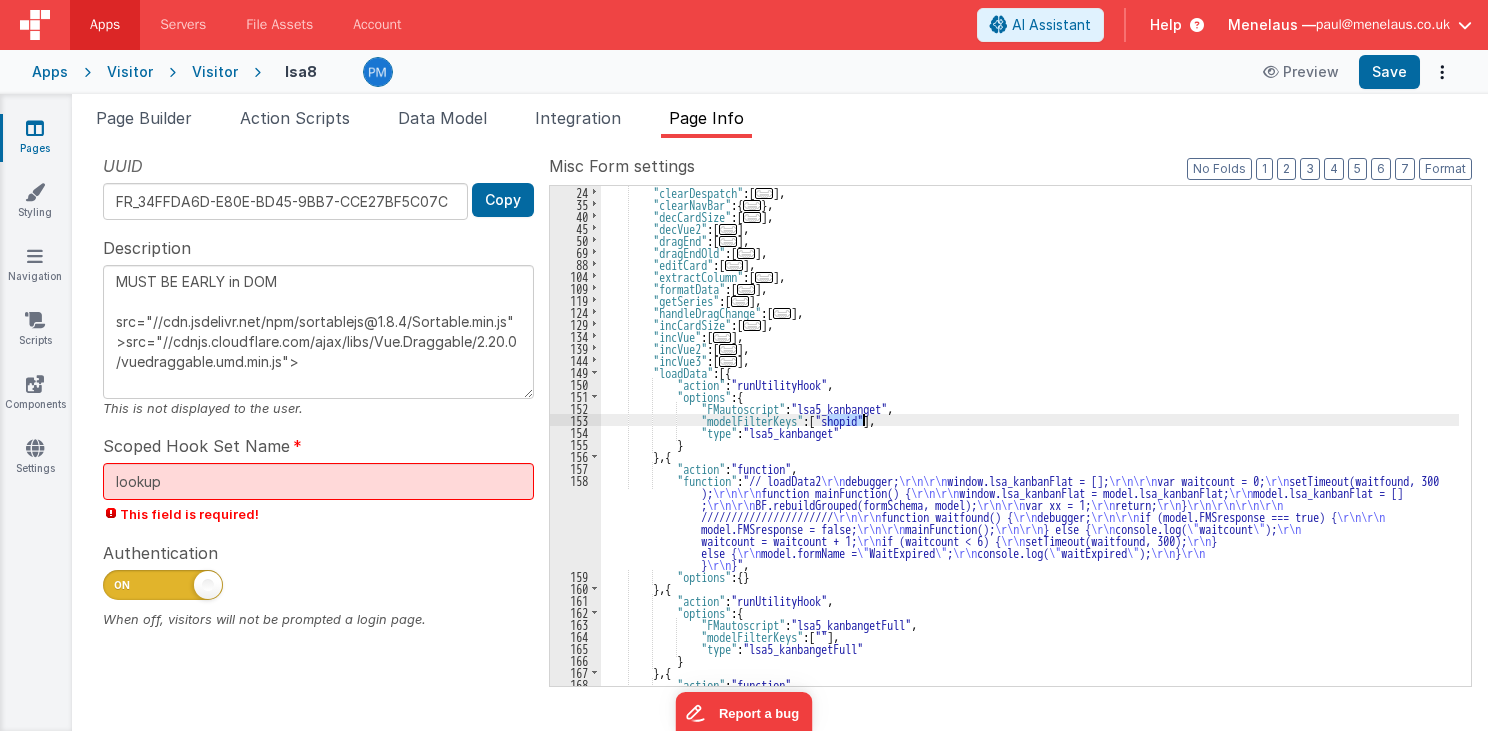click on ""loadData" : [{ "action" : "runUtilityHook" , "options" : { "FMautoscript" : "lsa5_kanbanget" , "modelFilterKeys" : [ "shopid" ] , "type" : "lsa5_kanbanget" } } , { "action" : "function" , "function" : "// loadData2 \r\n debugger; \r\n\r\n window.lsa_kanbanFlat = []; \r\n\r\n var waitcount = 0; \r\n ); \r\n\r\n \r\n\r\n ;" at bounding box center [1030, 490] 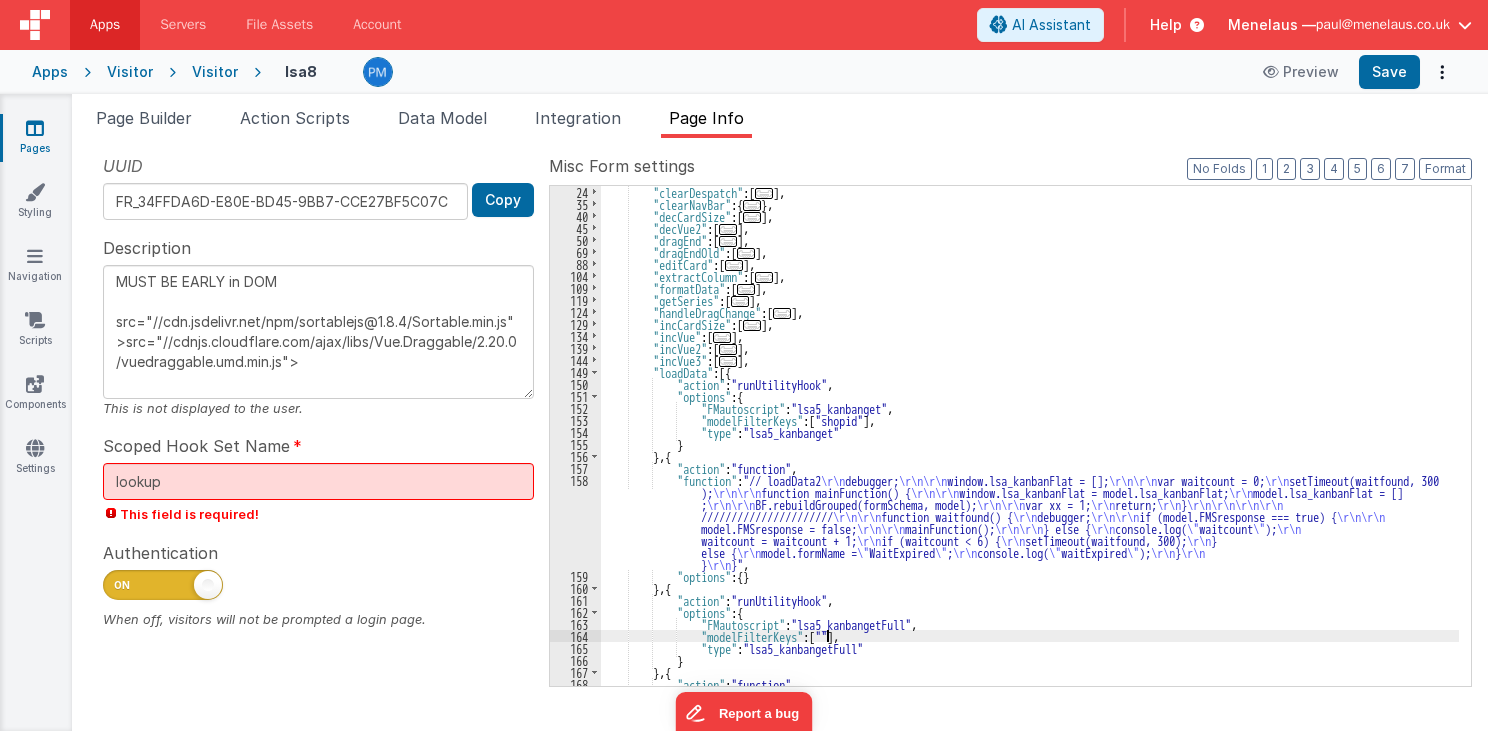 click on ""loadData" : [{ "action" : "runUtilityHook" , "options" : { "FMautoscript" : "lsa5_kanbanget" , "modelFilterKeys" : [ "shopid" ] , "type" : "lsa5_kanbanget" } } , { "action" : "function" , "function" : "// loadData2 \r\n debugger; \r\n\r\n window.lsa_kanbanFlat = []; \r\n\r\n var waitcount = 0; \r\n ); \r\n\r\n \r\n\r\n ;" at bounding box center (1030, 490) 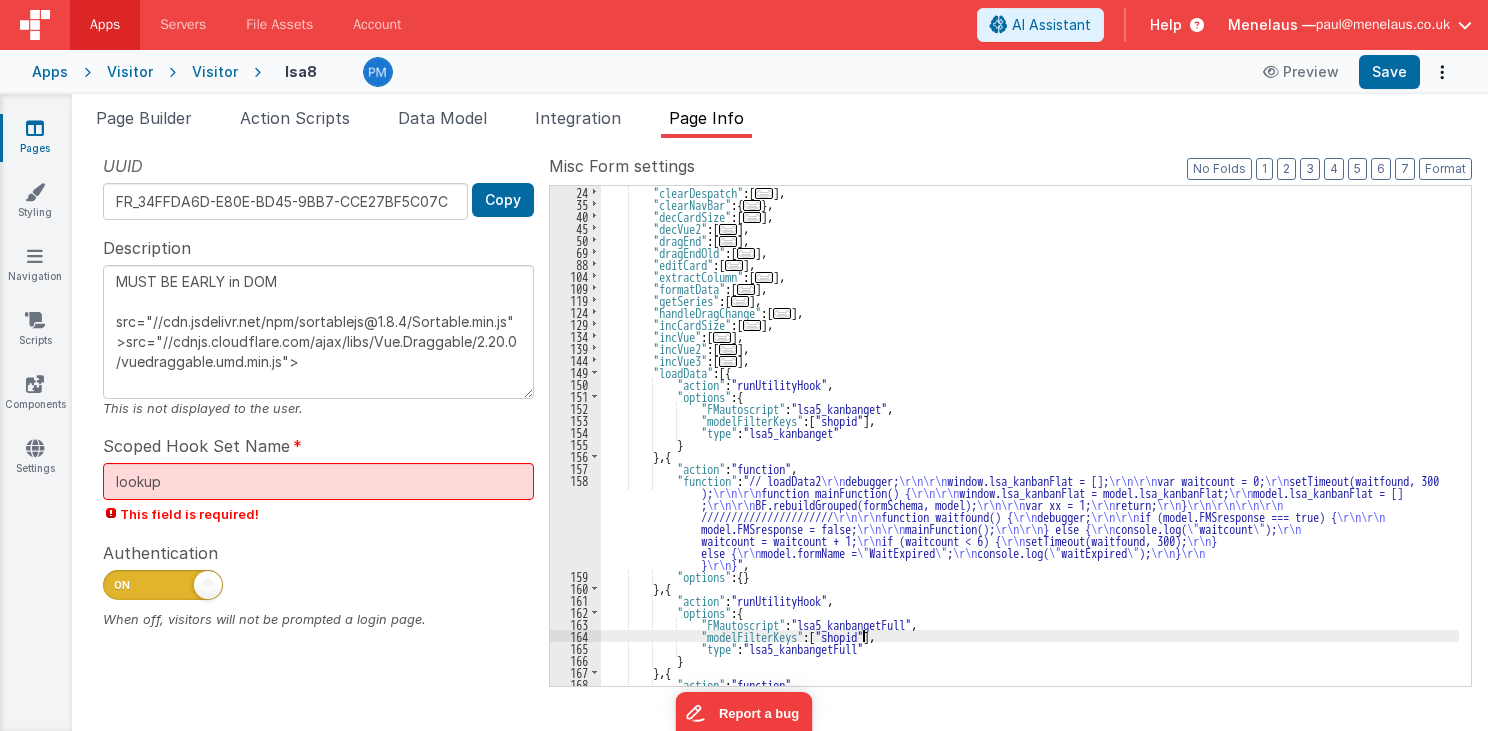 type on "MUST BE EARLY in DOM
src="//cdn.jsdelivr.net/npm/sortablejs@1.8.4/Sortable.min.js">src="//cdnjs.cloudflare.com/ajax/libs/Vue.Draggable/2.20.0/vuedraggable.umd.min.js">" 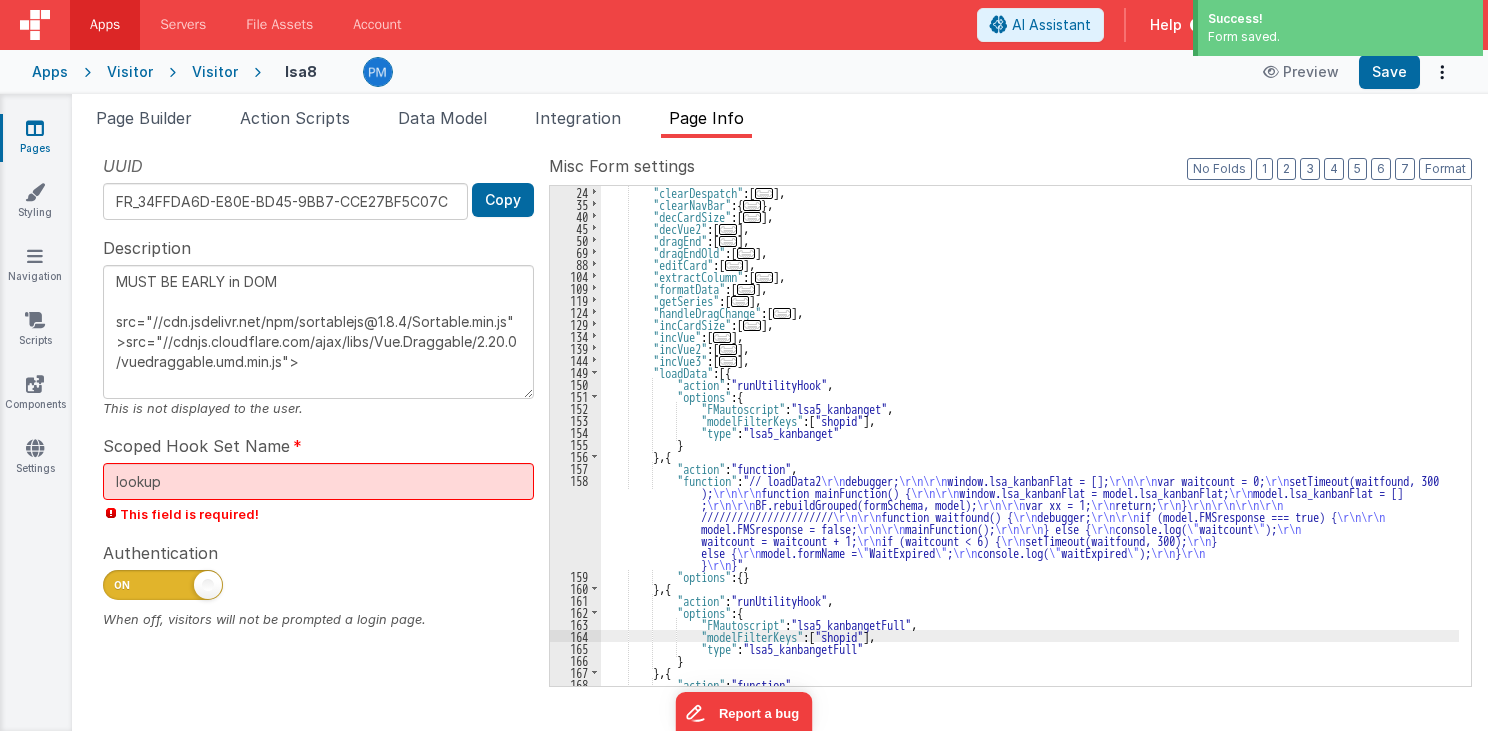 click on "Data Model" at bounding box center [442, 118] 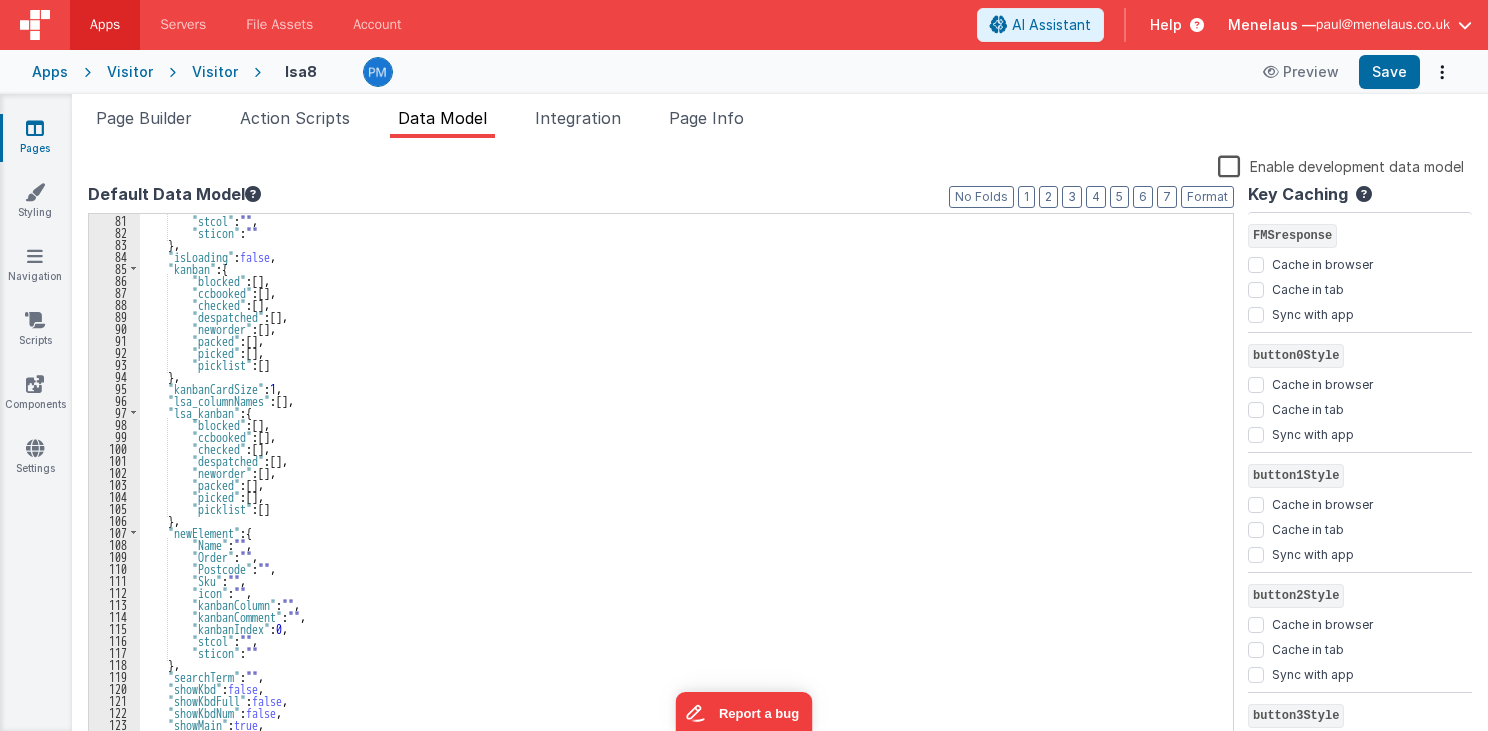 scroll, scrollTop: 1121, scrollLeft: 0, axis: vertical 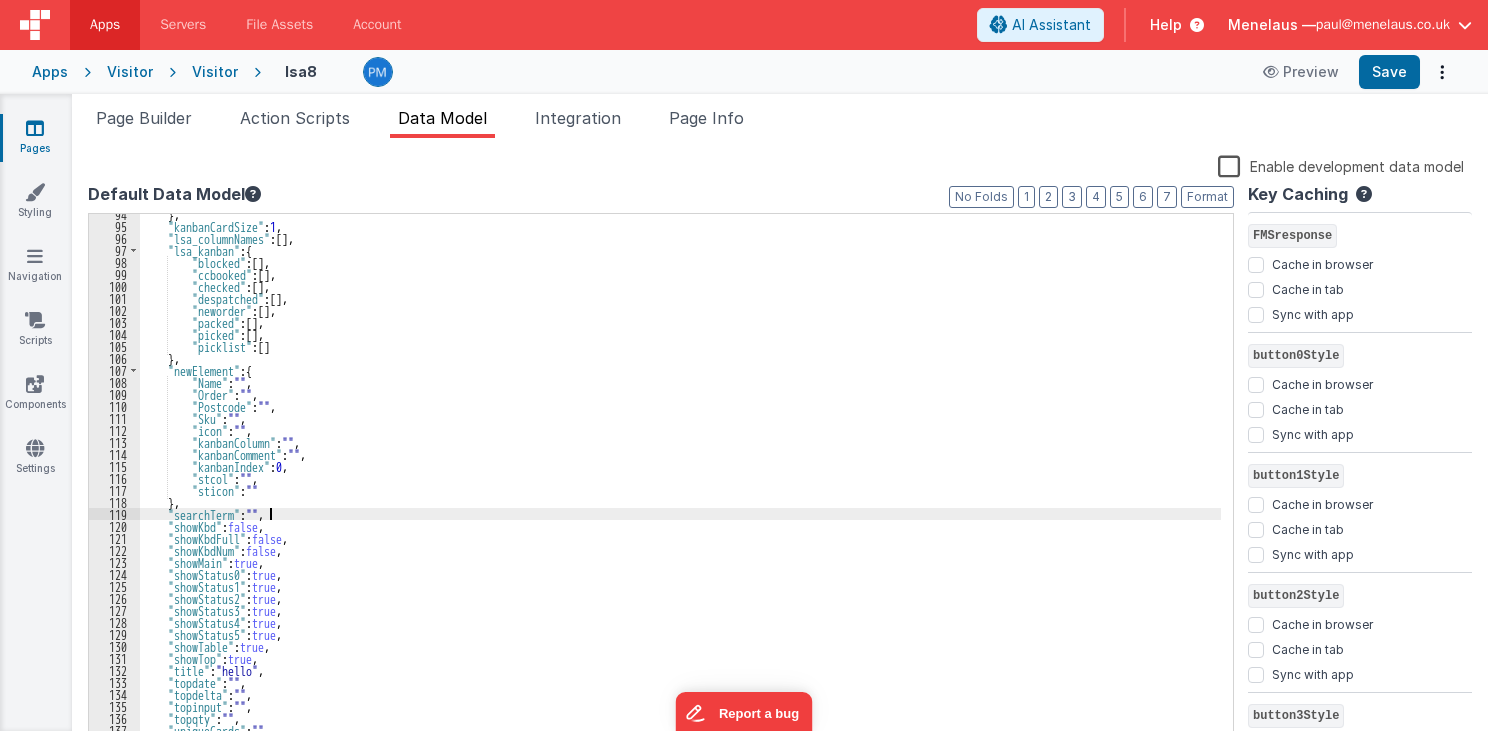 click on "} ,      "kanbanCardSize" :  1 ,      "lsa_columnNames" :  [ ] ,      "lsa_kanban" :  {           "blocked" :  [ ] ,           "ccbooked" :  [ ] ,           "checked" :  [ ] ,           "despatched" :  [ ] ,           "neworder" :  [ ] ,           "packed" :  [ ] ,           "picked" :  [ ] ,           "picklist" :  [ ]      } ,      "newElement" :  {           "Name" :  "" ,           "Order" :  "" ,           "Postcode" :  "" ,           "Sku" :  "" ,           "icon" :  "" ,           "kanbanColumn" :  "" ,           "kanbanComment" :  "" ,           "kanbanIndex" :  0 ,           "stcol" :  "" ,           "sticon" :  ""      } ,      "searchTerm" :  "" ,      "showKbd" :  false ,      "showKbdFull" :  false ,      "showKbdNum" :  false ,      "showMain" :  true ,      "showStatus0" :  true ,      "showStatus1" :  true ,      "showStatus2" :  true ,      "showStatus3" :  true ,      "showStatus4" :  true ,      "showStatus5" :  true ,      "showTable" :  true ,      "showTop" :  true ,      "title" :" at bounding box center (680, 487) 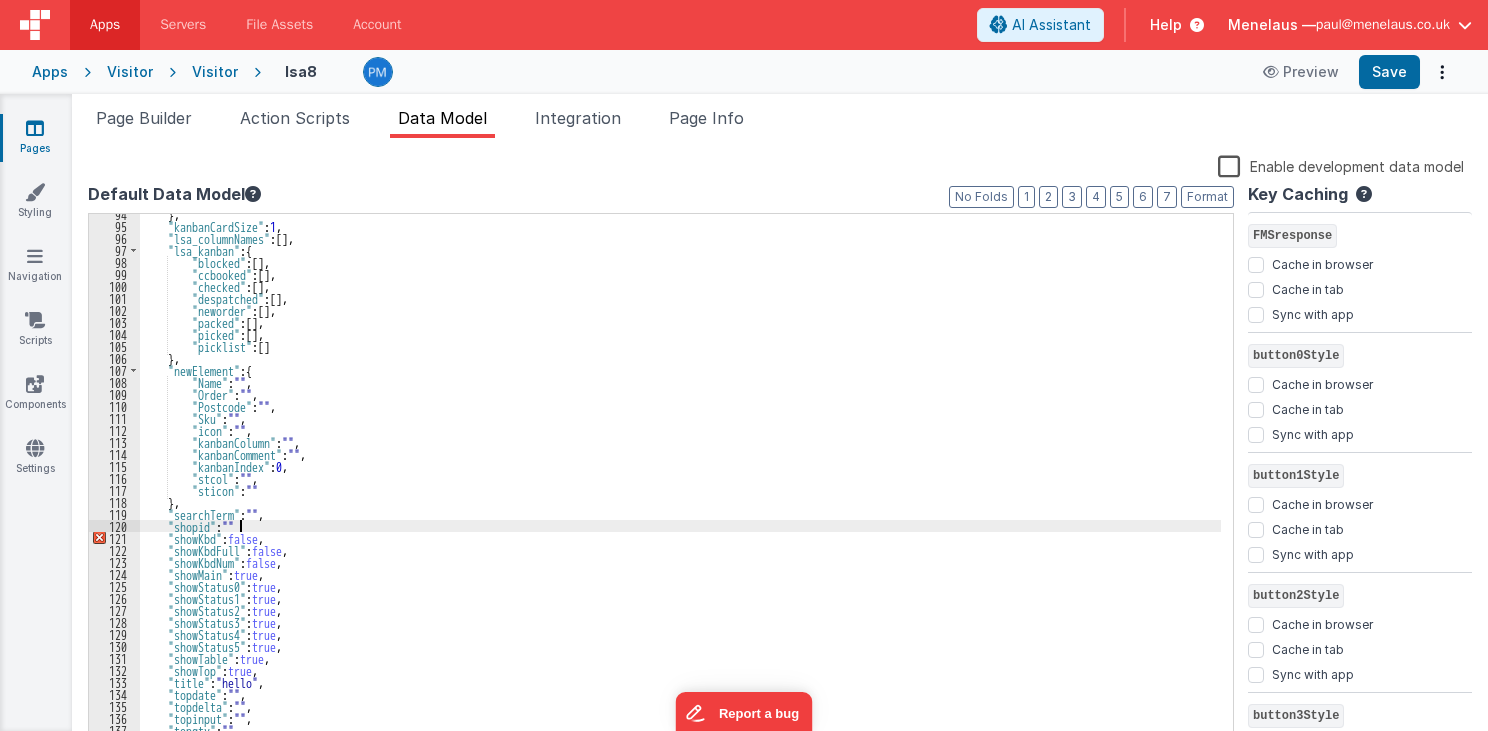 type 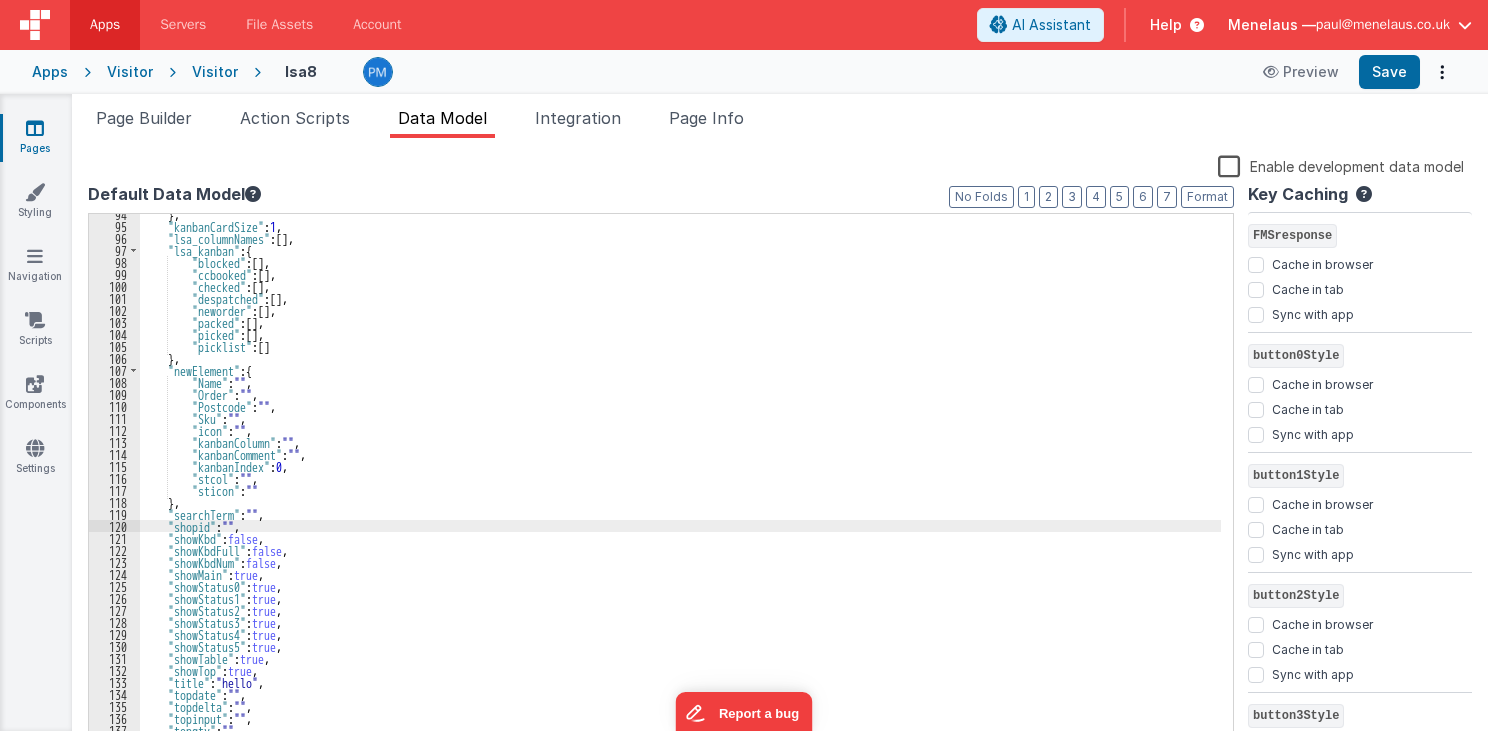 click on "} , "kanbanCardSize" : 1 , "lsa_columnNames" : [ ] , "lsa_kanban" : { "blocked" : [ ] , "ccbooked" : [ ] , "checked" : [ ] , "despatched" : [ ] , "neworder" : [ ] , "packed" : [ ] , "picked" : [ ] , "picklist" : [ ] } , "newElement" : { "Name" : "" , "Order" : "" , "Postcode" : "" , "Sku" : "" , "icon" : "" , "kanbanColumn" : "" , "kanbanComment" : "" , "kanbanIndex" : 0 , "stcol" : "" , "sticon" : "" } , "searchTerm" : "" , "shopid" : "" , "showKbd" : false , "showKbdFull" : false , "showKbdNum" : false , "showMain" : true , "showStatus0" : true , "showStatus1" : true , "showStatus2" : true , "showStatus3" : true , "showStatus4" : true , "showStatus5" : true , "showTable" : true , "showTop" :" at bounding box center [680, 487] 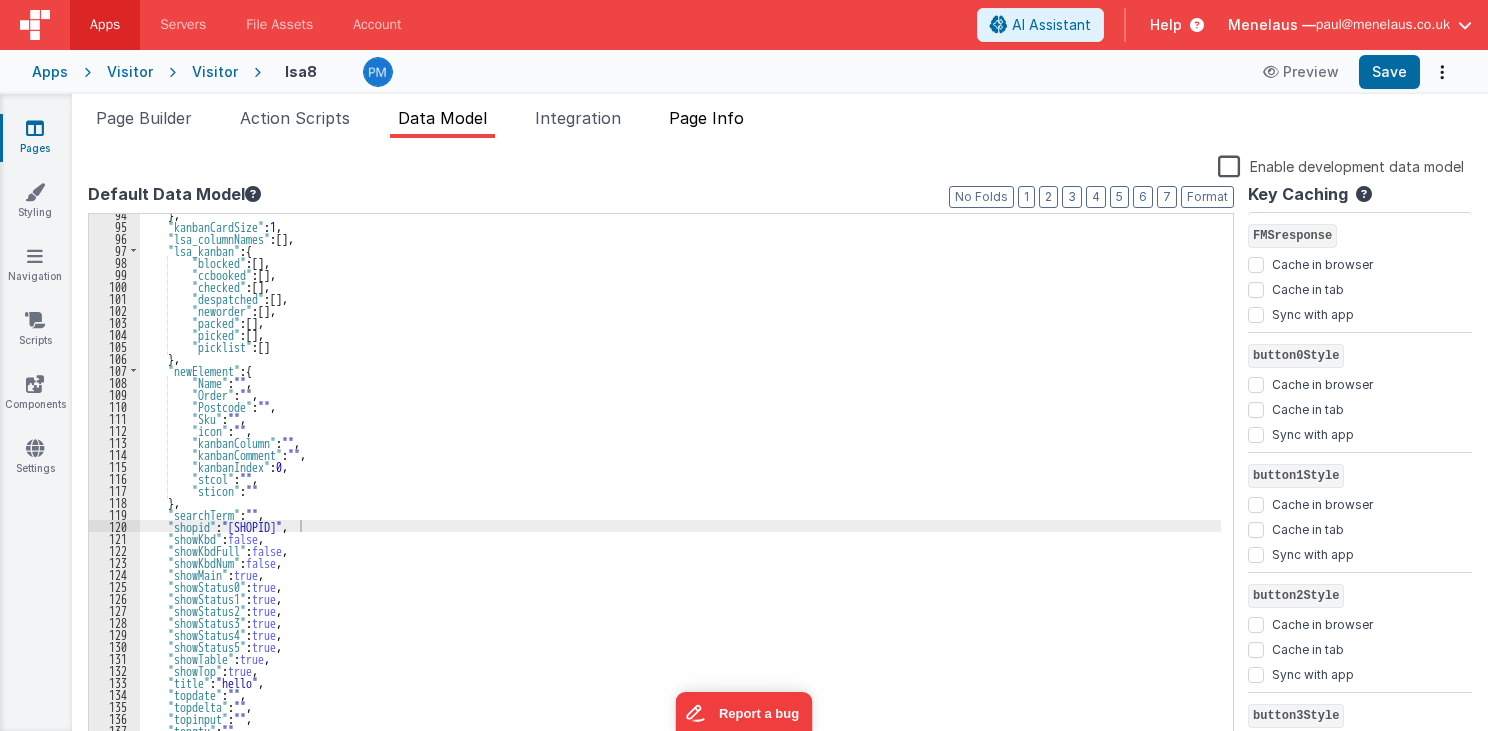 click on "Page Info" at bounding box center (706, 118) 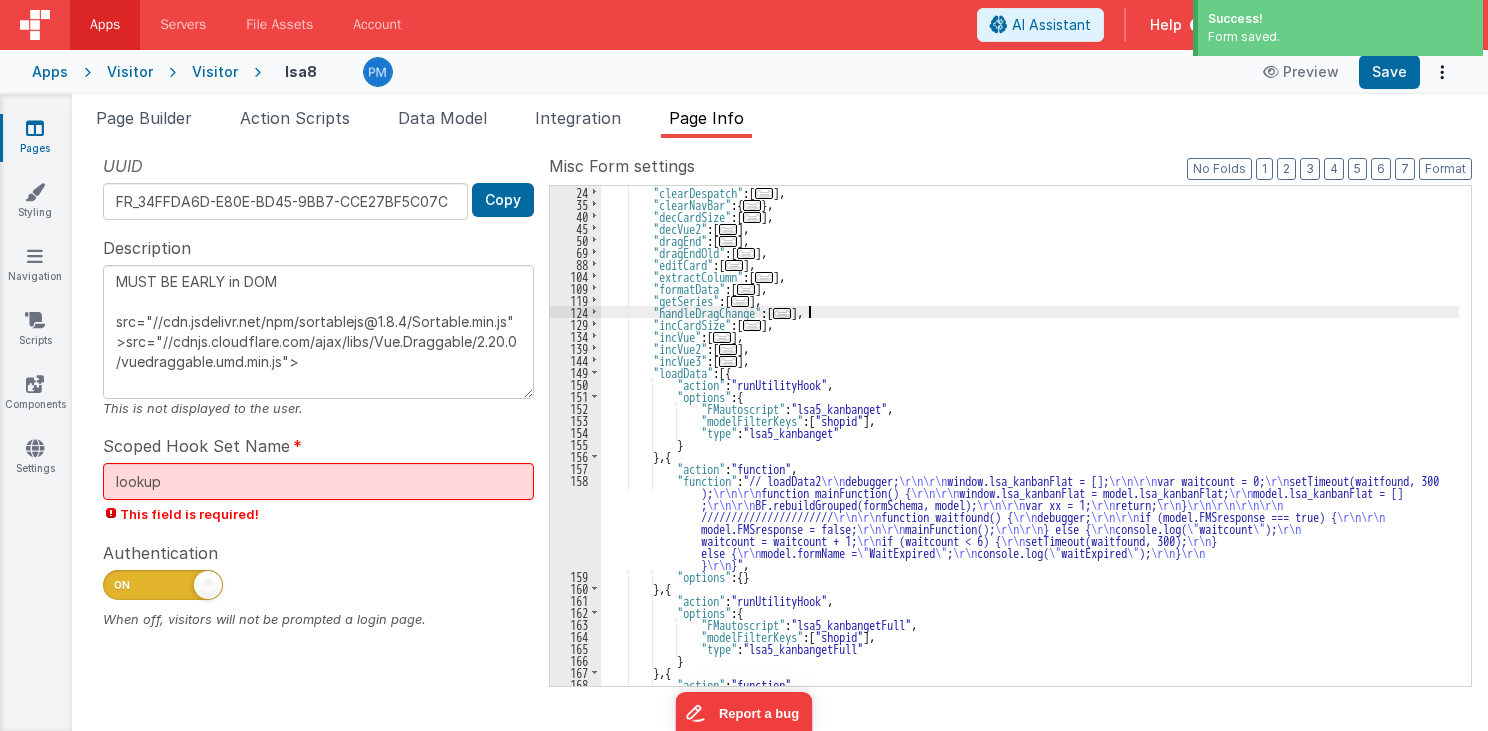 click on ""loadData" : [{ "action" : "runUtilityHook" , "options" : { "FMautoscript" : "lsa5_kanbanget" , "modelFilterKeys" : [ "shopid" ] , "type" : "lsa5_kanbanget" } } , { "action" : "function" , "function" : "// loadData2 \r\n debugger; \r\n\r\n window.lsa_kanbanFlat = []; \r\n\r\n var waitcount = 0; \r\n ); \r\n\r\n \r\n\r\n ;" at bounding box center [1030, 490] 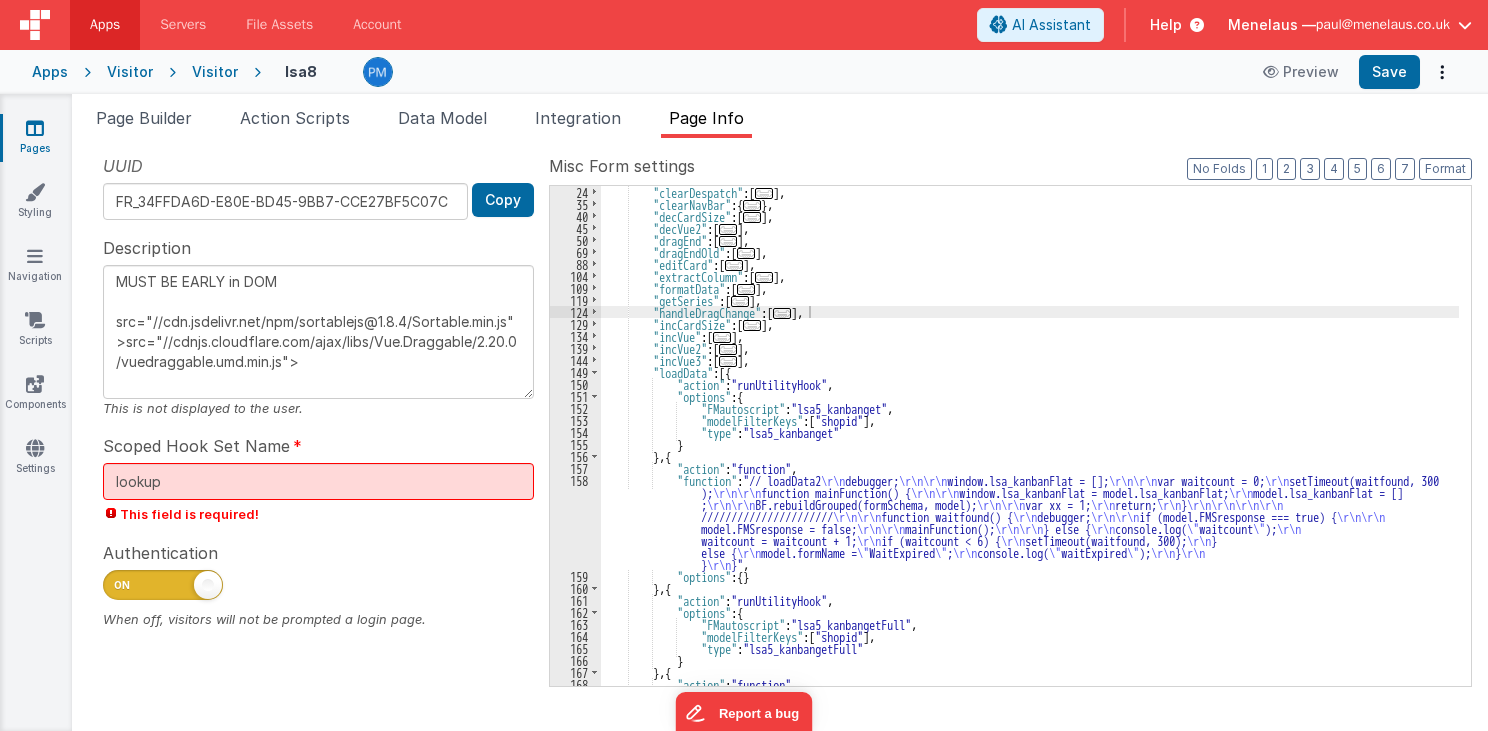 drag, startPoint x: 172, startPoint y: 112, endPoint x: 894, endPoint y: 273, distance: 739.73303 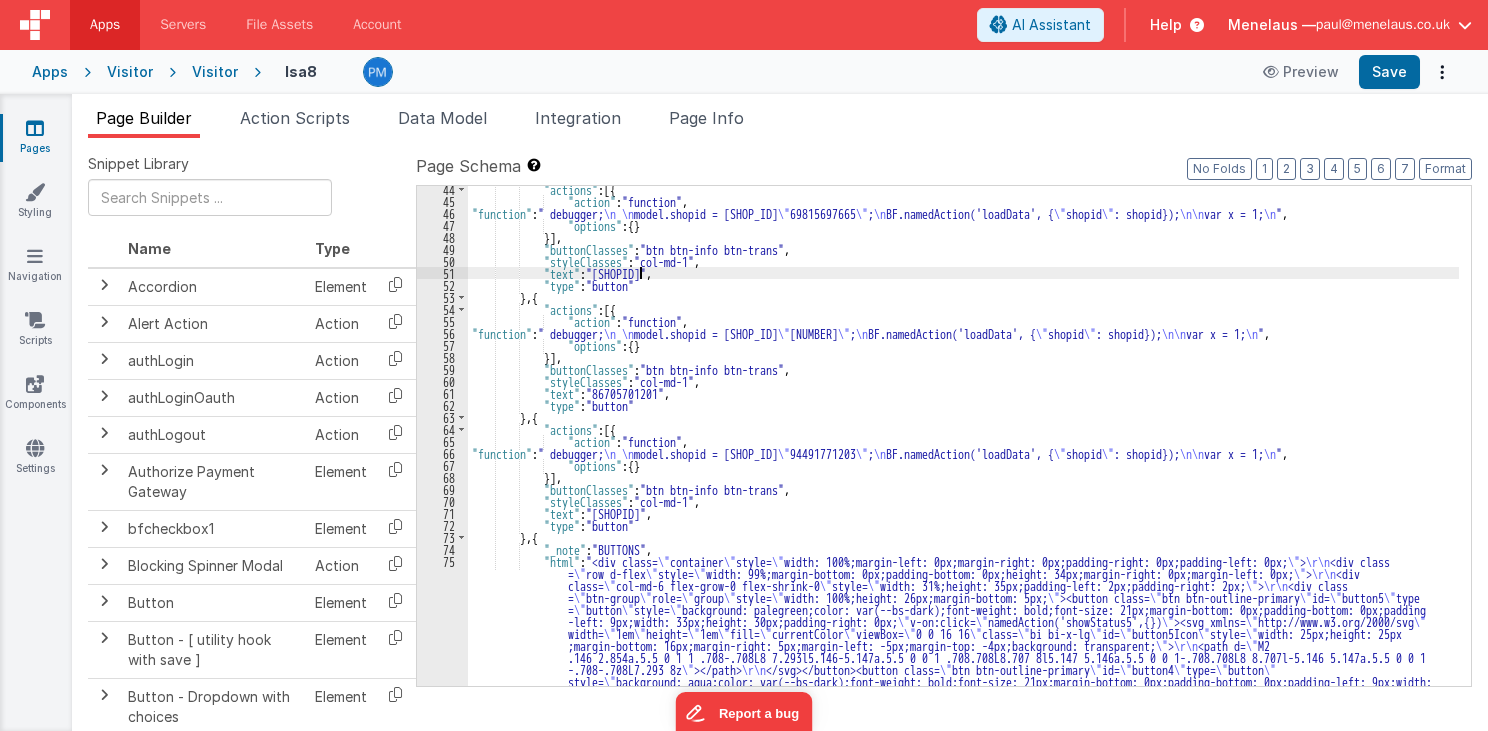 click on ""actions" : [ { "action" : "function" , "function" : "// loadData2 \r\n debugger; \r\n\r\n model.shopid = \" 69815697665 \" ; \n  BF.namedAction('loadData', { \" shopid \" : shopid}); \n\n var x = 1; \n  " , "options" : { } } ] , "buttonClasses" : "btn btn-info btn-trans" , "styleClasses" : "col-md-1" , "text" : "69815697665" , "type" : "button" } , { "actions" : [ { "action" : "function" , "function" : " debugger; \n\n  model.shopid = \" 86705701201 \" ; \n  BF.namedAction('loadData', { \" shopid \" : shopid}); \n\n var x = 1; \n  " , "options" : { } } ] , "buttonClasses" : "btn btn-info btn-trans" , "styleClasses" : "col-md-1" , "text" : "86705701201" , "type" : "button" } , { "actions" : [ { :" at bounding box center [963, 913] 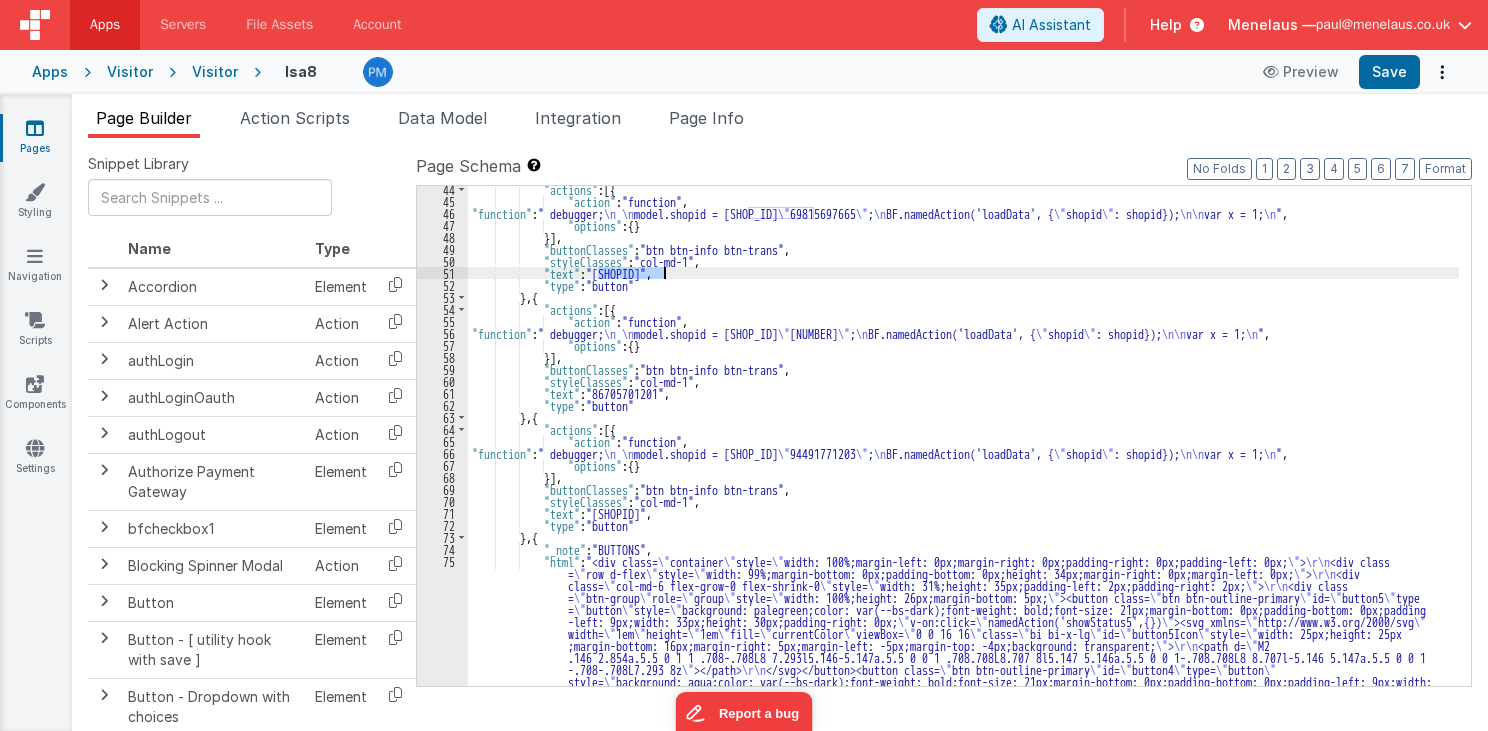 click on ""actions" : [ { "action" : "function" , "function" : "// loadData2 \r\n debugger; \r\n\r\n model.shopid = \" 69815697665 \" ; \n  BF.namedAction('loadData', { \" shopid \" : shopid}); \n\n var x = 1; \n  " , "options" : { } } ] , "buttonClasses" : "btn btn-info btn-trans" , "styleClasses" : "col-md-1" , "text" : "69815697665" , "type" : "button" } , { "actions" : [ { "action" : "function" , "function" : " debugger; \n\n  model.shopid = \" 86705701201 \" ; \n  BF.namedAction('loadData', { \" shopid \" : shopid}); \n\n var x = 1; \n  " , "options" : { } } ] , "buttonClasses" : "btn btn-info btn-trans" , "styleClasses" : "col-md-1" , "text" : "86705701201" , "type" : "button" } , { "actions" : [ { :" at bounding box center (963, 913) 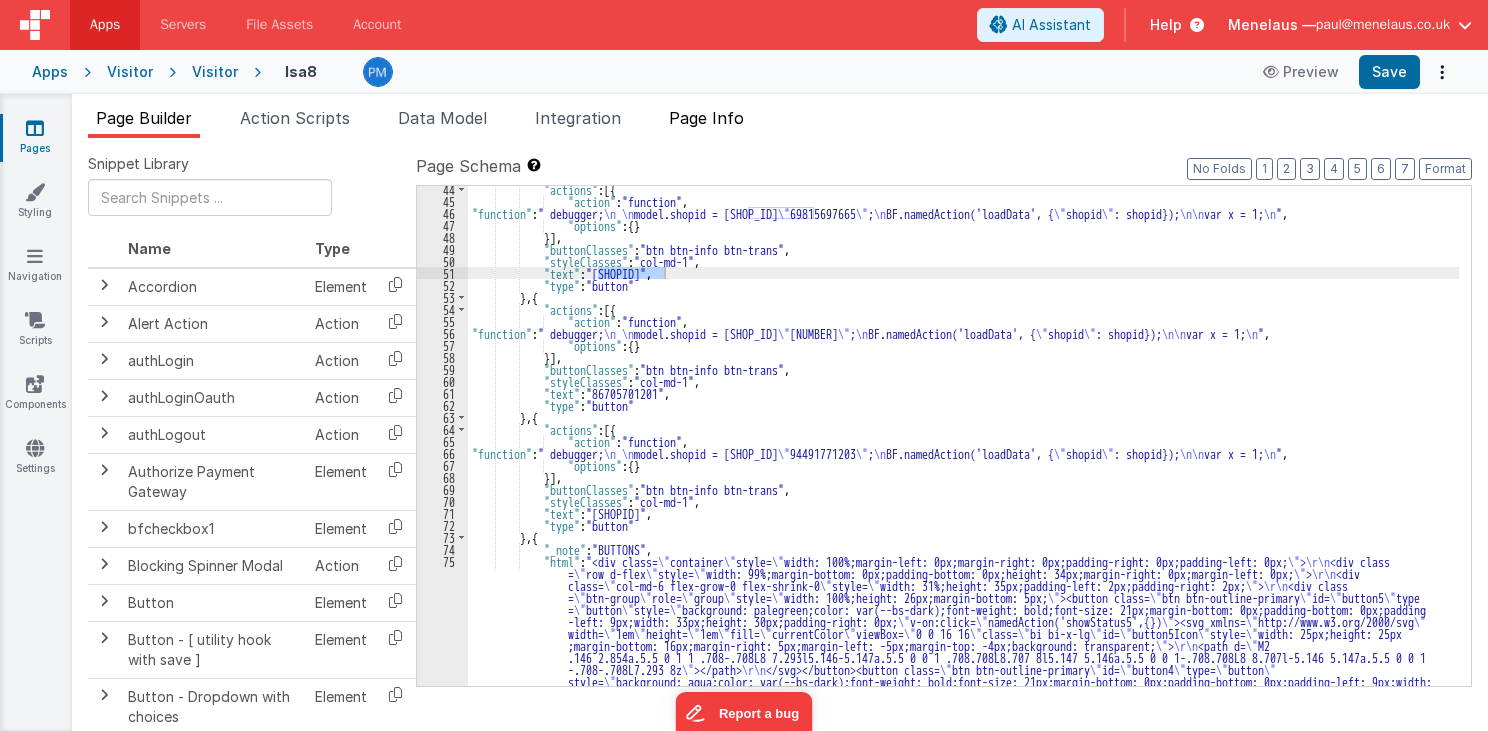 click on "Page Info" at bounding box center [706, 118] 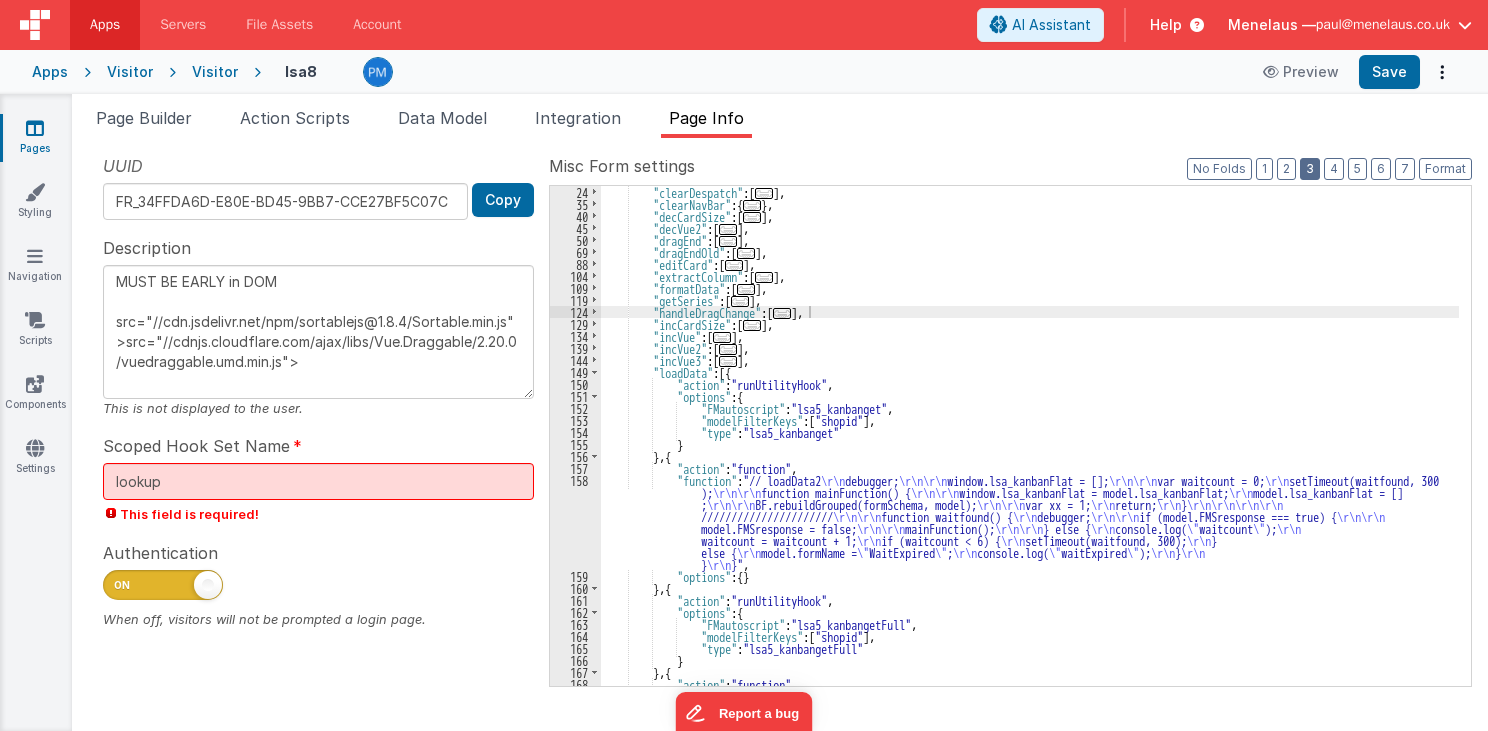 drag, startPoint x: 1313, startPoint y: 168, endPoint x: 890, endPoint y: 487, distance: 529.8019 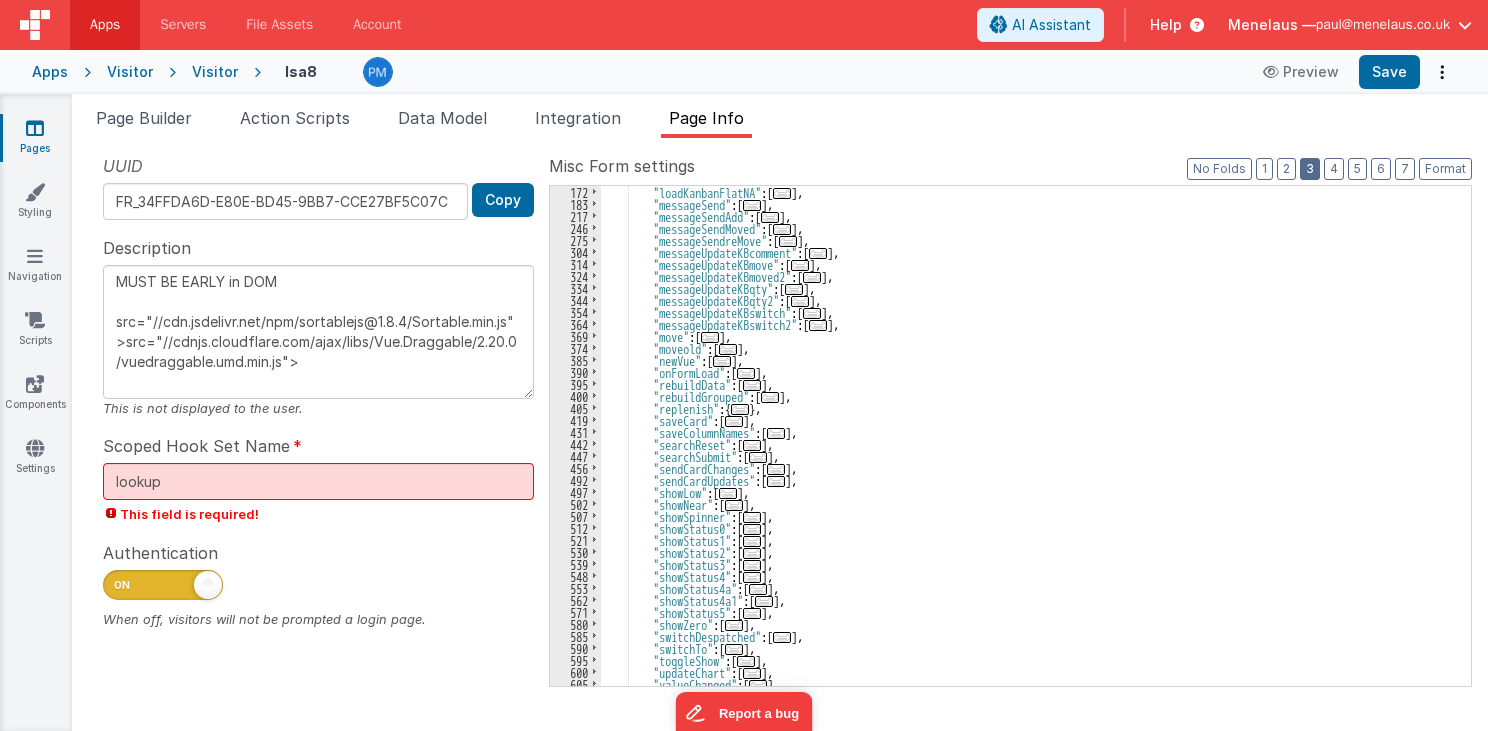 scroll, scrollTop: 192, scrollLeft: 0, axis: vertical 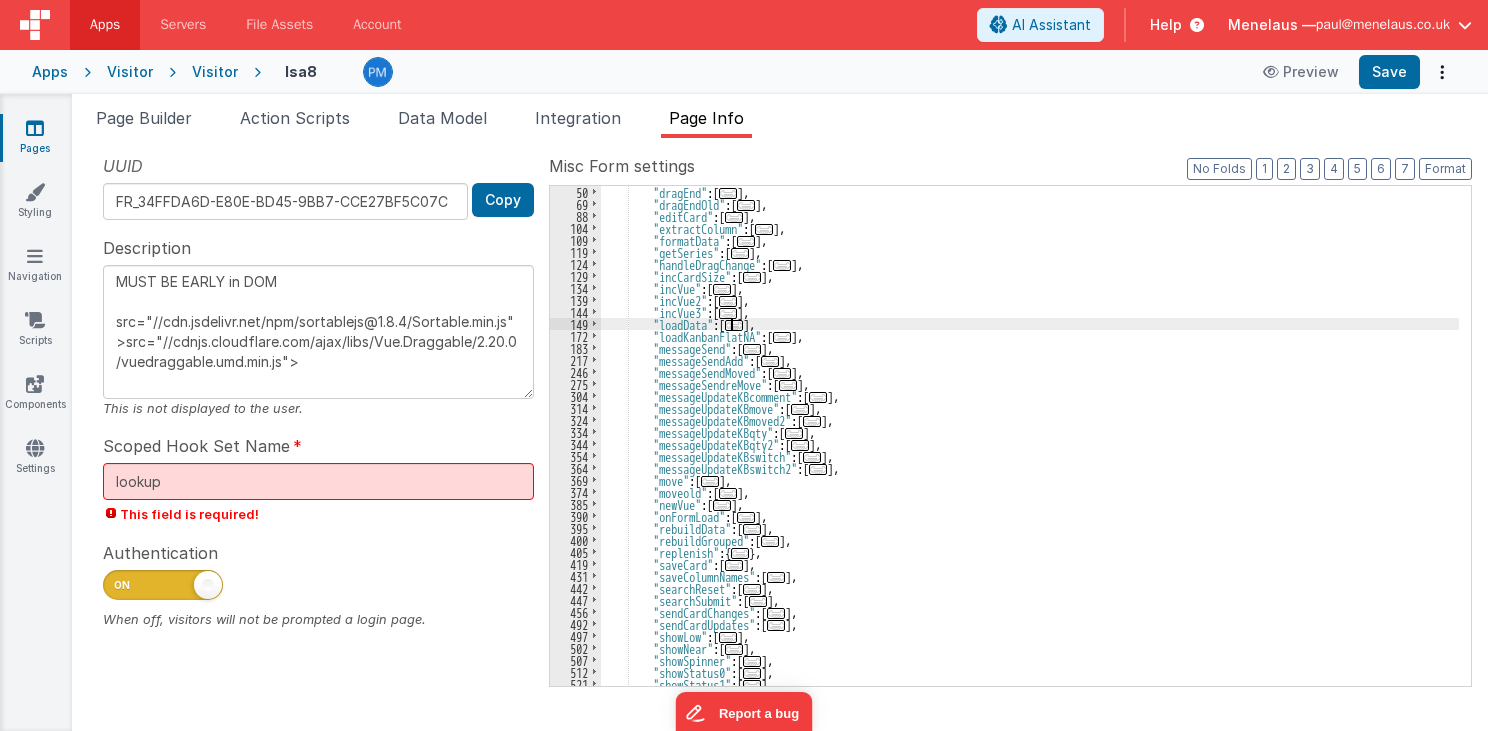click on "..." at bounding box center (734, 325) 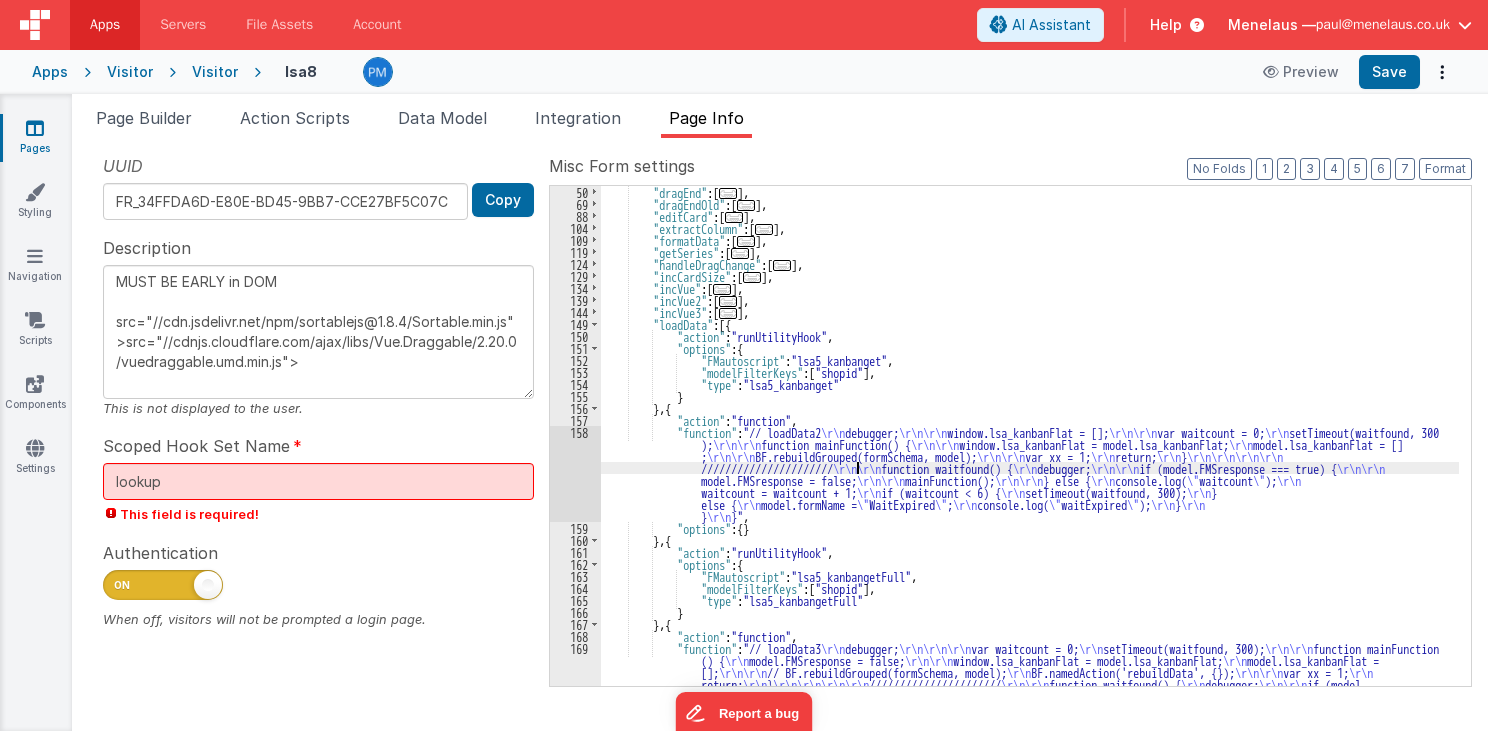 click on ""dragEnd" :  [ ... ] ,           "dragEndOld" :  [ ... ] ,           "editCard" :  [ ... ] ,           "extractColumn" :  [ ... ] ,           "formatData" :  [ ... ] ,           "getSeries" :  [ ... ] ,           "handleDragChange" :  [ ... ] ,           "incCardSize" :  [ ... ] ,           "incVue" :  [ ... ] ,           "incVue2" :  [ ... ] ,           "incVue3" :  [ ... ] ,           "loadData" :  [{                "action" :  "runUtilityHook" ,                "options" :  {                     "FMautoscript" :  "lsa5_kanbanget" ,                     "modelFilterKeys" :  [ "shopid" ] ,                     "type" :  "lsa5_kanbanget"                }           } ,  {                "action" :  "function" ,                "function" :  "// loadData2 \r\n debugger; \r\n\r\n window.lsa_kanbanFlat = []; \r\n\r\n var waitcount = 0; \r\n setTimeout(waitfound, 300                  ); \r\n\r\n function mainFunction() { \r\n\r\n     window.lsa_kanbanFlat = model.lsa_kanbanFlat; \r\n ; \r\n }" at bounding box center [1030, 490] 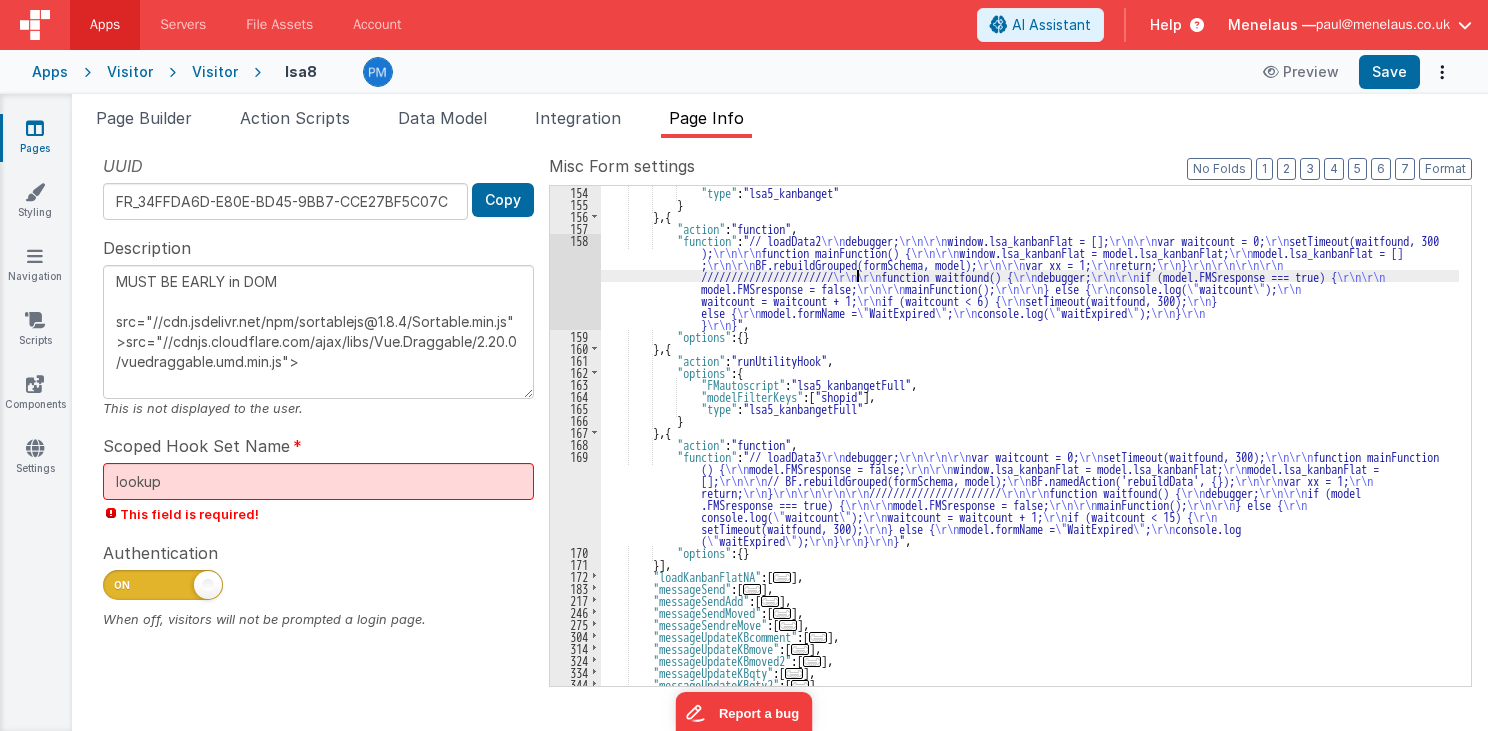 scroll, scrollTop: 384, scrollLeft: 0, axis: vertical 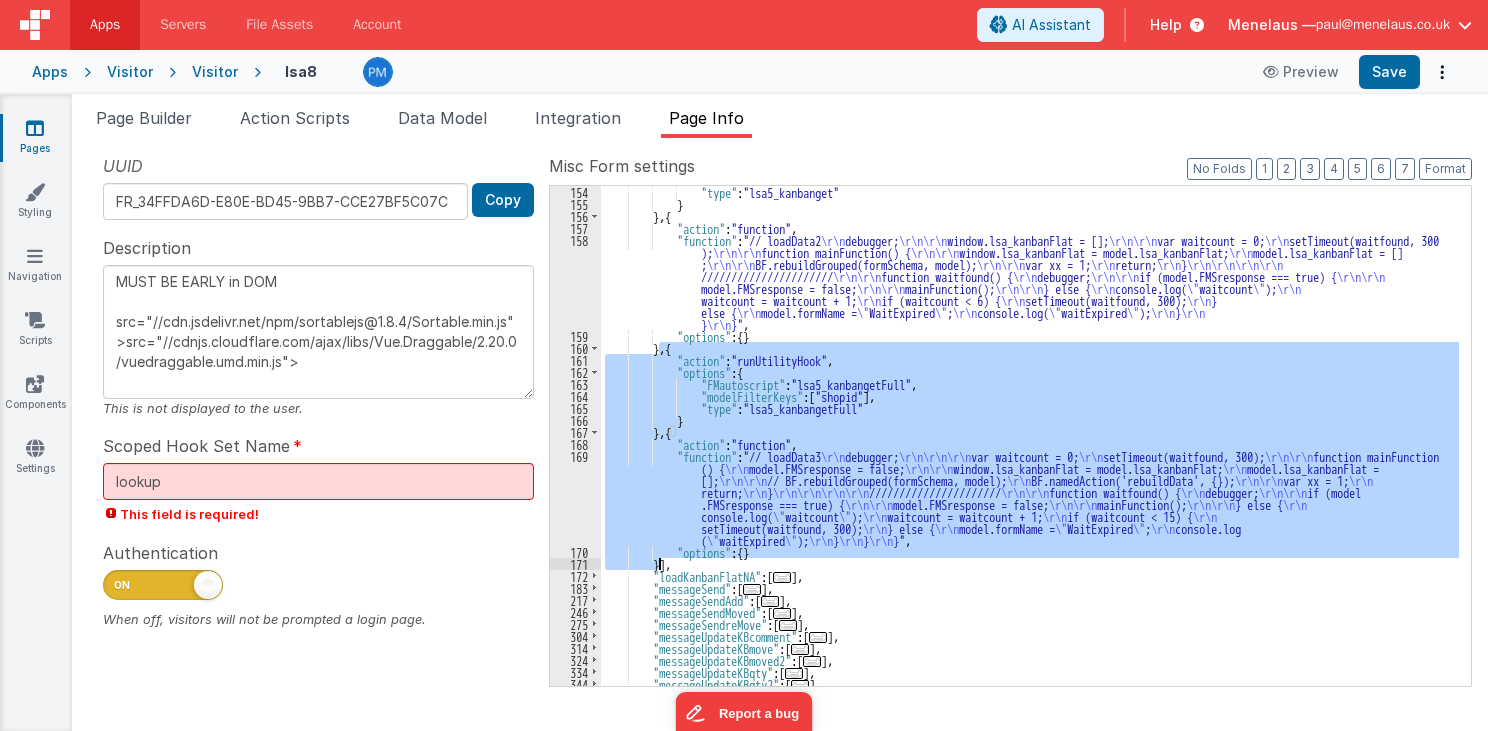 drag, startPoint x: 659, startPoint y: 346, endPoint x: 660, endPoint y: 560, distance: 214.00233 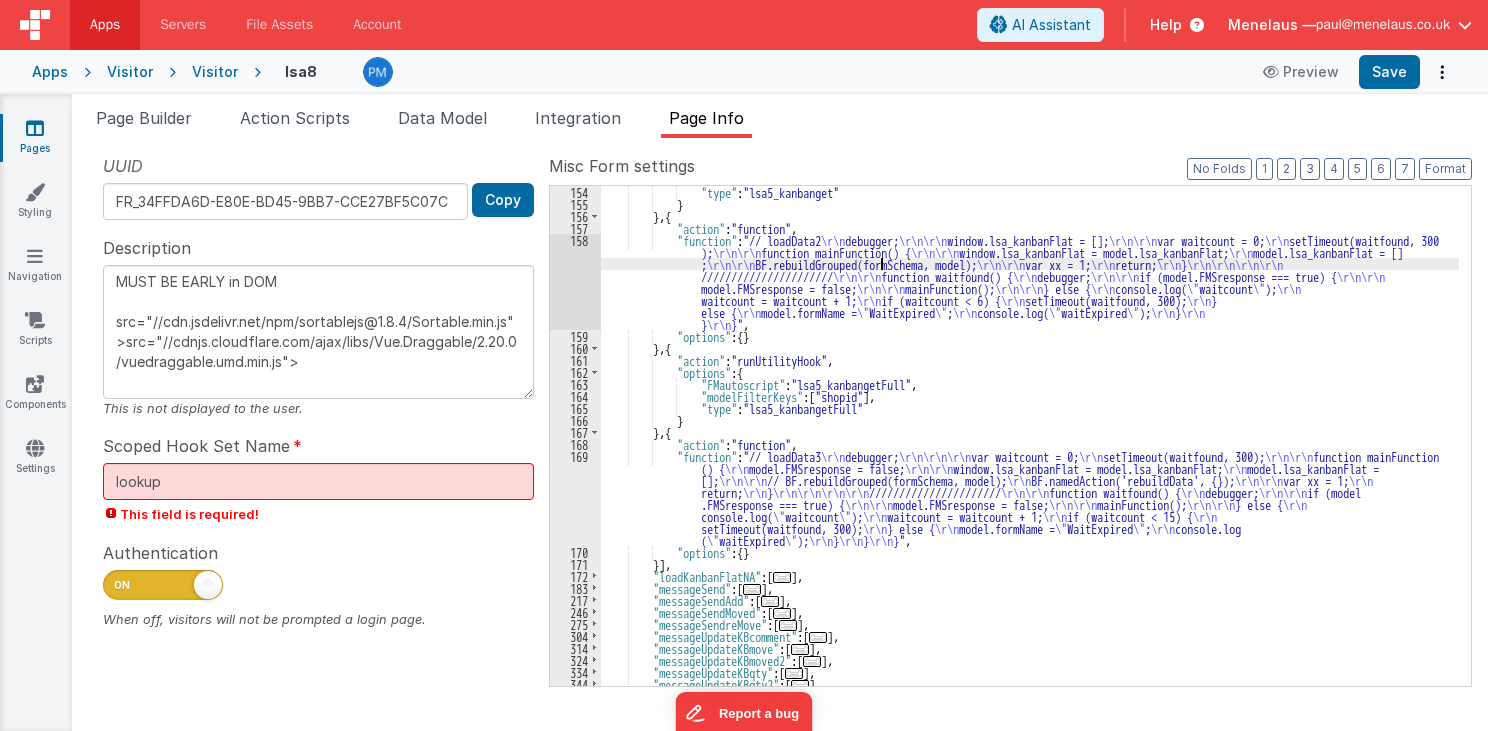 click on ""type" :  "lsa5_kanbanget"                }           } ,  {                "action" :  "function" ,                "function" :  "// loadData2 \r\n debugger; \r\n\r\n window.lsa_kanbanFlat = []; \r\n\r\n var waitcount = 0; \r\n setTimeout(waitfound, 300                  ); \r\n\r\n function mainFunction() { \r\n\r\n     window.lsa_kanbanFlat = model.lsa_kanbanFlat; \r\n     model.lsa_kanbanFlat = []                  ; \r\n\r\n     BF.rebuildGrouped(formSchema, model); \r\n\r\n     var xx = 1; \r\n     return; \r\n } \r\n\r\n\r\n\r\n                  ////////////////////// \r\n\r\n function waitfound() { \r\n     debugger; \r\n\r\n     if (model.FMSresponse === true) { \r\n\r\n                           model.FMSresponse = false; \r\n\r\n         mainFunction(); \r\n\r\n     } else { \r\n         console.log( \" waitcount \" ); \r\n                           waitcount = waitcount + 1; \r\n \r\n \r\n         }" at bounding box center [1030, 448] 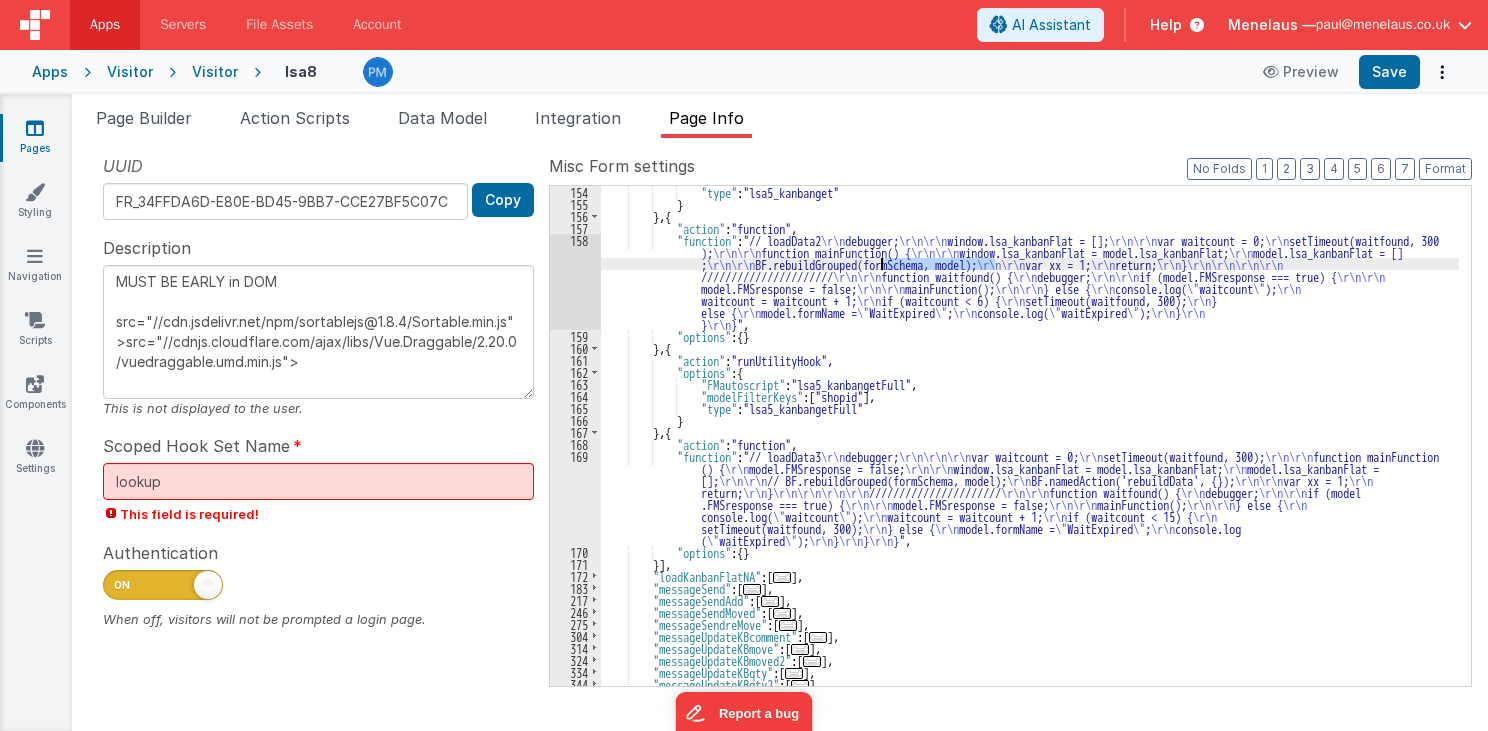 click on ""type" :  "lsa5_kanbanget"                }           } ,  {                "action" :  "function" ,                "function" :  "// loadData2 \r\n debugger; \r\n\r\n window.lsa_kanbanFlat = []; \r\n\r\n var waitcount = 0; \r\n setTimeout(waitfound, 300                  ); \r\n\r\n function mainFunction() { \r\n\r\n     window.lsa_kanbanFlat = model.lsa_kanbanFlat; \r\n     model.lsa_kanbanFlat = []                  ; \r\n\r\n     BF.rebuildGrouped(formSchema, model); \r\n\r\n     var xx = 1; \r\n     return; \r\n } \r\n\r\n\r\n\r\n                  ////////////////////// \r\n\r\n function waitfound() { \r\n     debugger; \r\n\r\n     if (model.FMSresponse === true) { \r\n\r\n                           model.FMSresponse = false; \r\n\r\n         mainFunction(); \r\n\r\n     } else { \r\n         console.log( \" waitcount \" ); \r\n                           waitcount = waitcount + 1; \r\n \r\n \r\n         }" at bounding box center [1030, 448] 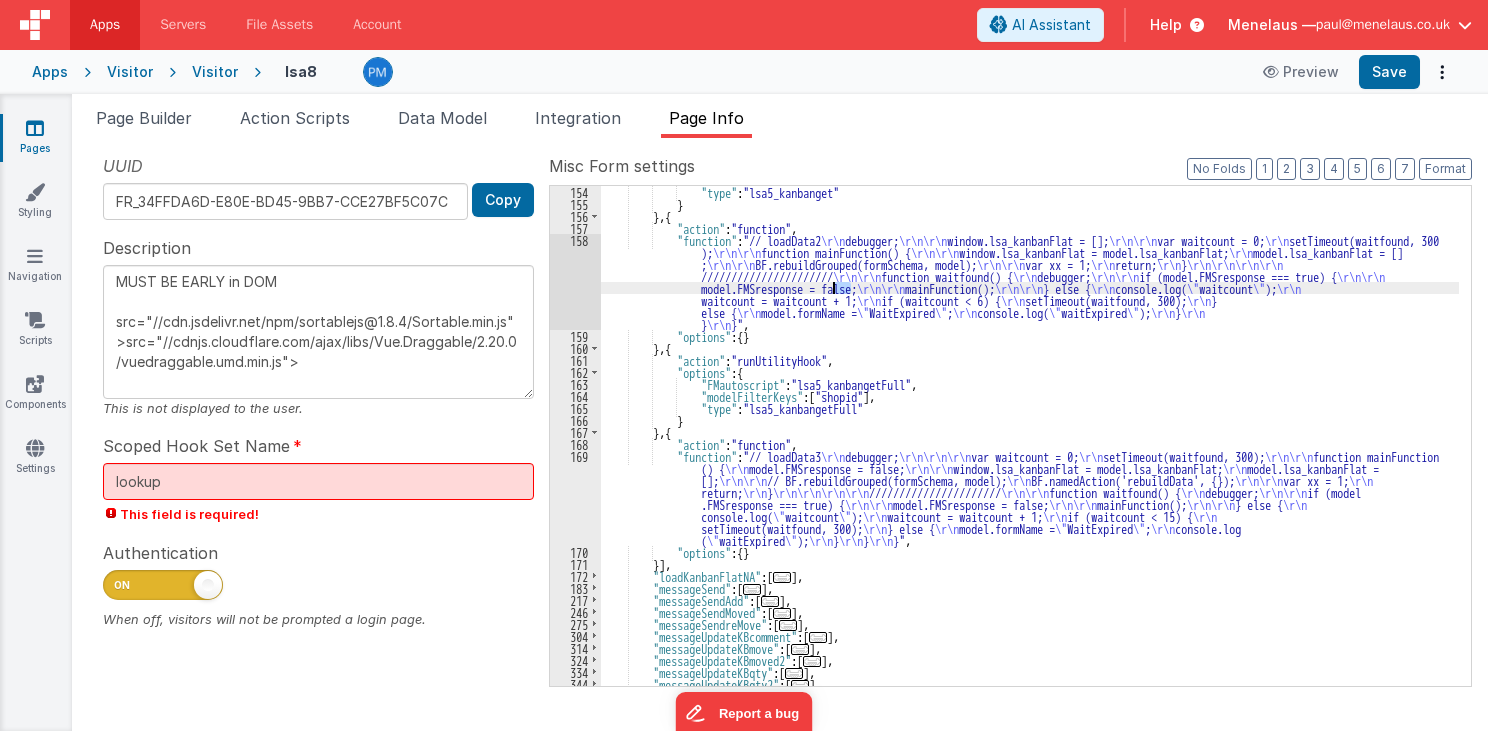 click on ""type" :  "lsa5_kanbanget"                }           } ,  {                "action" :  "function" ,                "function" :  "// loadData2 \r\n debugger; \r\n\r\n window.lsa_kanbanFlat = []; \r\n\r\n var waitcount = 0; \r\n setTimeout(waitfound, 300                  ); \r\n\r\n function mainFunction() { \r\n\r\n     window.lsa_kanbanFlat = model.lsa_kanbanFlat; \r\n     model.lsa_kanbanFlat = []                  ; \r\n\r\n     BF.rebuildGrouped(formSchema, model); \r\n\r\n     var xx = 1; \r\n     return; \r\n } \r\n\r\n\r\n\r\n                  ////////////////////// \r\n\r\n function waitfound() { \r\n     debugger; \r\n\r\n     if (model.FMSresponse === true) { \r\n\r\n                           model.FMSresponse = false; \r\n\r\n         mainFunction(); \r\n\r\n     } else { \r\n         console.log( \" waitcount \" ); \r\n                           waitcount = waitcount + 1; \r\n \r\n \r\n         }" at bounding box center (1030, 448) 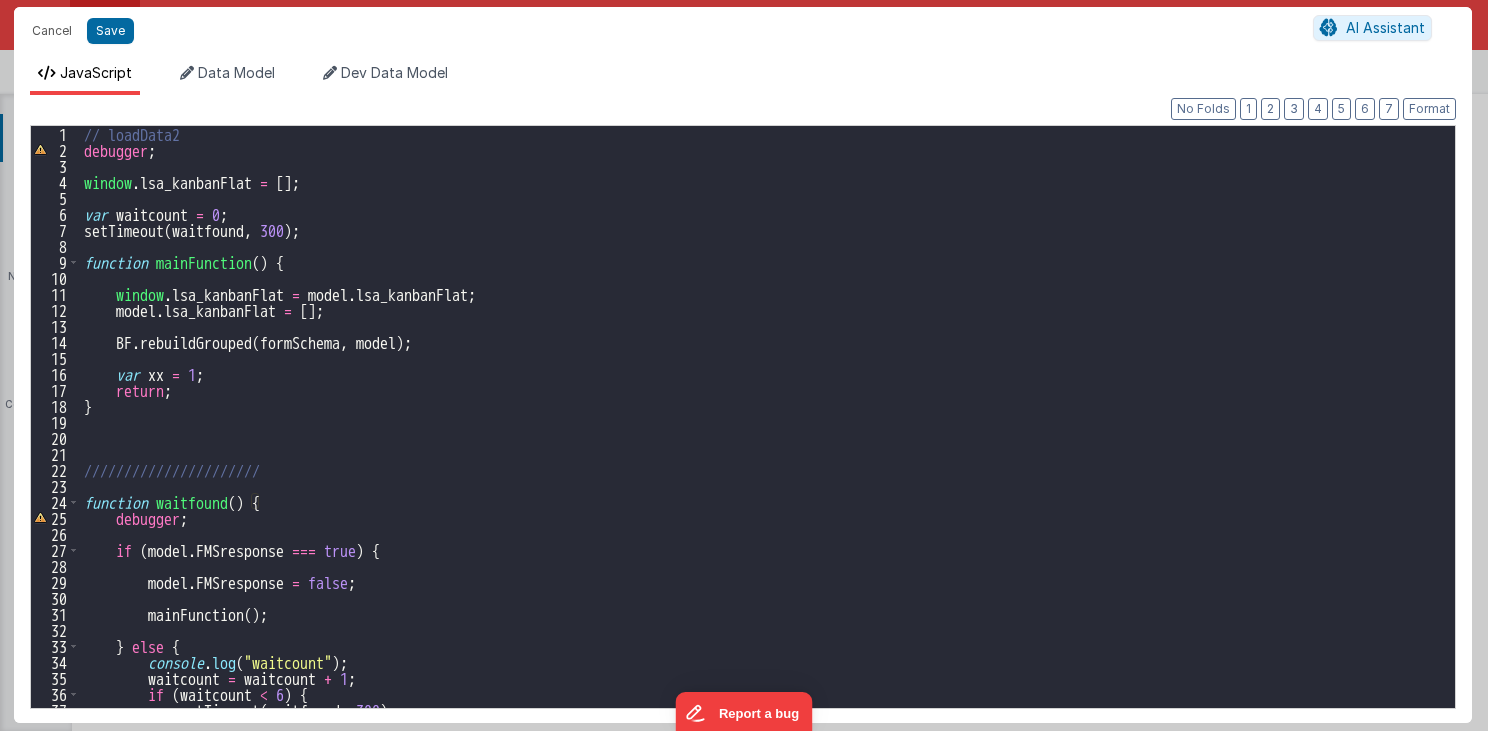 scroll, scrollTop: 48, scrollLeft: 0, axis: vertical 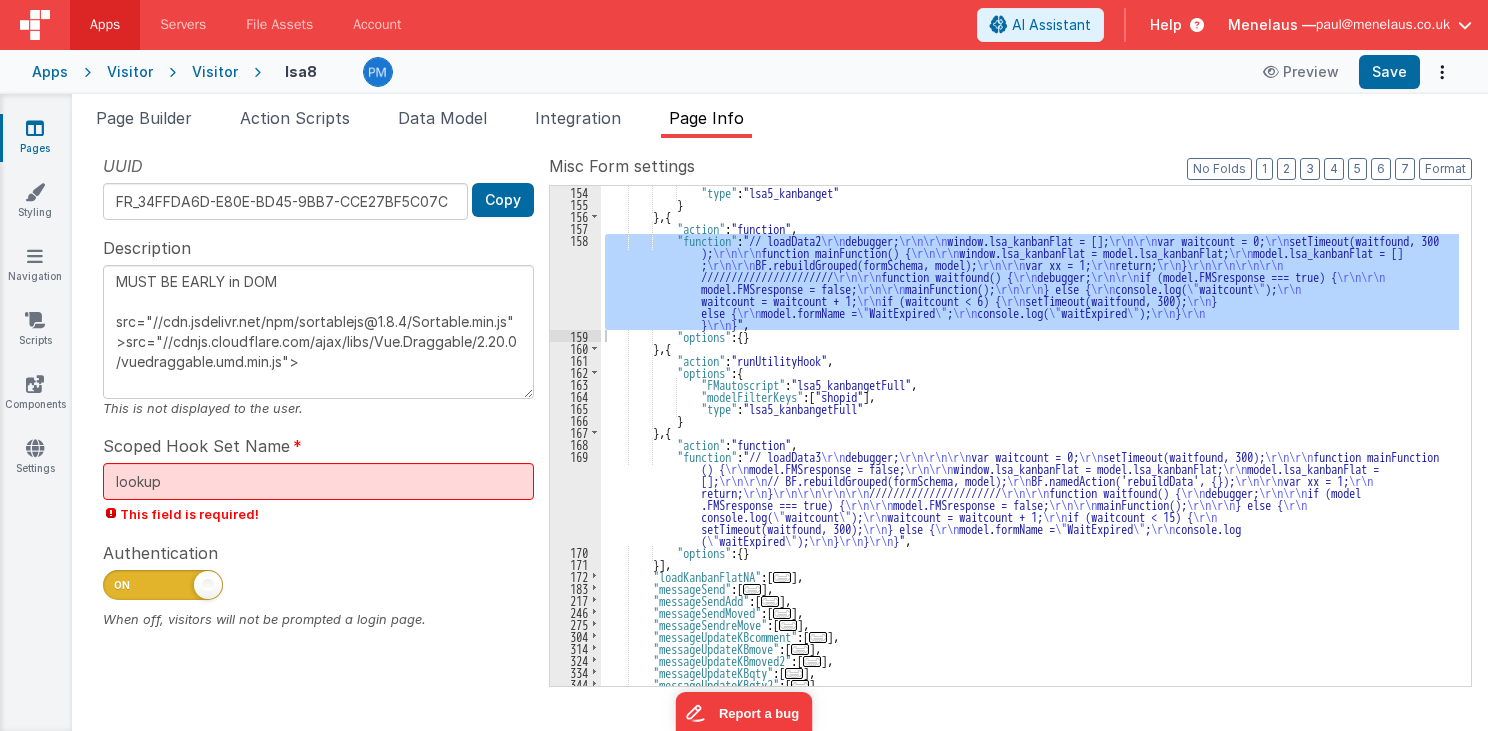 click on ""type" :  "lsa5_kanbanget"                }           } ,  {                "action" :  "function" ,                "function" :  "// loadData2 \r\n debugger; \r\n\r\n window.lsa_kanbanFlat = []; \r\n\r\n var waitcount = 0; \r\n setTimeout(waitfound, 300                  ); \r\n\r\n function mainFunction() { \r\n\r\n     window.lsa_kanbanFlat = model.lsa_kanbanFlat; \r\n     model.lsa_kanbanFlat = []                  ; \r\n\r\n     BF.rebuildGrouped(formSchema, model); \r\n\r\n     var xx = 1; \r\n     return; \r\n } \r\n\r\n\r\n\r\n                  ////////////////////// \r\n\r\n function waitfound() { \r\n     debugger; \r\n\r\n     if (model.FMSresponse === true) { \r\n\r\n                           model.FMSresponse = false; \r\n\r\n         mainFunction(); \r\n\r\n     } else { \r\n         console.log( \" waitcount \" ); \r\n                           waitcount = waitcount + 1; \r\n \r\n \r\n         }" at bounding box center [1030, 448] 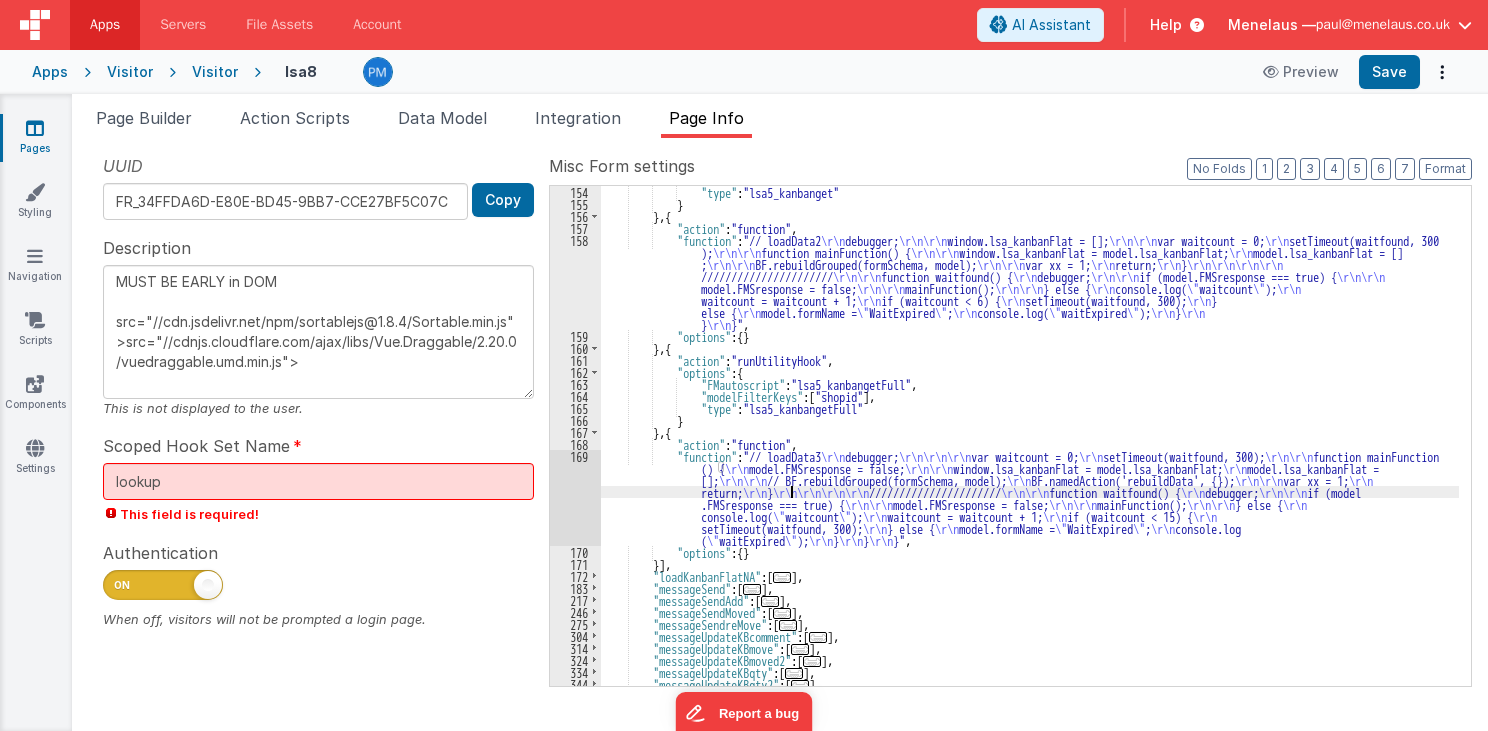 click on ""type" :  "lsa5_kanbanget"                }           } ,  {                "action" :  "function" ,                "function" :  "// loadData2 \r\n debugger; \r\n\r\n window.lsa_kanbanFlat = []; \r\n\r\n var waitcount = 0; \r\n setTimeout(waitfound, 300                  ); \r\n\r\n function mainFunction() { \r\n\r\n     window.lsa_kanbanFlat = model.lsa_kanbanFlat; \r\n     model.lsa_kanbanFlat = []                  ; \r\n\r\n     BF.rebuildGrouped(formSchema, model); \r\n\r\n     var xx = 1; \r\n     return; \r\n } \r\n\r\n\r\n\r\n                  ////////////////////// \r\n\r\n function waitfound() { \r\n     debugger; \r\n\r\n     if (model.FMSresponse === true) { \r\n\r\n                           model.FMSresponse = false; \r\n\r\n         mainFunction(); \r\n\r\n     } else { \r\n         console.log( \" waitcount \" ); \r\n                           waitcount = waitcount + 1; \r\n \r\n \r\n         }" at bounding box center [1030, 448] 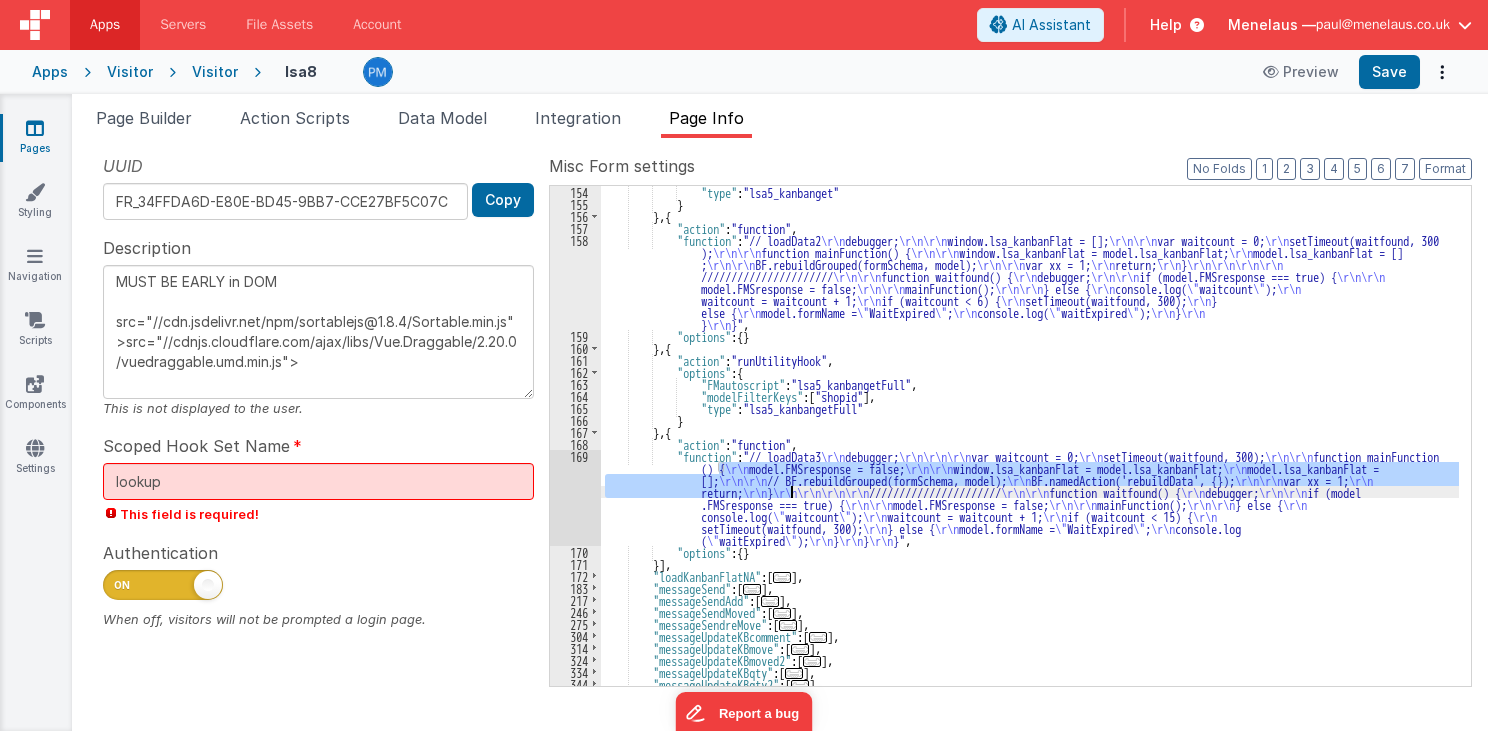 click on "169" at bounding box center (575, 498) 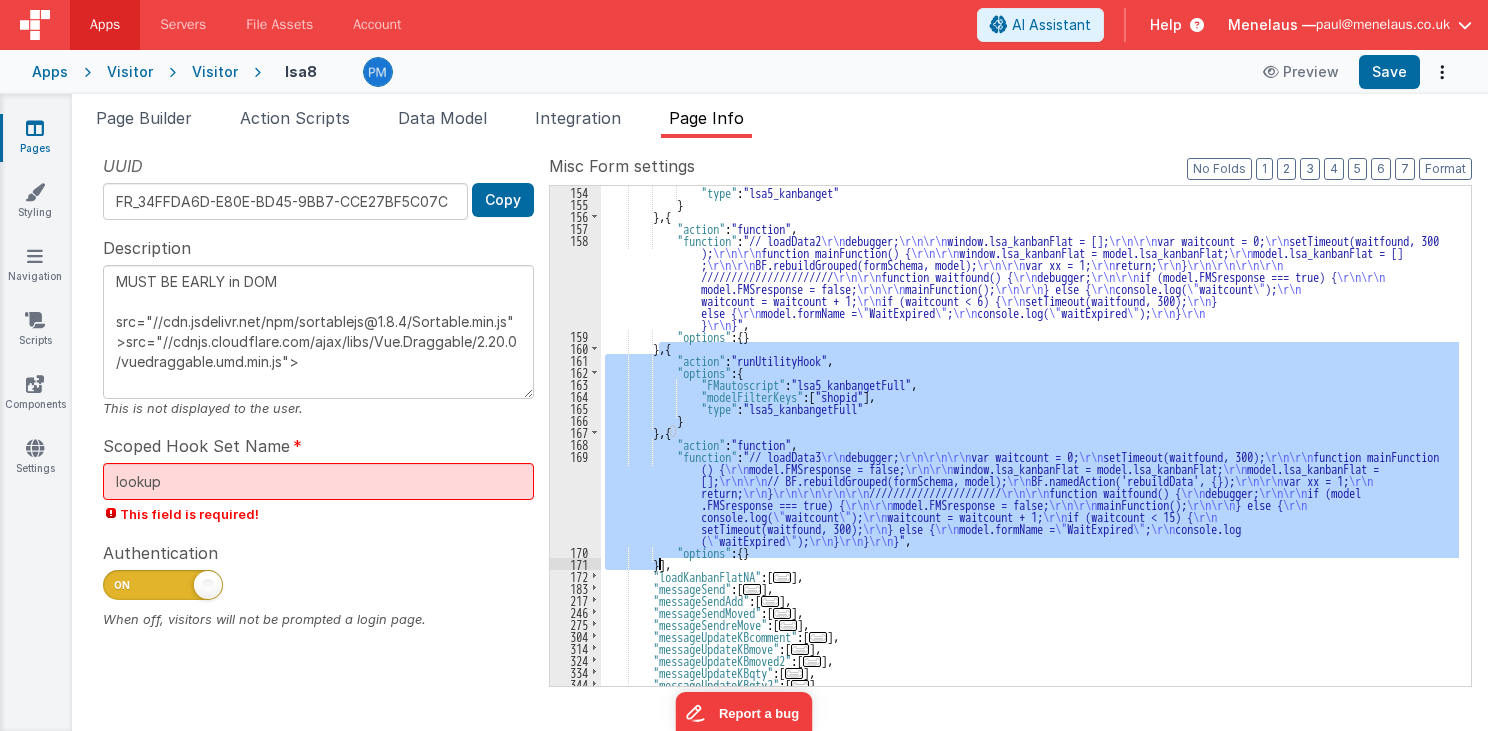 drag, startPoint x: 658, startPoint y: 349, endPoint x: 659, endPoint y: 562, distance: 213.00235 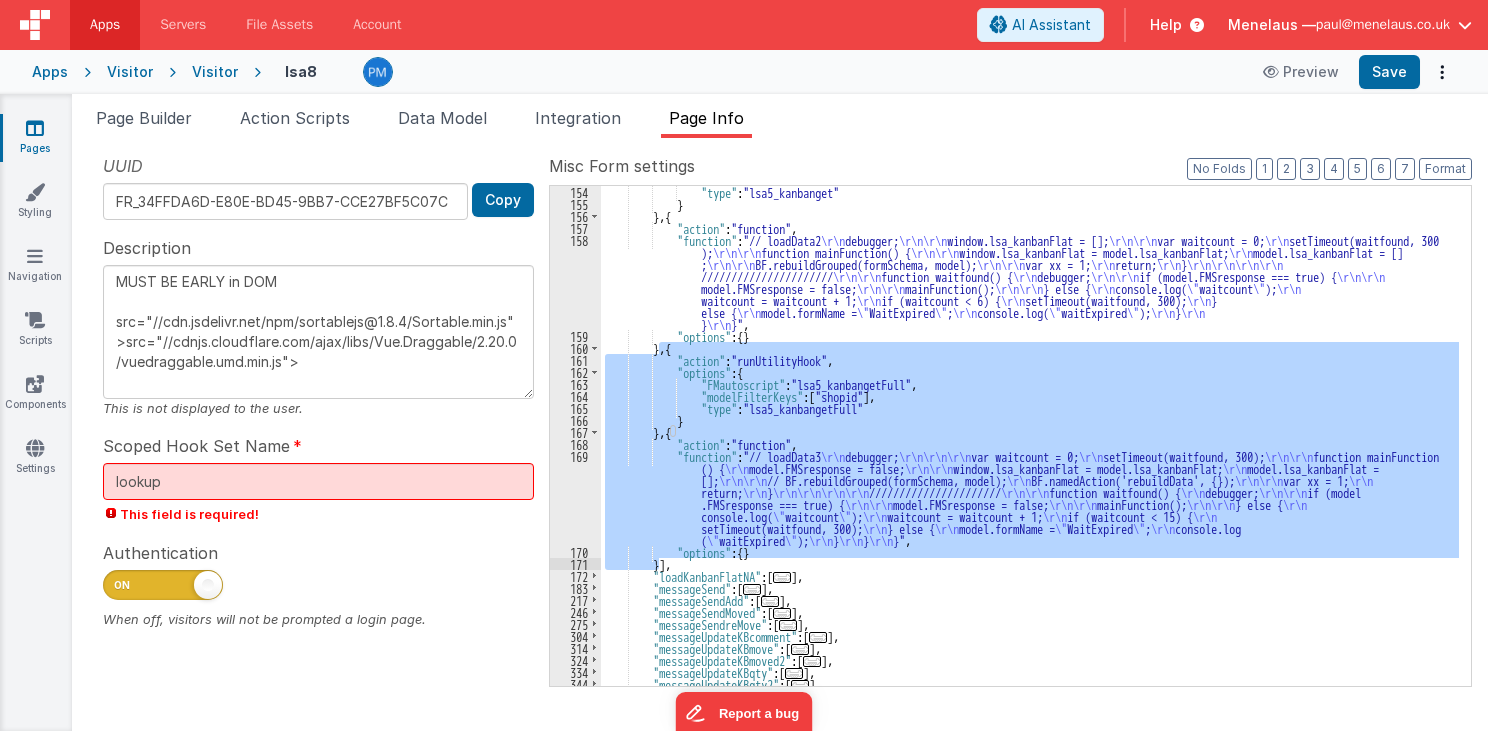 type on "MUST BE EARLY in DOM
src="//cdn.jsdelivr.net/npm/sortablejs@1.8.4/Sortable.min.js">src="//cdnjs.cloudflare.com/ajax/libs/Vue.Draggable/2.20.0/vuedraggable.umd.min.js">" 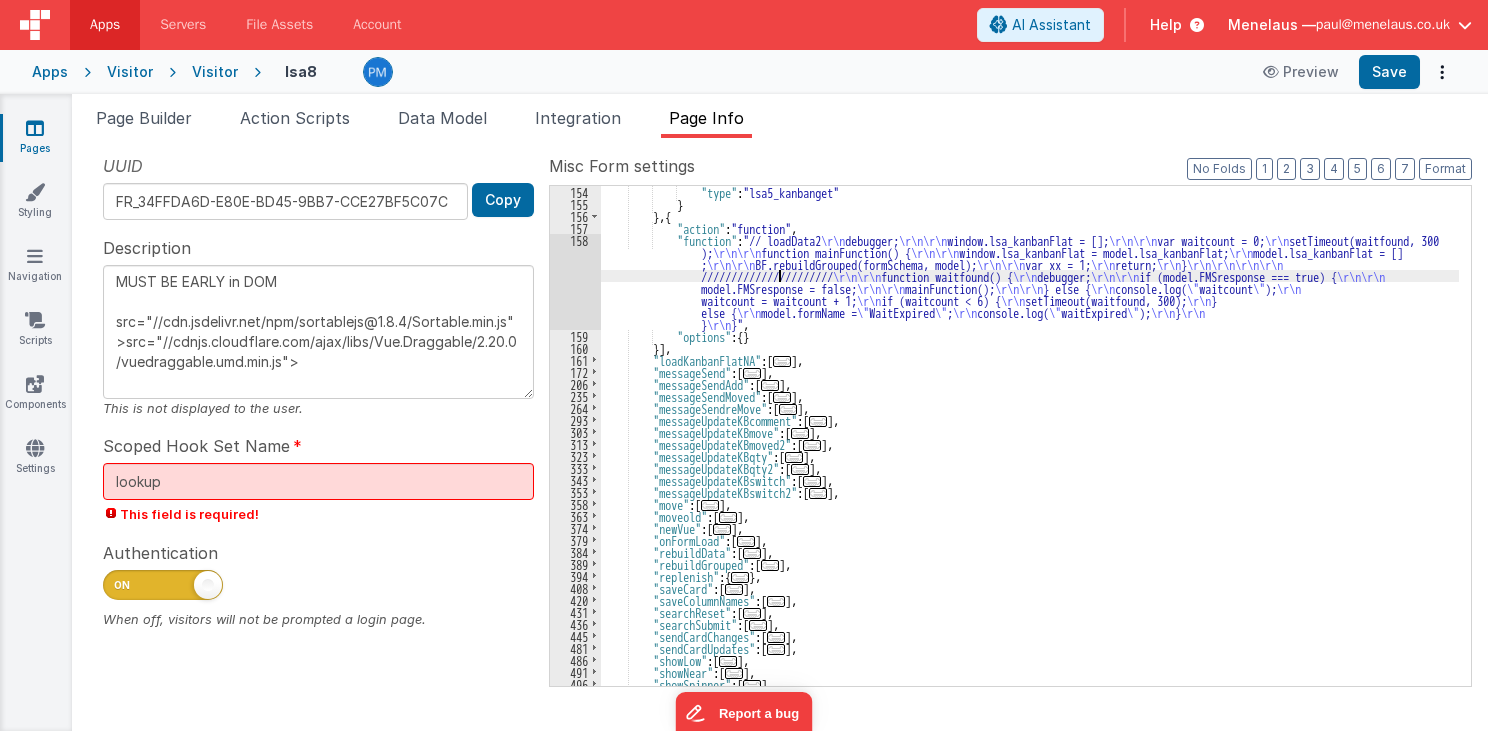 click on ""type" :  "lsa5_kanbanget"                }           } ,  {                "action" :  "function" ,                "function" :  "// loadData2 \r\n debugger; \r\n\r\n window.lsa_kanbanFlat = []; \r\n\r\n var waitcount = 0; \r\n setTimeout(waitfound, 300                  ); \r\n\r\n function mainFunction() { \r\n\r\n     window.lsa_kanbanFlat = model.lsa_kanbanFlat; \r\n     model.lsa_kanbanFlat = []                  ; \r\n\r\n     BF.rebuildGrouped(formSchema, model); \r\n\r\n     var xx = 1; \r\n     return; \r\n } \r\n\r\n\r\n\r\n                  ////////////////////// \r\n\r\n function waitfound() { \r\n     debugger; \r\n\r\n     if (model.FMSresponse === true) { \r\n\r\n                           model.FMSresponse = false; \r\n\r\n         mainFunction(); \r\n\r\n     } else { \r\n         console.log( \" waitcount \" ); \r\n                           waitcount = waitcount + 1; \r\n \r\n \r\n         }" at bounding box center (1030, 448) 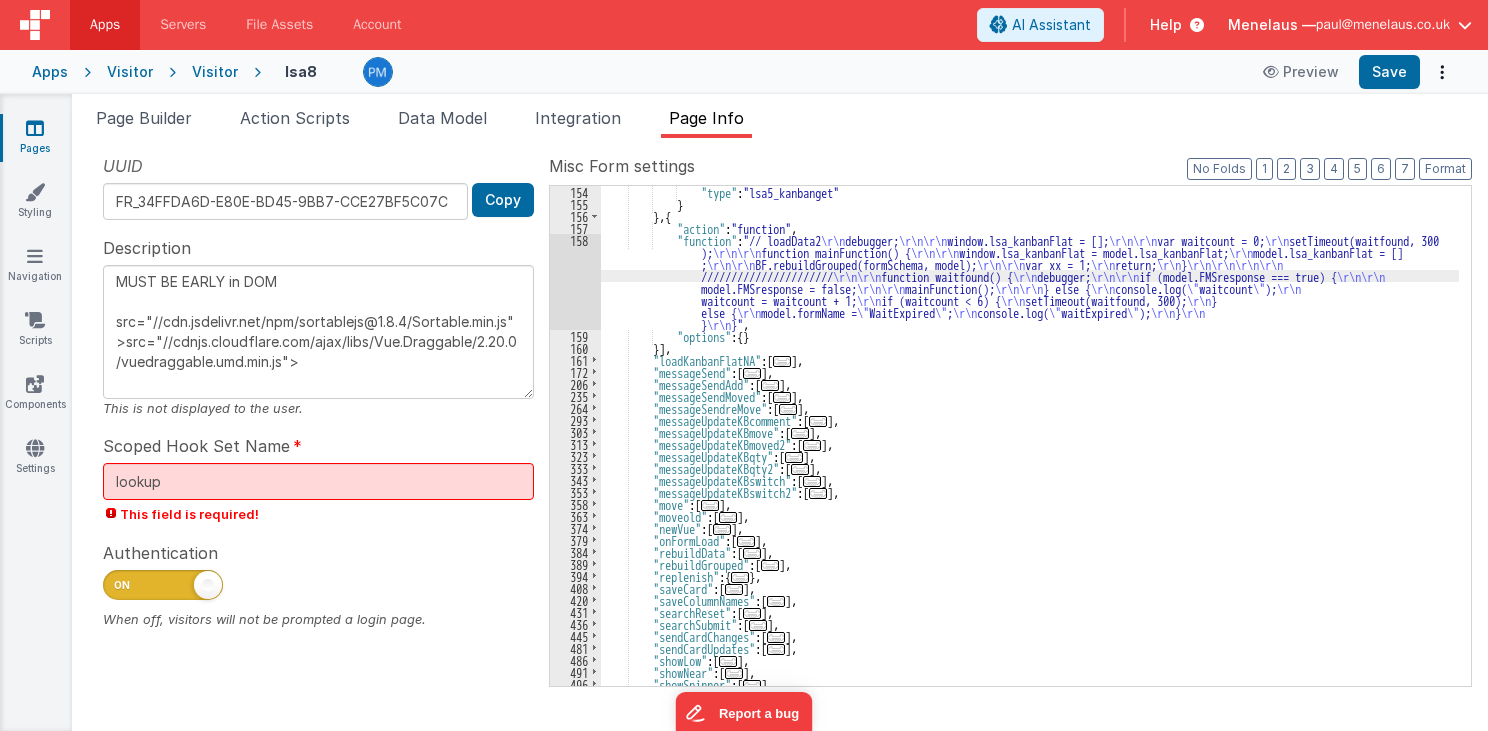 click on "158" at bounding box center (575, 282) 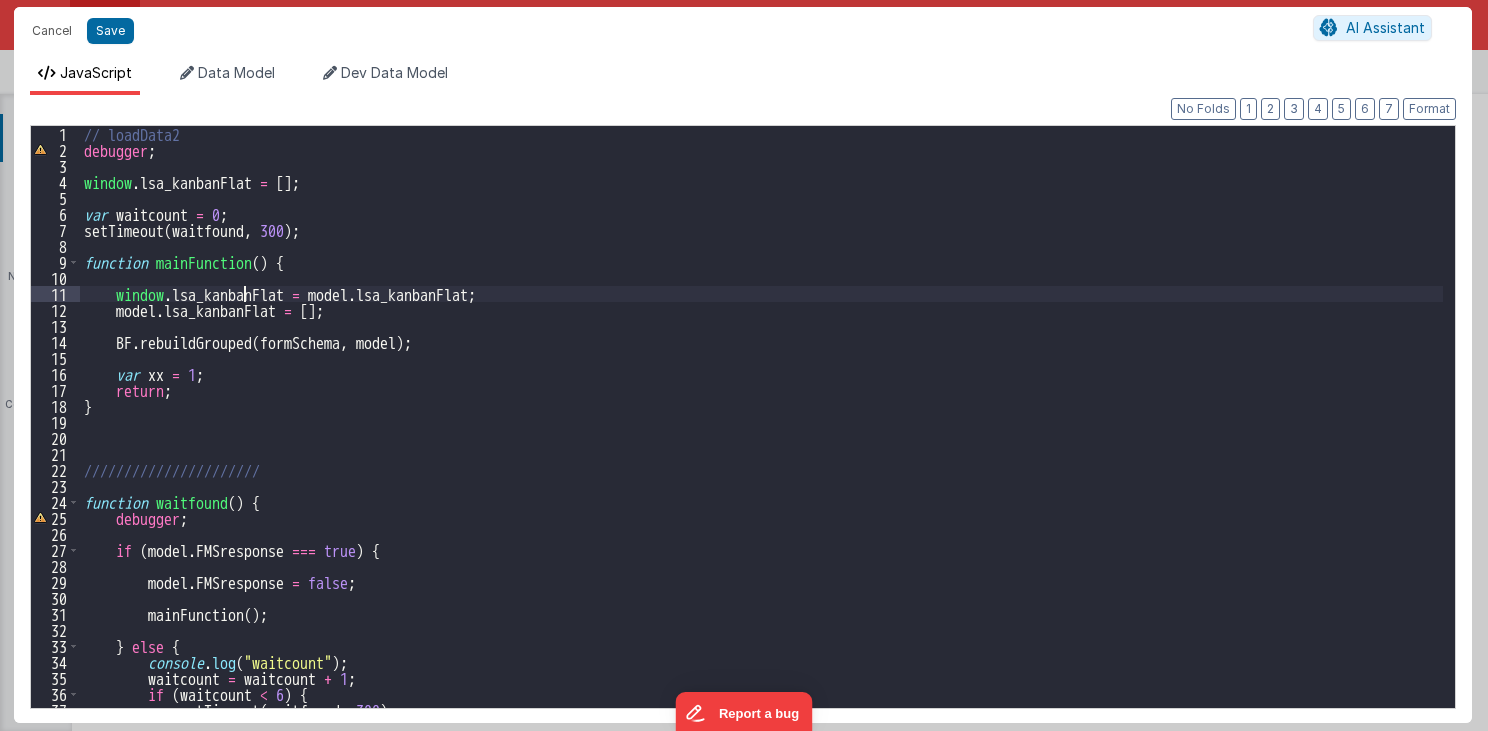 click on "// loadData2 debugger ; window . lsa_kanbanFlat   =   [ ] ; var   waitcount   =   0 ; setTimeout ( waitfound ,   300 ) ; function   mainFunction ( )   {      window . lsa_kanbanFlat   =   model . lsa_kanbanFlat ;      model . lsa_kanbanFlat   =   [ ] ;      BF . rebuildGrouped ( formSchema ,   model ) ;      var   xx   =   1 ;      return ; } ////////////////////// function   waitfound ( )   {      debugger ;      if   ( model . FMSresponse   ===   true )   {           model . FMSresponse   =   false ;           mainFunction ( ) ;      }   else   {           console . log ( "waitcount" ) ;           waitcount   =   waitcount   +   1 ;           if   ( waitcount   <   6 )   {                setTimeout ( waitfound ,   300 ) ;           }   else   {" at bounding box center (762, 433) 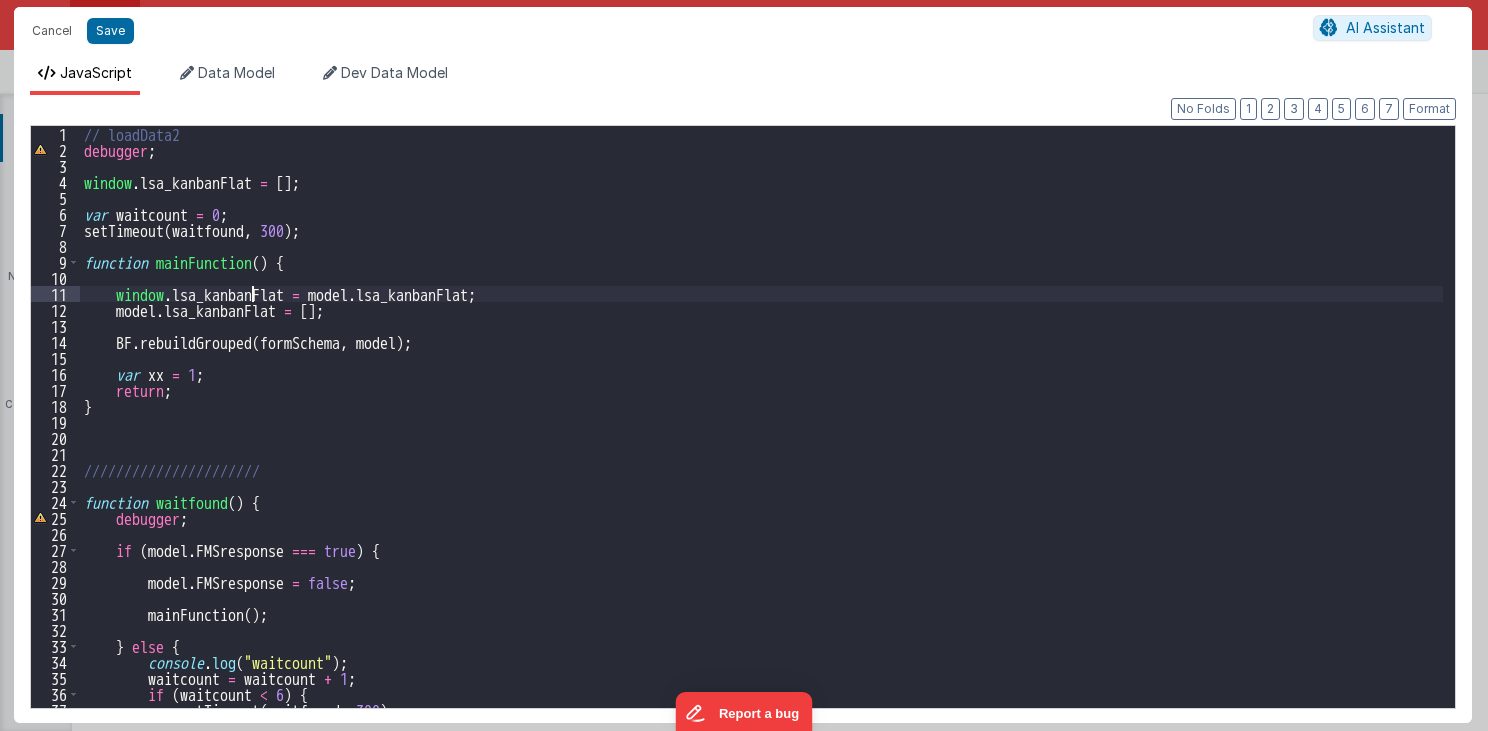click on "// loadData2 debugger ; window . lsa_kanbanFlat   =   [ ] ; var   waitcount   =   0 ; setTimeout ( waitfound ,   300 ) ; function   mainFunction ( )   {      window . lsa_kanbanFlat   =   model . lsa_kanbanFlat ;      model . lsa_kanbanFlat   =   [ ] ;      BF . rebuildGrouped ( formSchema ,   model ) ;      var   xx   =   1 ;      return ; } ////////////////////// function   waitfound ( )   {      debugger ;      if   ( model . FMSresponse   ===   true )   {           model . FMSresponse   =   false ;           mainFunction ( ) ;      }   else   {           console . log ( "waitcount" ) ;           waitcount   =   waitcount   +   1 ;           if   ( waitcount   <   6 )   {                setTimeout ( waitfound ,   300 ) ;           }   else   {" at bounding box center [762, 433] 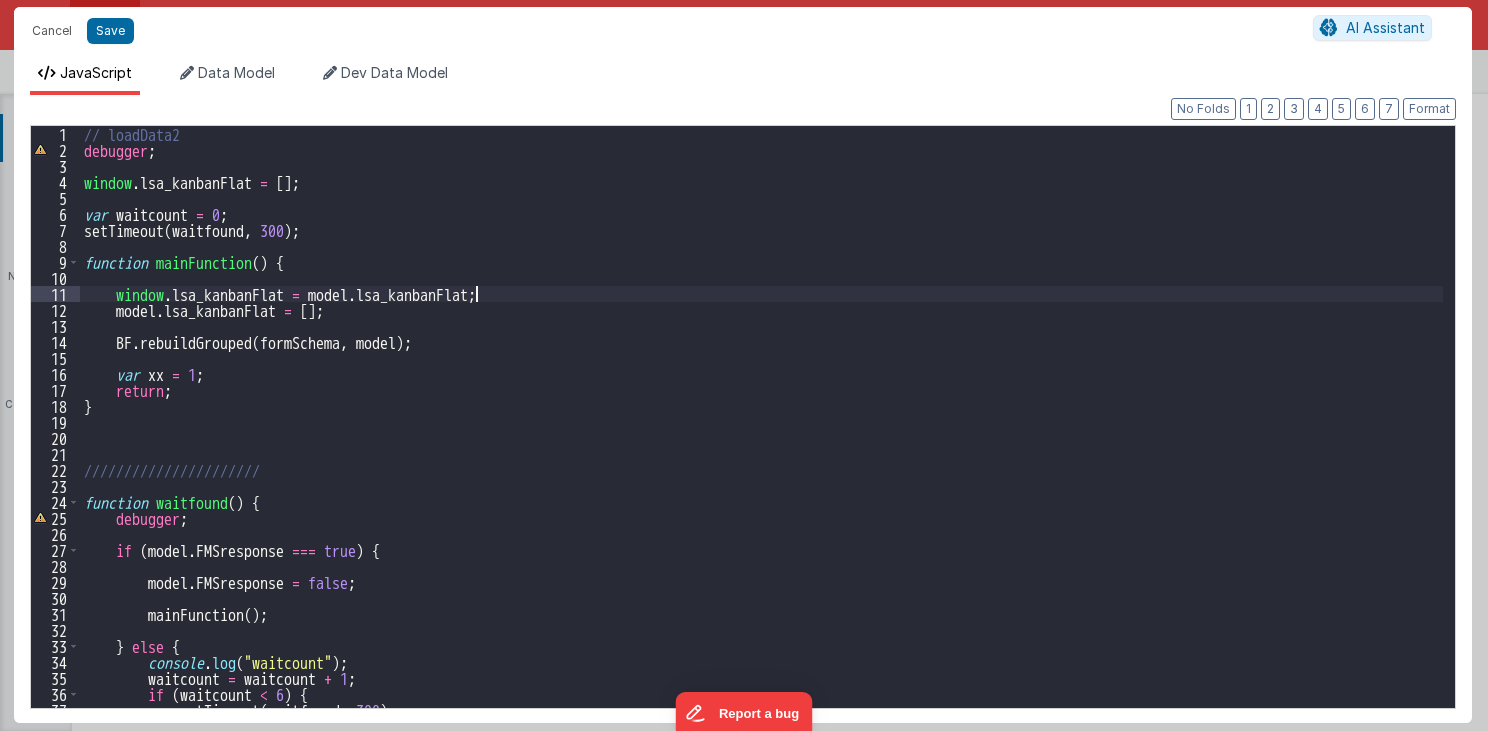 click on "// loadData2 debugger ; window . lsa_kanbanFlat   =   [ ] ; var   waitcount   =   0 ; setTimeout ( waitfound ,   300 ) ; function   mainFunction ( )   {      window . lsa_kanbanFlat   =   model . lsa_kanbanFlat ;      model . lsa_kanbanFlat   =   [ ] ;      BF . rebuildGrouped ( formSchema ,   model ) ;      var   xx   =   1 ;      return ; } ////////////////////// function   waitfound ( )   {      debugger ;      if   ( model . FMSresponse   ===   true )   {           model . FMSresponse   =   false ;           mainFunction ( ) ;      }   else   {           console . log ( "waitcount" ) ;           waitcount   =   waitcount   +   1 ;           if   ( waitcount   <   6 )   {                setTimeout ( waitfound ,   300 ) ;           }   else   {" at bounding box center [762, 433] 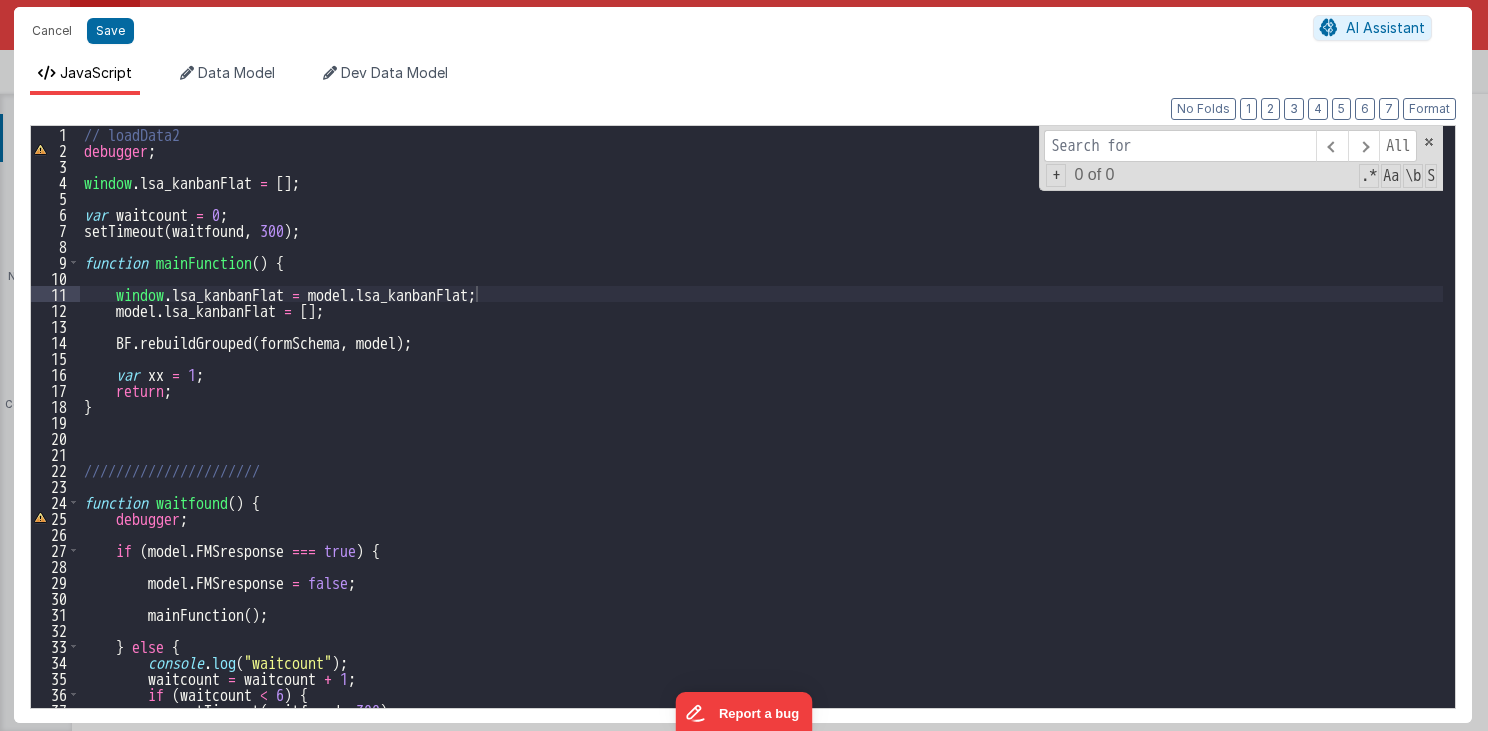 click at bounding box center (1180, 146) 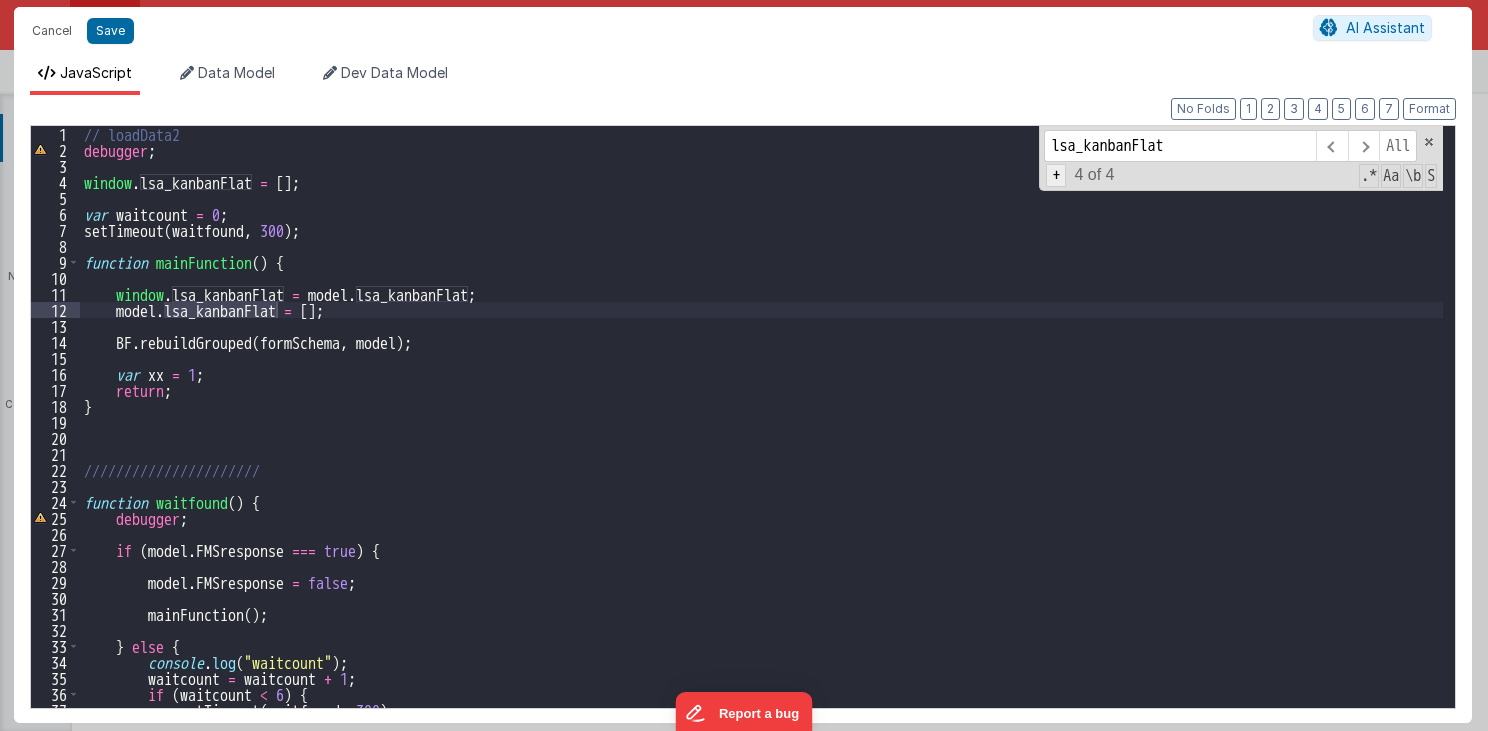 type on "lsa_kanbanFlat" 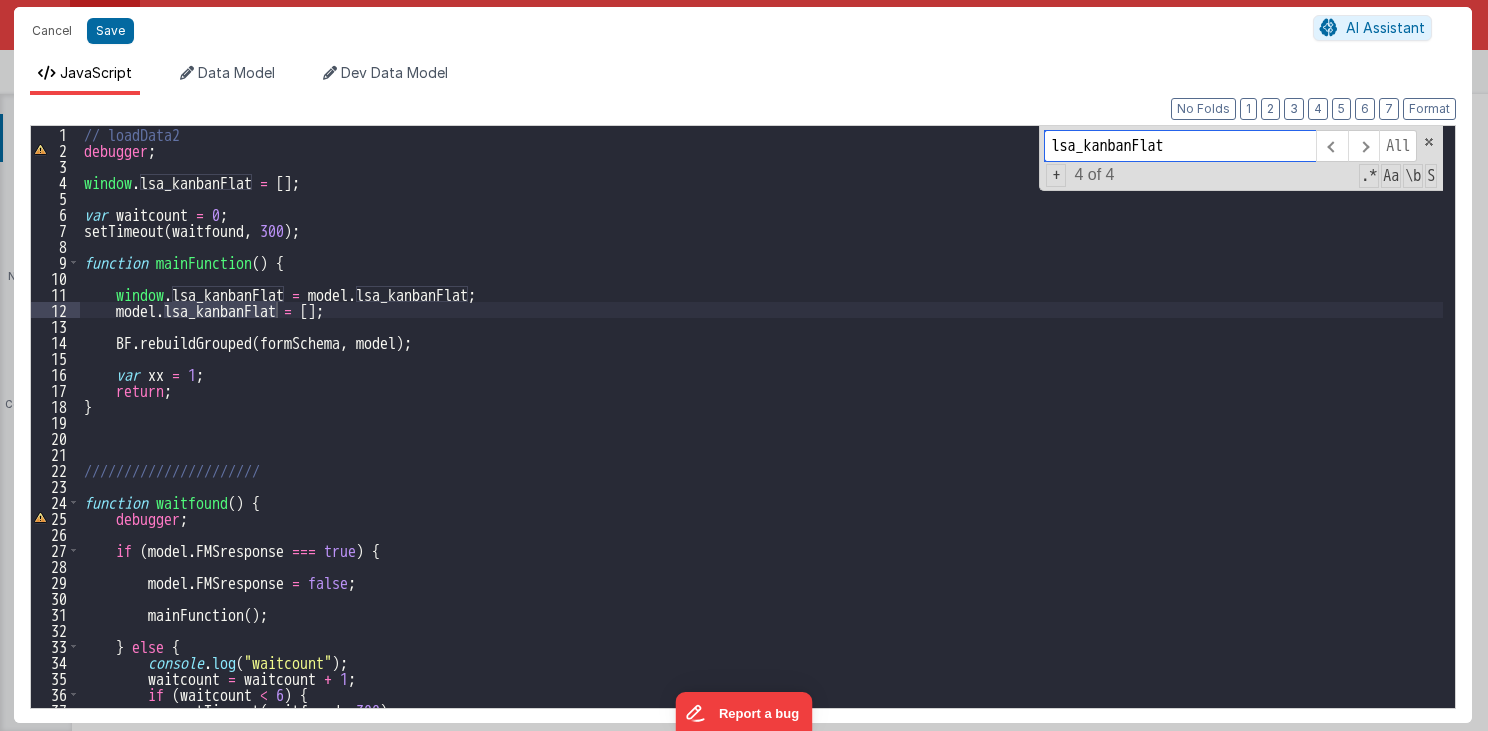 click on "+" at bounding box center (1056, 175) 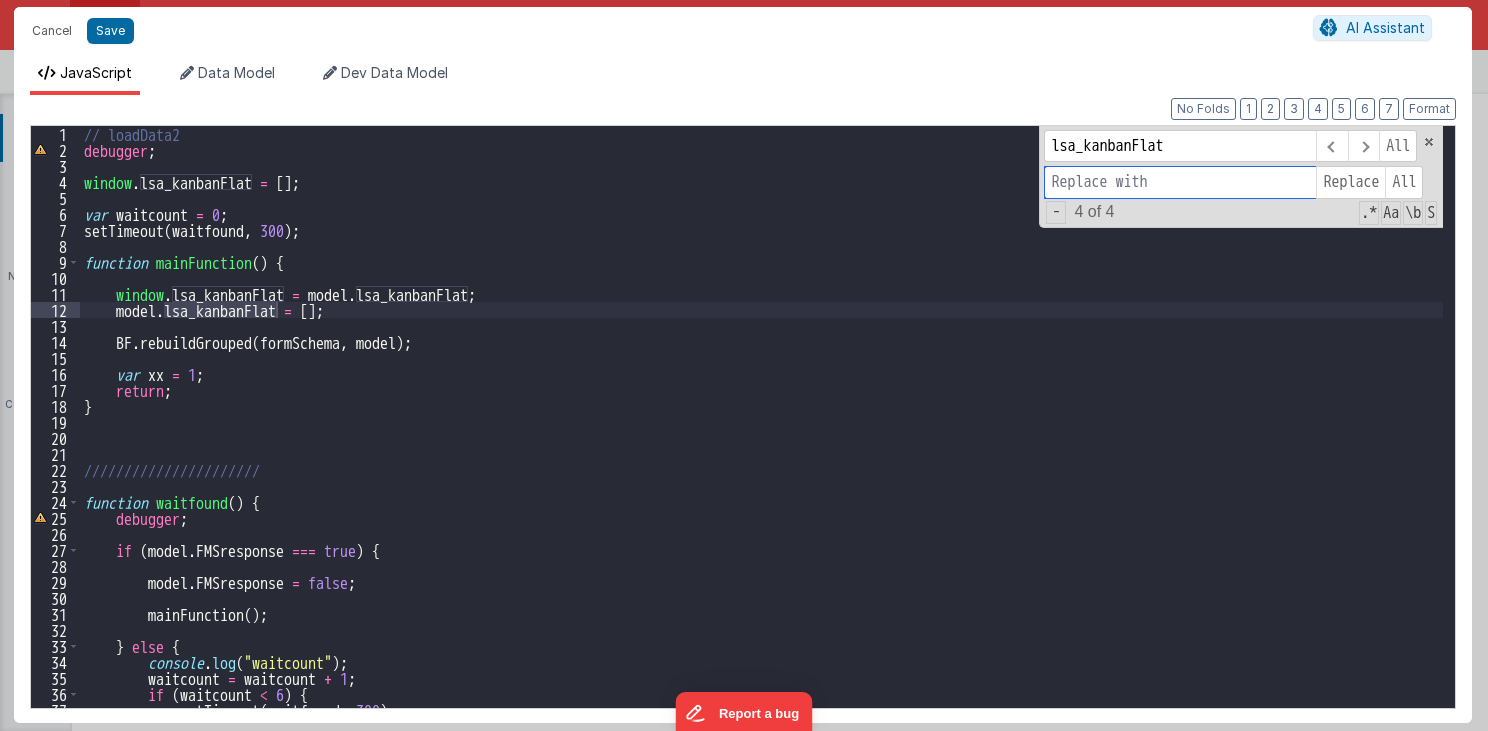 click at bounding box center (1180, 182) 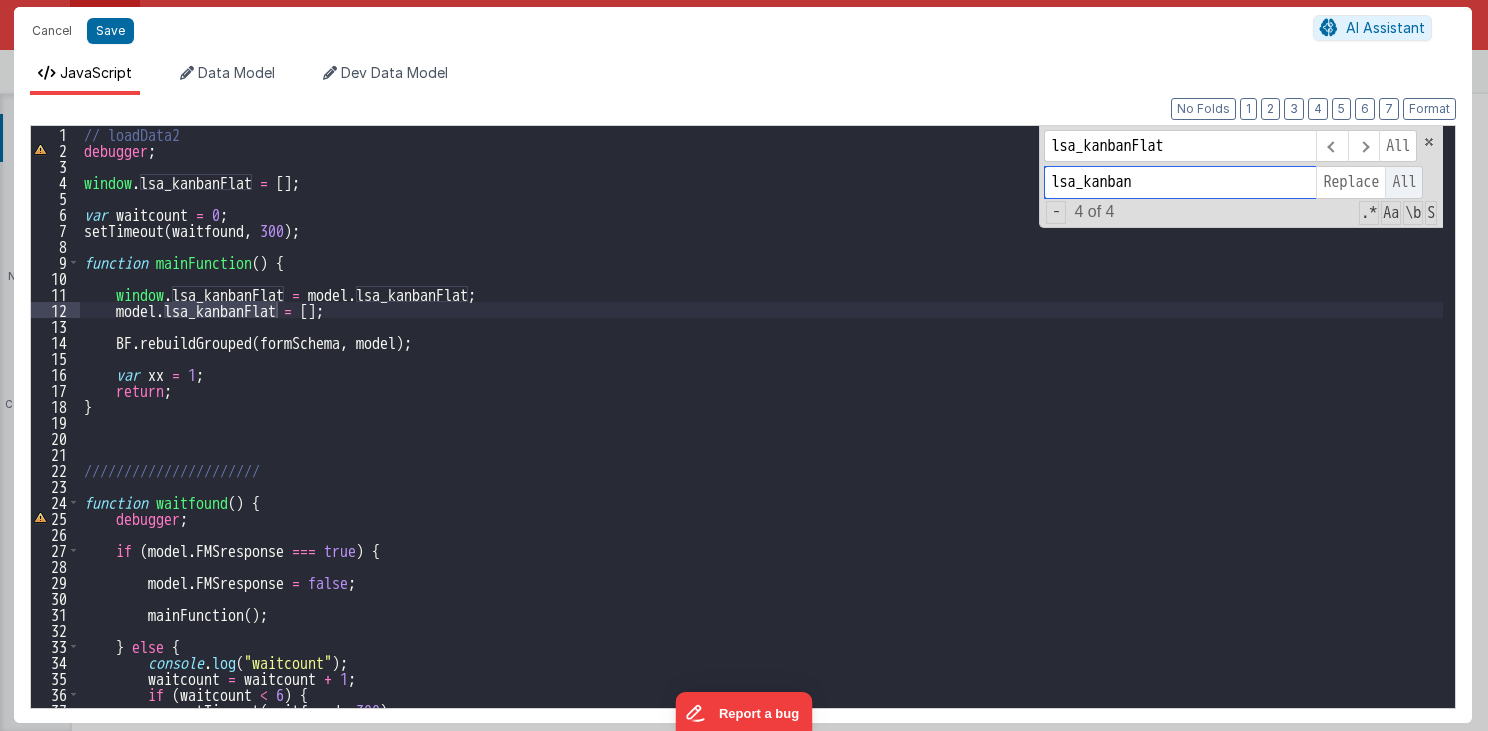 type on "lsa_kanban" 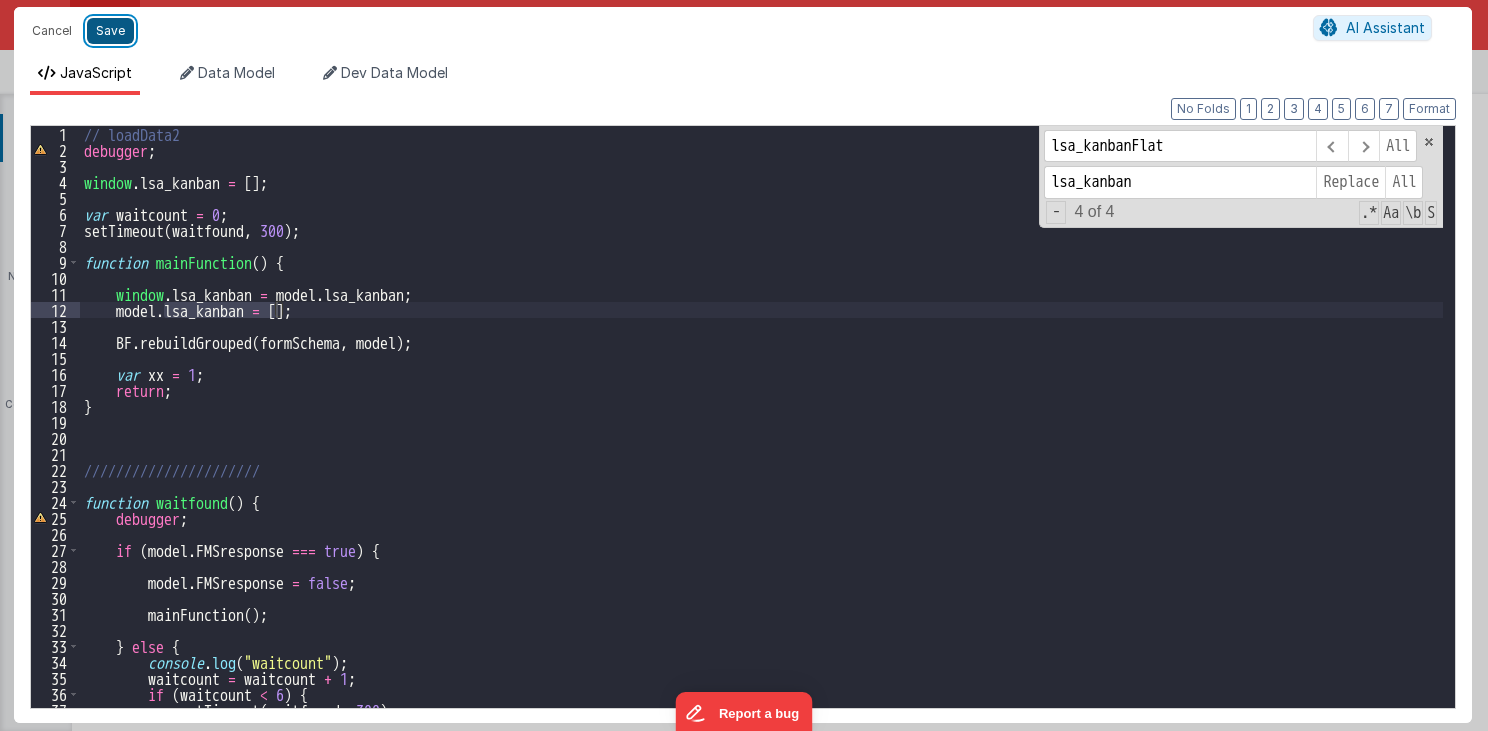 click on "Save" at bounding box center (110, 31) 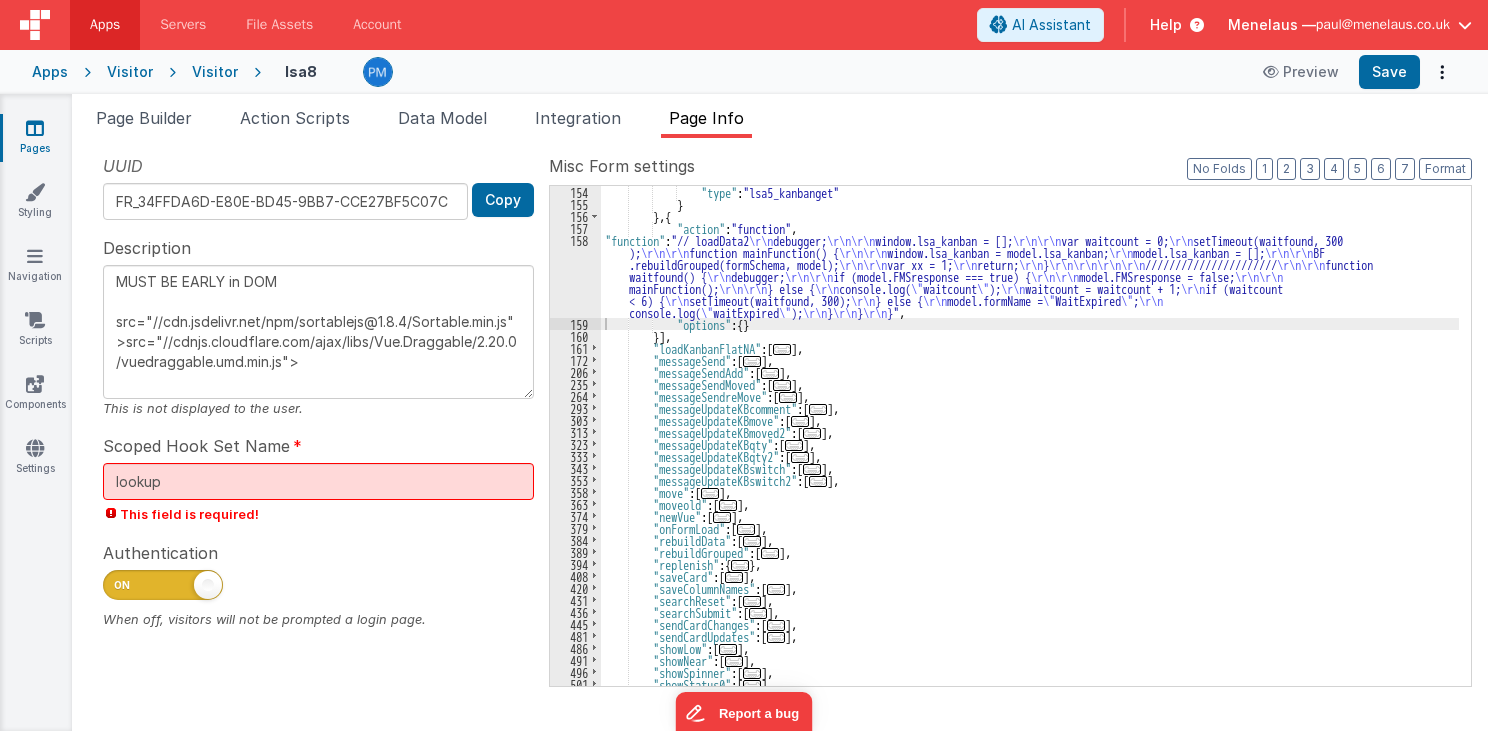 scroll, scrollTop: 336, scrollLeft: 0, axis: vertical 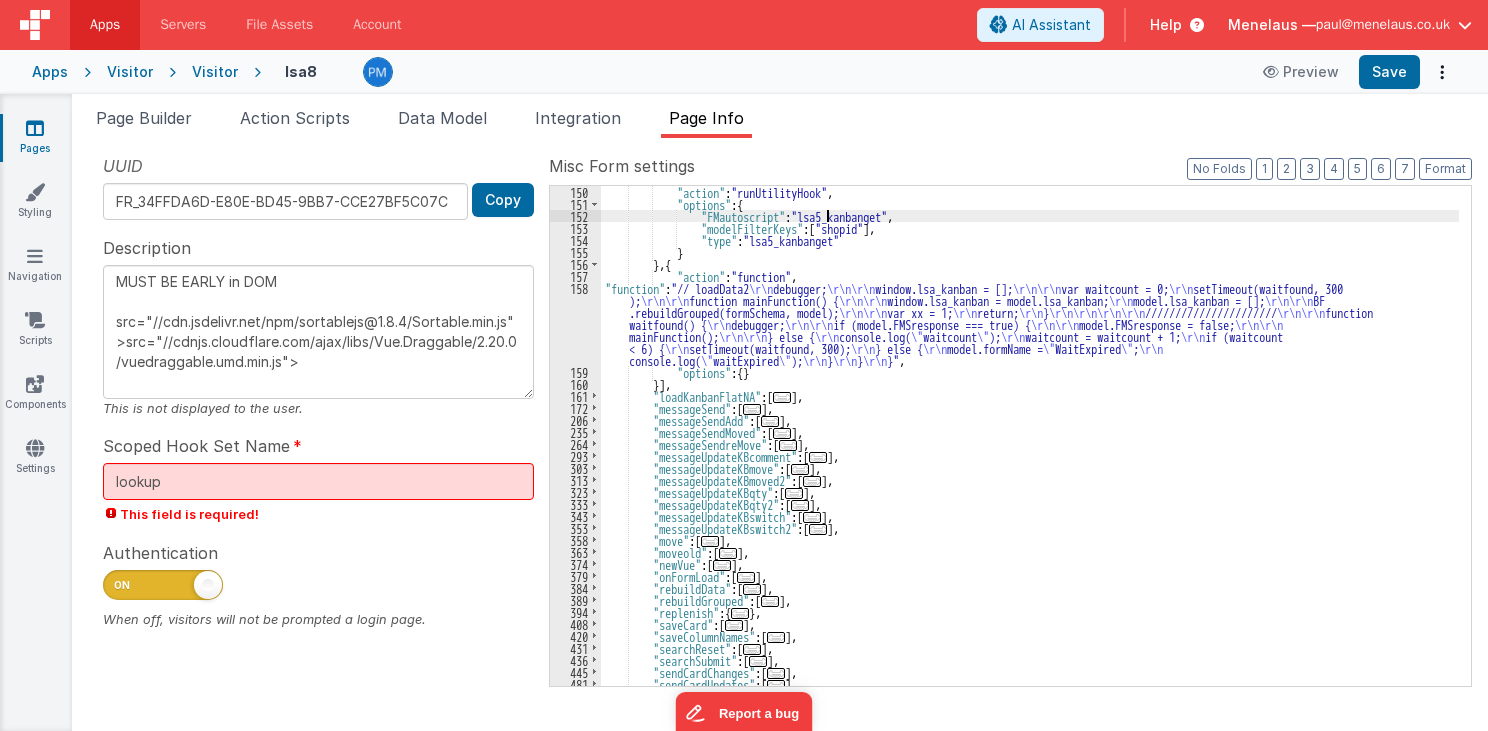 click on ""actions" : [ { "action" : "function" , "function" : "// loadData2 \r\n debugger; \r\n\r\n window.lsa_kanban = []; \r\n\r\n var waitcount = 0; \r\n setTimeout(waitfound, 300 ); \r\n\r\n function mainFunction() { \r\n\r\n window.lsa_kanban = model.lsa_kanban; \r\n model.lsa_kanban = []; \r\n\r\n BF .rebuildGrouped(formSchema, model); \r\n\r\n var xx = 1; \r\n return; \r\n } \r\n\r\n\r\n\r\n ////////////////////// \r\n\r\n function waitfound() { \r\n debugger; \r\n\r\n if (model.FMSresponse === true) { \r\n\r\n model.FMSresponse = false; \r\n\r\n mainFunction(); \r\n\r\n } else { console.log( \" waitcount \" ); \r\n\r\n if (waitcount \r\n" at bounding box center (1030, 448) 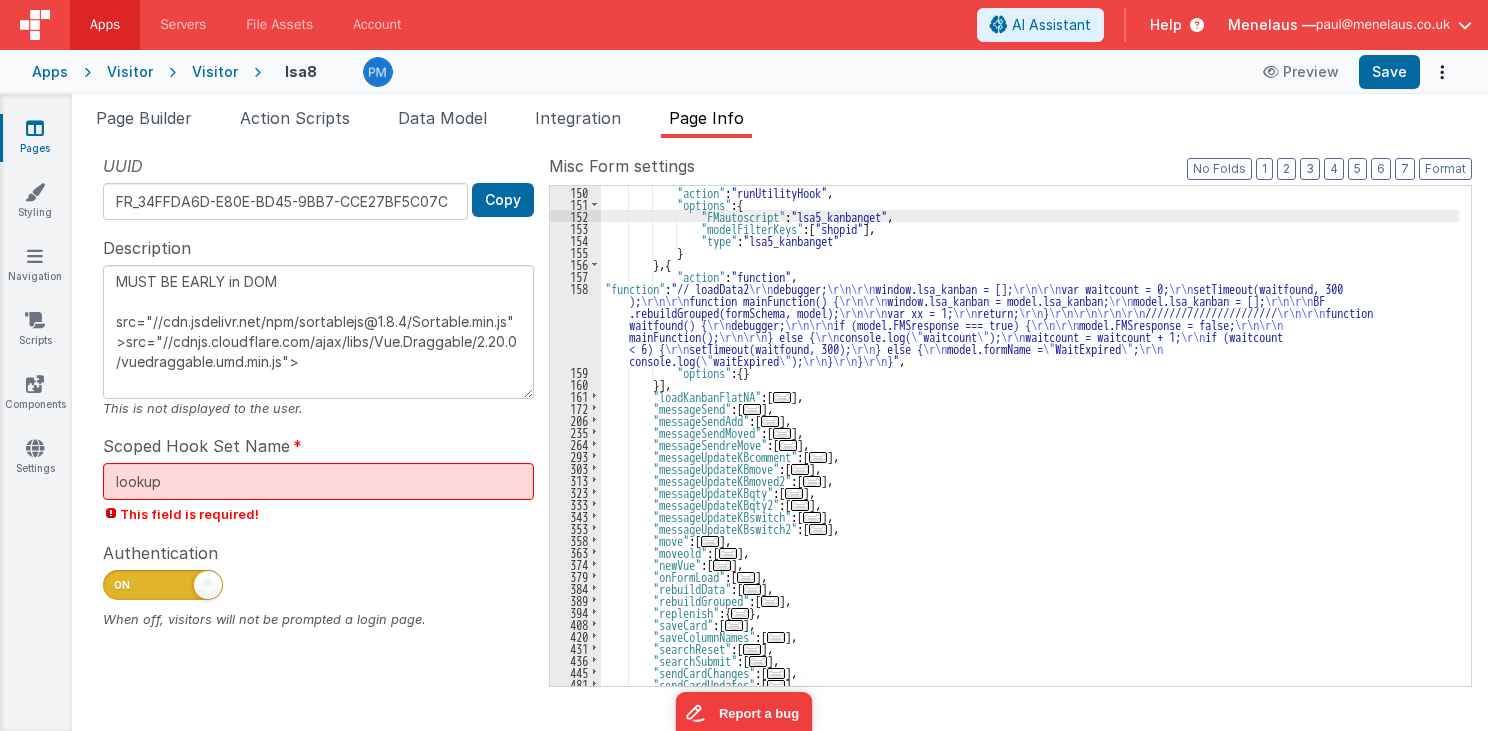 type on "MUST BE EARLY in DOM
src="//cdn.jsdelivr.net/npm/sortablejs@1.8.4/Sortable.min.js">src="//cdnjs.cloudflare.com/ajax/libs/Vue.Draggable/2.20.0/vuedraggable.umd.min.js">" 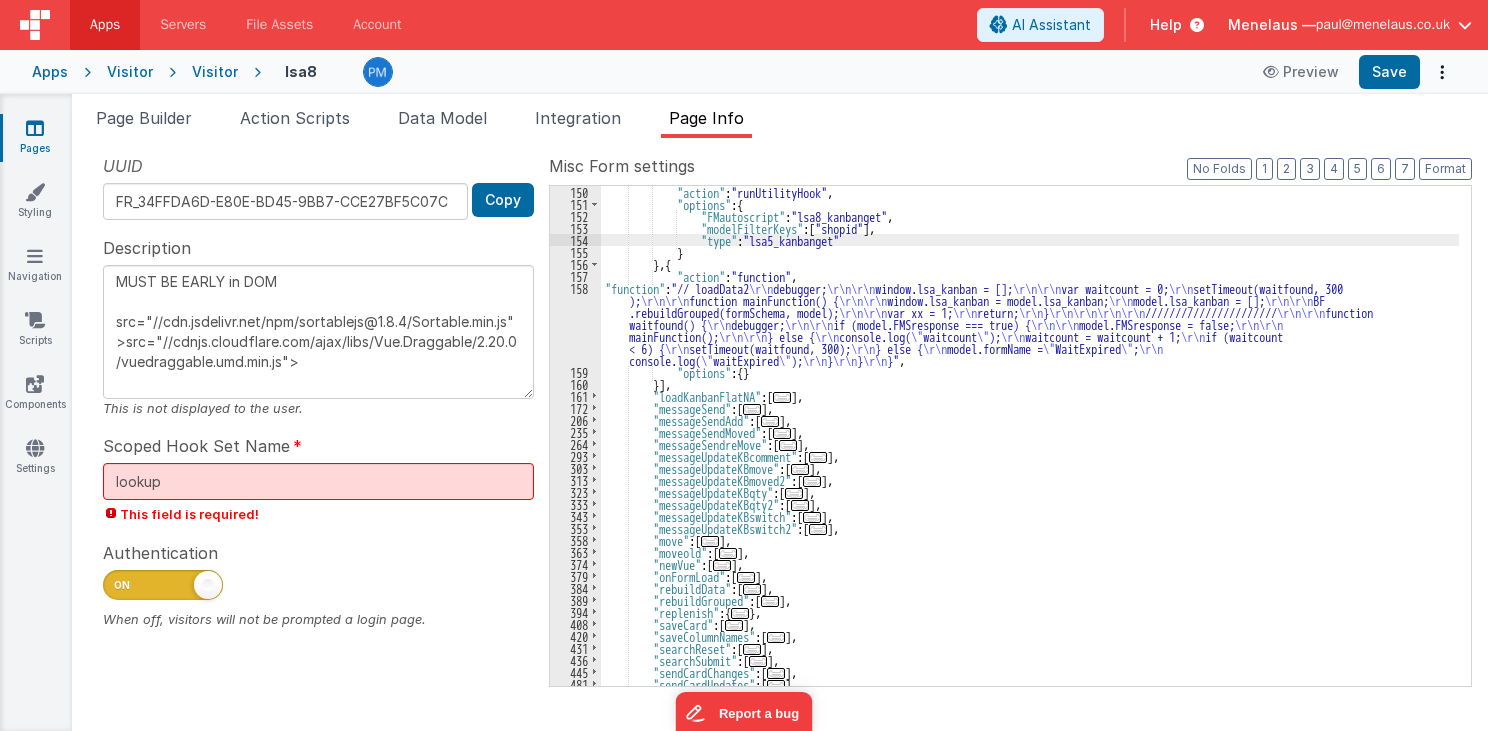 type on "MUST BE EARLY in DOM
src="//cdn.jsdelivr.net/npm/sortablejs@1.8.4/Sortable.min.js">src="//cdnjs.cloudflare.com/ajax/libs/Vue.Draggable/2.20.0/vuedraggable.umd.min.js">" 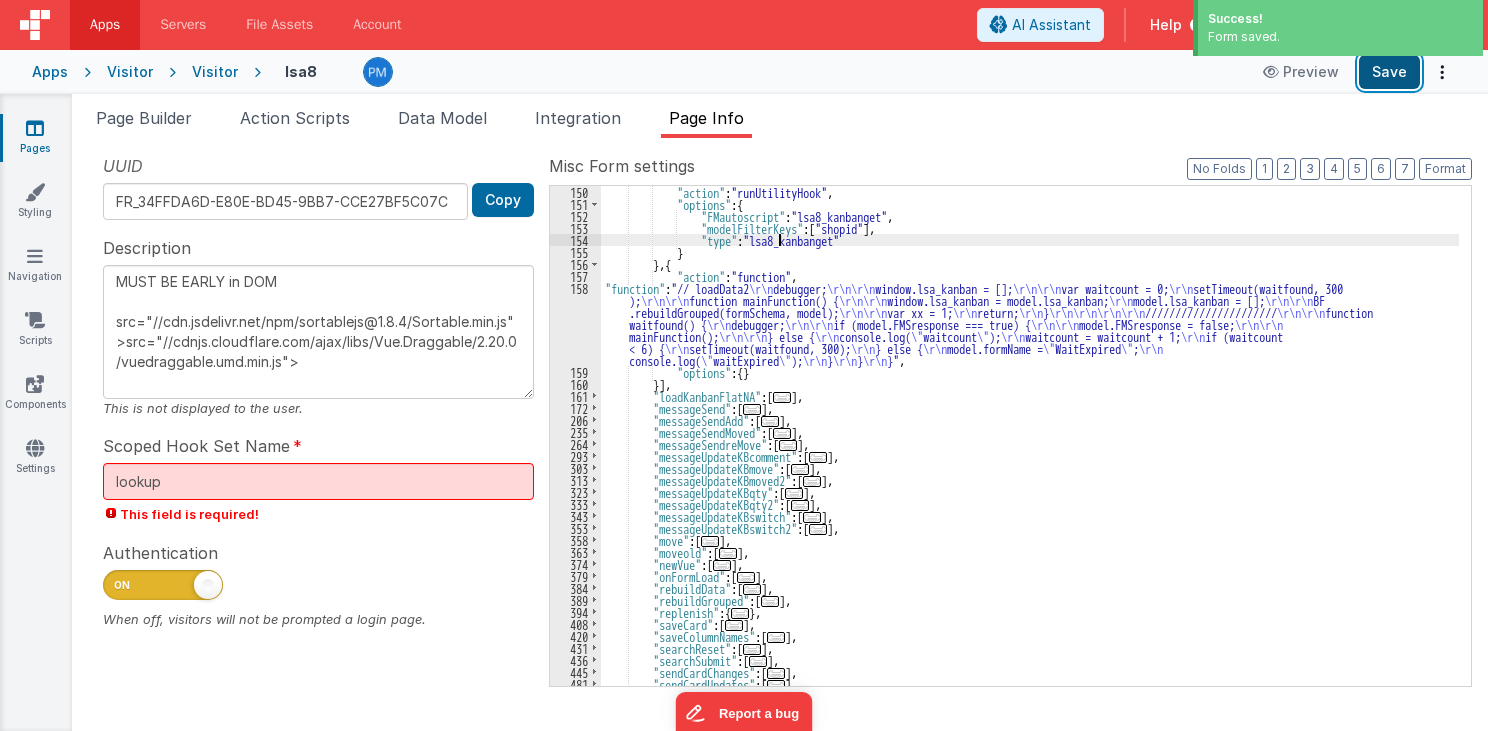 click on "Save" at bounding box center [1389, 72] 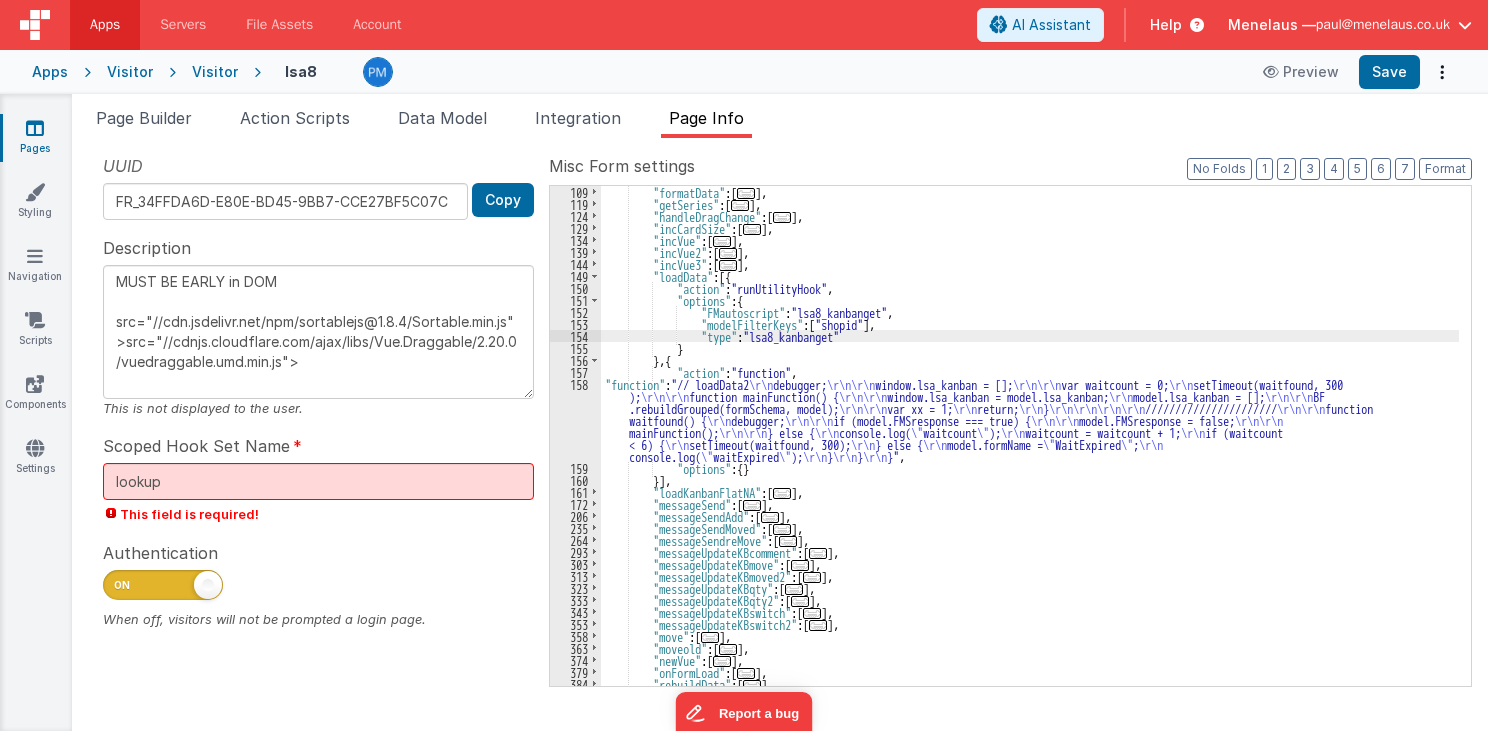 scroll, scrollTop: 240, scrollLeft: 0, axis: vertical 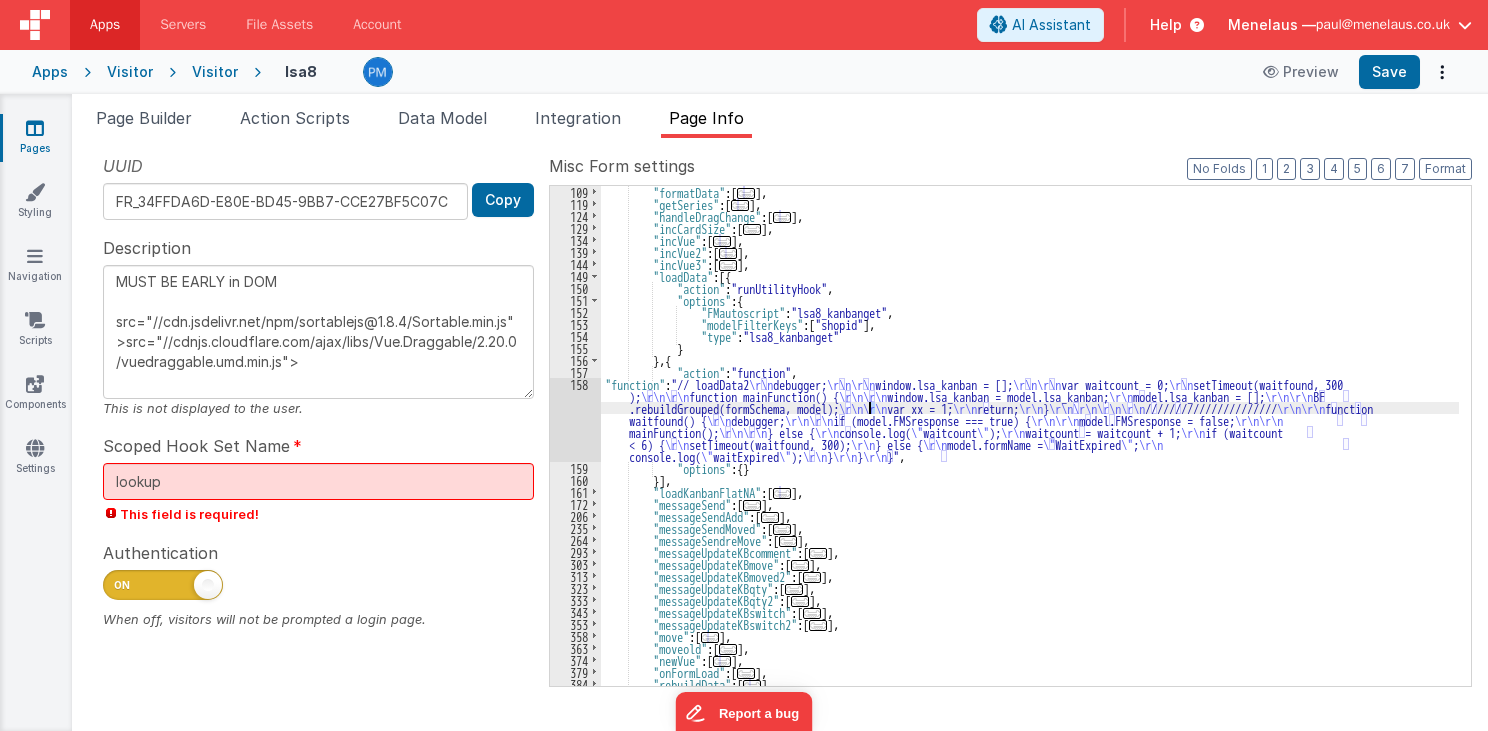 click on ""formatData" :  [ ... ] ,           "getSeries" :  [ ... ] ,           "handleDragChange" :  [ ... ] ,           "incCardSize" :  [ ... ] ,           "incVue" :  [ ... ] ,           "incVue2" :  [ ... ] ,           "incVue3" :  [ ... ] ,           "loadData" :  [{                "action" :  "runUtilityHook" ,                "options" :  {                     "FMautoscript" :  "lsa8_kanbanget" ,                     "modelFilterKeys" :  [ "shopid" ] ,                     "type" :  "lsa8_kanbanget"                }           } ,  {                "action" :  "function" , "function" :  "// loadData2 \r\n debugger; \r\n\r\n window.lsa_kanban = []; \r\n\r\n var waitcount = 0; \r\n setTimeout(waitfound, 300      ); \r\n\r\n function mainFunction() { \r\n\r\n     window.lsa_kanban = model.lsa_kanban; \r\n     model.lsa_kanban = []; \r\n\r\n     BF      .rebuildGrouped(formSchema, model); \r\n\r\n     var xx = 1; \r\n     return; \r\n } \r\n\r\n\r\n\r\n ////////////////////// \r\n\r\n function  \r\n" at bounding box center (1030, 448) 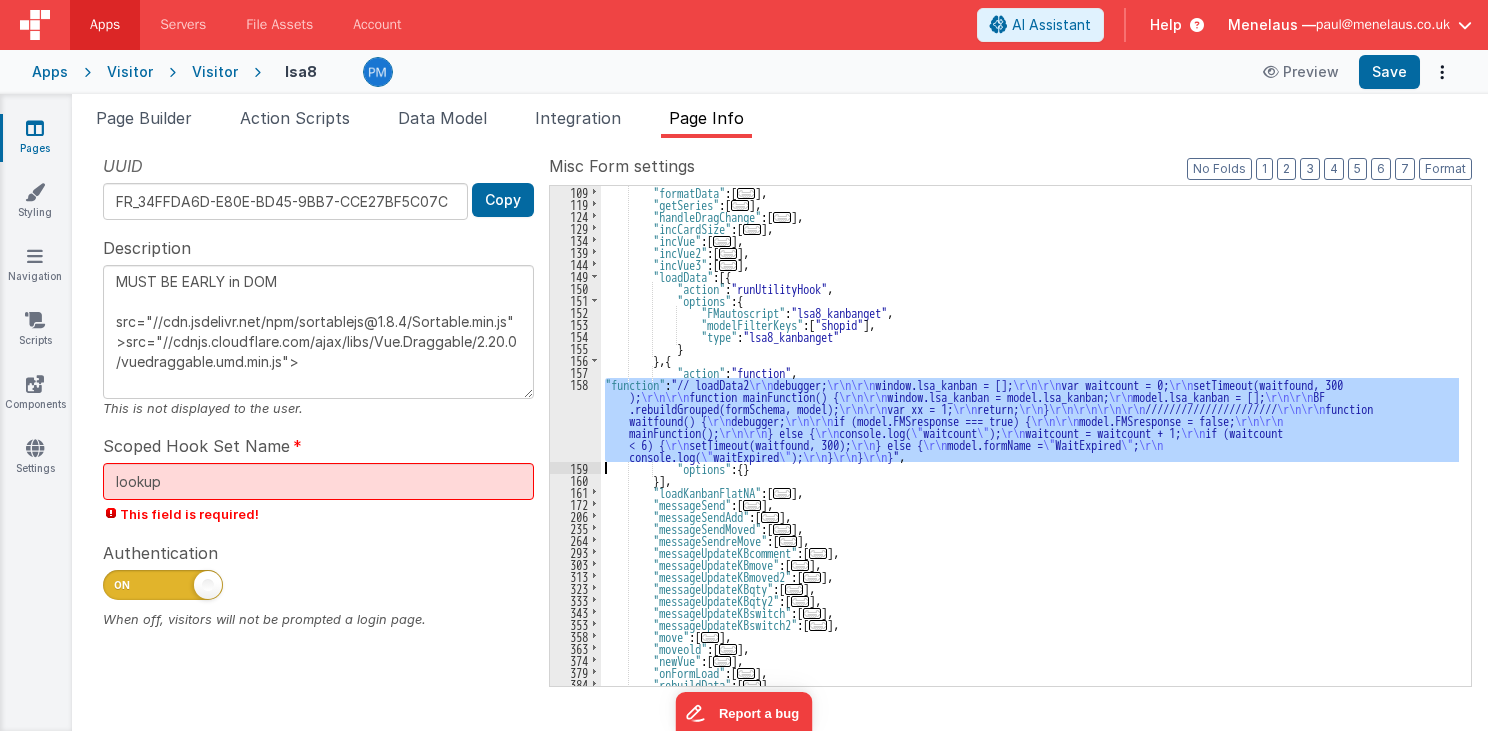 click on "158" at bounding box center [575, 420] 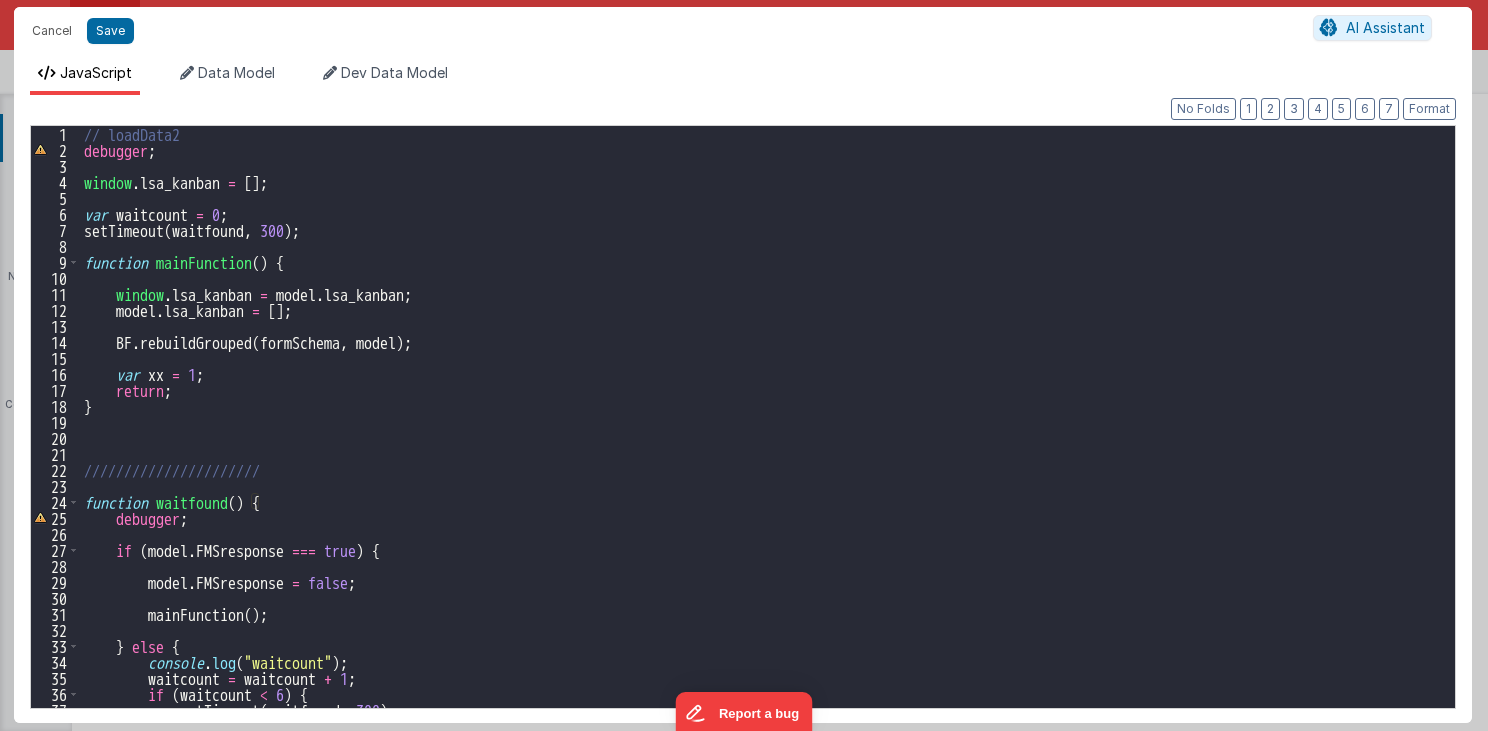 click on "// loadData2 debugger ; window . lsa_kanban   =   [ ] ; var   waitcount   =   0 ; setTimeout ( waitfound ,   300 ) ; function   mainFunction ( )   {      window . lsa_kanban   =   model . lsa_kanban ;      model . lsa_kanban   =   [ ] ;      BF . rebuildGrouped ( formSchema ,   model ) ;      var   xx   =   1 ;      return ; } ////////////////////// function   waitfound ( )   {      debugger ;      if   ( model . FMSresponse   ===   true )   {           model . FMSresponse   =   false ;           mainFunction ( ) ;      }   else   {           console . log ( "waitcount" ) ;           waitcount   =   waitcount   +   1 ;           if   ( waitcount   <   6 )   {                setTimeout ( waitfound ,   300 ) ;           }   else   {" at bounding box center [762, 433] 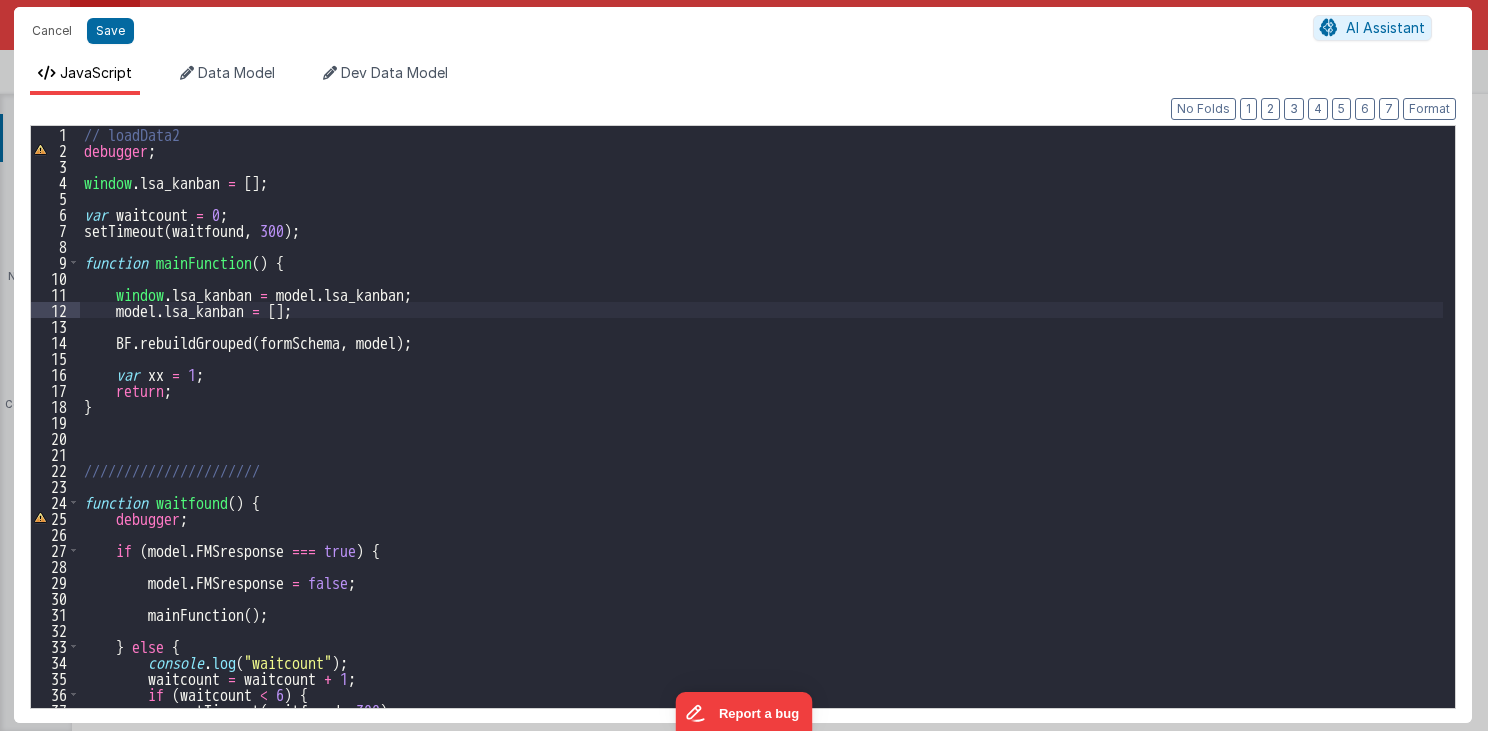 click on "// loadData2 debugger ; window . lsa_kanban   =   [ ] ; var   waitcount   =   0 ; setTimeout ( waitfound ,   300 ) ; function   mainFunction ( )   {      window . lsa_kanban   =   model . lsa_kanban ;      model . lsa_kanban   =   [ ] ;      BF . rebuildGrouped ( formSchema ,   model ) ;      var   xx   =   1 ;      return ; } ////////////////////// function   waitfound ( )   {      debugger ;      if   ( model . FMSresponse   ===   true )   {           model . FMSresponse   =   false ;           mainFunction ( ) ;      }   else   {           console . log ( "waitcount" ) ;           waitcount   =   waitcount   +   1 ;           if   ( waitcount   <   6 )   {                setTimeout ( waitfound ,   300 ) ;           }   else   {" at bounding box center [762, 433] 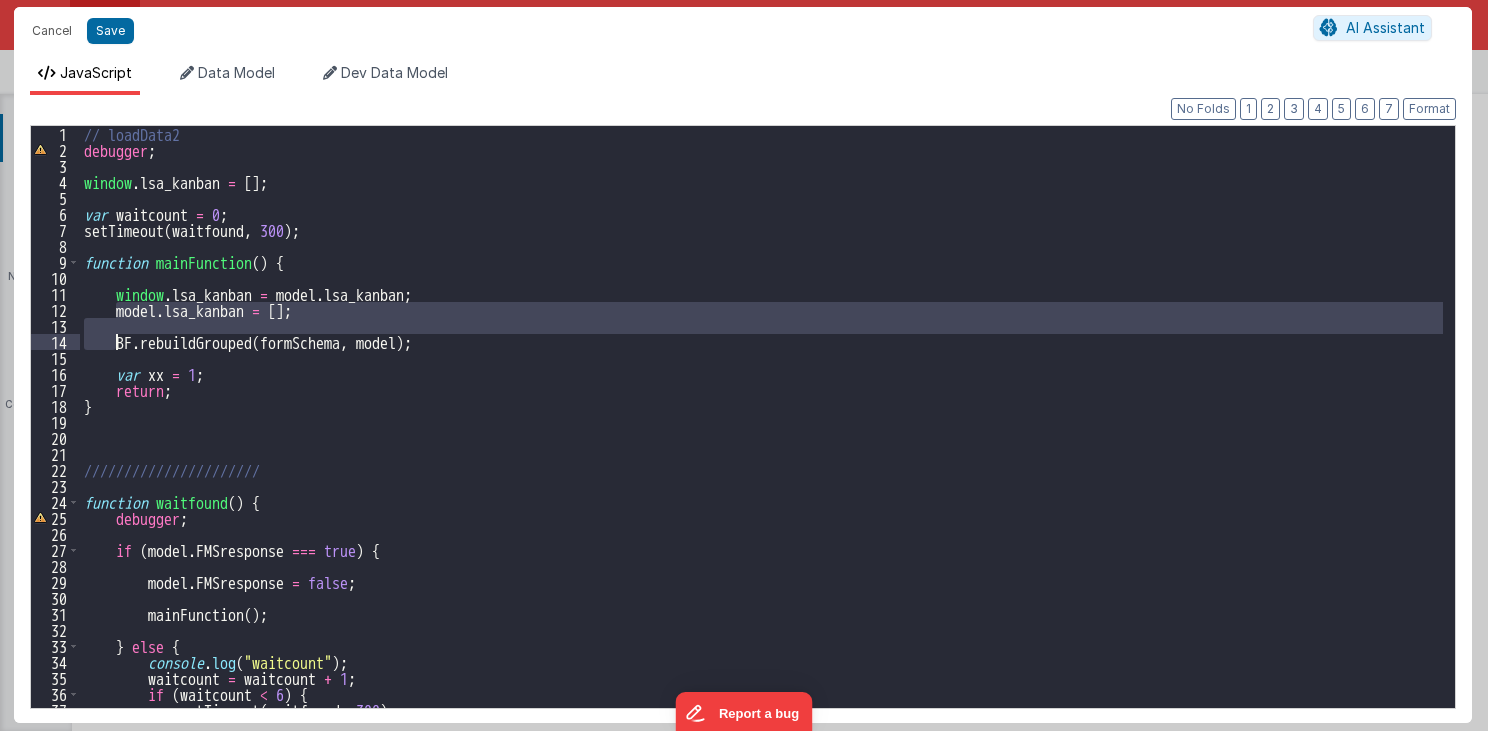 click on "// loadData2 debugger ; window . lsa_kanban   =   [ ] ; var   waitcount   =   0 ; setTimeout ( waitfound ,   300 ) ; function   mainFunction ( )   {      window . lsa_kanban   =   model . lsa_kanban ;      model . lsa_kanban   =   [ ] ;      BF . rebuildGrouped ( formSchema ,   model ) ;      var   xx   =   1 ;      return ; } ////////////////////// function   waitfound ( )   {      debugger ;      if   ( model . FMSresponse   ===   true )   {           model . FMSresponse   =   false ;           mainFunction ( ) ;      }   else   {           console . log ( "waitcount" ) ;           waitcount   =   waitcount   +   1 ;           if   ( waitcount   <   6 )   {                setTimeout ( waitfound ,   300 ) ;           }   else   {" at bounding box center (762, 433) 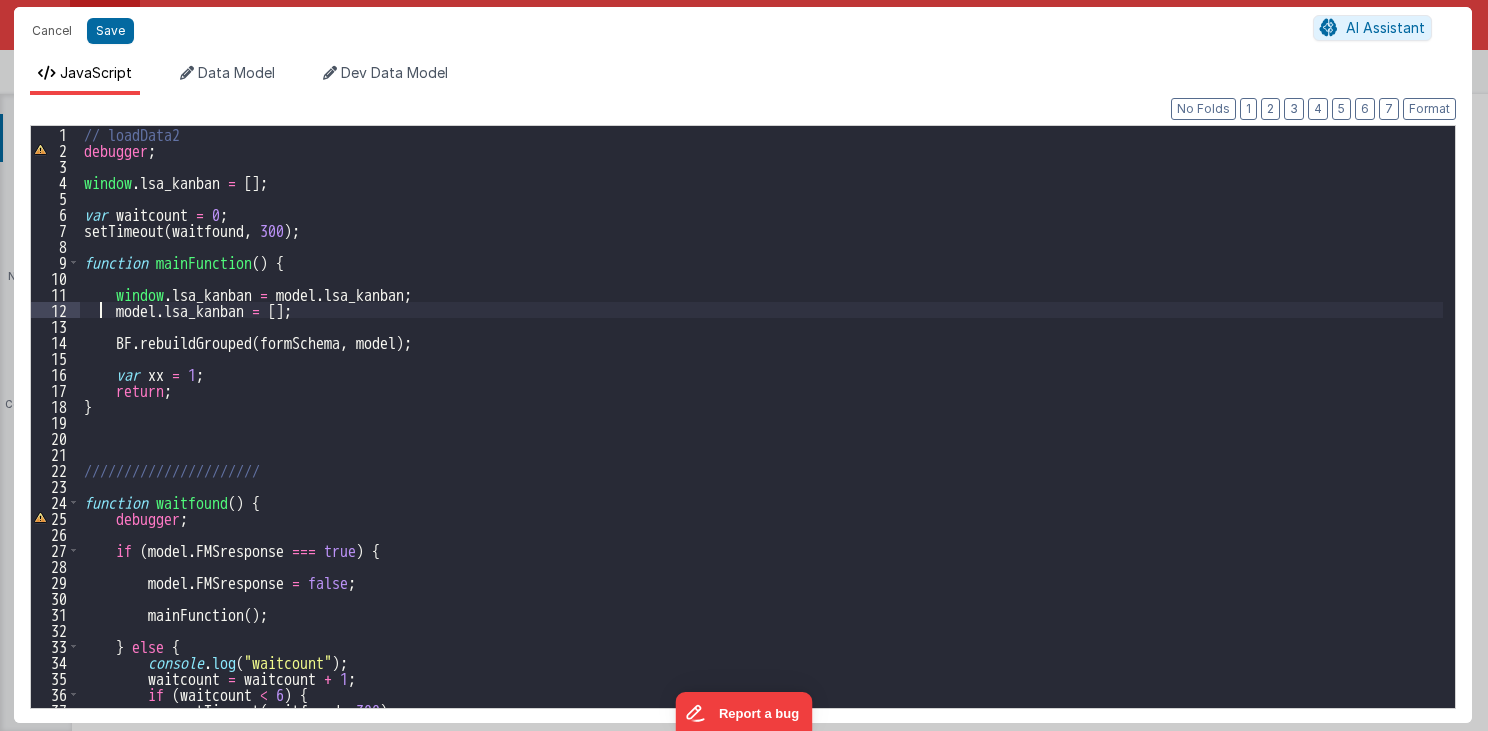 click on "// loadData2 debugger ; window . lsa_kanban   =   [ ] ; var   waitcount   =   0 ; setTimeout ( waitfound ,   300 ) ; function   mainFunction ( )   {      window . lsa_kanban   =   model . lsa_kanban ;      model . lsa_kanban   =   [ ] ;      BF . rebuildGrouped ( formSchema ,   model ) ;      var   xx   =   1 ;      return ; } ////////////////////// function   waitfound ( )   {      debugger ;      if   ( model . FMSresponse   ===   true )   {           model . FMSresponse   =   false ;           mainFunction ( ) ;      }   else   {           console . log ( "waitcount" ) ;           waitcount   =   waitcount   +   1 ;           if   ( waitcount   <   6 )   {                setTimeout ( waitfound ,   300 ) ;           }   else   {" at bounding box center [762, 433] 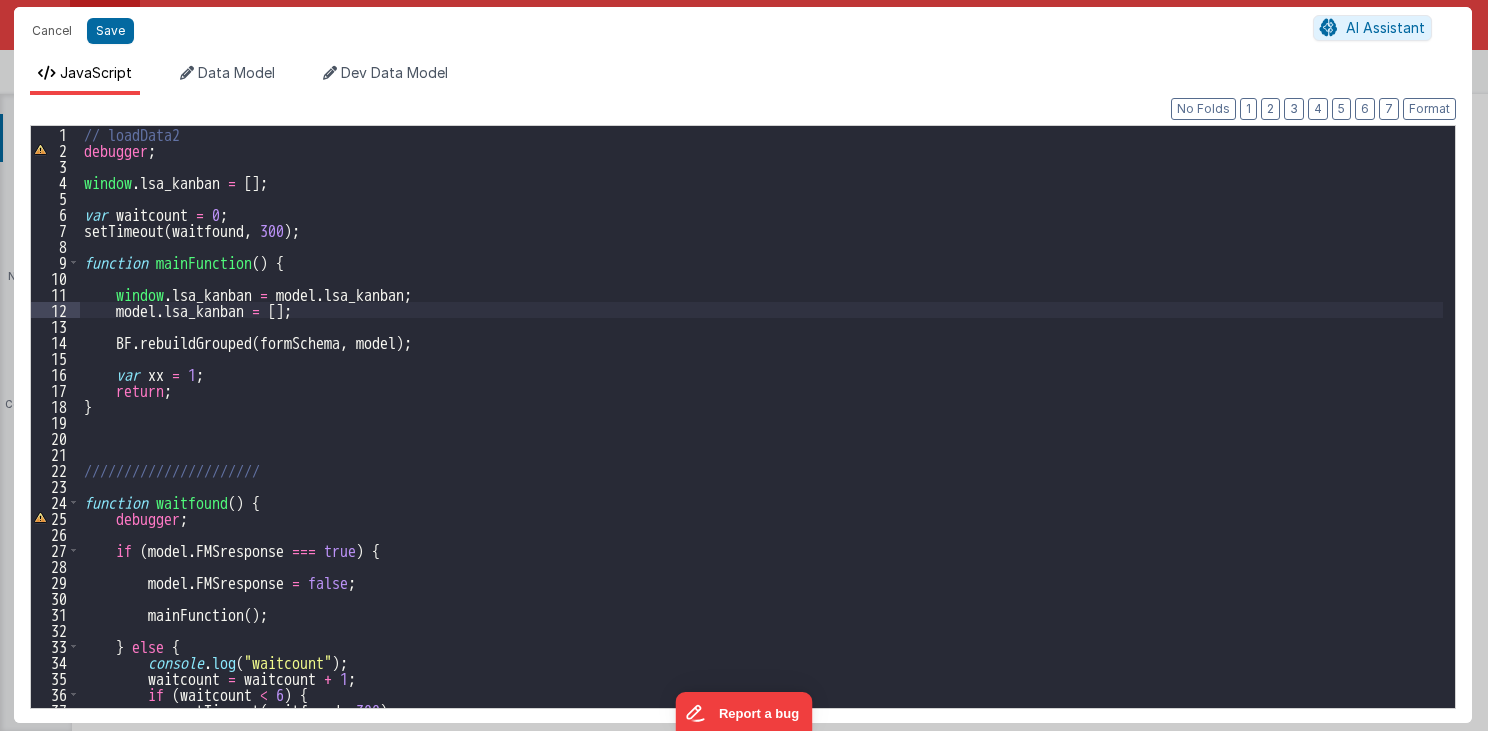 click on "// loadData2 debugger ; window . lsa_kanban   =   [ ] ; var   waitcount   =   0 ; setTimeout ( waitfound ,   300 ) ; function   mainFunction ( )   {      window . lsa_kanban   =   model . lsa_kanban ;      model . lsa_kanban   =   [ ] ;      BF . rebuildGrouped ( formSchema ,   model ) ;      var   xx   =   1 ;      return ; } ////////////////////// function   waitfound ( )   {      debugger ;      if   ( model . FMSresponse   ===   true )   {           model . FMSresponse   =   false ;           mainFunction ( ) ;      }   else   {           console . log ( "waitcount" ) ;           waitcount   =   waitcount   +   1 ;           if   ( waitcount   <   6 )   {                setTimeout ( waitfound ,   300 ) ;           }   else   {" at bounding box center [762, 433] 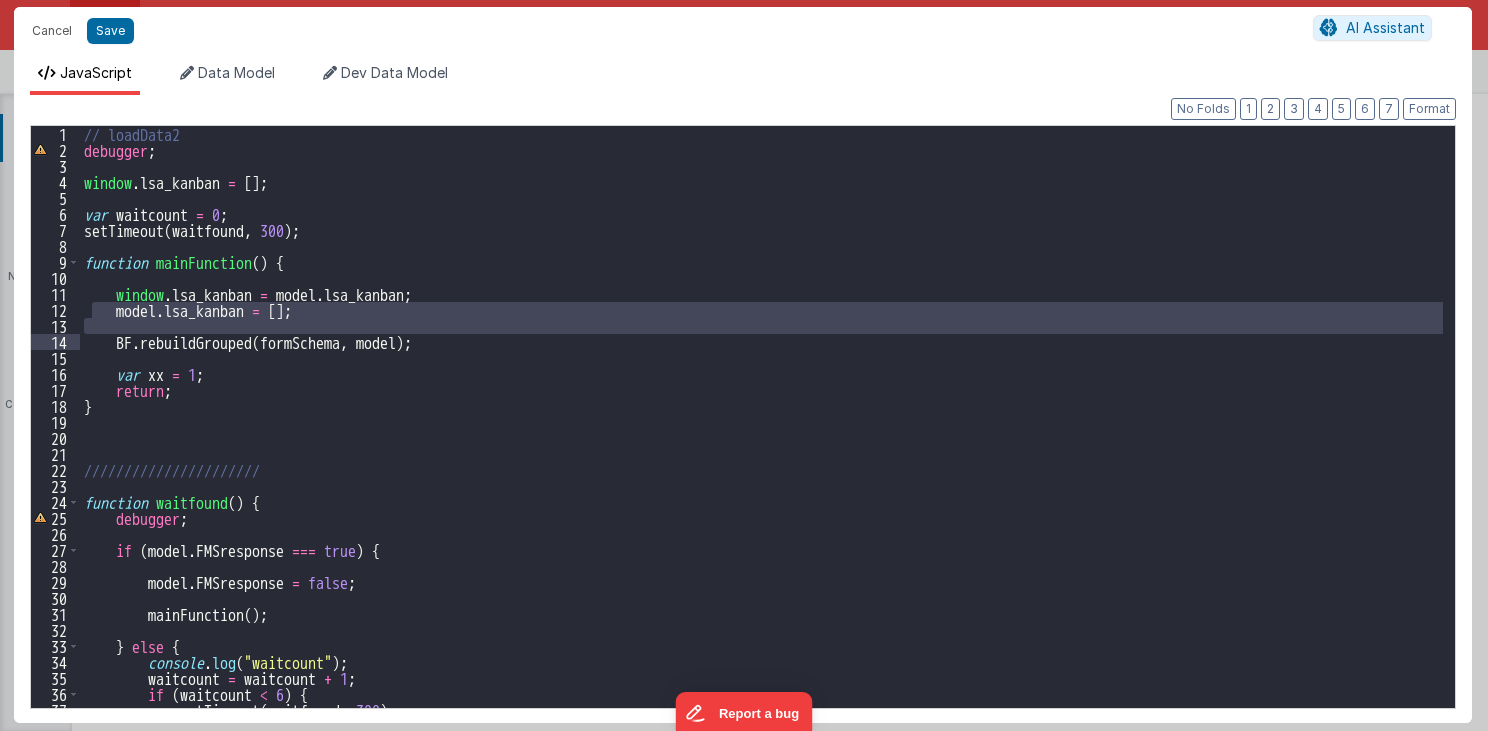 click on "// loadData2 debugger ; window . lsa_kanban   =   [ ] ; var   waitcount   =   0 ; setTimeout ( waitfound ,   300 ) ; function   mainFunction ( )   {      window . lsa_kanban   =   model . lsa_kanban ;      model . lsa_kanban   =   [ ] ;      BF . rebuildGrouped ( formSchema ,   model ) ;      var   xx   =   1 ;      return ; } ////////////////////// function   waitfound ( )   {      debugger ;      if   ( model . FMSresponse   ===   true )   {           model . FMSresponse   =   false ;           mainFunction ( ) ;      }   else   {           console . log ( "waitcount" ) ;           waitcount   =   waitcount   +   1 ;           if   ( waitcount   <   6 )   {                setTimeout ( waitfound ,   300 ) ;           }   else   {" at bounding box center (761, 417) 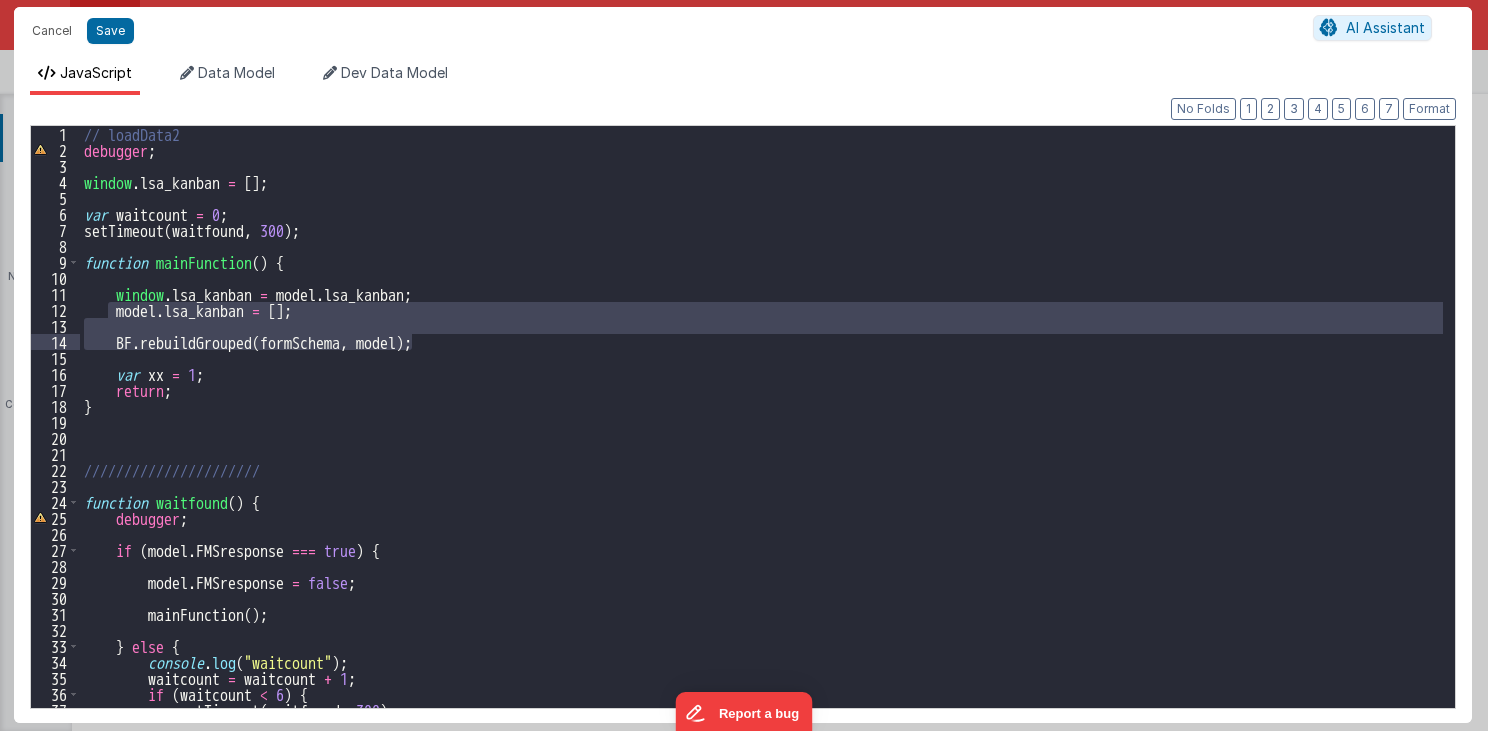 drag, startPoint x: 111, startPoint y: 310, endPoint x: 440, endPoint y: 348, distance: 331.18726 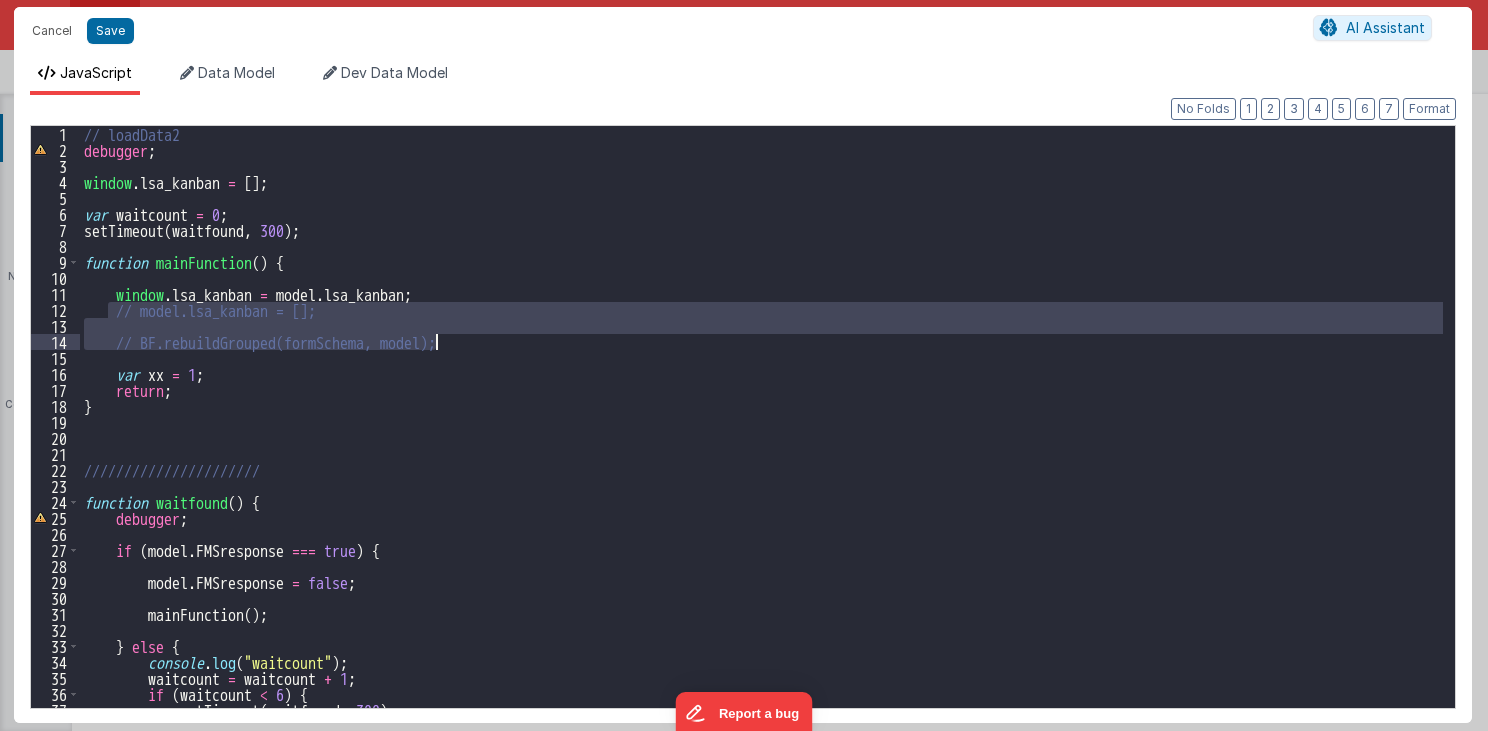 type on "MUST BE EARLY in DOM
src="//cdn.jsdelivr.net/npm/sortablejs@1.8.4/Sortable.min.js">src="//cdnjs.cloudflare.com/ajax/libs/Vue.Draggable/2.20.0/vuedraggable.umd.min.js">" 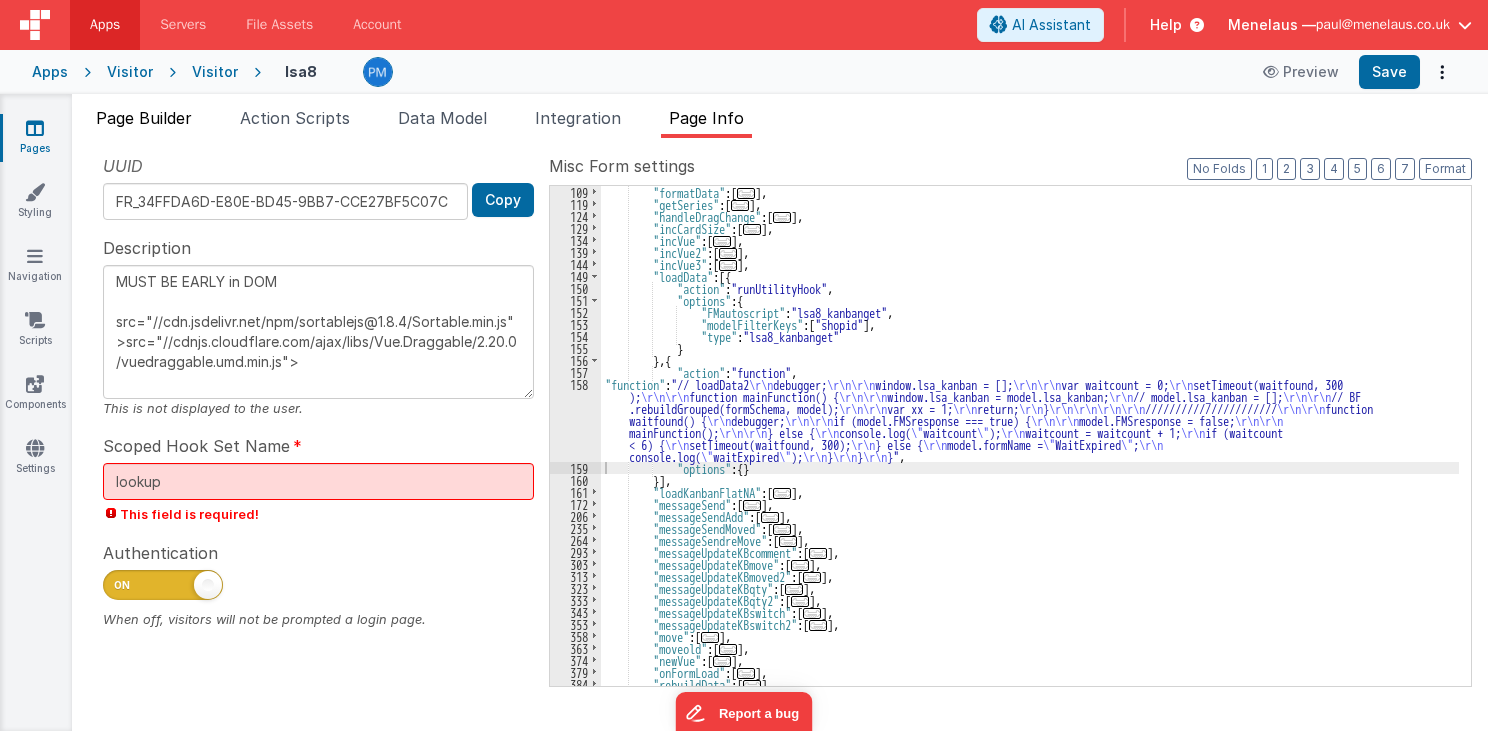 click on "Page Builder" at bounding box center (144, 118) 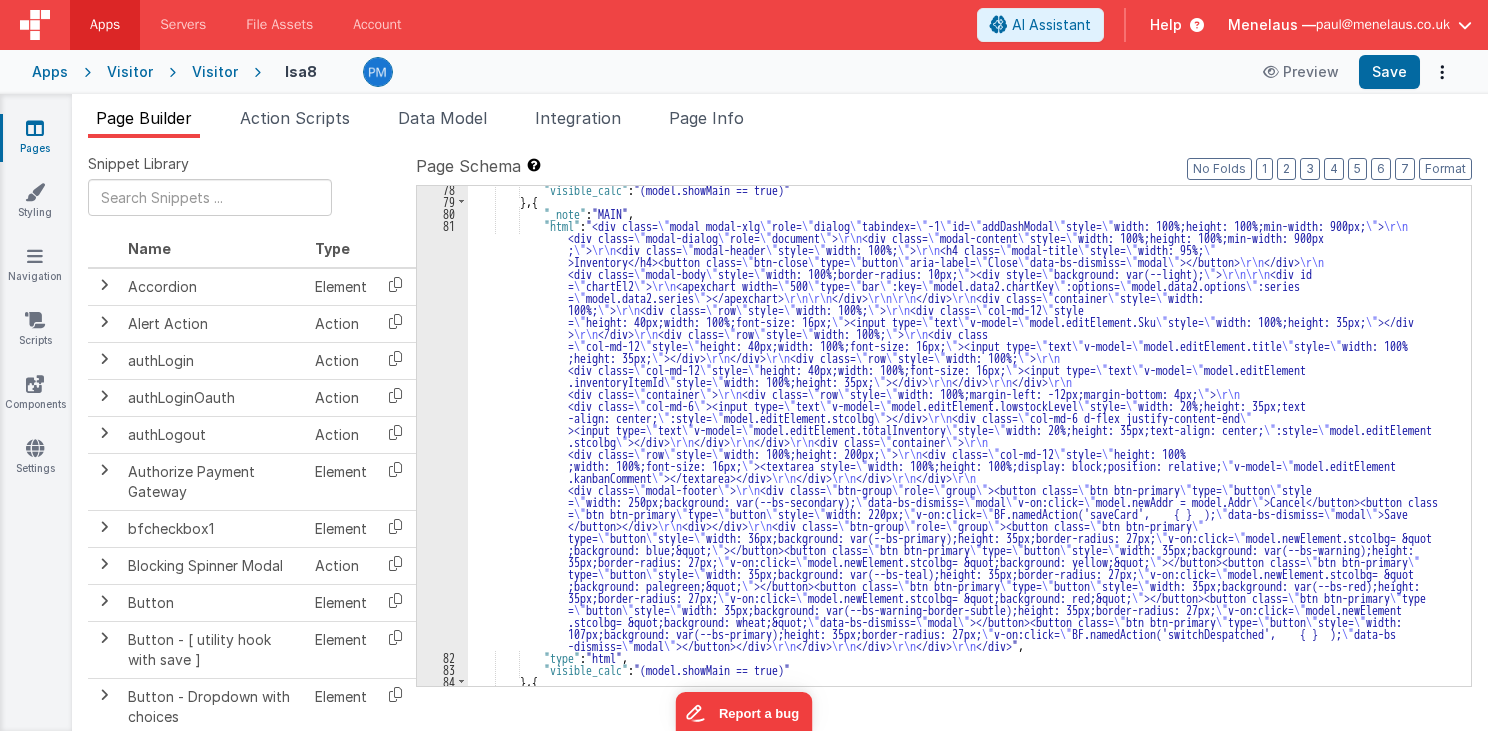 scroll, scrollTop: 1911, scrollLeft: 0, axis: vertical 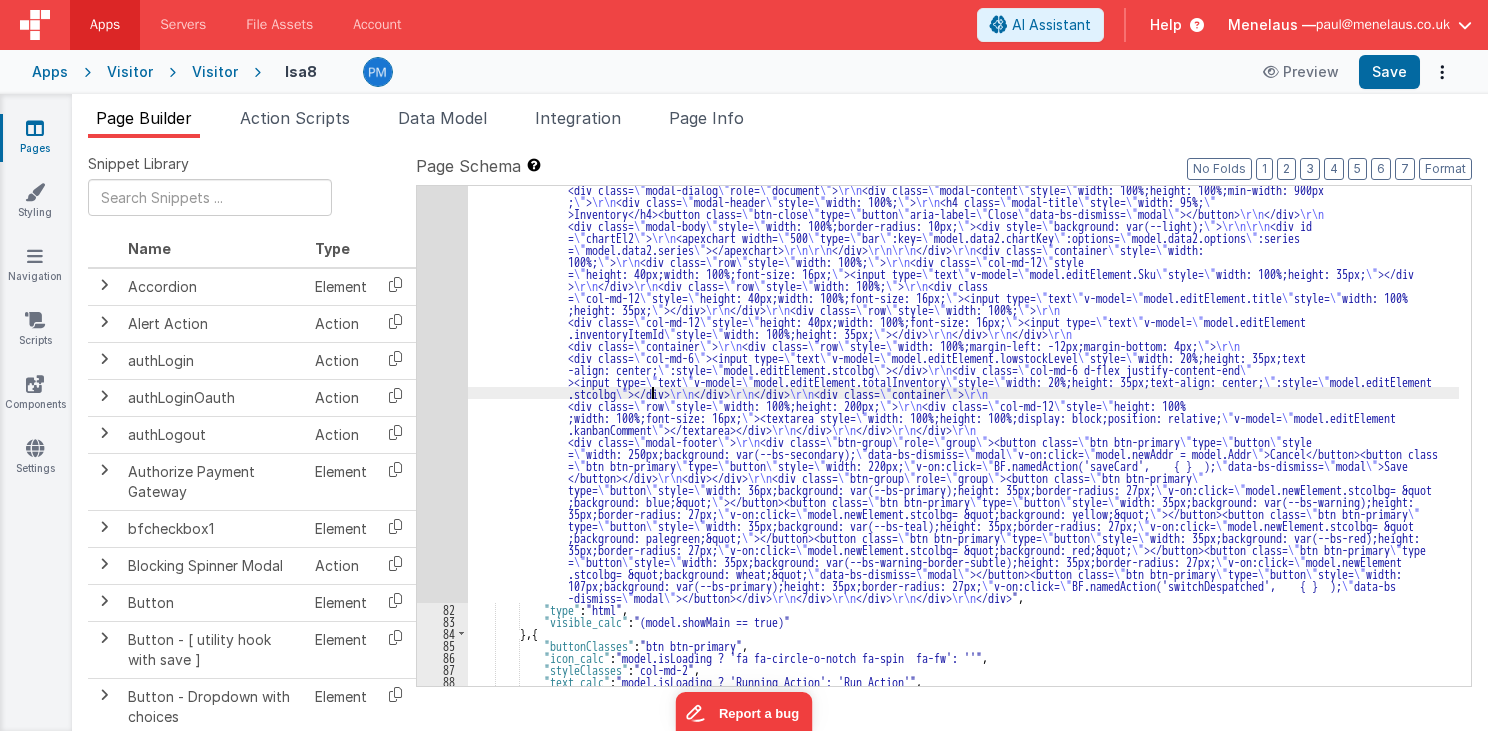click on ""html" :  "<div class= \" modal modal-xlg \"  role= \" dialog \"  tabindex= \" -1 \"  id= \" addDashModal \"  style= \" width: 100%;height: 100%;min-width: 900px; \" > \r\n                           <div class= \" modal-dialog \"  role= \" document \" > \r\n             <div class= \" modal-content \"  style= \" width: 100%;height: 100%;min-width: 900px                  ; \" > \r\n                 <div class= \" modal-header \"  style= \" width: 100%; \" > \r\n                     <h4 class= \" modal-title \"  style= \" width: 95%; \"                  >Inventory</h4><button class= \" btn-close \"  type= \" button \"  aria-label= \" Close \"  data-bs-dismiss= \" modal \" ></button> \r\n                 </div> \r\n                                   <div class= \" modal-body \"  style= \" width: 100%;border-radius: 10px; \" ><div style= \" background: var(--light); \" > \r\n\r\n     <div id                  = \" \" > =" at bounding box center (963, 643) 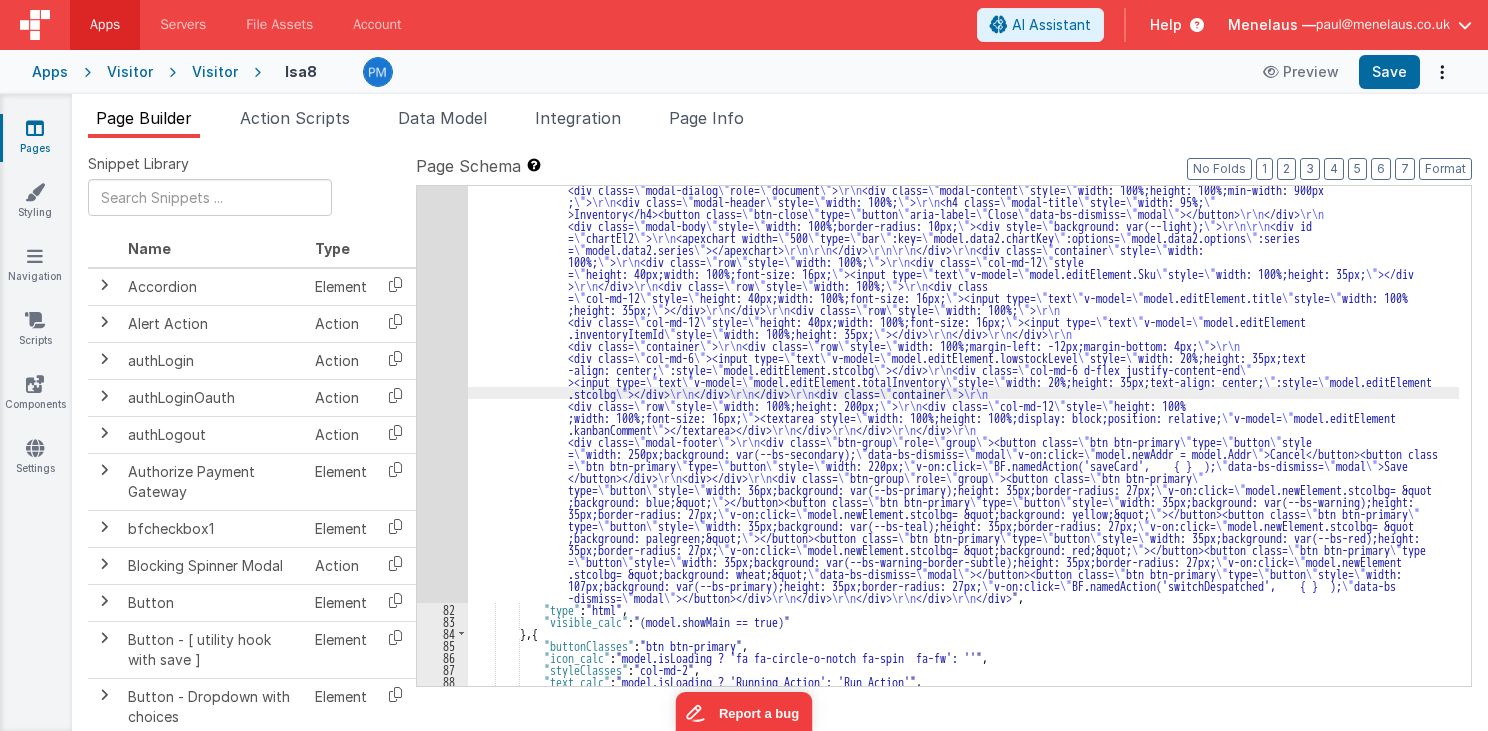 click on "81" at bounding box center [442, 387] 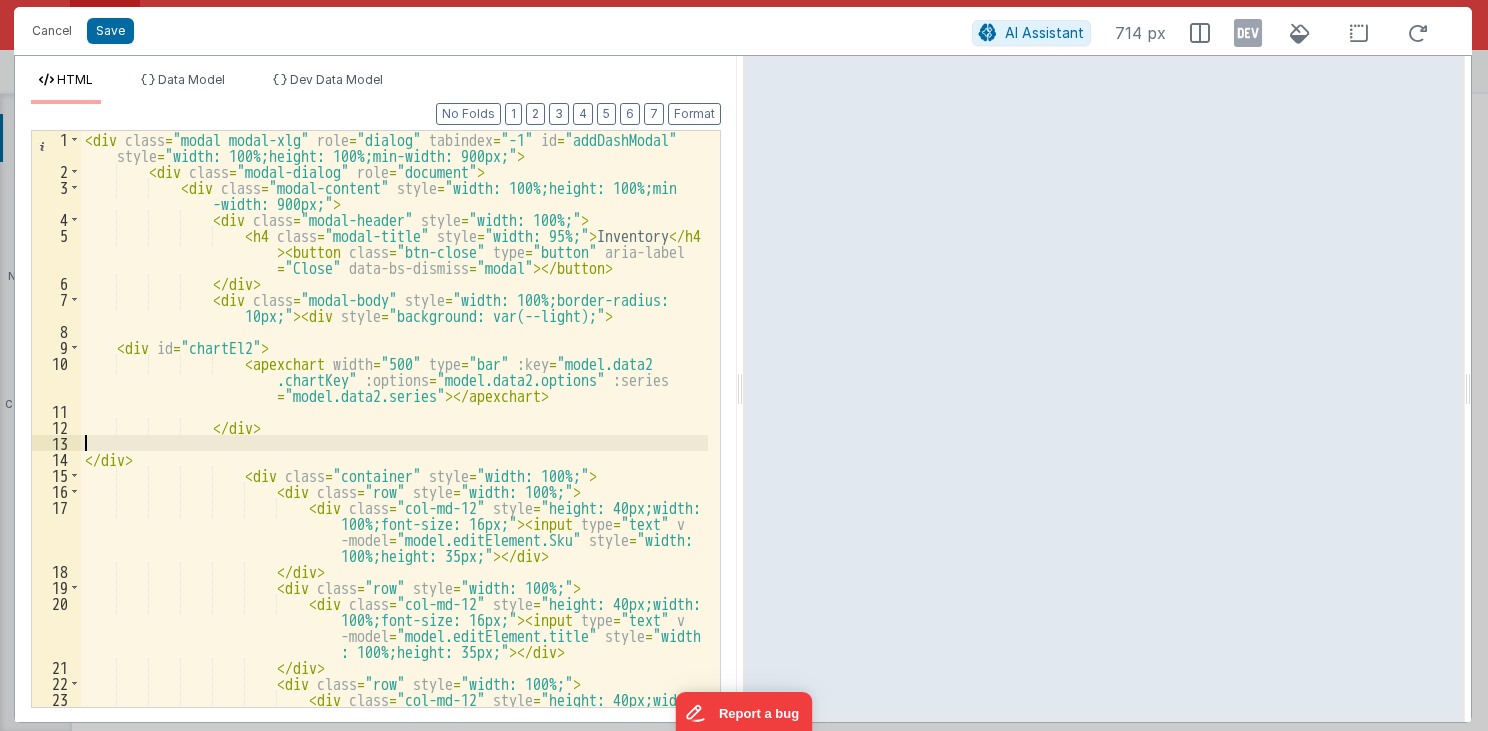 click on "< div   class = "modal modal-xlg"   role = "dialog"   tabindex = "-1"   id = "addDashModal"        style = "width: 100%;height: 100%;min-width: 900px;" >           < div   class = "modal-dialog"   role = "document" >                < div   class = "modal-content"   style = "width: 100%;height: 100%;min                  -width: 900px;" >                     < div   class = "modal-header"   style = "width: 100%;" >                          < h4   class = "modal-title"   style = "width: 95%;" > Inventory </ h4                          > < button   class = "btn-close"   type = "button"   aria-label                          = "Close"   data-bs-dismiss = "modal" > </ button >                     </ div >                     < div   class = "modal-body"   style = "width: 100%;border-radius:                       10px;" > < div   style = "background: var(--light);" >      < div   id = "chartEl2" >                          <   =" at bounding box center (395, 467) 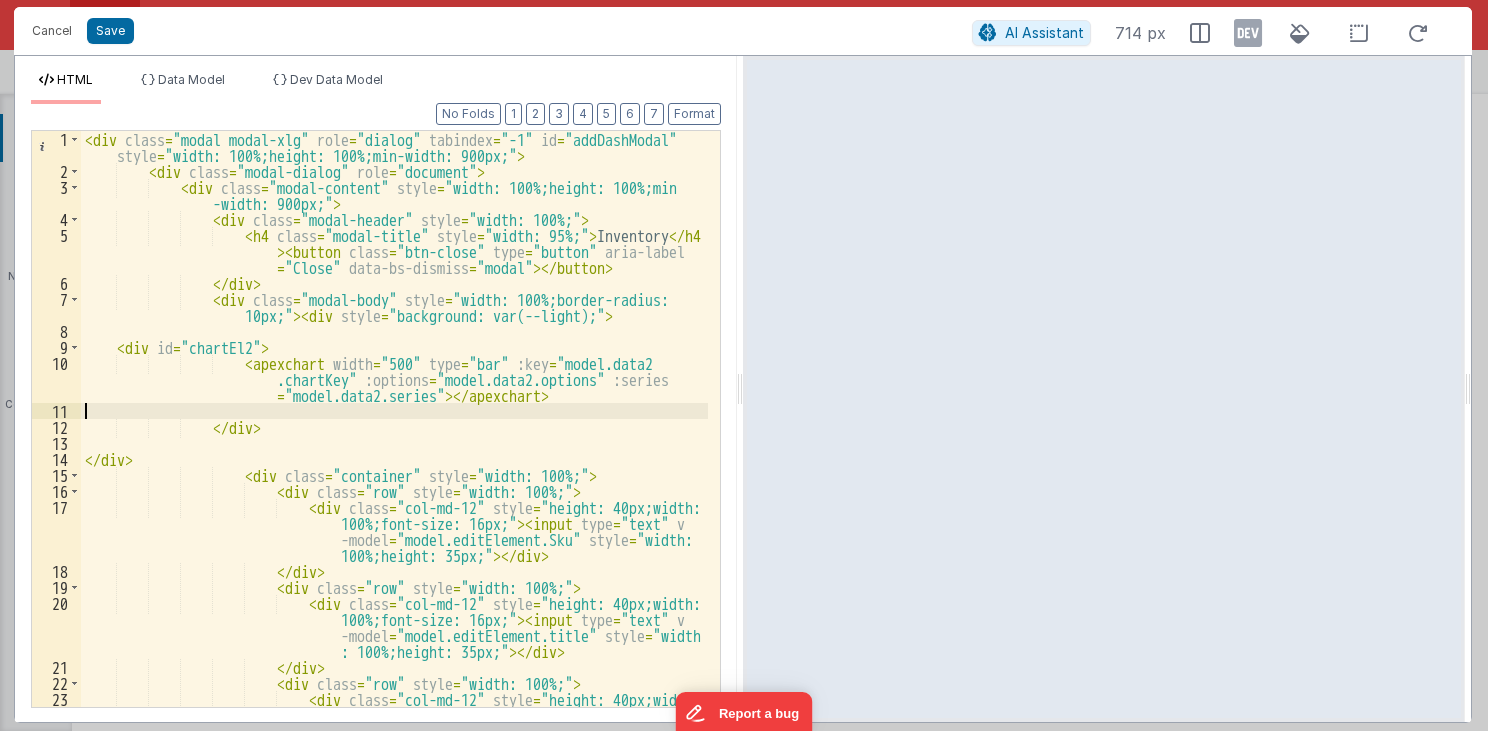 click on "< div   class = "modal modal-xlg"   role = "dialog"   tabindex = "-1"   id = "addDashModal"        style = "width: 100%;height: 100%;min-width: 900px;" >           < div   class = "modal-dialog"   role = "document" >                < div   class = "modal-content"   style = "width: 100%;height: 100%;min                  -width: 900px;" >                     < div   class = "modal-header"   style = "width: 100%;" >                          < h4   class = "modal-title"   style = "width: 95%;" > Inventory </ h4                          > < button   class = "btn-close"   type = "button"   aria-label                          = "Close"   data-bs-dismiss = "modal" > </ button >                     </ div >                     < div   class = "modal-body"   style = "width: 100%;border-radius:                       10px;" > < div   style = "background: var(--light);" >      < div   id = "chartEl2" >                          <   =" at bounding box center [395, 467] 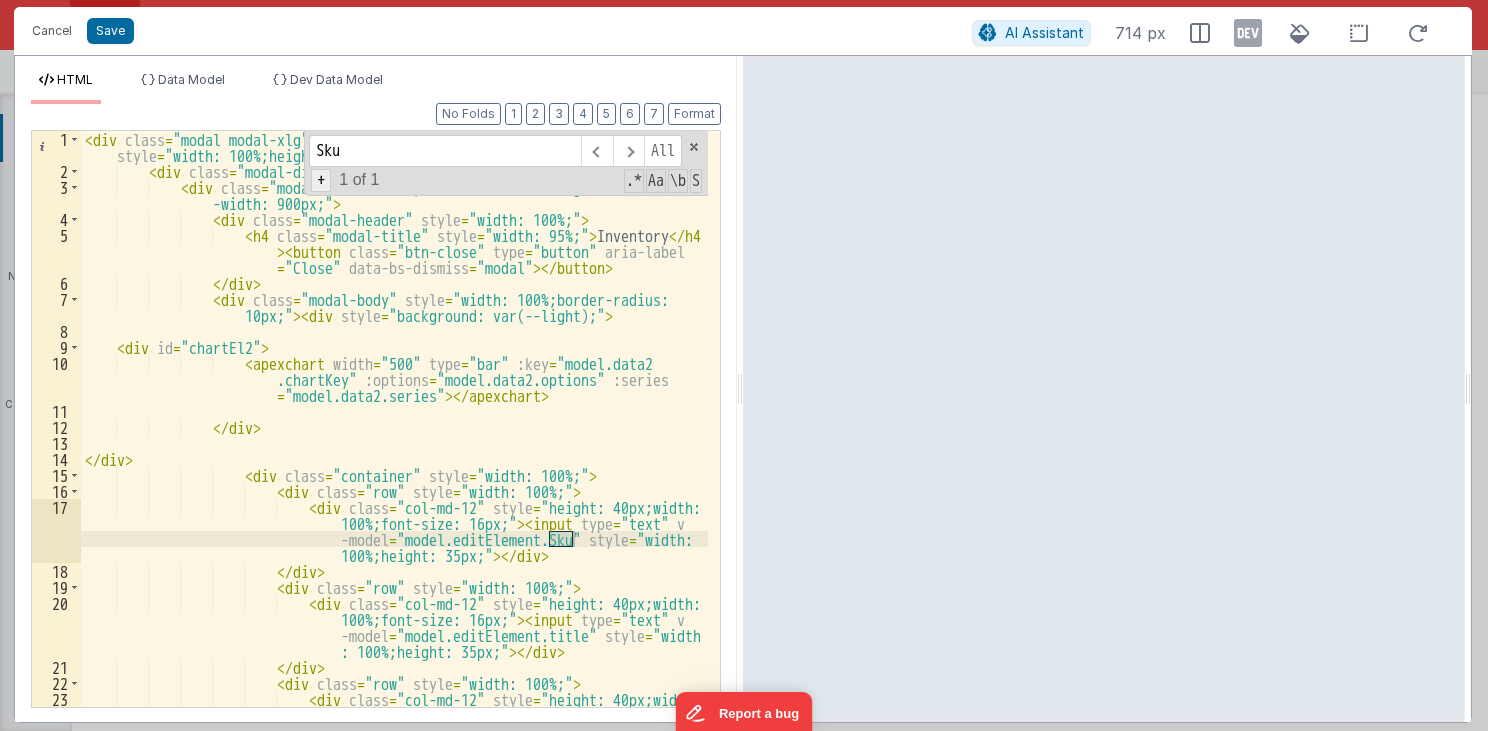 type on "Sku" 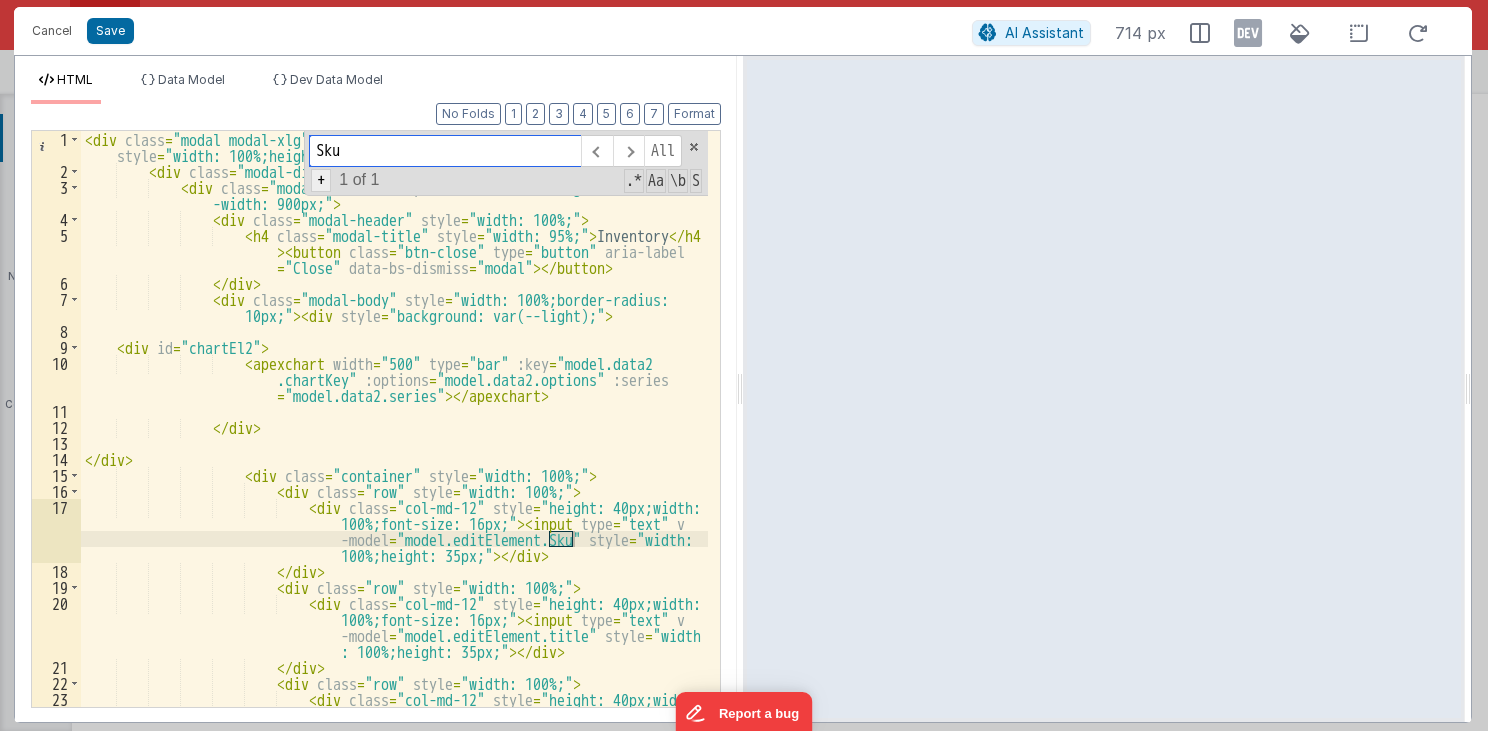 click on "+" at bounding box center (321, 180) 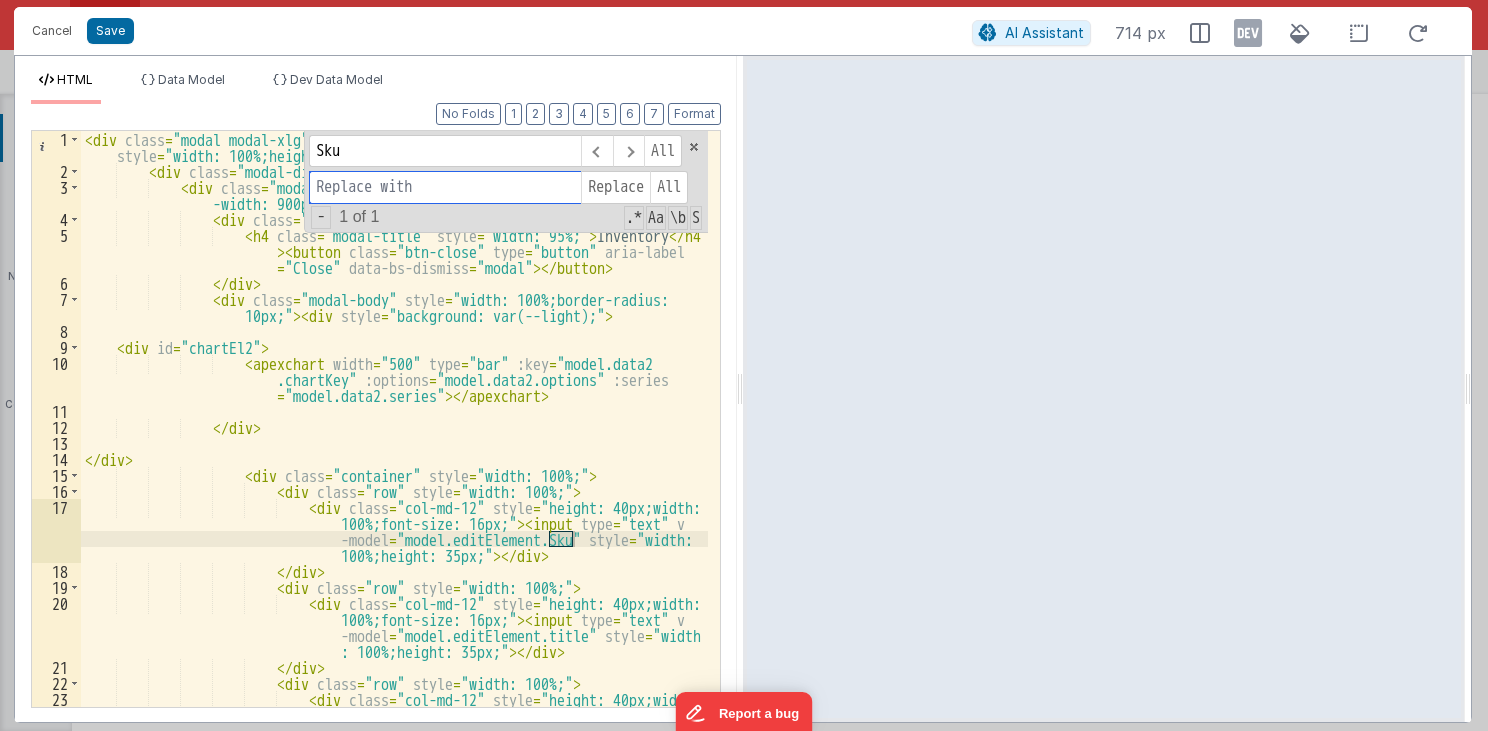 click at bounding box center (445, 187) 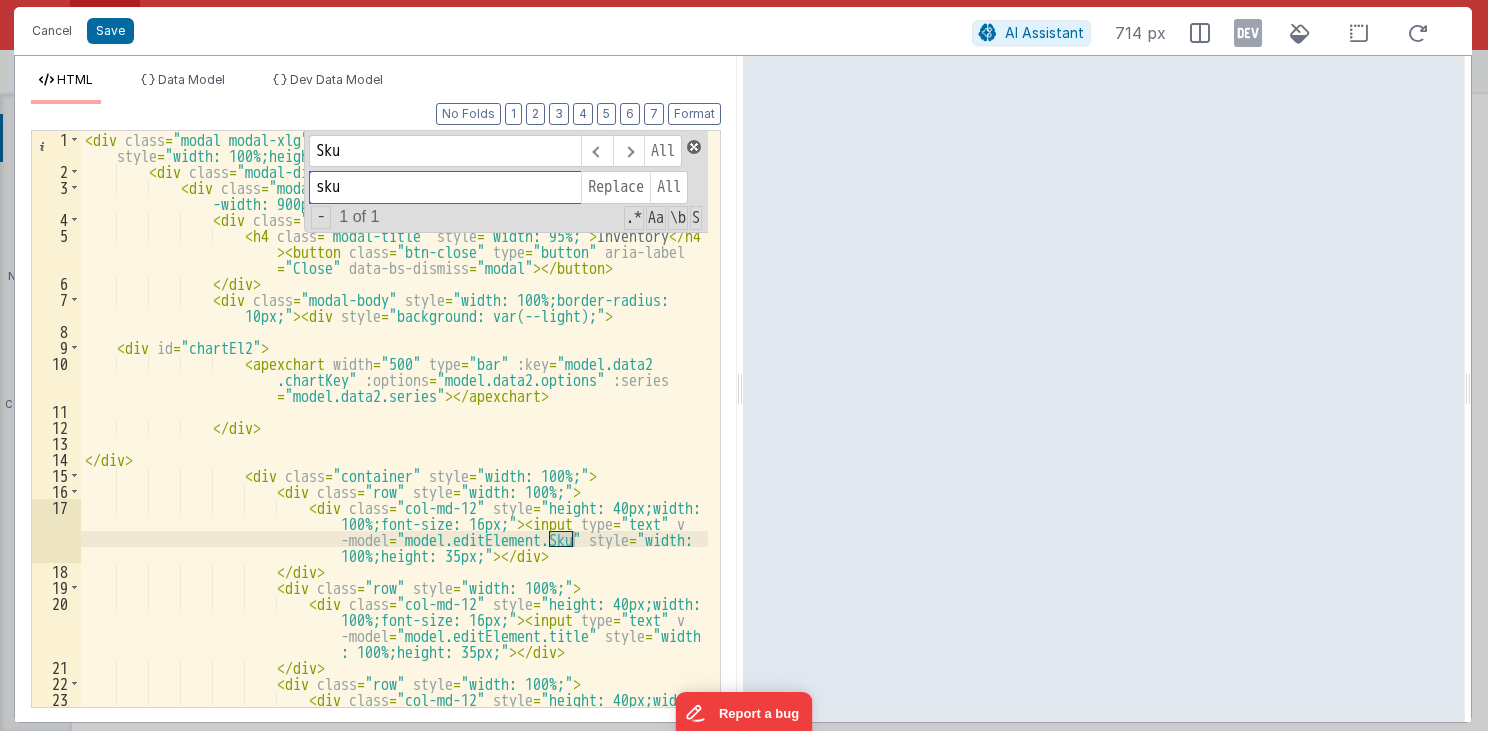 type on "sku" 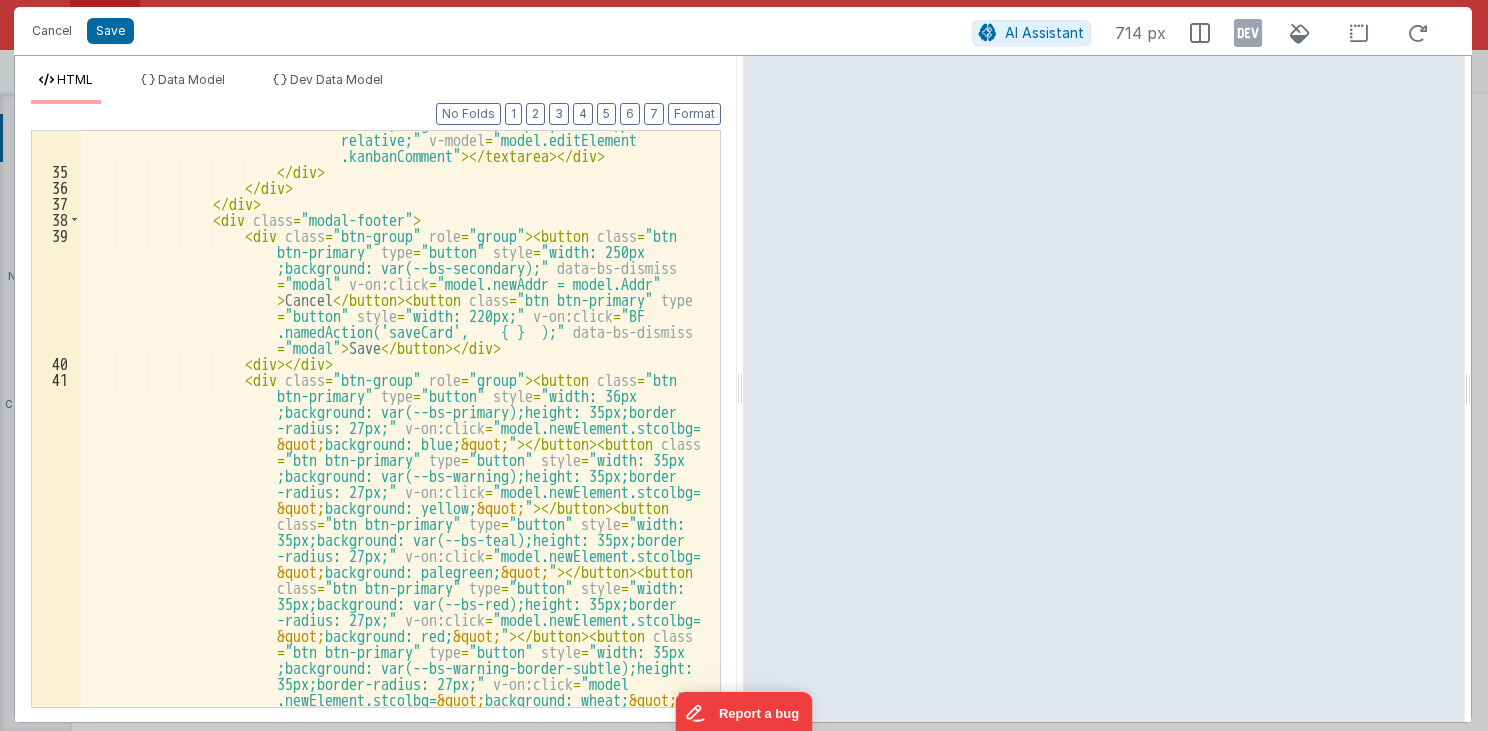 scroll, scrollTop: 1056, scrollLeft: 0, axis: vertical 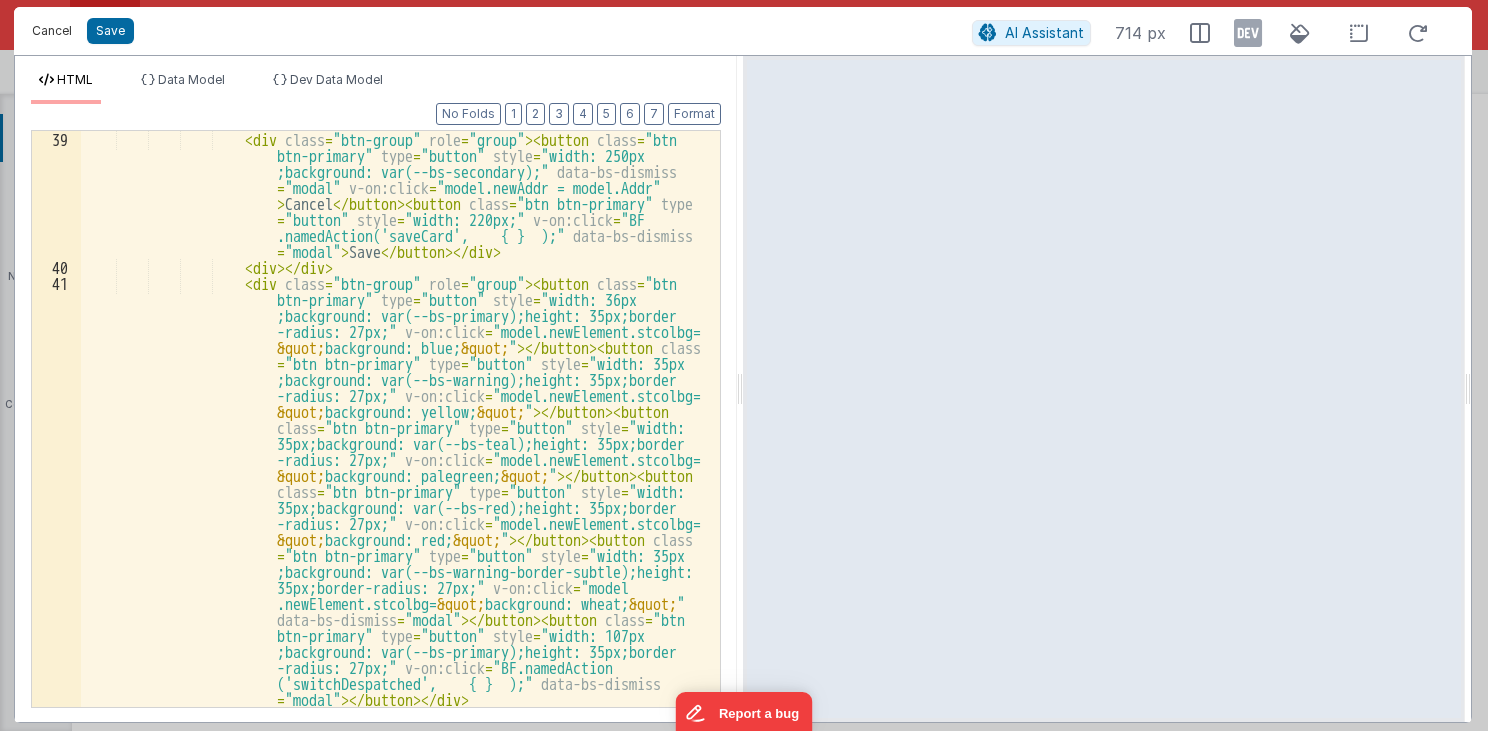 click on "Cancel" at bounding box center [52, 31] 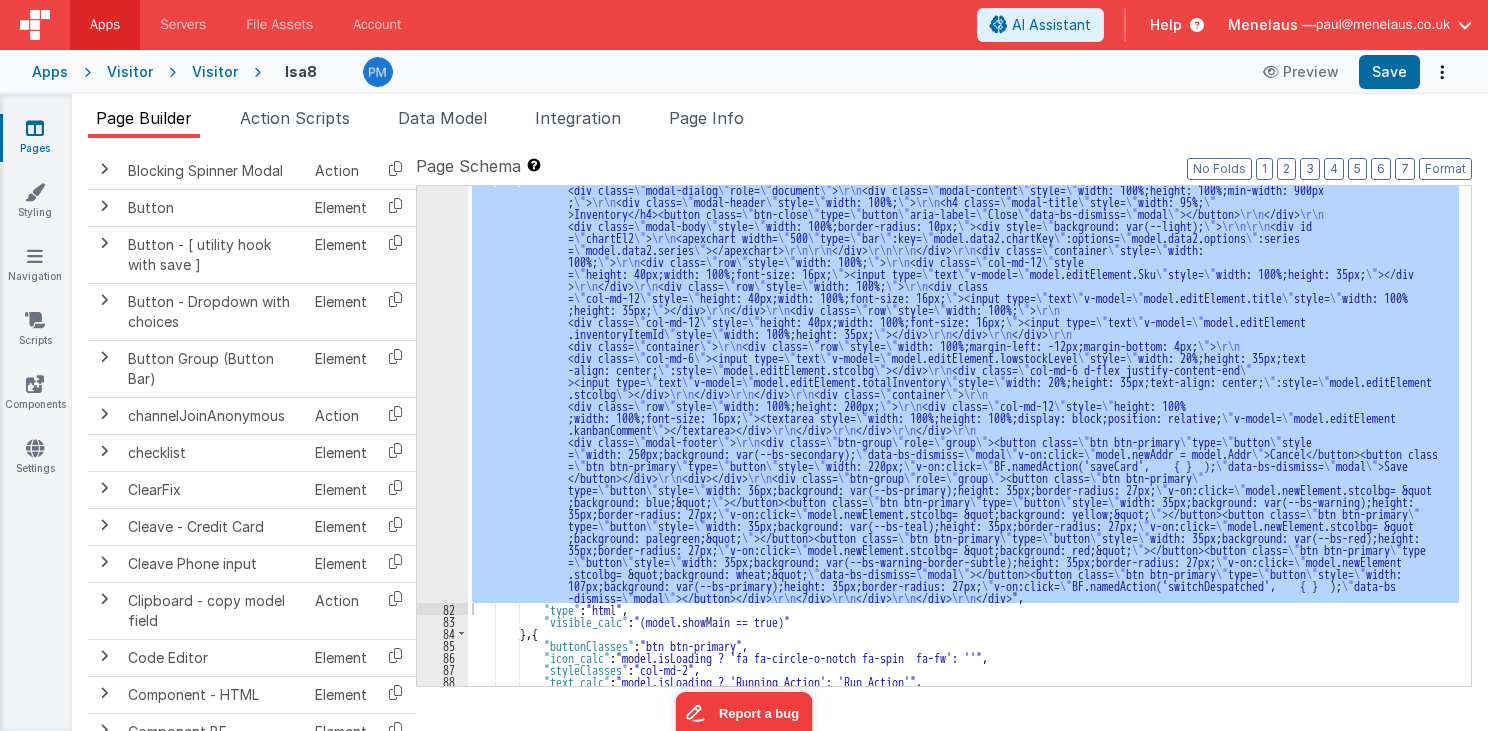 scroll, scrollTop: 400, scrollLeft: 0, axis: vertical 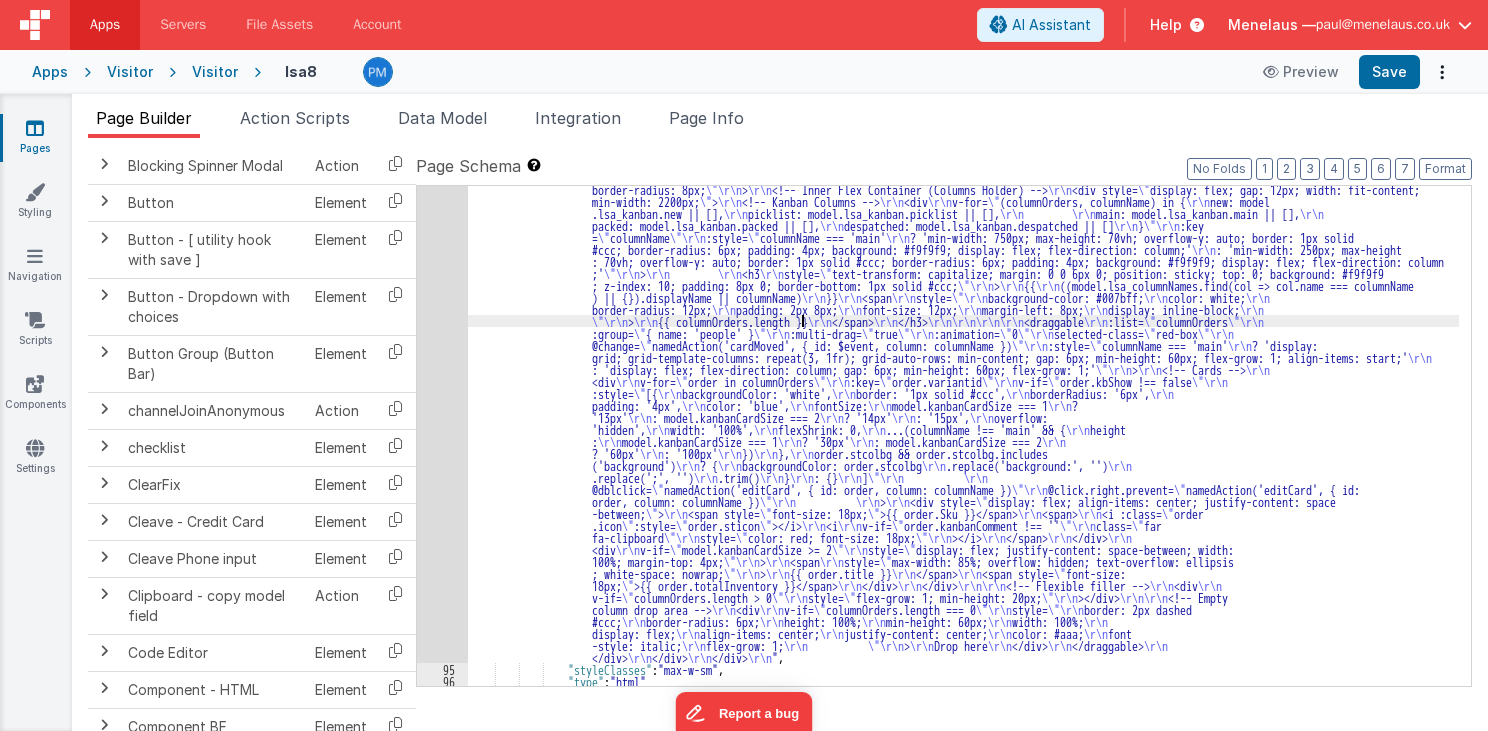 click on ""formatData" : [ ... ] , "getSeries" : [ ... ] , "handleDragChange" : [ ... ] , "incCardSize" : [ ... ] , "incVue" : [ ... ] , "incVue2" : [ ... ] , "incVue3" : [ ... ] , "loadData" : [{ "action" : "runUtilityHook" , "options" : { "FMautoscript" : "lsa8_kanbanget" , "modelFilterKeys" : [ "shopid" ] , "type" : "lsa8_kanbanget" } } , { "action" : "function" , "function" : "// loadData2 \r\n debugger; \r\n\r\n window.lsa_kanban = []; \r\n\r\n var waitcount = 0; \r\n setTimeout(waitfound, 300 ); \r\n\r\n function mainFunction() { \r\n\r\n window.lsa_kanban = model.lsa_kanban; \r\n // model.lsa_kanban = []; \r\n\r\n // BF .rebuildGrouped(formSchema, model); \r\n var keyList = _.keys(model.lsa_kanban); \r\n var len = keyList.length; \r\n\r\n _.forEach" at bounding box center [963, 673] 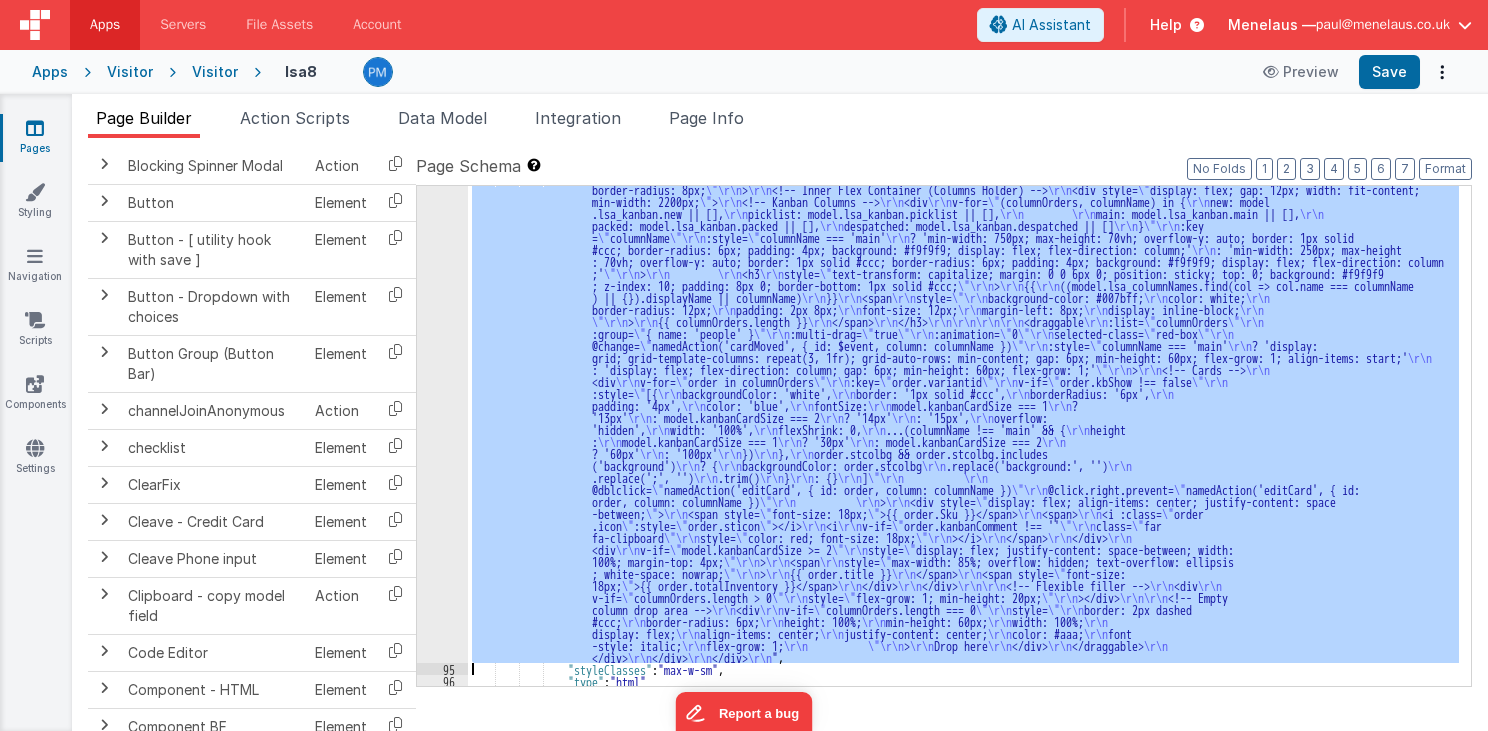 click on "94" at bounding box center (442, 417) 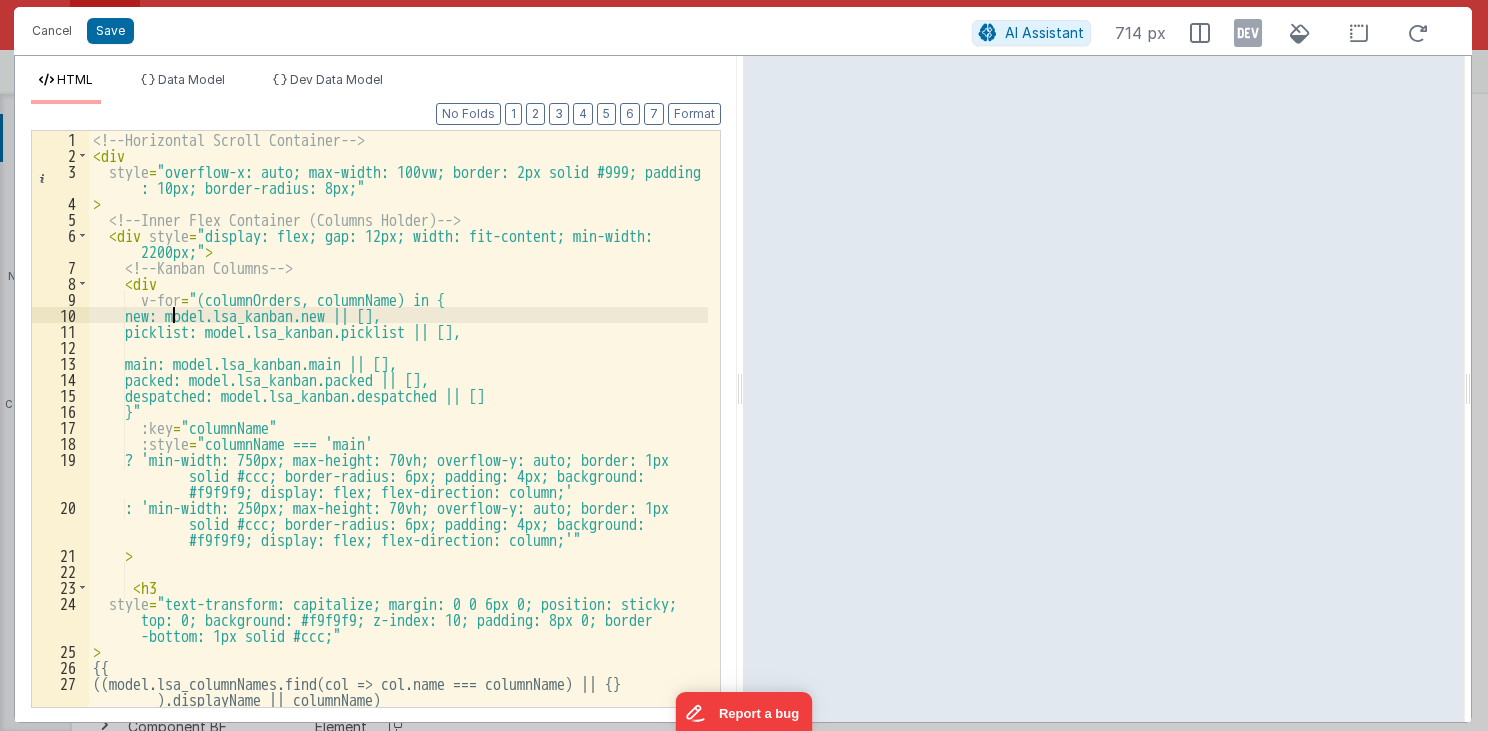 click on "<!--  Horizontal Scroll Container  --> < div    style = "overflow-x: auto; max-width: 100vw; border: 2px solid #999; padding        : 10px; border-radius: 8px;" >    <!--  Inner Flex Container (Columns Holder)  -->    < div   style = "display: flex; gap: 12px; width: fit-content; min-width:         2200px;" >      <!--  Kanban Columns  -->      < div         v-for = "(columnOrders, columnName) in {          new: model.lsa_kanban.new || [],          picklist: model.lsa_kanban.picklist || [],                    main: model.lsa_kanban.main || [],          packed: model.lsa_kanban.packed || [],          despatched: model.lsa_kanban.despatched || []        }"         :key = "columnName"         :style = "columnName === 'main'          ? 'min-width: 750px; max-height: 70vh; overflow-y: auto; border: 1px               solid #ccc; border-radius: 6px; padding: 4px; background:               #f9f9f9; display: flex; flex-direction: column;'                        >" at bounding box center (399, 435) 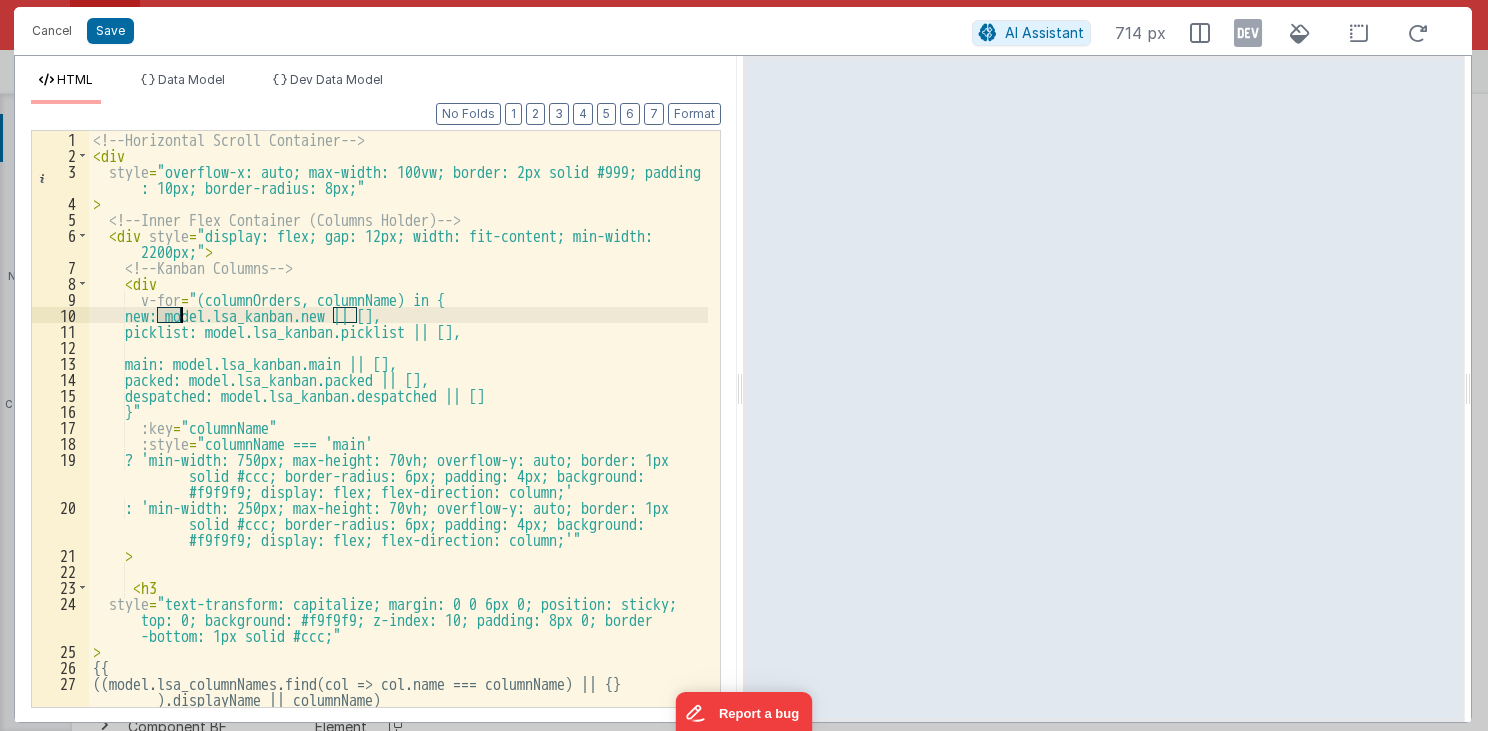 click on "<!--  Horizontal Scroll Container  --> < div    style = "overflow-x: auto; max-width: 100vw; border: 2px solid #999; padding        : 10px; border-radius: 8px;" >    <!--  Inner Flex Container (Columns Holder)  -->    < div   style = "display: flex; gap: 12px; width: fit-content; min-width:         2200px;" >      <!--  Kanban Columns  -->      < div         v-for = "(columnOrders, columnName) in {          new: model.lsa_kanban.new || [],          picklist: model.lsa_kanban.picklist || [],                    main: model.lsa_kanban.main || [],          packed: model.lsa_kanban.packed || [],          despatched: model.lsa_kanban.despatched || []        }"         :key = "columnName"         :style = "columnName === 'main'          ? 'min-width: 750px; max-height: 70vh; overflow-y: auto; border: 1px               solid #ccc; border-radius: 6px; padding: 4px; background:               #f9f9f9; display: flex; flex-direction: column;'                        >" at bounding box center (399, 435) 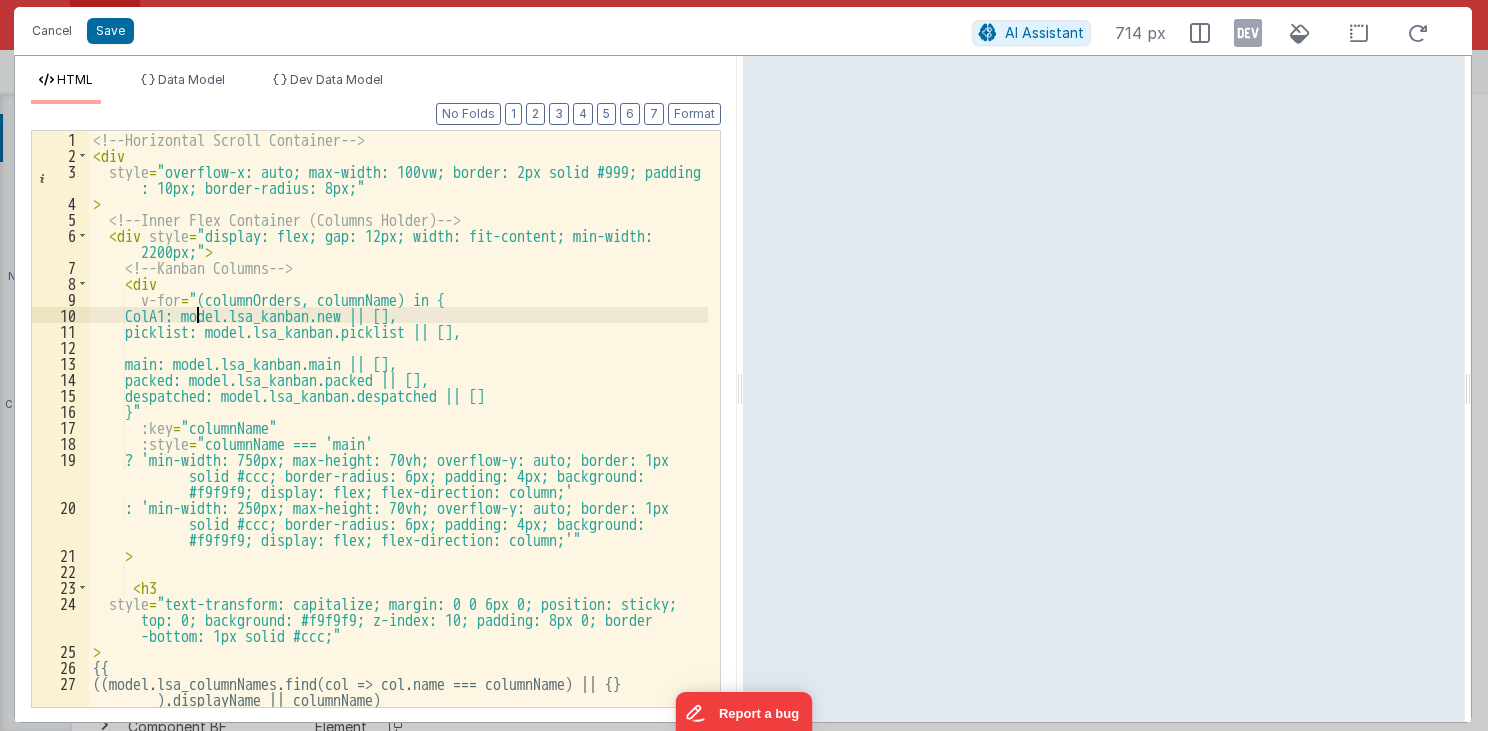 click on "<!--  Horizontal Scroll Container  --> < div style = "overflow-x: auto; max-width: 100vw; border: 2px solid #999; padding : 10px; border-radius: 8px;" > < !--  Inner Flex Container (Columns Holder)  -- > < div style = "display: flex; gap: 12px; width: fit-content; min-width: 2200px;" > < !--  Kanban Columns  -- > < div v-for = "(columnOrders, columnName) in { ColA1: model.lsa_kanban.new || [], picklist: model.lsa_kanban.picklist || [], main: model.lsa_kanban.main || [], packed: model.lsa_kanban.packed || [], despatched: model.lsa_kanban.despatched || [] }" :key = "columnName" :style = "columnName === 'main' ? 'min-width: 750px; max-height: 70vh; overflow-y: auto; border: 1px solid #ccc; border-radius: 6px; padding: 4px; background: #f9f9f9; display: flex; flex-direction: column;"" at bounding box center [399, 435] 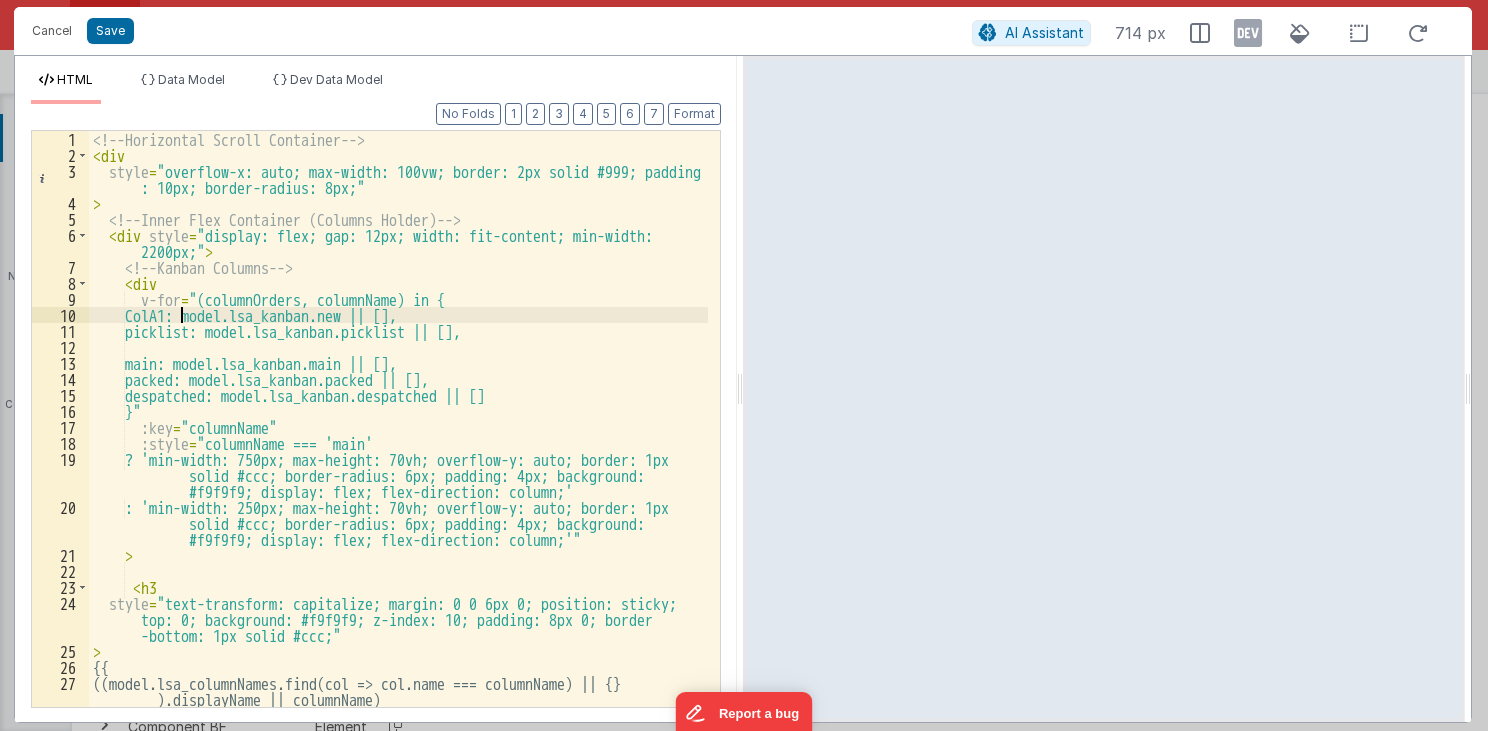 click on "<!--  Horizontal Scroll Container  --> < div style = "overflow-x: auto; max-width: 100vw; border: 2px solid #999; padding : 10px; border-radius: 8px;" > < !--  Inner Flex Container (Columns Holder)  -- > < div style = "display: flex; gap: 12px; width: fit-content; min-width: 2200px;" > < !--  Kanban Columns  -- > < div v-for = "(columnOrders, columnName) in { ColA1: model.lsa_kanban.new || [], picklist: model.lsa_kanban.picklist || [], main: model.lsa_kanban.main || [], packed: model.lsa_kanban.packed || [], despatched: model.lsa_kanban.despatched || [] }" :key = "columnName" :style = "columnName === 'main' ? 'min-width: 750px; max-height: 70vh; overflow-y: auto; border: 1px solid #ccc; border-radius: 6px; padding: 4px; background: #f9f9f9; display: flex; flex-direction: column;"" at bounding box center [399, 435] 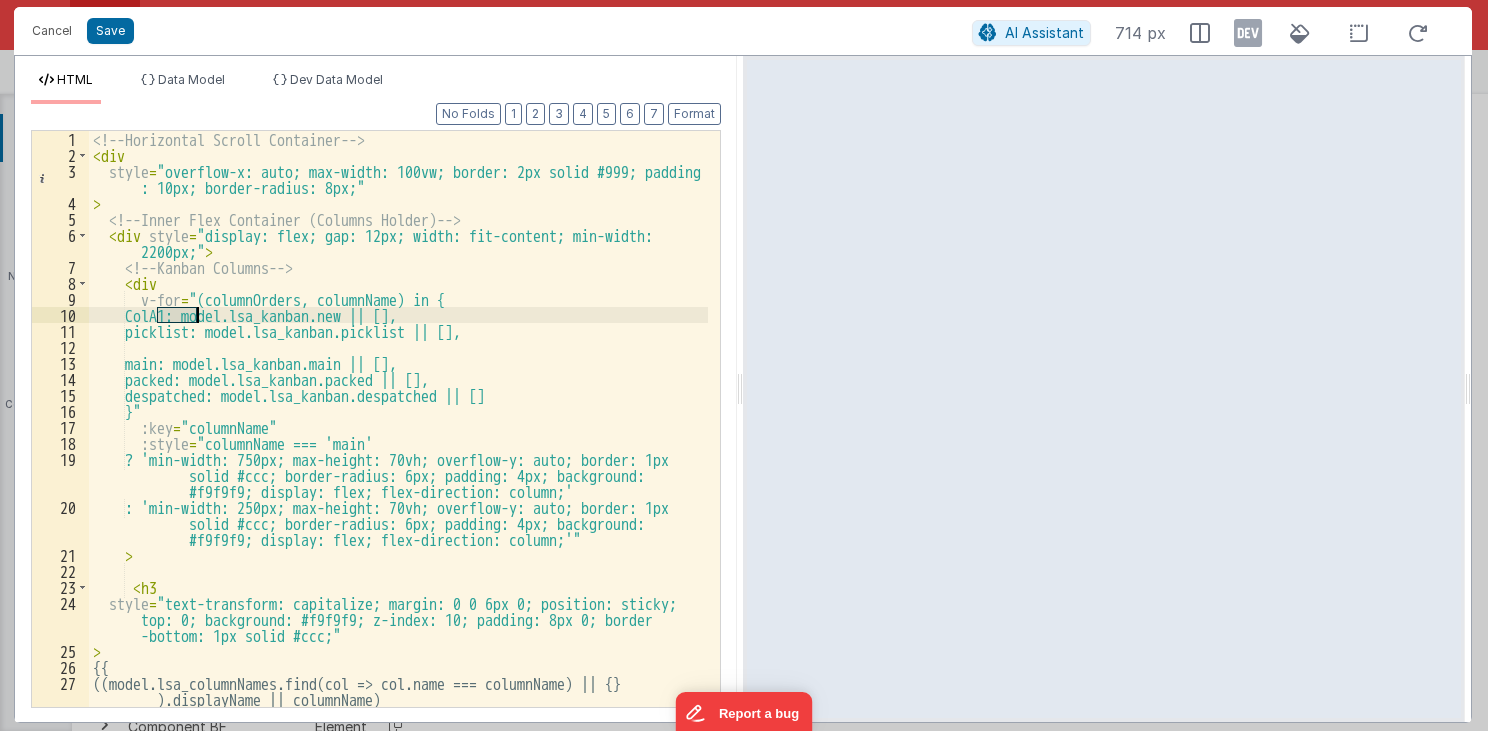 click on "<!--  Horizontal Scroll Container  --> < div style = "overflow-x: auto; max-width: 100vw; border: 2px solid #999; padding : 10px; border-radius: 8px;" > < !--  Inner Flex Container (Columns Holder)  -- > < div style = "display: flex; gap: 12px; width: fit-content; min-width: 2200px;" > < !--  Kanban Columns  -- > < div v-for = "(columnOrders, columnName) in { ColA1: model.lsa_kanban.new || [], picklist: model.lsa_kanban.picklist || [], main: model.lsa_kanban.main || [], packed: model.lsa_kanban.packed || [], despatched: model.lsa_kanban.despatched || [] }" :key = "columnName" :style = "columnName === 'main' ? 'min-width: 750px; max-height: 70vh; overflow-y: auto; border: 1px solid #ccc; border-radius: 6px; padding: 4px; background: #f9f9f9; display: flex; flex-direction: column;"" at bounding box center (399, 435) 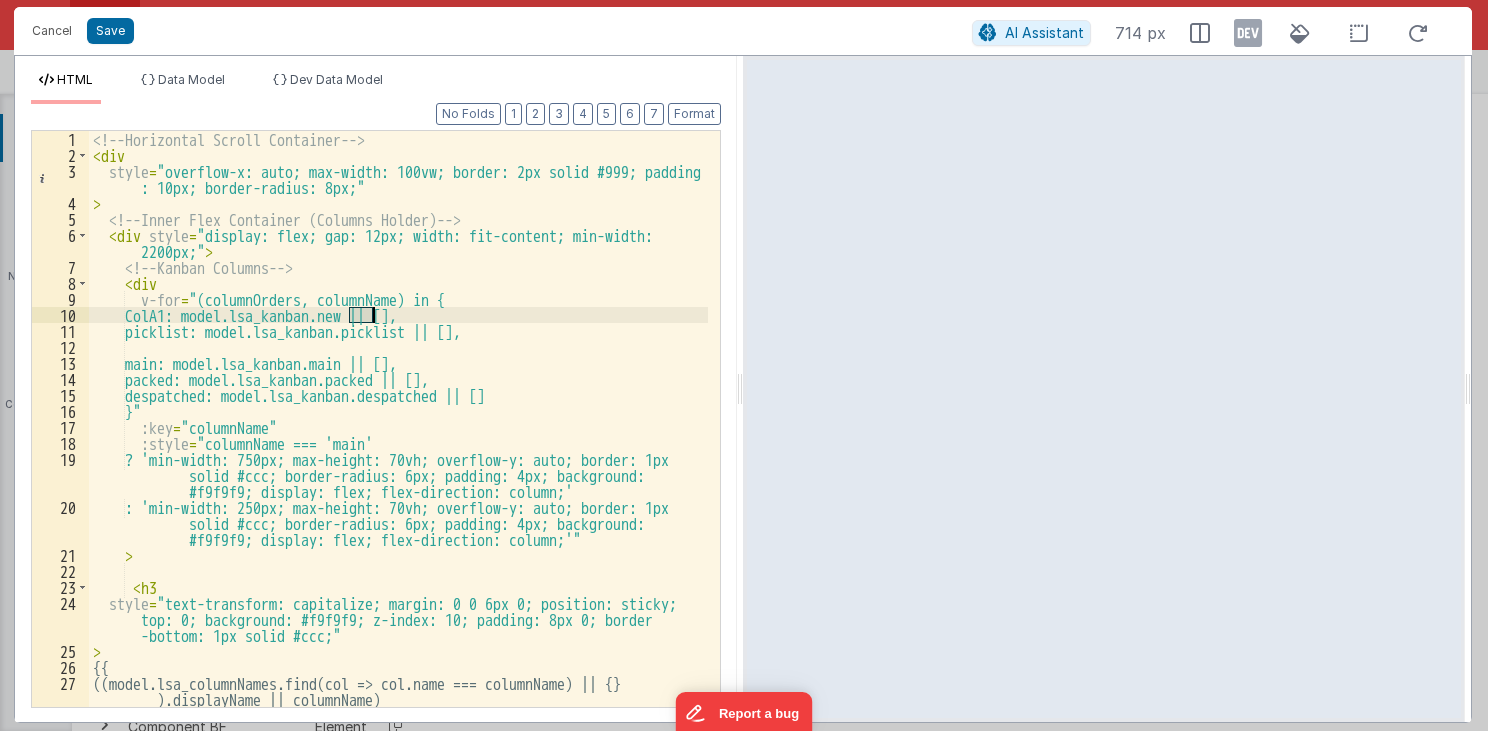 click on "<!--  Horizontal Scroll Container  --> < div style = "overflow-x: auto; max-width: 100vw; border: 2px solid #999; padding : 10px; border-radius: 8px;" > < !--  Inner Flex Container (Columns Holder)  -- > < div style = "display: flex; gap: 12px; width: fit-content; min-width: 2200px;" > < !--  Kanban Columns  -- > < div v-for = "(columnOrders, columnName) in { ColA1: model.lsa_kanban.new || [], picklist: model.lsa_kanban.picklist || [], main: model.lsa_kanban.main || [], packed: model.lsa_kanban.packed || [], despatched: model.lsa_kanban.despatched || [] }" :key = "columnName" :style = "columnName === 'main' ? 'min-width: 750px; max-height: 70vh; overflow-y: auto; border: 1px solid #ccc; border-radius: 6px; padding: 4px; background: #f9f9f9; display: flex; flex-direction: column;"" at bounding box center [399, 435] 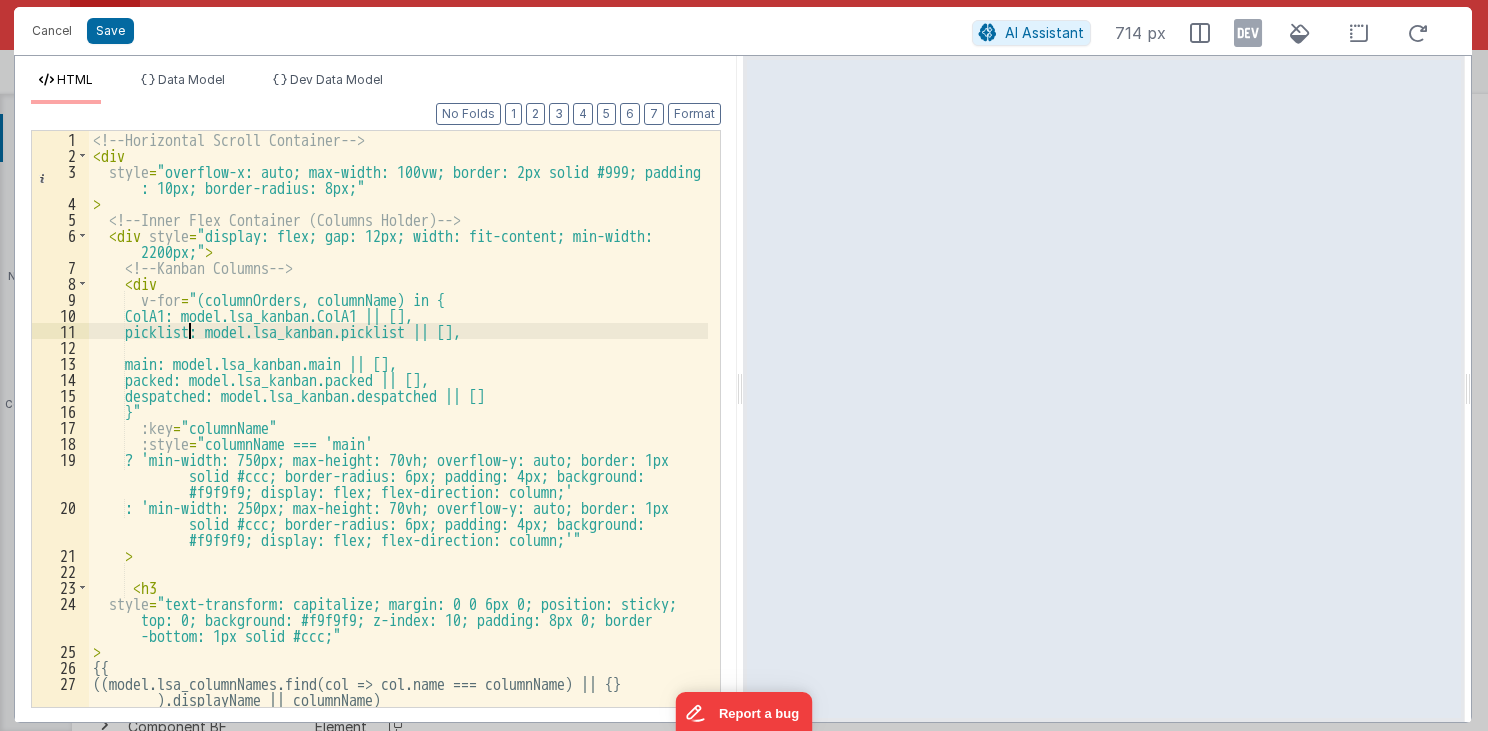 click on "<!--  Horizontal Scroll Container  --> < div    style = "overflow-x: auto; max-width: 100vw; border: 2px solid #999; padding        : 10px; border-radius: 8px;" >    <!--  Inner Flex Container (Columns Holder)  -->    < div   style = "display: flex; gap: 12px; width: fit-content; min-width:         2200px;" >      <!--  Kanban Columns  -->      < div         v-for = "(columnOrders, columnName) in {          ColA1: model.lsa_kanban.ColA1 || [],          picklist: model.lsa_kanban.picklist || [],                    main: model.lsa_kanban.main || [],          packed: model.lsa_kanban.packed || [],          despatched: model.lsa_kanban.despatched || []        }"         :key = "columnName"         :style = "columnName === 'main'          ? 'min-width: 750px; max-height: 70vh; overflow-y: auto; border: 1px               solid #ccc; border-radius: 6px; padding: 4px; background:               #f9f9f9; display: flex; flex-direction: column;'                        >   <" at bounding box center (399, 435) 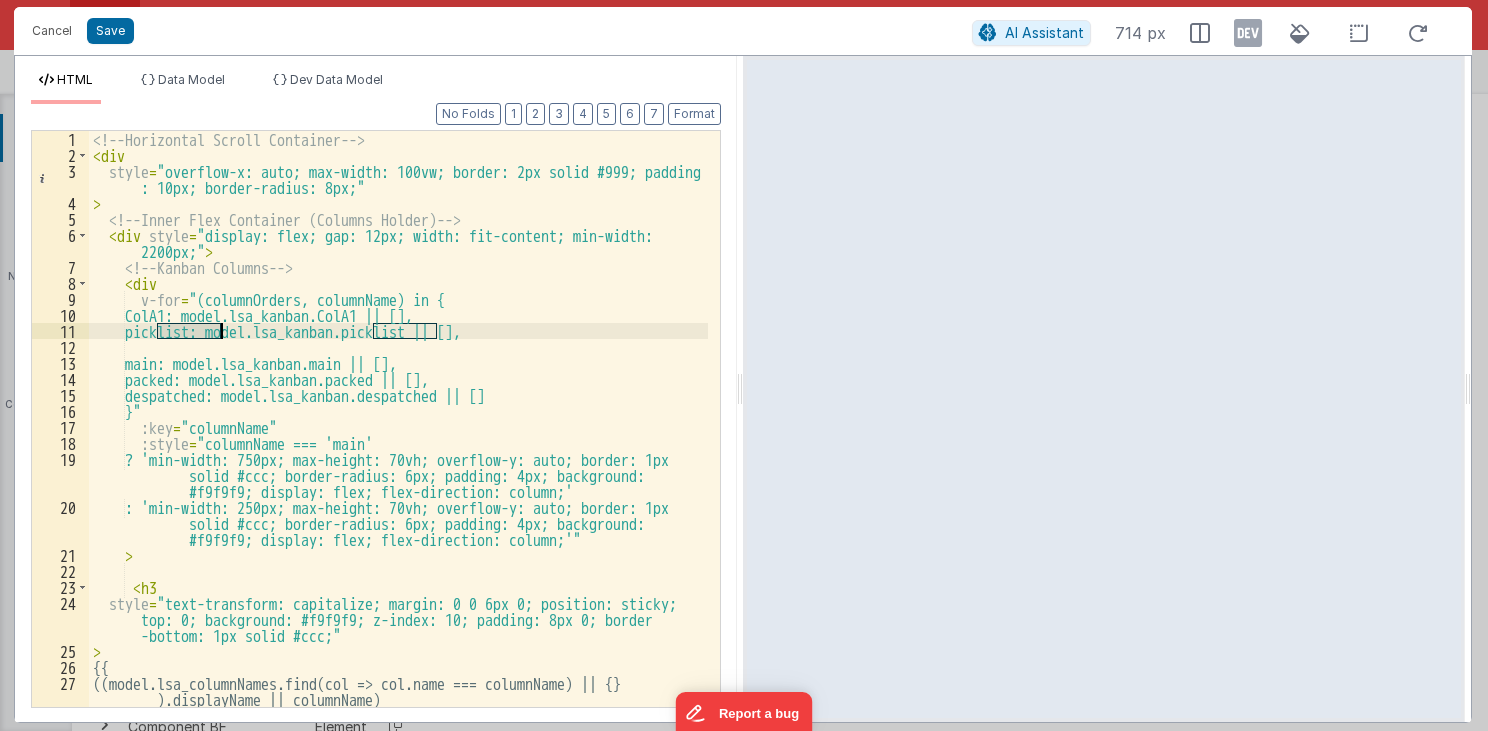 click on "<!--  Horizontal Scroll Container  --> < div    style = "overflow-x: auto; max-width: 100vw; border: 2px solid #999; padding        : 10px; border-radius: 8px;" >    <!--  Inner Flex Container (Columns Holder)  -->    < div   style = "display: flex; gap: 12px; width: fit-content; min-width:         2200px;" >      <!--  Kanban Columns  -->      < div         v-for = "(columnOrders, columnName) in {          ColA1: model.lsa_kanban.ColA1 || [],          picklist: model.lsa_kanban.picklist || [],                    main: model.lsa_kanban.main || [],          packed: model.lsa_kanban.packed || [],          despatched: model.lsa_kanban.despatched || []        }"         :key = "columnName"         :style = "columnName === 'main'          ? 'min-width: 750px; max-height: 70vh; overflow-y: auto; border: 1px               solid #ccc; border-radius: 6px; padding: 4px; background:               #f9f9f9; display: flex; flex-direction: column;'                        >   <" at bounding box center [399, 435] 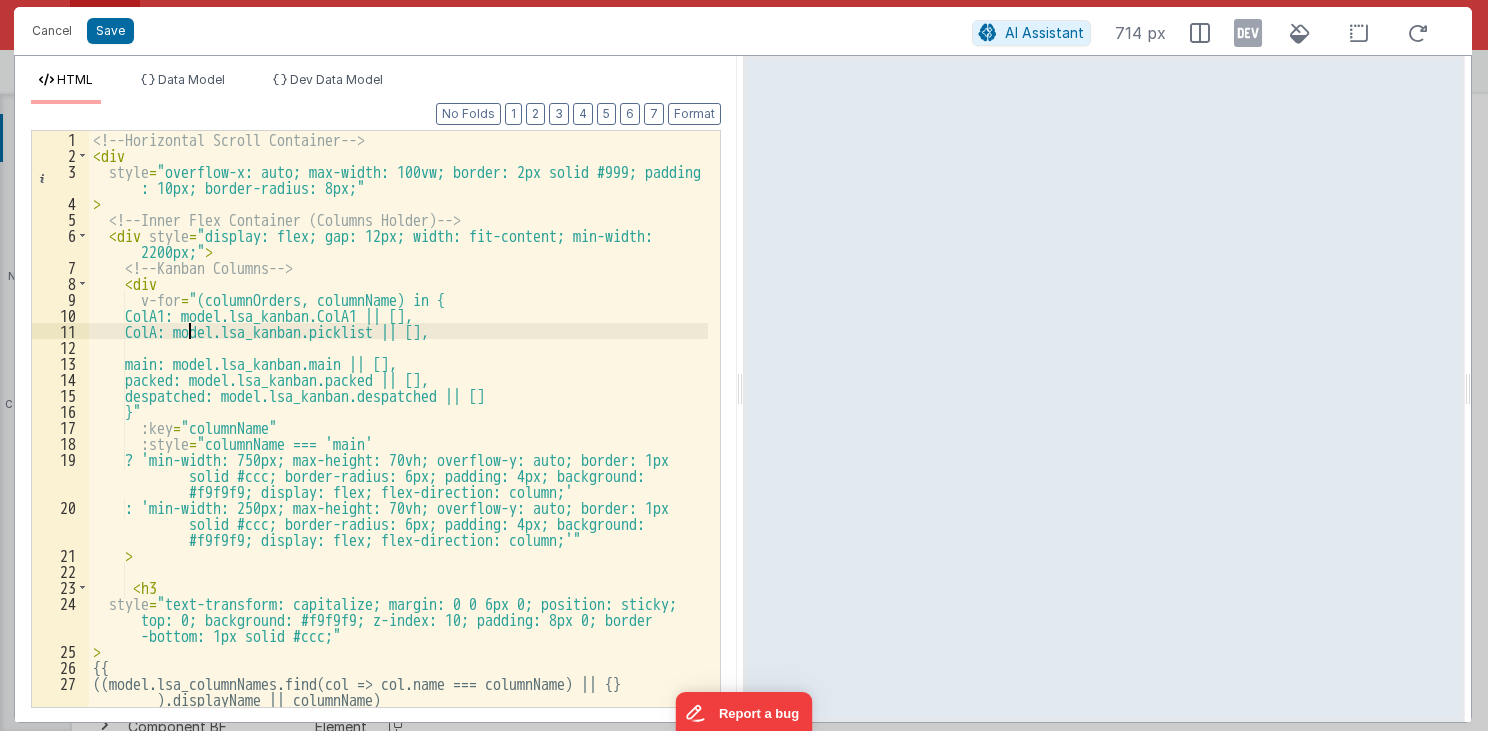 click on "<!--  Horizontal Scroll Container  --> < div    style = "overflow-x: auto; max-width: 100vw; border: 2px solid #999; padding        : 10px; border-radius: 8px;" >    <!--  Inner Flex Container (Columns Holder)  -->    < div   style = "display: flex; gap: 12px; width: fit-content; min-width:         2200px;" >      <!--  Kanban Columns  -->      < div         v-for = "(columnOrders, columnName) in {          ColA1: model.lsa_kanban.ColA1 || [],          ColA: model.lsa_kanban.picklist || [],                    main: model.lsa_kanban.main || [],          packed: model.lsa_kanban.packed || [],          despatched: model.lsa_kanban.despatched || []        }"         :key = "columnName"         :style = "columnName === 'main'          ? 'min-width: 750px; max-height: 70vh; overflow-y: auto; border: 1px               solid #ccc; border-radius: 6px; padding: 4px; background:               #f9f9f9; display: flex; flex-direction: column;'                        >" at bounding box center (399, 435) 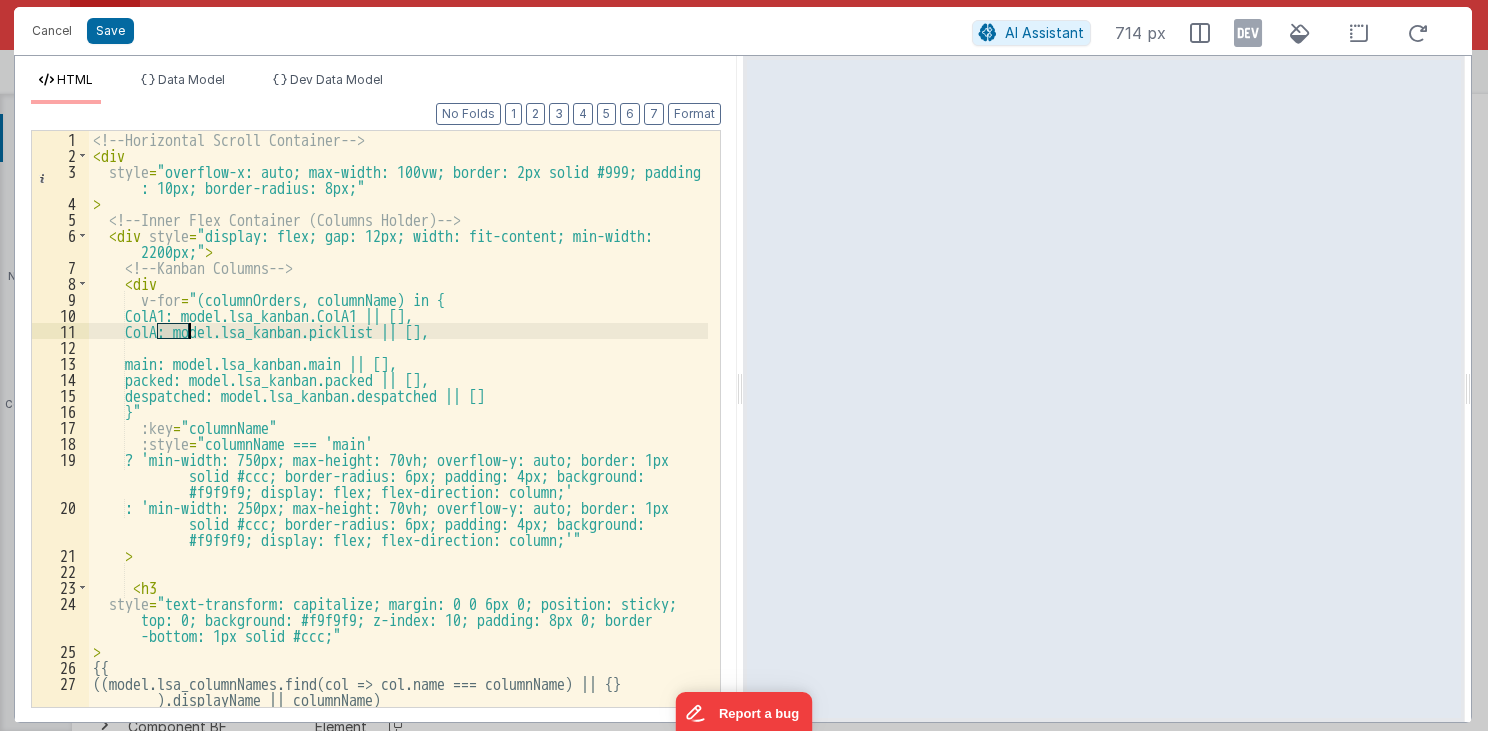 click on "<!--  Horizontal Scroll Container  --> < div    style = "overflow-x: auto; max-width: 100vw; border: 2px solid #999; padding        : 10px; border-radius: 8px;" >    <!--  Inner Flex Container (Columns Holder)  -->    < div   style = "display: flex; gap: 12px; width: fit-content; min-width:         2200px;" >      <!--  Kanban Columns  -->      < div         v-for = "(columnOrders, columnName) in {          ColA1: model.lsa_kanban.ColA1 || [],          ColA: model.lsa_kanban.picklist || [],                    main: model.lsa_kanban.main || [],          packed: model.lsa_kanban.packed || [],          despatched: model.lsa_kanban.despatched || []        }"         :key = "columnName"         :style = "columnName === 'main'          ? 'min-width: 750px; max-height: 70vh; overflow-y: auto; border: 1px               solid #ccc; border-radius: 6px; padding: 4px; background:               #f9f9f9; display: flex; flex-direction: column;'                        >" at bounding box center [399, 435] 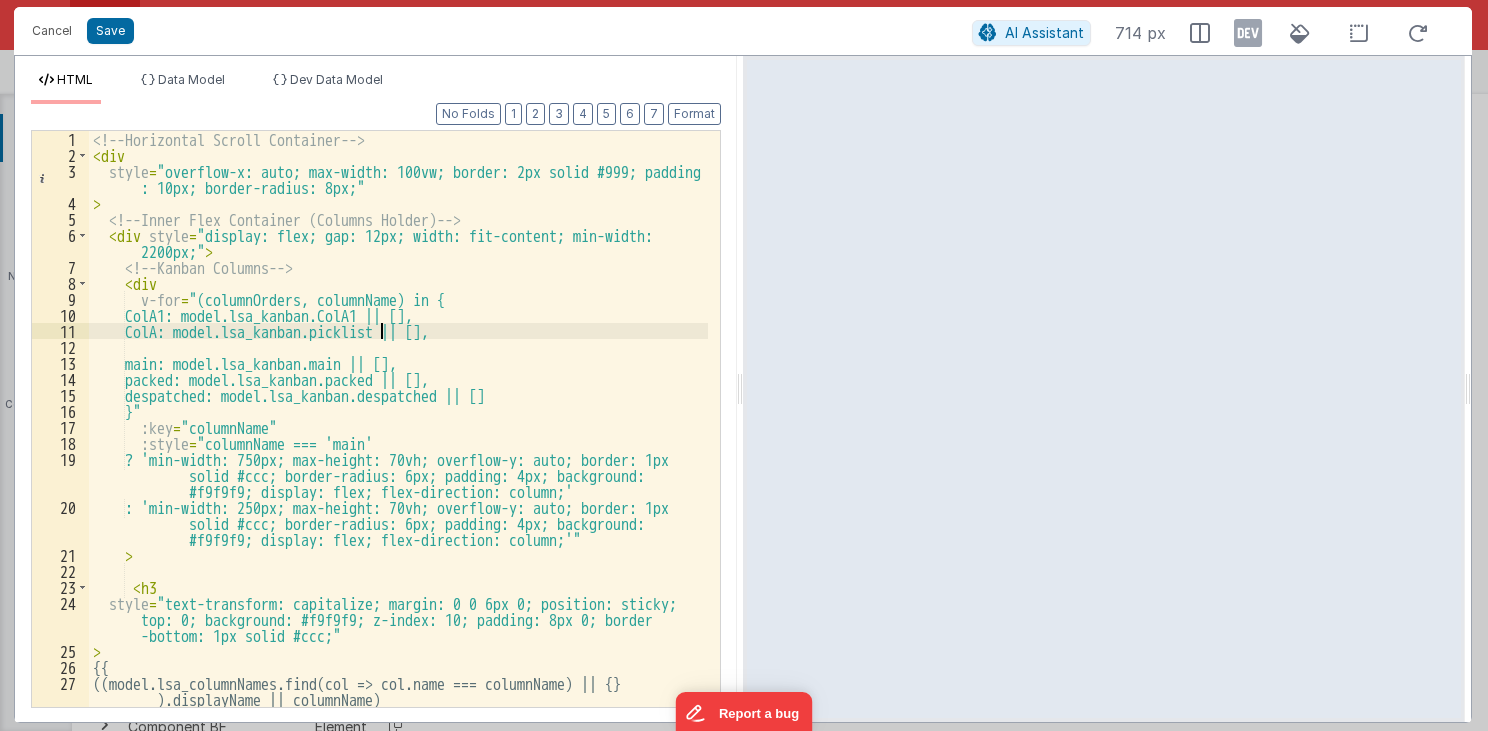 click on "<!--  Horizontal Scroll Container  --> < div    style = "overflow-x: auto; max-width: 100vw; border: 2px solid #999; padding        : 10px; border-radius: 8px;" >    <!--  Inner Flex Container (Columns Holder)  -->    < div   style = "display: flex; gap: 12px; width: fit-content; min-width:         2200px;" >      <!--  Kanban Columns  -->      < div         v-for = "(columnOrders, columnName) in {          ColA1: model.lsa_kanban.ColA1 || [],          ColA: model.lsa_kanban.picklist || [],                    main: model.lsa_kanban.main || [],          packed: model.lsa_kanban.packed || [],          despatched: model.lsa_kanban.despatched || []        }"         :key = "columnName"         :style = "columnName === 'main'          ? 'min-width: 750px; max-height: 70vh; overflow-y: auto; border: 1px               solid #ccc; border-radius: 6px; padding: 4px; background:               #f9f9f9; display: flex; flex-direction: column;'                        >" at bounding box center [399, 435] 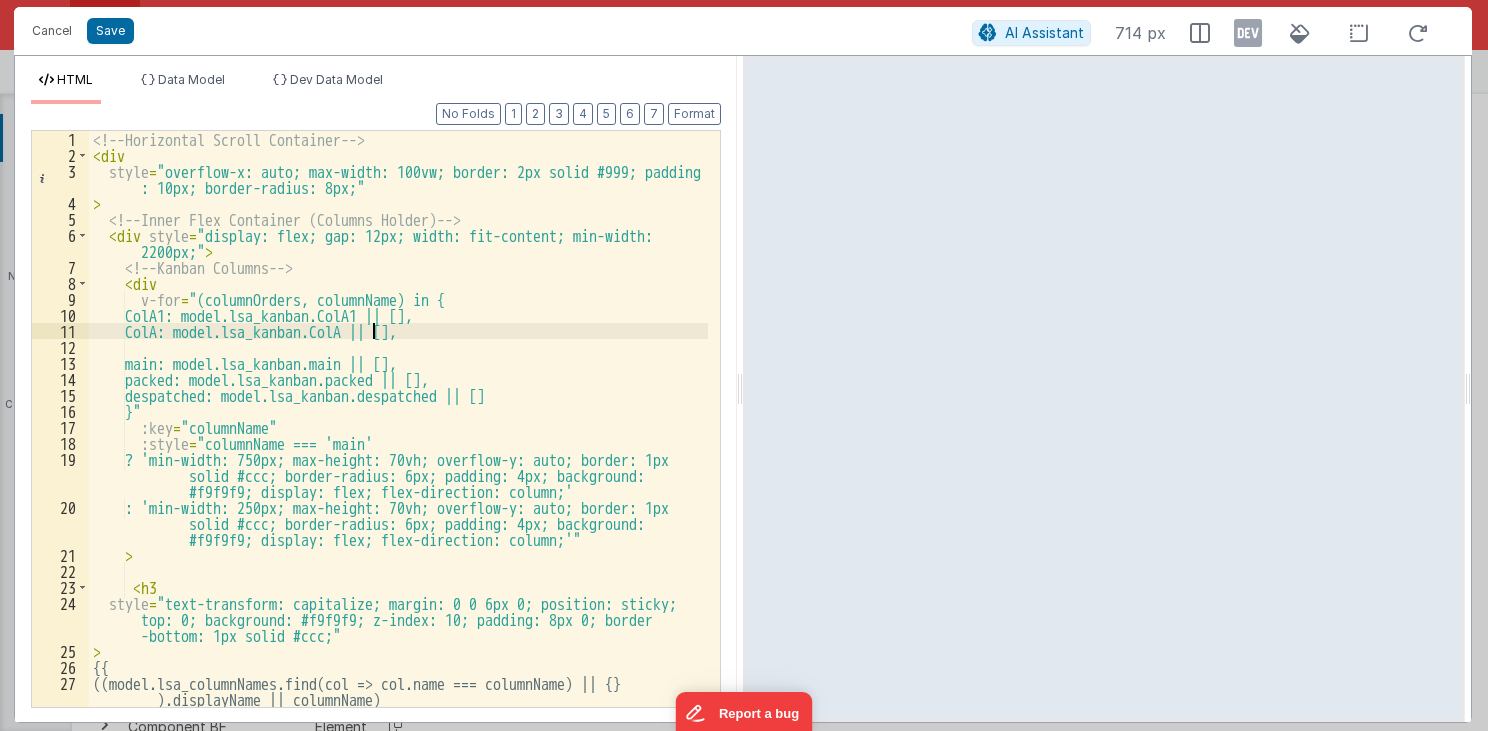 click on "<!--  Horizontal Scroll Container  --> < div    style = "overflow-x: auto; max-width: 100vw; border: 2px solid #999; padding        : 10px; border-radius: 8px;" >    <!--  Inner Flex Container (Columns Holder)  -->    < div   style = "display: flex; gap: 12px; width: fit-content; min-width:         2200px;" >      <!--  Kanban Columns  -->      < div         v-for = "(columnOrders, columnName) in {          ColA1: model.lsa_kanban.ColA1 || [],          ColA: model.lsa_kanban.ColA || [],                    main: model.lsa_kanban.main || [],          packed: model.lsa_kanban.packed || [],          despatched: model.lsa_kanban.despatched || []        }"         :key = "columnName"         :style = "columnName === 'main'          ? 'min-width: 750px; max-height: 70vh; overflow-y: auto; border: 1px               solid #ccc; border-radius: 6px; padding: 4px; background:               #f9f9f9; display: flex; flex-direction: column;'                        >" at bounding box center (399, 435) 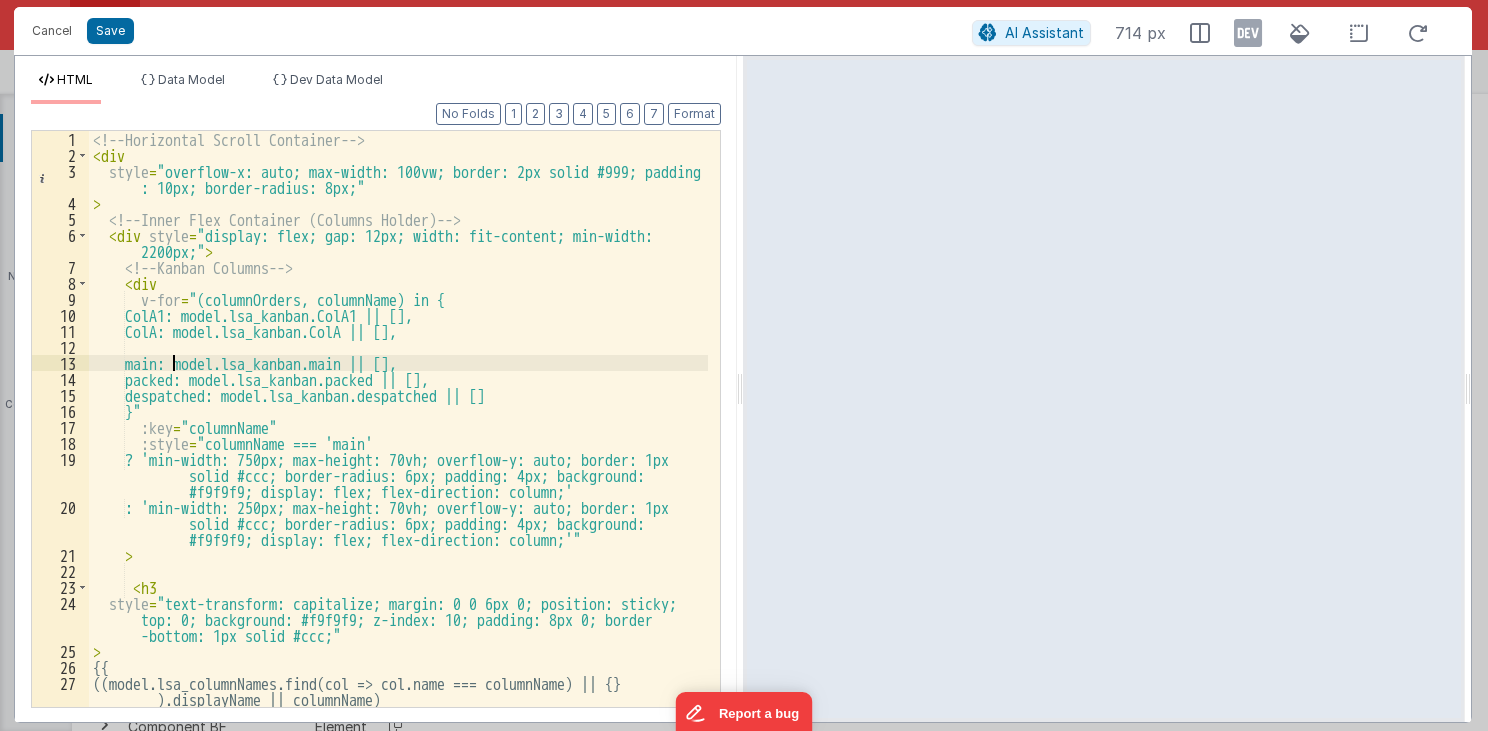 click on "<!--  Horizontal Scroll Container  --> < div    style = "overflow-x: auto; max-width: 100vw; border: 2px solid #999; padding        : 10px; border-radius: 8px;" >    <!--  Inner Flex Container (Columns Holder)  -->    < div   style = "display: flex; gap: 12px; width: fit-content; min-width:         2200px;" >      <!--  Kanban Columns  -->      < div         v-for = "(columnOrders, columnName) in {          ColA1: model.lsa_kanban.ColA1 || [],          ColA: model.lsa_kanban.ColA || [],                    main: model.lsa_kanban.main || [],          packed: model.lsa_kanban.packed || [],          despatched: model.lsa_kanban.despatched || []        }"         :key = "columnName"         :style = "columnName === 'main'          ? 'min-width: 750px; max-height: 70vh; overflow-y: auto; border: 1px               solid #ccc; border-radius: 6px; padding: 4px; background:               #f9f9f9; display: flex; flex-direction: column;'                        >" at bounding box center [399, 435] 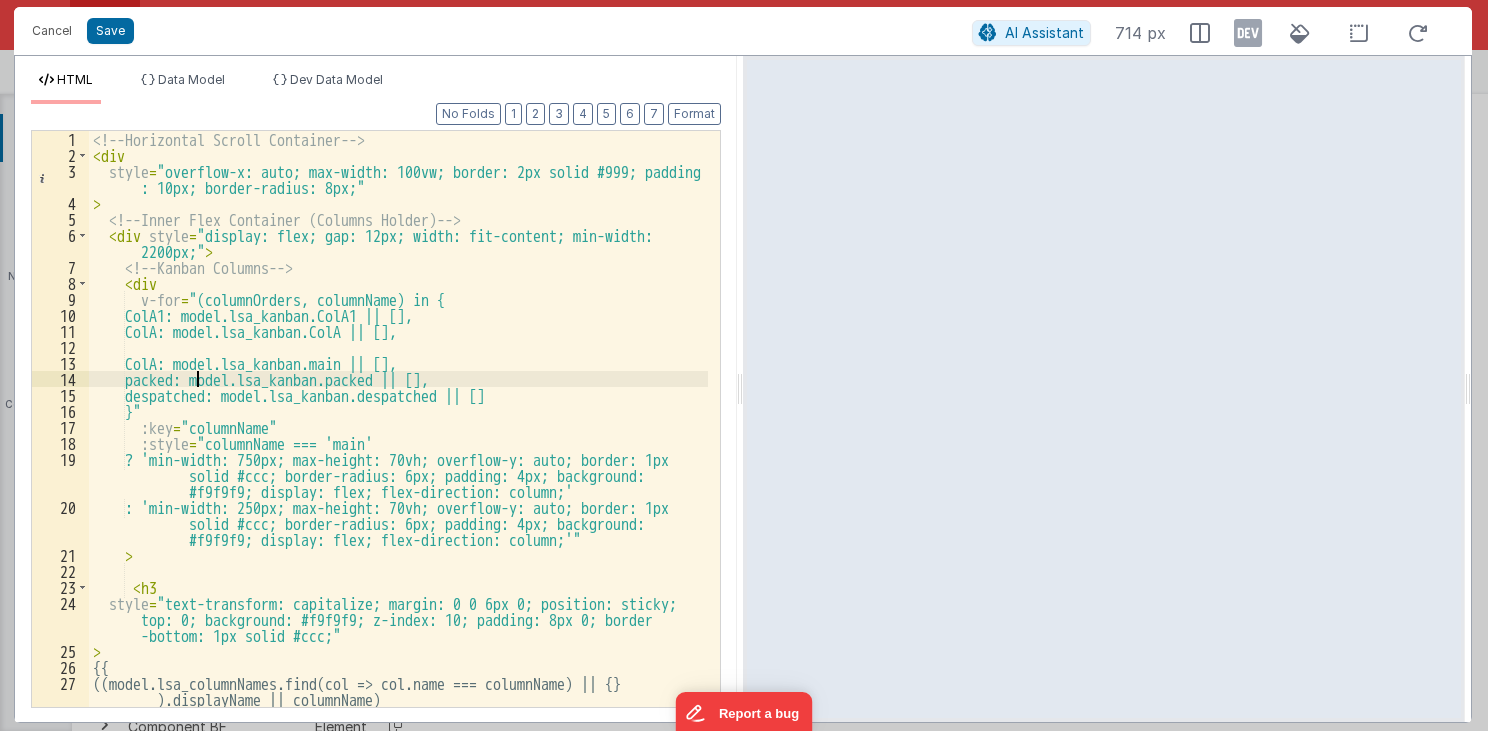 click on "<!--  Horizontal Scroll Container  --> < div    style = "overflow-x: auto; max-width: 100vw; border: 2px solid #999; padding        : 10px; border-radius: 8px;" >    <!--  Inner Flex Container (Columns Holder)  -->    < div   style = "display: flex; gap: 12px; width: fit-content; min-width:         2200px;" >      <!--  Kanban Columns  -->      < div         v-for = "(columnOrders, columnName) in {          ColA1: model.lsa_kanban.ColA1 || [],          ColA: model.lsa_kanban.ColA || [],                    ColA: model.lsa_kanban.main || [],          packed: model.lsa_kanban.packed || [],          despatched: model.lsa_kanban.despatched || []        }"         :key = "columnName"         :style = "columnName === 'main'          ? 'min-width: 750px; max-height: 70vh; overflow-y: auto; border: 1px               solid #ccc; border-radius: 6px; padding: 4px; background:               #f9f9f9; display: flex; flex-direction: column;'                        >" at bounding box center (399, 435) 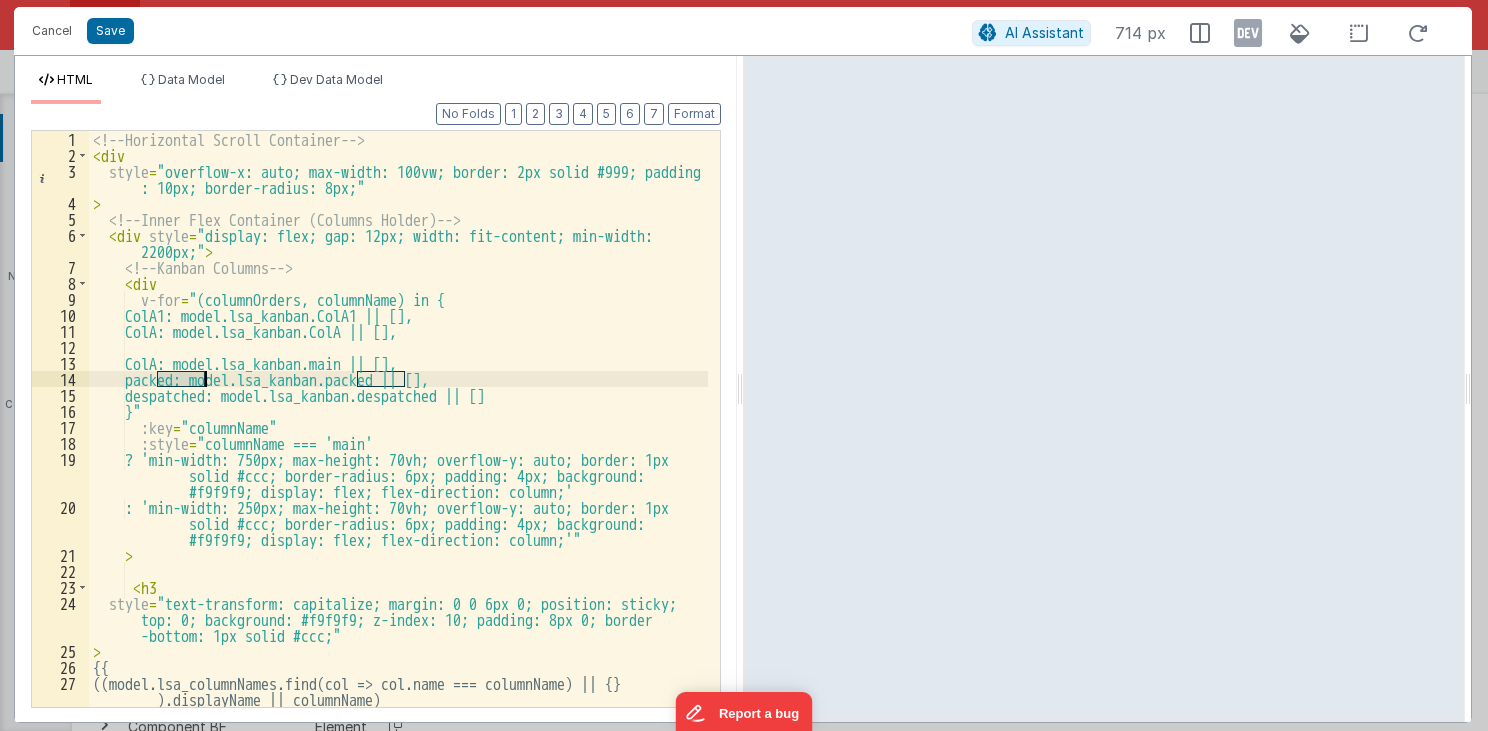 click on "<!--  Horizontal Scroll Container  --> < div    style = "overflow-x: auto; max-width: 100vw; border: 2px solid #999; padding        : 10px; border-radius: 8px;" >    <!--  Inner Flex Container (Columns Holder)  -->    < div   style = "display: flex; gap: 12px; width: fit-content; min-width:         2200px;" >      <!--  Kanban Columns  -->      < div         v-for = "(columnOrders, columnName) in {          ColA1: model.lsa_kanban.ColA1 || [],          ColA: model.lsa_kanban.ColA || [],                    ColA: model.lsa_kanban.main || [],          packed: model.lsa_kanban.packed || [],          despatched: model.lsa_kanban.despatched || []        }"         :key = "columnName"         :style = "columnName === 'main'          ? 'min-width: 750px; max-height: 70vh; overflow-y: auto; border: 1px               solid #ccc; border-radius: 6px; padding: 4px; background:               #f9f9f9; display: flex; flex-direction: column;'                        >" at bounding box center (399, 435) 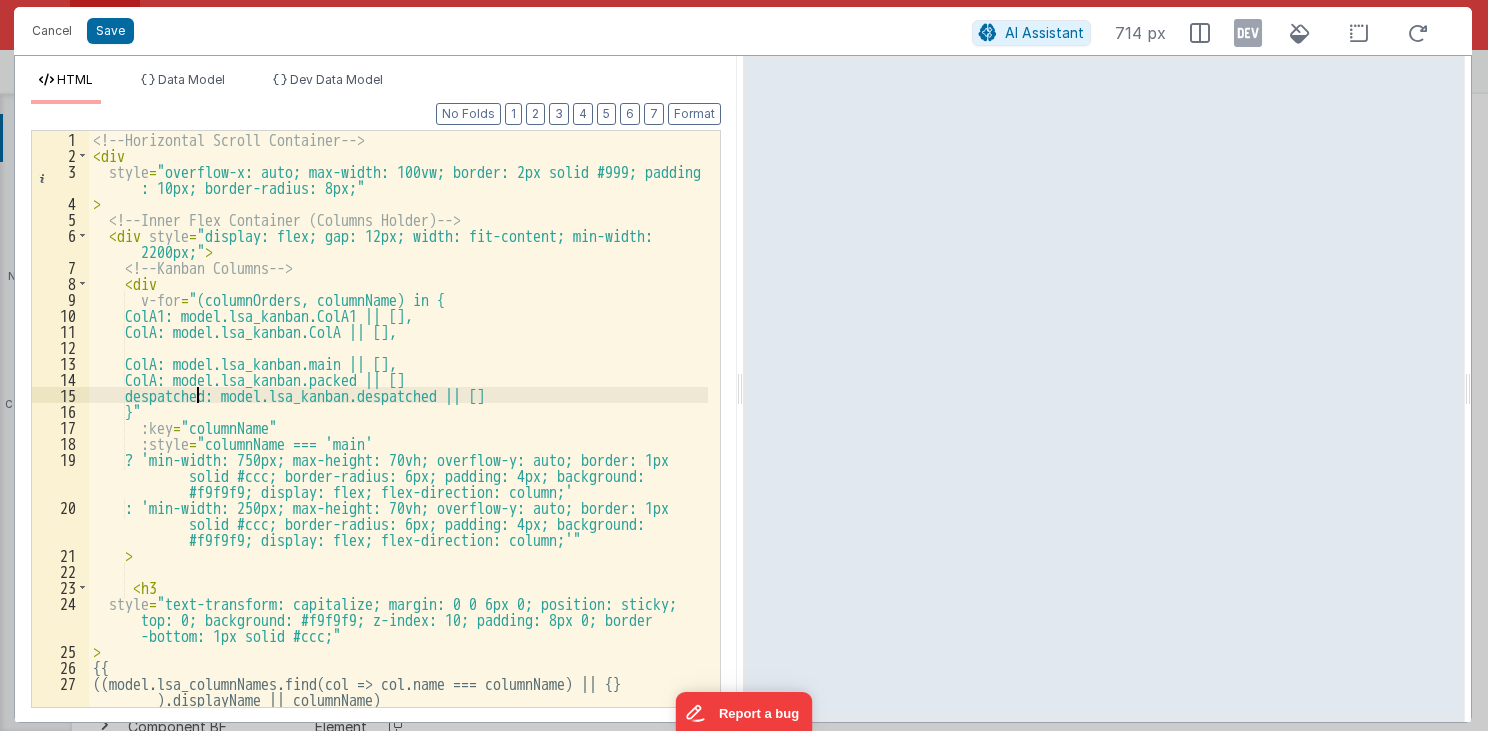 click on "<!--  Horizontal Scroll Container  --> < div    style = "overflow-x: auto; max-width: 100vw; border: 2px solid #999; padding        : 10px; border-radius: 8px;" >    <!--  Inner Flex Container (Columns Holder)  -->    < div   style = "display: flex; gap: 12px; width: fit-content; min-width:         2200px;" >      <!--  Kanban Columns  -->      < div         v-for = "(columnOrders, columnName) in {          ColA1: model.lsa_kanban.ColA1 || [],          ColA: model.lsa_kanban.ColA || [],                    ColA: model.lsa_kanban.main || [],          ColA: model.lsa_kanban.packed || [],          despatched: model.lsa_kanban.despatched || []        }"         :key = "columnName"         :style = "columnName === 'main'          ? 'min-width: 750px; max-height: 70vh; overflow-y: auto; border: 1px               solid #ccc; border-radius: 6px; padding: 4px; background:               #f9f9f9; display: flex; flex-direction: column;'                        >             <" at bounding box center [399, 435] 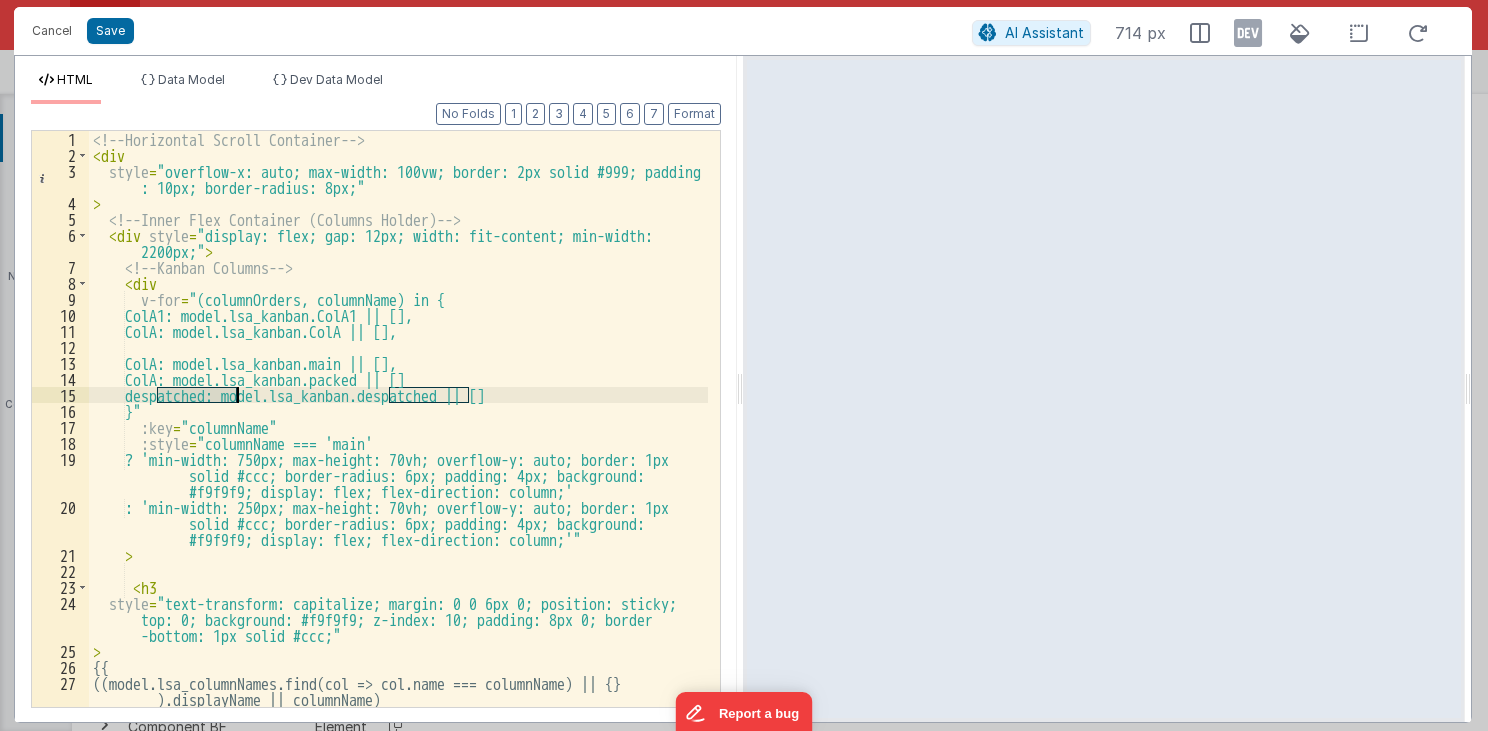 click on "<!--  Horizontal Scroll Container  --> < div    style = "overflow-x: auto; max-width: 100vw; border: 2px solid #999; padding        : 10px; border-radius: 8px;" >    <!--  Inner Flex Container (Columns Holder)  -->    < div   style = "display: flex; gap: 12px; width: fit-content; min-width:         2200px;" >      <!--  Kanban Columns  -->      < div         v-for = "(columnOrders, columnName) in {          ColA1: model.lsa_kanban.ColA1 || [],          ColA: model.lsa_kanban.ColA || [],                    ColA: model.lsa_kanban.main || [],          ColA: model.lsa_kanban.packed || [],          despatched: model.lsa_kanban.despatched || []        }"         :key = "columnName"         :style = "columnName === 'main'          ? 'min-width: 750px; max-height: 70vh; overflow-y: auto; border: 1px               solid #ccc; border-radius: 6px; padding: 4px; background:               #f9f9f9; display: flex; flex-direction: column;'                        >             <" at bounding box center [399, 435] 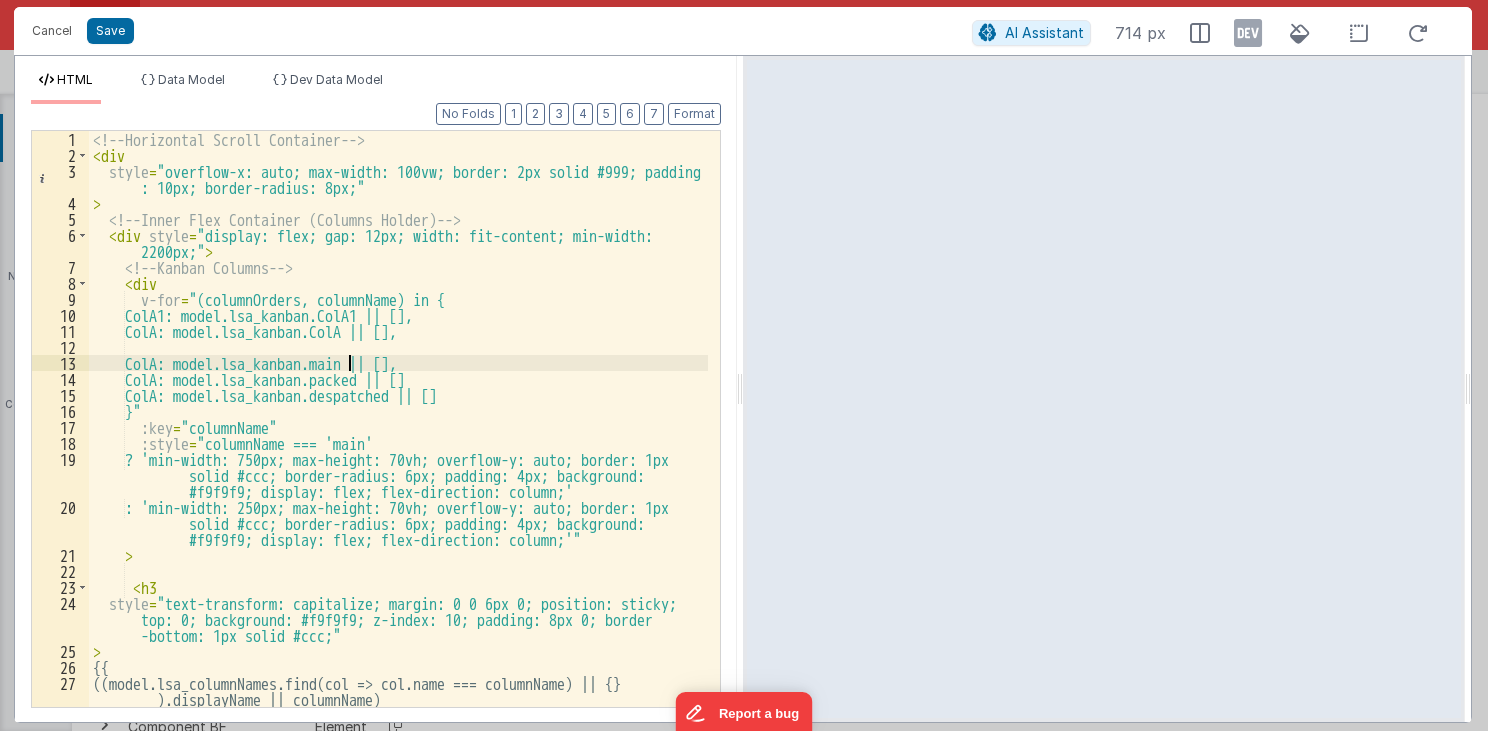 click on "<!--  Horizontal Scroll Container  --> < div    style = "overflow-x: auto; max-width: 100vw; border: 2px solid #999; padding        : 10px; border-radius: 8px;" >    <!--  Inner Flex Container (Columns Holder)  -->    < div   style = "display: flex; gap: 12px; width: fit-content; min-width:         2200px;" >      <!--  Kanban Columns  -->      < div         v-for = "(columnOrders, columnName) in {          ColA1: model.lsa_kanban.ColA1 || [],          ColA: model.lsa_kanban.ColA || [],                    ColA: model.lsa_kanban.main || [],          ColA: model.lsa_kanban.packed || [],          ColA: model.lsa_kanban.despatched || []        }"         :key = "columnName"         :style = "columnName === 'main'          ? 'min-width: 750px; max-height: 70vh; overflow-y: auto; border: 1px               solid #ccc; border-radius: 6px; padding: 4px; background:               #f9f9f9; display: flex; flex-direction: column;'                                >" at bounding box center [399, 435] 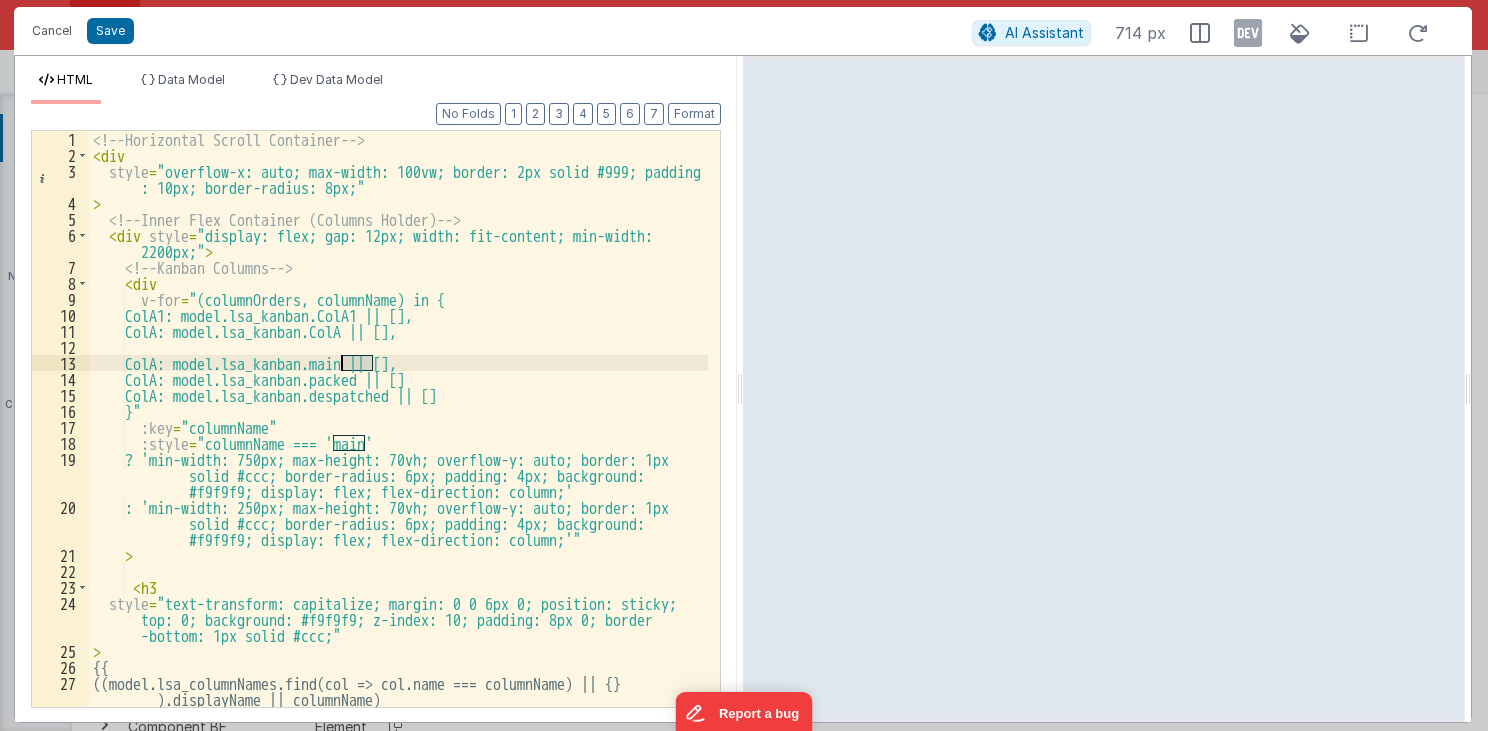 click on "<!--  Horizontal Scroll Container  --> < div    style = "overflow-x: auto; max-width: 100vw; border: 2px solid #999; padding        : 10px; border-radius: 8px;" >    <!--  Inner Flex Container (Columns Holder)  -->    < div   style = "display: flex; gap: 12px; width: fit-content; min-width:         2200px;" >      <!--  Kanban Columns  -->      < div         v-for = "(columnOrders, columnName) in {          ColA1: model.lsa_kanban.ColA1 || [],          ColA: model.lsa_kanban.ColA || [],                    ColA: model.lsa_kanban.main || [],          ColA: model.lsa_kanban.packed || [],          ColA: model.lsa_kanban.despatched || []        }"         :key = "columnName"         :style = "columnName === 'main'          ? 'min-width: 750px; max-height: 70vh; overflow-y: auto; border: 1px               solid #ccc; border-radius: 6px; padding: 4px; background:               #f9f9f9; display: flex; flex-direction: column;'                                >" at bounding box center (399, 435) 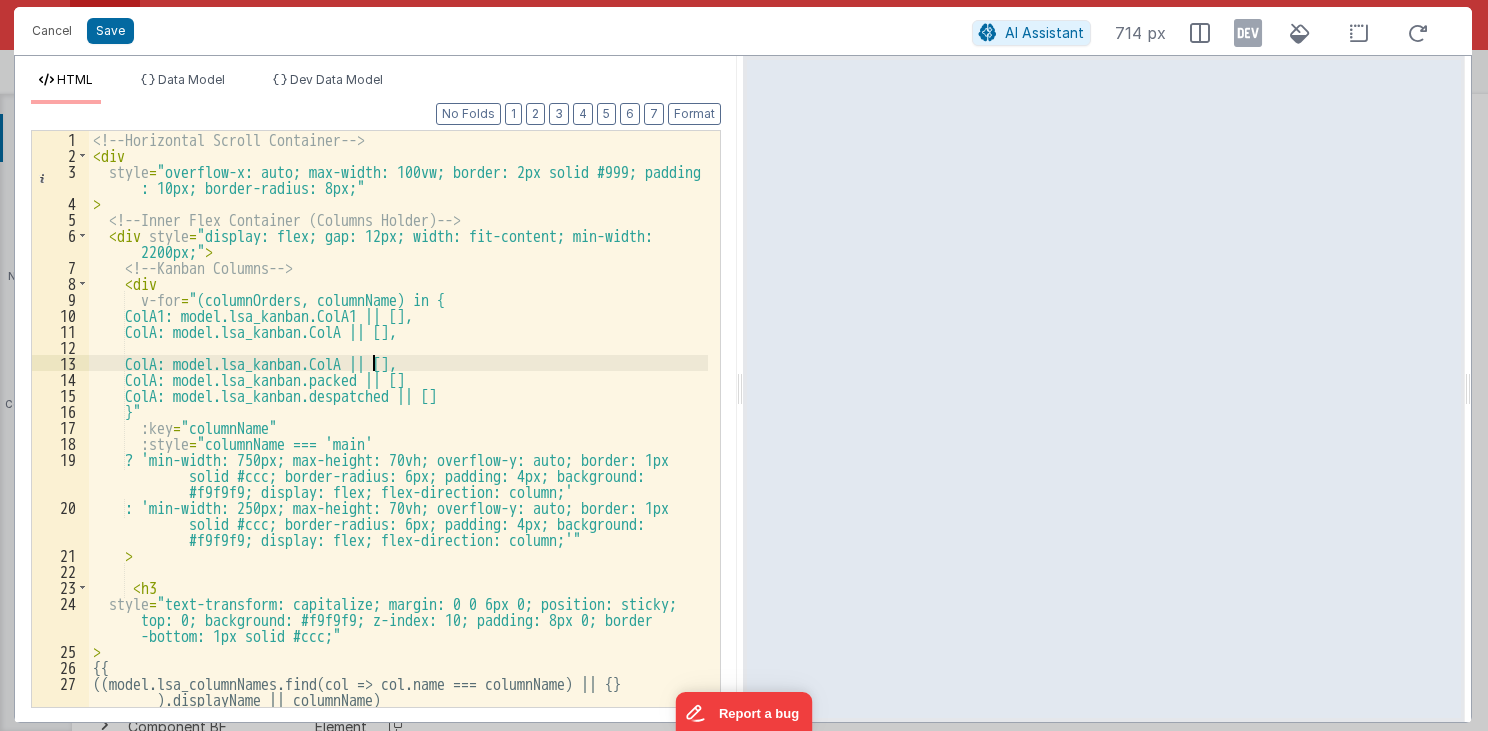 click on "<!--  Horizontal Scroll Container  --> < div    style = "overflow-x: auto; max-width: 100vw; border: 2px solid #999; padding        : 10px; border-radius: 8px;" >    <!--  Inner Flex Container (Columns Holder)  -->    < div   style = "display: flex; gap: 12px; width: fit-content; min-width:         2200px;" >      <!--  Kanban Columns  -->      < div         v-for = "(columnOrders, columnName) in {          ColA1: model.lsa_kanban.ColA1 || [],          ColA: model.lsa_kanban.ColA || [],                    ColA: model.lsa_kanban.ColA || [],          ColA: model.lsa_kanban.packed || [],          ColA: model.lsa_kanban.despatched || []        }"         :key = "columnName"         :style = "columnName === 'main'          ? 'min-width: 750px; max-height: 70vh; overflow-y: auto; border: 1px               solid #ccc; border-radius: 6px; padding: 4px; background:               #f9f9f9; display: flex; flex-direction: column;'                                     >" at bounding box center (399, 435) 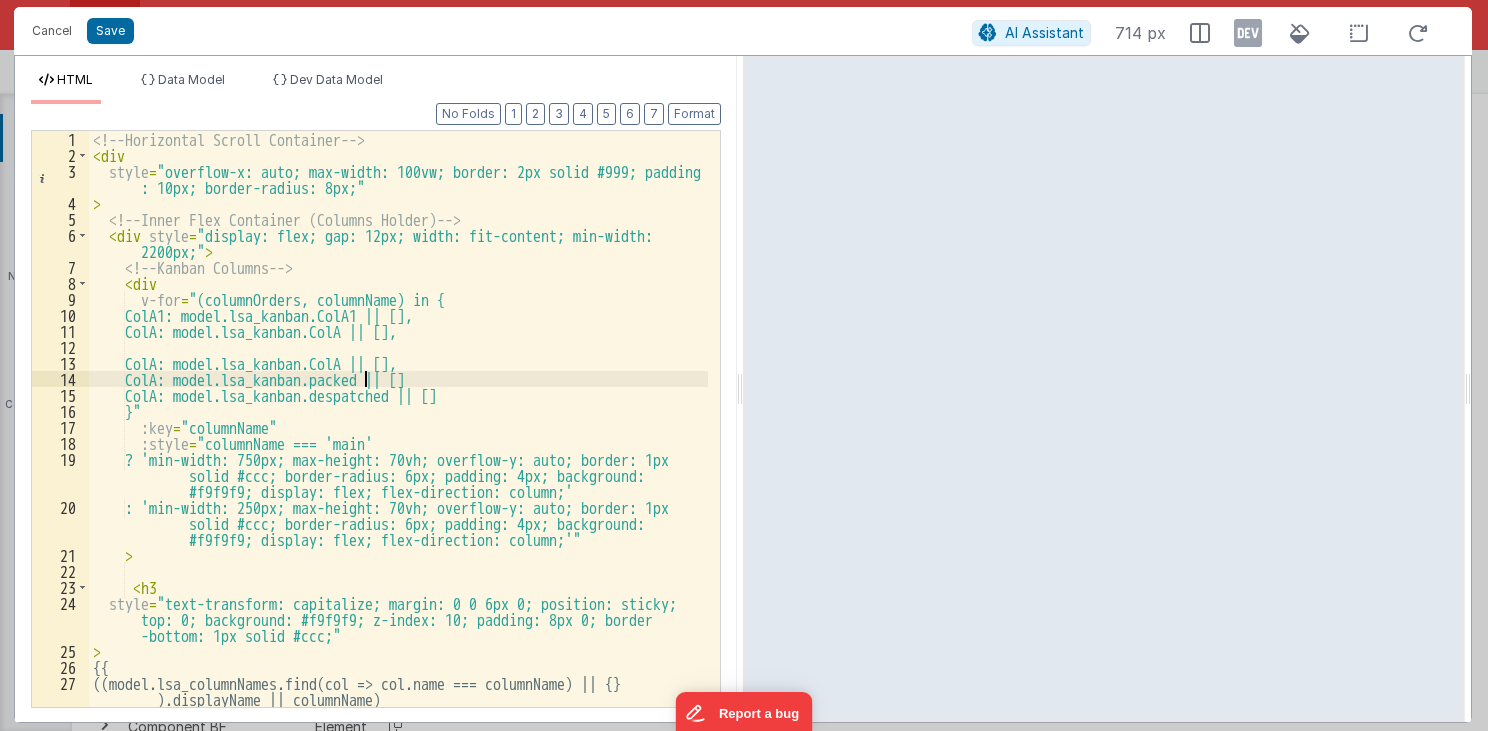 click on "<!--  Horizontal Scroll Container  --> < div    style = "overflow-x: auto; max-width: 100vw; border: 2px solid #999; padding        : 10px; border-radius: 8px;" >    <!--  Inner Flex Container (Columns Holder)  -->    < div   style = "display: flex; gap: 12px; width: fit-content; min-width:         2200px;" >      <!--  Kanban Columns  -->      < div         v-for = "(columnOrders, columnName) in {          ColA1: model.lsa_kanban.ColA1 || [],          ColA: model.lsa_kanban.ColA || [],                    ColA: model.lsa_kanban.ColA || [],          ColA: model.lsa_kanban.packed || [],          ColA: model.lsa_kanban.despatched || []        }"         :key = "columnName"         :style = "columnName === 'main'          ? 'min-width: 750px; max-height: 70vh; overflow-y: auto; border: 1px               solid #ccc; border-radius: 6px; padding: 4px; background:               #f9f9f9; display: flex; flex-direction: column;'                                     >" at bounding box center [399, 435] 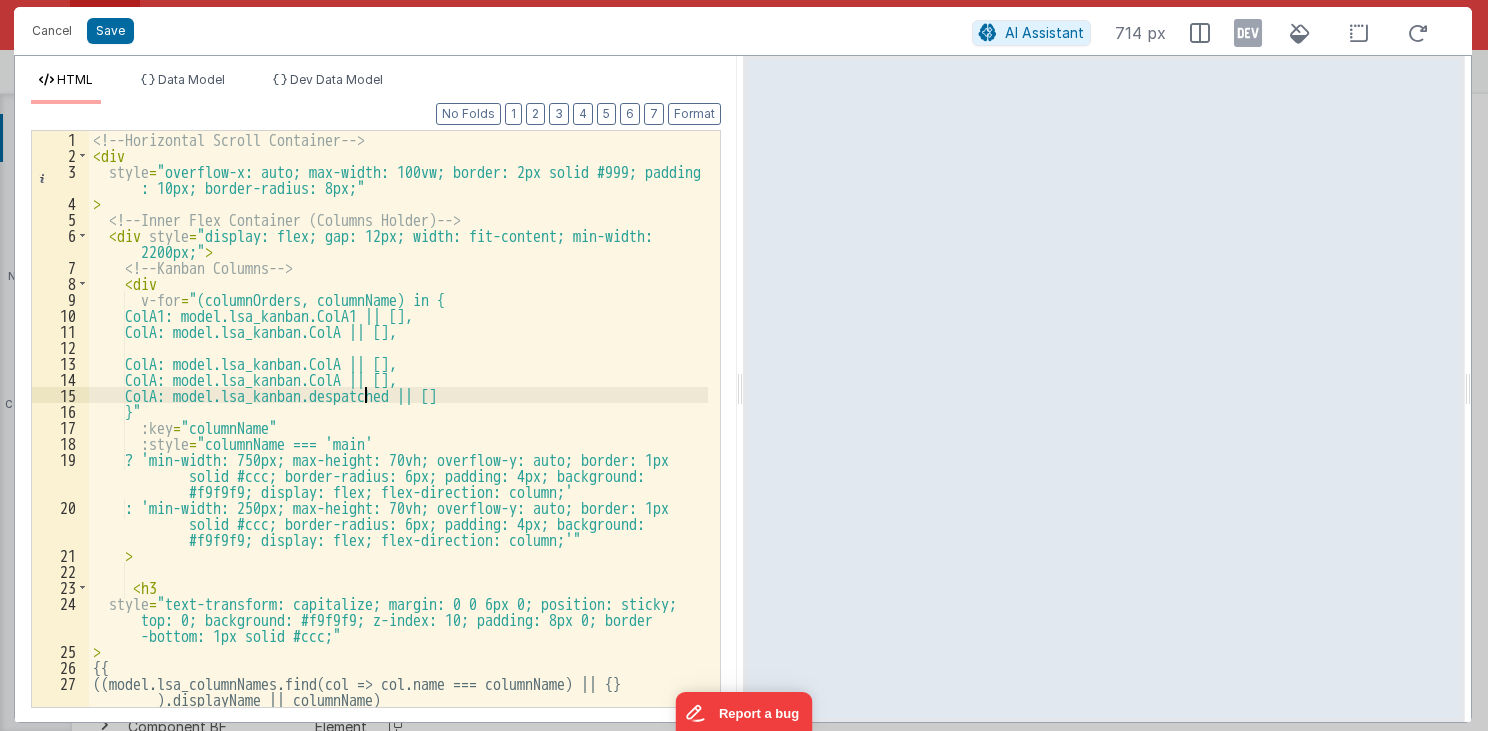 click on "<!--  Horizontal Scroll Container  --> < div    style = "overflow-x: auto; max-width: 100vw; border: 2px solid #999; padding        : 10px; border-radius: 8px;" >    <!--  Inner Flex Container (Columns Holder)  -->    < div   style = "display: flex; gap: 12px; width: fit-content; min-width:         2200px;" >      <!--  Kanban Columns  -->      < div         v-for = "(columnOrders, columnName) in {          ColA1: model.lsa_kanban.ColA1 || [],          ColA: model.lsa_kanban.ColA || [],                    ColA: model.lsa_kanban.ColA || [],          ColA: model.lsa_kanban.ColA || [],          ColA: model.lsa_kanban.despatched || []        }"         :key = "columnName"         :style = "columnName === 'main'          ? 'min-width: 750px; max-height: 70vh; overflow-y: auto; border: 1px               solid #ccc; border-radius: 6px; padding: 4px; background:               #f9f9f9; display: flex; flex-direction: column;'                                >" at bounding box center [399, 435] 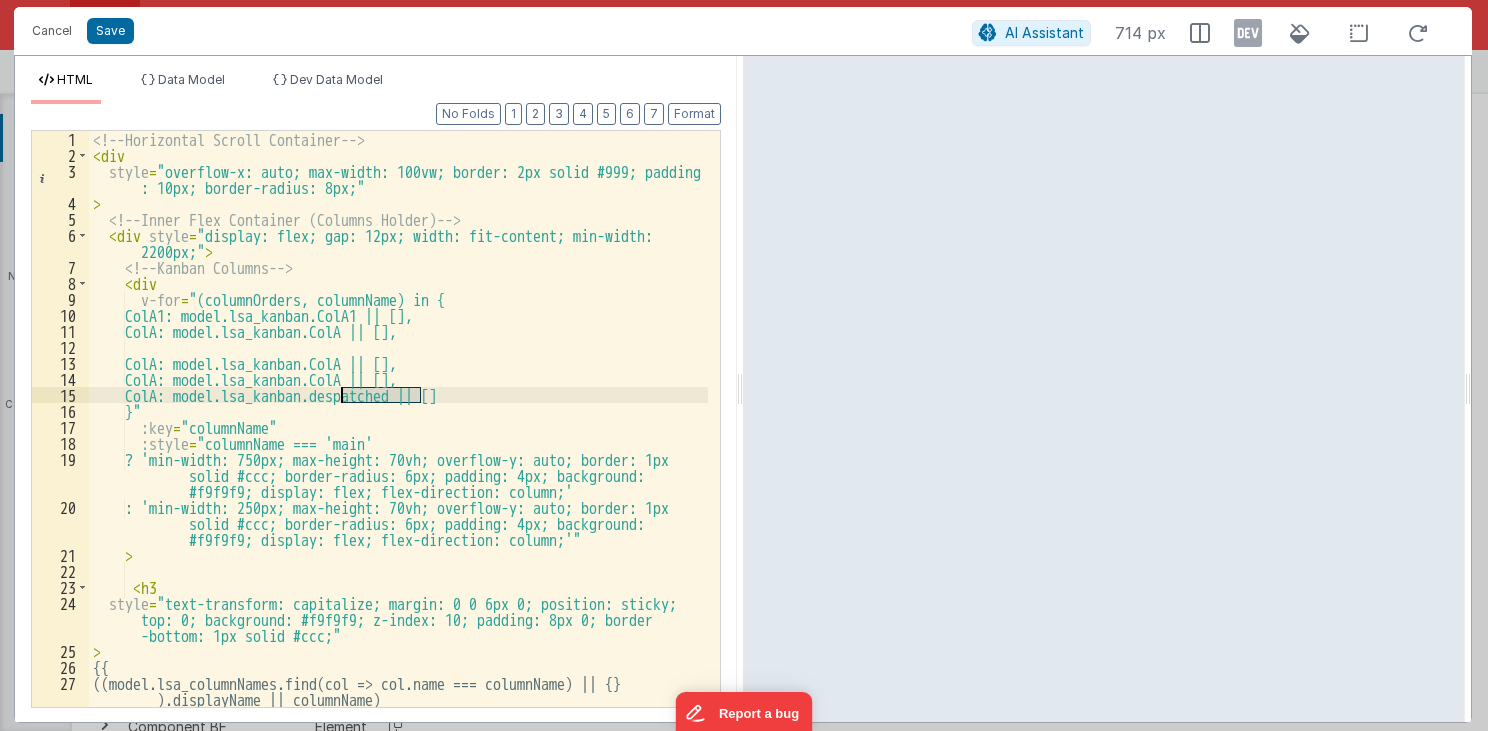 click on "<!--  Horizontal Scroll Container  --> < div    style = "overflow-x: auto; max-width: 100vw; border: 2px solid #999; padding        : 10px; border-radius: 8px;" >    <!--  Inner Flex Container (Columns Holder)  -->    < div   style = "display: flex; gap: 12px; width: fit-content; min-width:         2200px;" >      <!--  Kanban Columns  -->      < div         v-for = "(columnOrders, columnName) in {          ColA1: model.lsa_kanban.ColA1 || [],          ColA: model.lsa_kanban.ColA || [],                    ColA: model.lsa_kanban.ColA || [],          ColA: model.lsa_kanban.ColA || [],          ColA: model.lsa_kanban.despatched || []        }"         :key = "columnName"         :style = "columnName === 'main'          ? 'min-width: 750px; max-height: 70vh; overflow-y: auto; border: 1px               solid #ccc; border-radius: 6px; padding: 4px; background:               #f9f9f9; display: flex; flex-direction: column;'                                >" at bounding box center (399, 435) 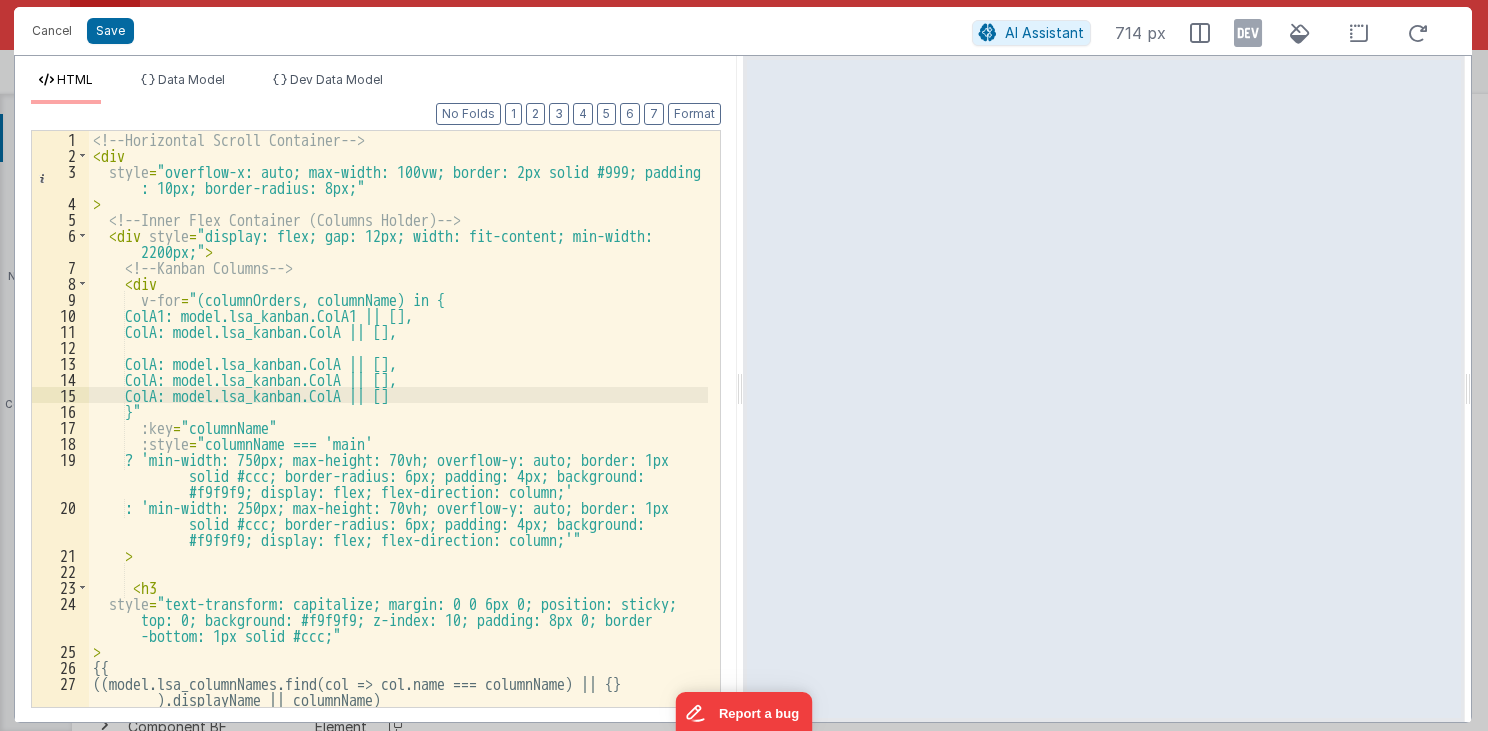 click on "<!--  Horizontal Scroll Container  --> < div    style = "overflow-x: auto; max-width: 100vw; border: 2px solid #999; padding        : 10px; border-radius: 8px;" >    <!--  Inner Flex Container (Columns Holder)  -->    < div   style = "display: flex; gap: 12px; width: fit-content; min-width:         2200px;" >      <!--  Kanban Columns  -->      < div         v-for = "(columnOrders, columnName) in {          ColA1: model.lsa_kanban.ColA1 || [],          ColA: model.lsa_kanban.ColA || [],                    ColA: model.lsa_kanban.ColA || [],          ColA: model.lsa_kanban.ColA || [],          ColA: model.lsa_kanban.ColA || []        }"         :key = "columnName"         :style = "columnName === 'main'          ? 'min-width: 750px; max-height: 70vh; overflow-y: auto; border: 1px               solid #ccc; border-radius: 6px; padding: 4px; background:               #f9f9f9; display: flex; flex-direction: column;'                                     >" at bounding box center [399, 435] 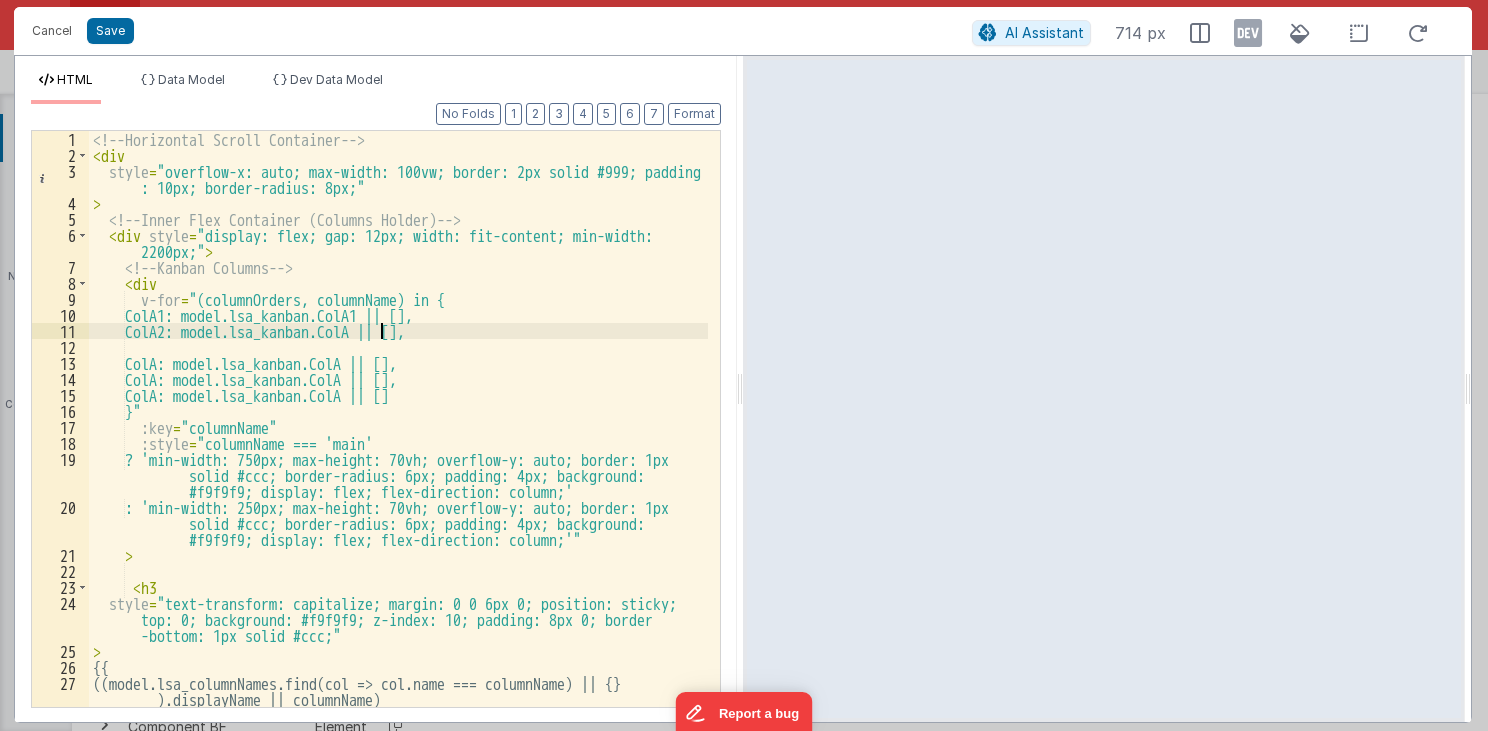 click on "<!--  Horizontal Scroll Container  --> < div style = "overflow-x: auto; max-width: 100vw; border: 2px solid #999; padding : 10px; border-radius: 8px;" > < !--  Inner Flex Container (Columns Holder)  -- > < div style = "display: flex; gap: 12px; width: fit-content; min-width: 2200px;" > < !--  Kanban Columns  -- > < div v-for = "(columnOrders, columnName) in { ColA1: model.lsa_kanban.ColA1 || [], ColA2: model.lsa_kanban.ColA || [], ColA: model.lsa_kanban.ColA || [], ColA: model.lsa_kanban.ColA || [], ColA: model.lsa_kanban.ColA || [] }" :key = "columnName" :style = "columnName === 'main' ? 'min-width: 750px; max-height: 70vh; overflow-y: auto; border: 1px solid #ccc; border-radius: 6px; padding: 4px; background: #f9f9f9; display: flex; flex-direction: column;"" at bounding box center (399, 435) 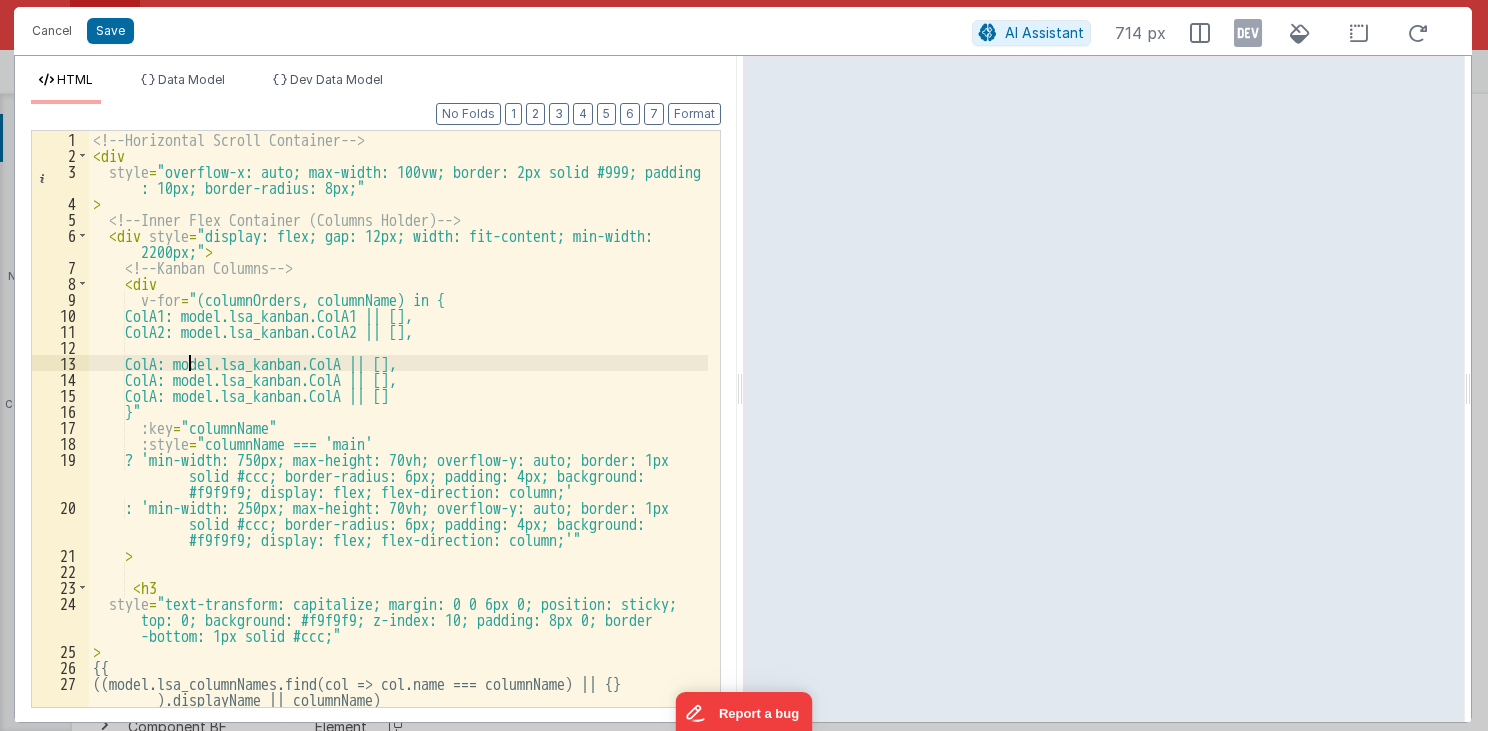 click on "<!--  Horizontal Scroll Container  --> < div style = "overflow-x: auto; max-width: 100vw; border: 2px solid #999; padding : 10px; border-radius: 8px;" > < !--  Inner Flex Container (Columns Holder)  -- > < div style = "display: flex; gap: 12px; width: fit-content; min-width: 2200px;" > < !--  Kanban Columns  -- > < div v-for = "(columnOrders, columnName) in { ColA1: model.lsa_kanban.ColA1 || [], ColA2: model.lsa_kanban.ColA2 || [], ColA: model.lsa_kanban.ColA || [], ColA: model.lsa_kanban.ColA || [], ColA: model.lsa_kanban.ColA || [] }" :key = "columnName" :style = "columnName === 'main' ? 'min-width: 750px; max-height: 70vh; overflow-y: auto; border: 1px solid #ccc; border-radius: 6px; padding: 4px; background: #f9f9f9; display: flex; flex-direction: column;"" at bounding box center [399, 435] 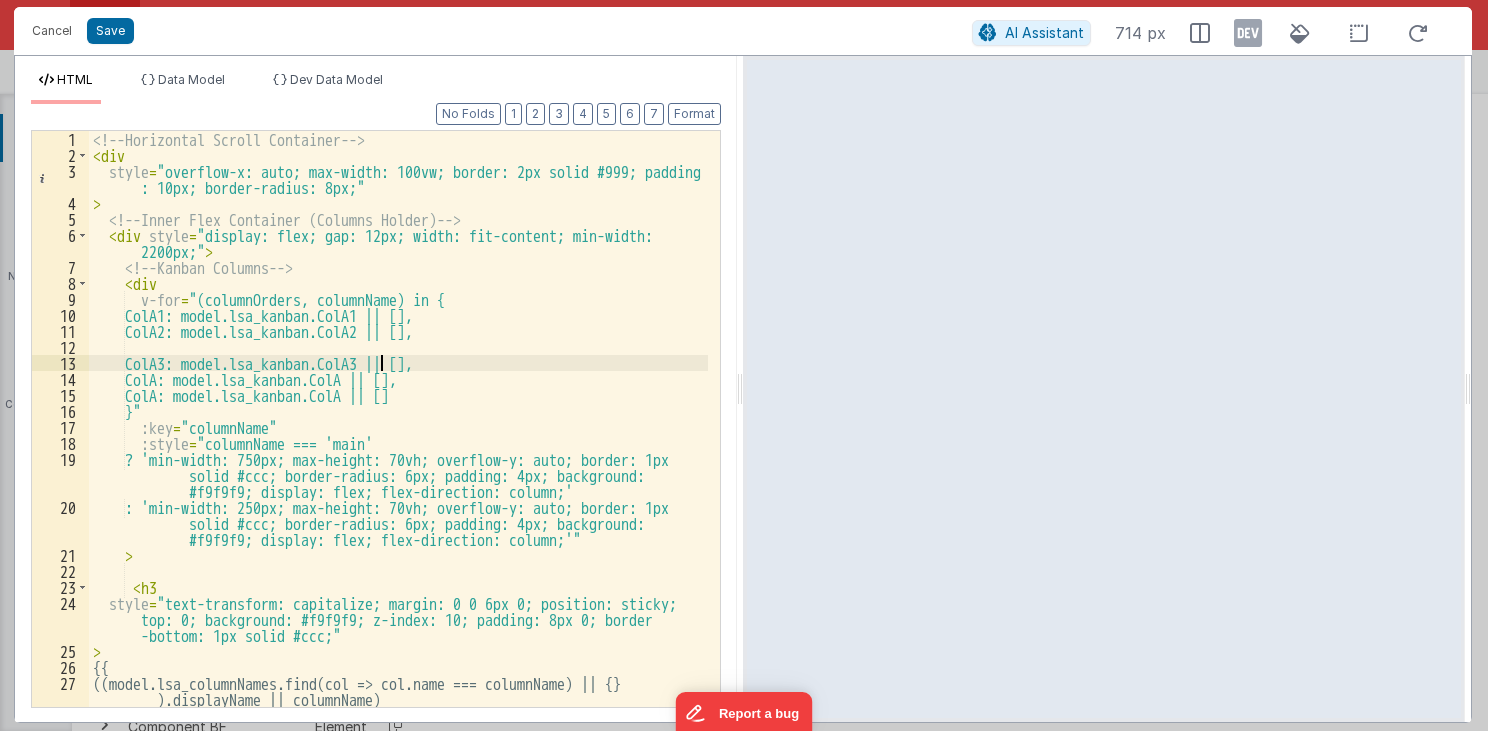 click on "<!--  Horizontal Scroll Container  --> < div    style = "overflow-x: auto; max-width: 100vw; border: 2px solid #999; padding        : 10px; border-radius: 8px;" >    <!--  Inner Flex Container (Columns Holder)  -->    < div   style = "display: flex; gap: 12px; width: fit-content; min-width:         2200px;" >      <!--  Kanban Columns  -->      < div         v-for = "(columnOrders, columnName) in {          ColA1: model.lsa_kanban.ColA1 || [],          ColA2: model.lsa_kanban.ColA2 || [],                    ColA3: model.lsa_kanban.ColA || [],          ColA: model.lsa_kanban.ColA || [],          ColA: model.lsa_kanban.ColA || []        }"         :key = "columnName"         :style = "columnName === 'main'          ? 'min-width: 750px; max-height: 70vh; overflow-y: auto; border: 1px               solid #ccc; border-radius: 6px; padding: 4px; background:               #f9f9f9; display: flex; flex-direction: column;'                                     >" at bounding box center (399, 435) 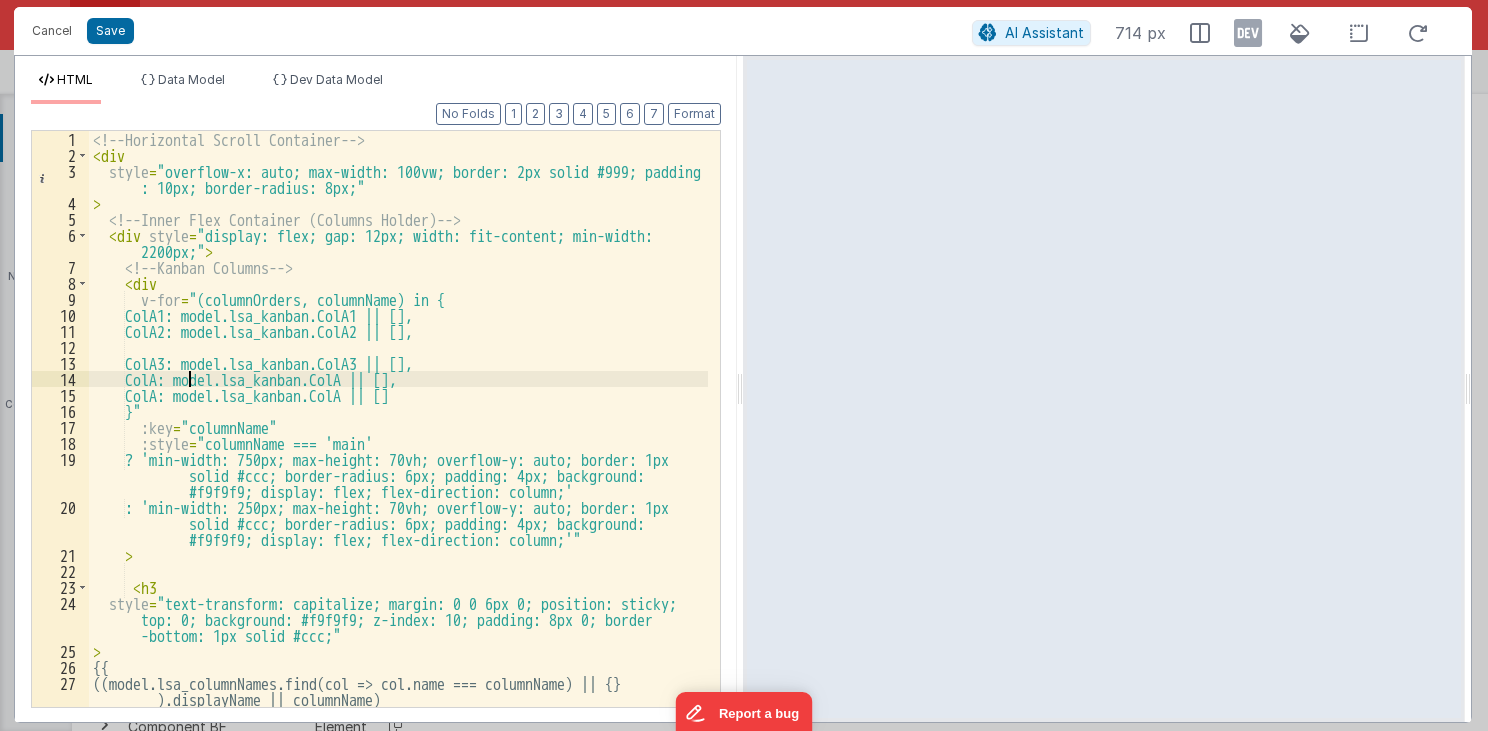 click on "<!--  Horizontal Scroll Container  --> < div    style = "overflow-x: auto; max-width: 100vw; border: 2px solid #999; padding        : 10px; border-radius: 8px;" >    <!--  Inner Flex Container (Columns Holder)  -->    < div   style = "display: flex; gap: 12px; width: fit-content; min-width:         2200px;" >      <!--  Kanban Columns  -->      < div         v-for = "(columnOrders, columnName) in {          ColA1: model.lsa_kanban.ColA1 || [],          ColA2: model.lsa_kanban.ColA2 || [],                    ColA3: model.lsa_kanban.ColA3 || [],          ColA: model.lsa_kanban.ColA || [],          ColA: model.lsa_kanban.ColA || []        }"         :key = "columnName"         :style = "columnName === 'main'          ? 'min-width: 750px; max-height: 70vh; overflow-y: auto; border: 1px               solid #ccc; border-radius: 6px; padding: 4px; background:               #f9f9f9; display: flex; flex-direction: column;'"" at bounding box center [399, 435] 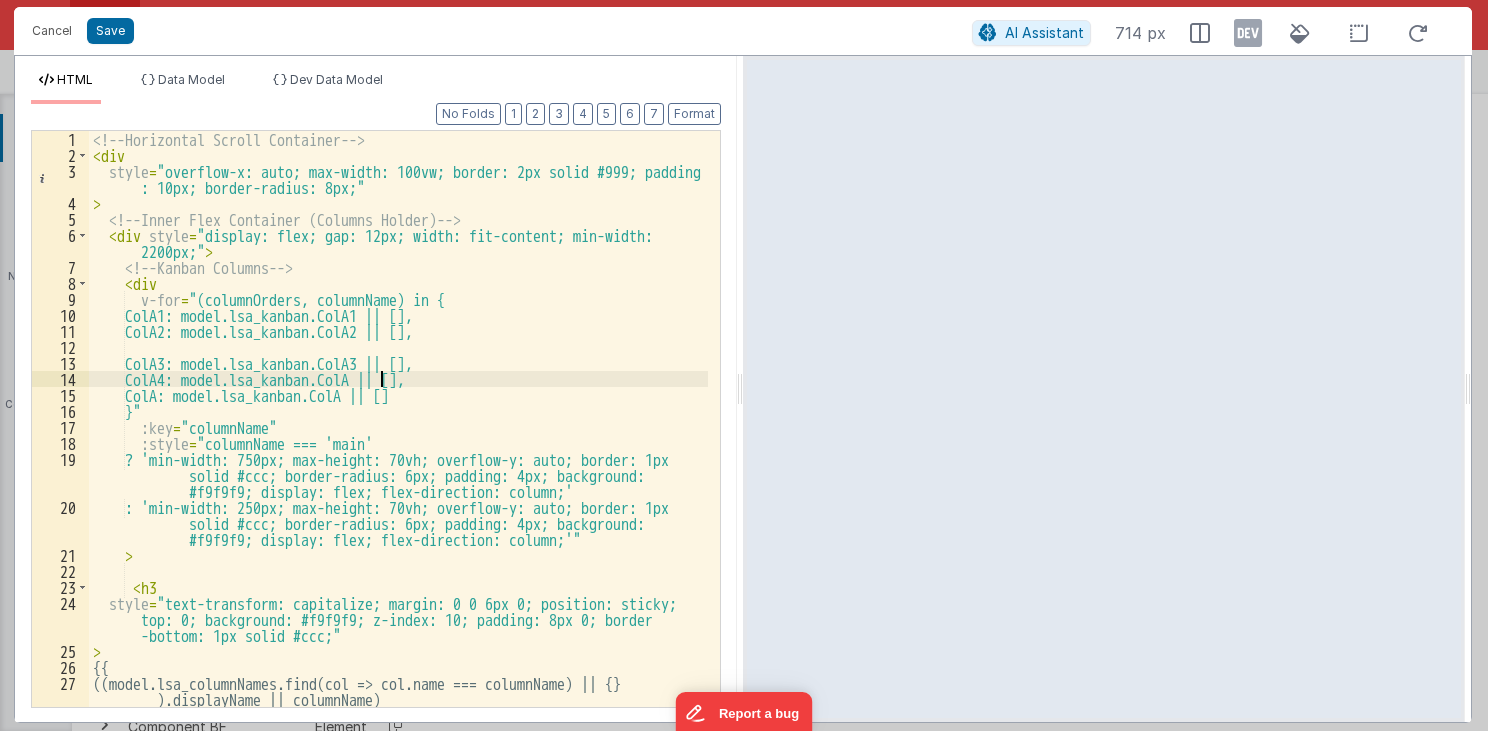 click on "<!--  Horizontal Scroll Container  --> < div style = "overflow-x: auto; max-width: 100vw; border: 2px solid #999; padding : 10px; border-radius: 8px;" > < !--  Inner Flex Container (Columns Holder)  -- > < div style = "display: flex; gap: 12px; width: fit-content; min-width: 2200px;" > < !--  Kanban Columns  -- > < div v-for = "(columnOrders, columnName) in { ColA1: model.lsa_kanban.ColA1 || [], ColA2: model.lsa_kanban.ColA2 || [], ColA3: model.lsa_kanban.ColA3 || [], ColA4: model.lsa_kanban.ColA || [], ColA: model.lsa_kanban.ColA || [] }" :key = "columnName" :style = "columnName === 'main' ? 'min-width: 750px; max-height: 70vh; overflow-y: auto; border: 1px solid #ccc; border-radius: 6px; padding: 4px; background: #f9f9f9; display: flex; flex-direction: column;"" at bounding box center (399, 435) 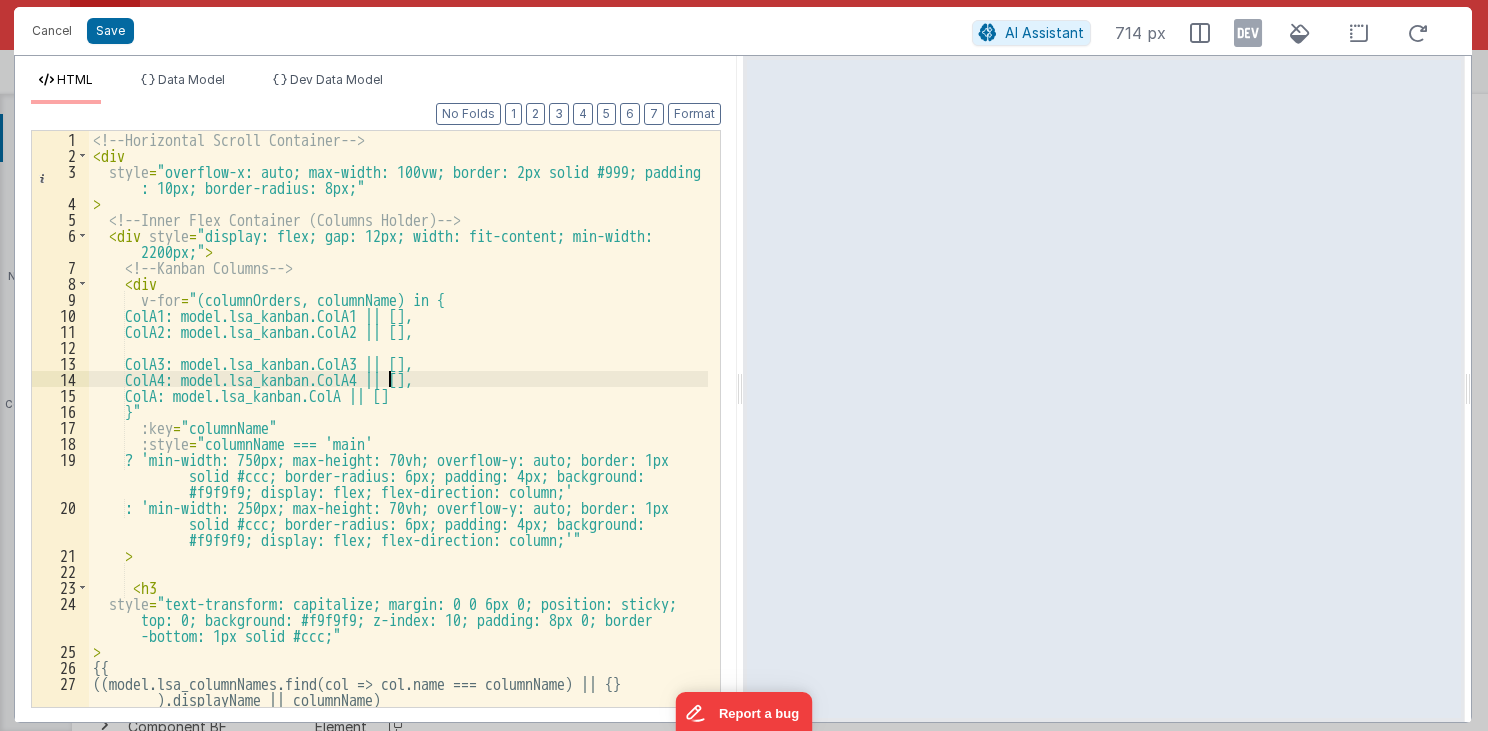 click on "<!--  Horizontal Scroll Container  --> < div    style = "overflow-x: auto; max-width: 100vw; border: 2px solid #999; padding        : 10px; border-radius: 8px;" >    <!--  Inner Flex Container (Columns Holder)  -->    < div   style = "display: flex; gap: 12px; width: fit-content; min-width:         2200px;" >      <!--  Kanban Columns  -->      < div         v-for = "(columnOrders, columnName) in {          ColA1: model.lsa_kanban.ColA1 || [],          ColA2: model.lsa_kanban.ColA2 || [],                    ColA3: model.lsa_kanban.ColA3 || [],          ColA4: model.lsa_kanban.ColA4 || [],          ColA: model.lsa_kanban.ColA || []        }"         :key = "columnName"         :style = "columnName === 'main'          ? 'min-width: 750px; max-height: 70vh; overflow-y: auto; border: 1px               solid #ccc; border-radius: 6px; padding: 4px; background:               #f9f9f9; display: flex; flex-direction: column;'                                >" at bounding box center [399, 435] 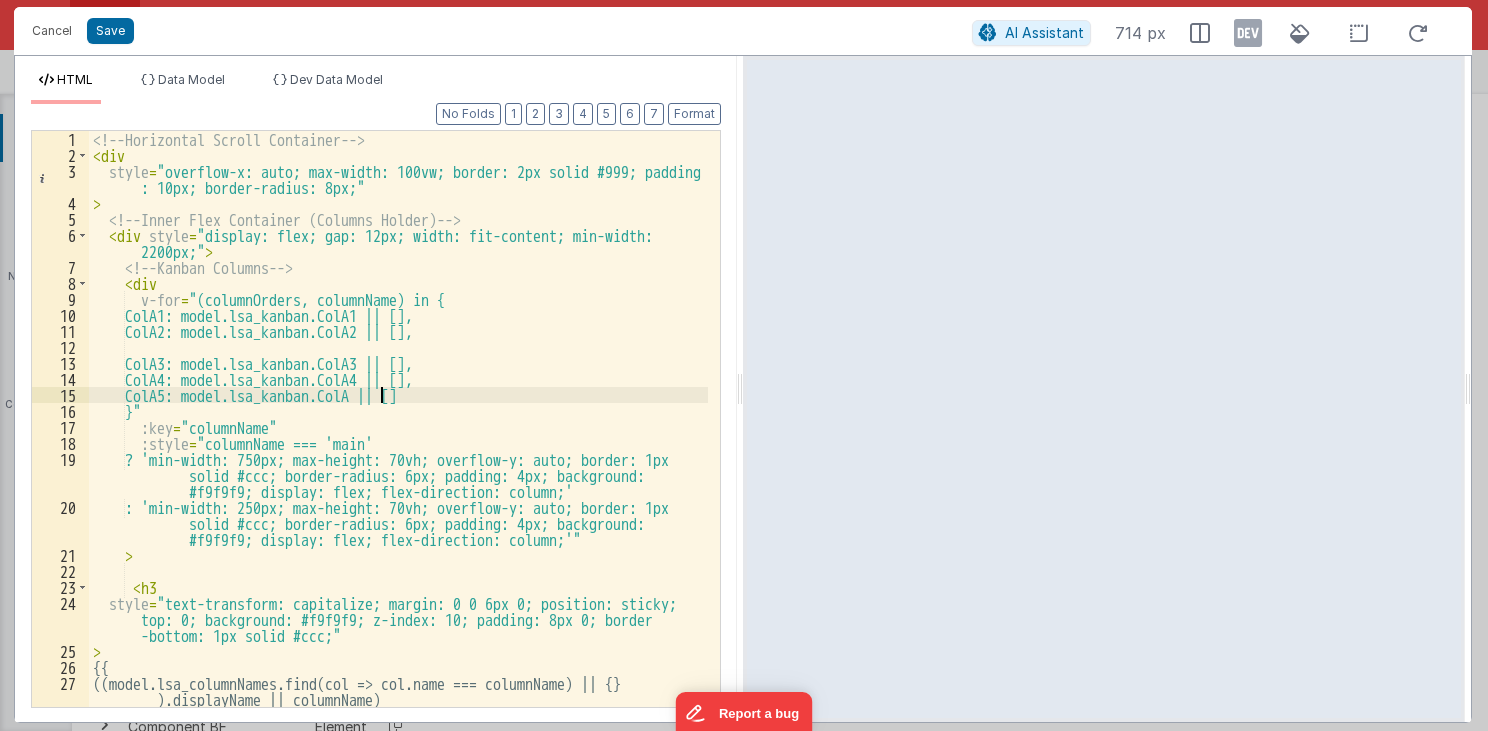 click on "<!--  Horizontal Scroll Container  --> < div    style = "overflow-x: auto; max-width: 100vw; border: 2px solid #999; padding        : 10px; border-radius: 8px;" >    <!--  Inner Flex Container (Columns Holder)  -->    < div   style = "display: flex; gap: 12px; width: fit-content; min-width:         2200px;" >      <!--  Kanban Columns  -->      < div         v-for = "(columnOrders, columnName) in {          ColA1: model.lsa_kanban.ColA1 || [],          ColA2: model.lsa_kanban.ColA2 || [],                    ColA3: model.lsa_kanban.ColA3 || [],          ColA4: model.lsa_kanban.ColA4 || [],          ColA5: model.lsa_kanban.ColA || []        }"         :key = "columnName"         :style = "columnName === 'main'          ? 'min-width: 750px; max-height: 70vh; overflow-y: auto; border: 1px               solid #ccc; border-radius: 6px; padding: 4px; background:               #f9f9f9; display: flex; flex-direction: column;'                                >" at bounding box center (399, 435) 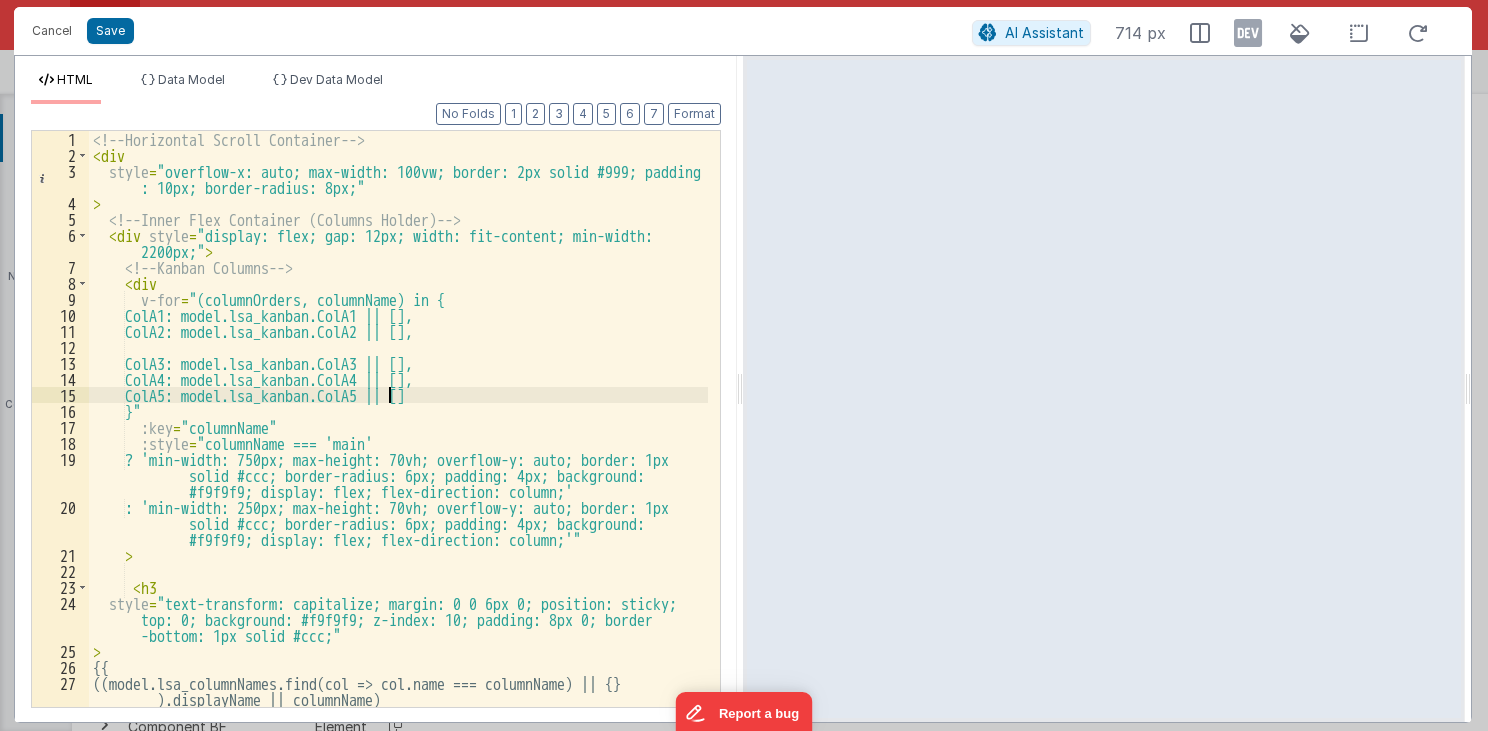 click on "<!--  Horizontal Scroll Container  --> < div    style = "overflow-x: auto; max-width: 100vw; border: 2px solid #999; padding        : 10px; border-radius: 8px;" >    <!--  Inner Flex Container (Columns Holder)  -->    < div   style = "display: flex; gap: 12px; width: fit-content; min-width:         2200px;" >      <!--  Kanban Columns  -->      < div         v-for = "(columnOrders, columnName) in {          ColA1: model.lsa_kanban.ColA1 || [],          ColA2: model.lsa_kanban.ColA2 || [],                    ColA3: model.lsa_kanban.ColA3 || [],          ColA4: model.lsa_kanban.ColA4 || [],          ColA5: model.lsa_kanban.ColA5 || []        }"         :key = "columnName"         :style = "columnName === 'main'          ? 'min-width: 750px; max-height: 70vh; overflow-y: auto; border: 1px               solid #ccc; border-radius: 6px; padding: 4px; background:               #f9f9f9; display: flex; flex-direction: column;'                                >" at bounding box center (399, 435) 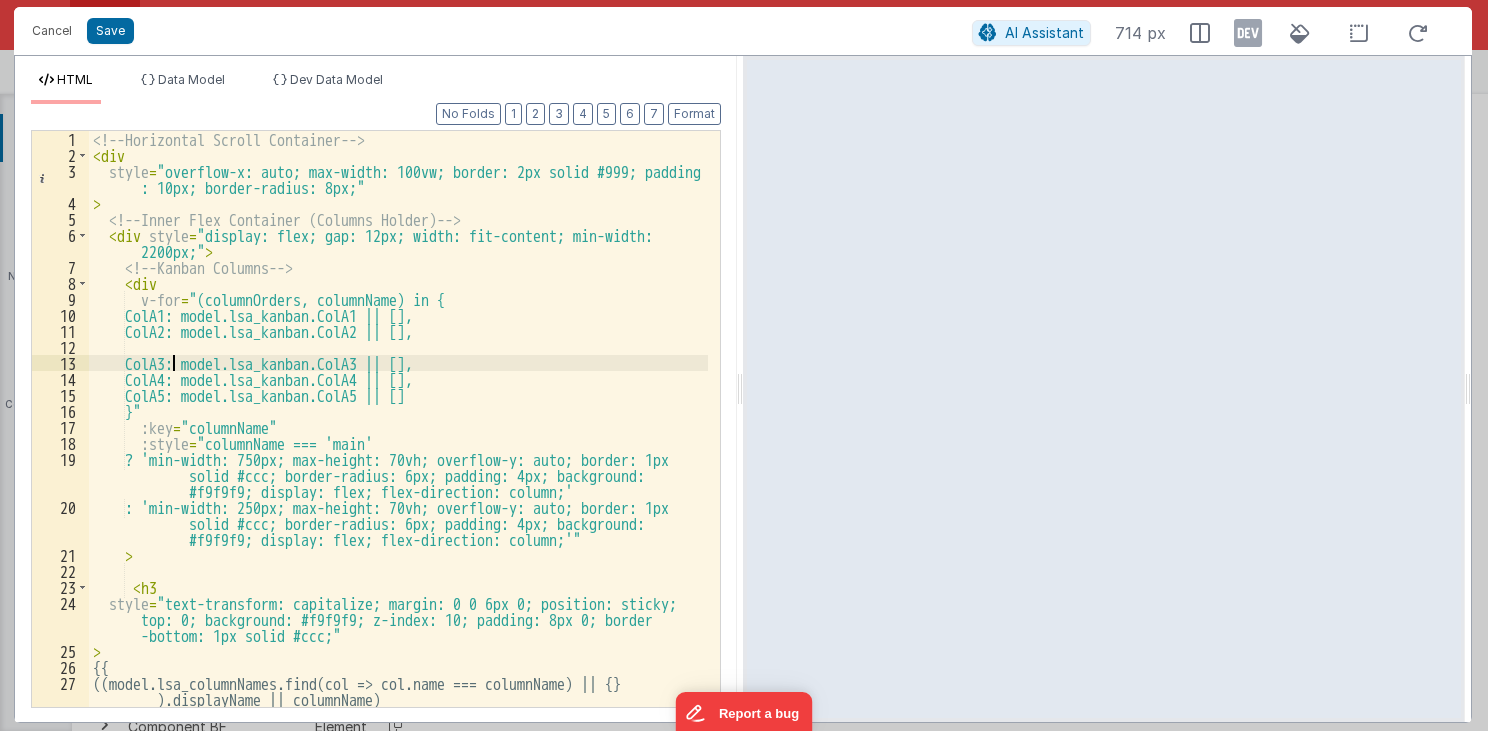 click on "<!--  Horizontal Scroll Container  --> < div    style = "overflow-x: auto; max-width: 100vw; border: 2px solid #999; padding        : 10px; border-radius: 8px;" >    <!--  Inner Flex Container (Columns Holder)  -->    < div   style = "display: flex; gap: 12px; width: fit-content; min-width:         2200px;" >      <!--  Kanban Columns  -->      < div         v-for = "(columnOrders, columnName) in {          ColA1: model.lsa_kanban.ColA1 || [],          ColA2: model.lsa_kanban.ColA2 || [],                    ColA3: model.lsa_kanban.ColA3 || [],          ColA4: model.lsa_kanban.ColA4 || [],          ColA5: model.lsa_kanban.ColA5 || []        }"         :key = "columnName"         :style = "columnName === 'main'          ? 'min-width: 750px; max-height: 70vh; overflow-y: auto; border: 1px               solid #ccc; border-radius: 6px; padding: 4px; background:               #f9f9f9; display: flex; flex-direction: column;'                                >" at bounding box center (399, 435) 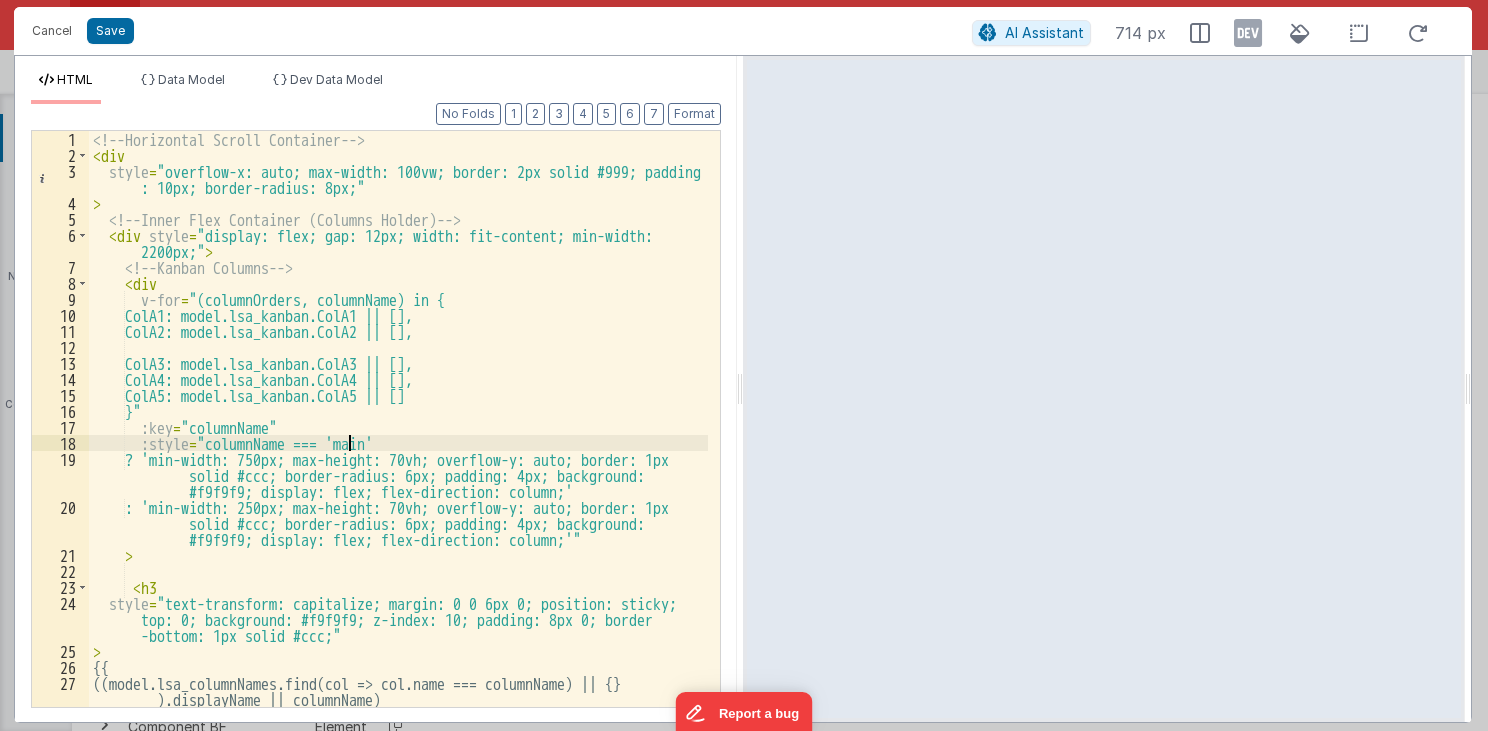 click on "<!--  Horizontal Scroll Container  --> < div    style = "overflow-x: auto; max-width: 100vw; border: 2px solid #999; padding        : 10px; border-radius: 8px;" >    <!--  Inner Flex Container (Columns Holder)  -->    < div   style = "display: flex; gap: 12px; width: fit-content; min-width:         2200px;" >      <!--  Kanban Columns  -->      < div         v-for = "(columnOrders, columnName) in {          ColA1: model.lsa_kanban.ColA1 || [],          ColA2: model.lsa_kanban.ColA2 || [],                    ColA3: model.lsa_kanban.ColA3 || [],          ColA4: model.lsa_kanban.ColA4 || [],          ColA5: model.lsa_kanban.ColA5 || []        }"         :key = "columnName"         :style = "columnName === 'main'          ? 'min-width: 750px; max-height: 70vh; overflow-y: auto; border: 1px               solid #ccc; border-radius: 6px; padding: 4px; background:               #f9f9f9; display: flex; flex-direction: column;'                                >" at bounding box center [399, 435] 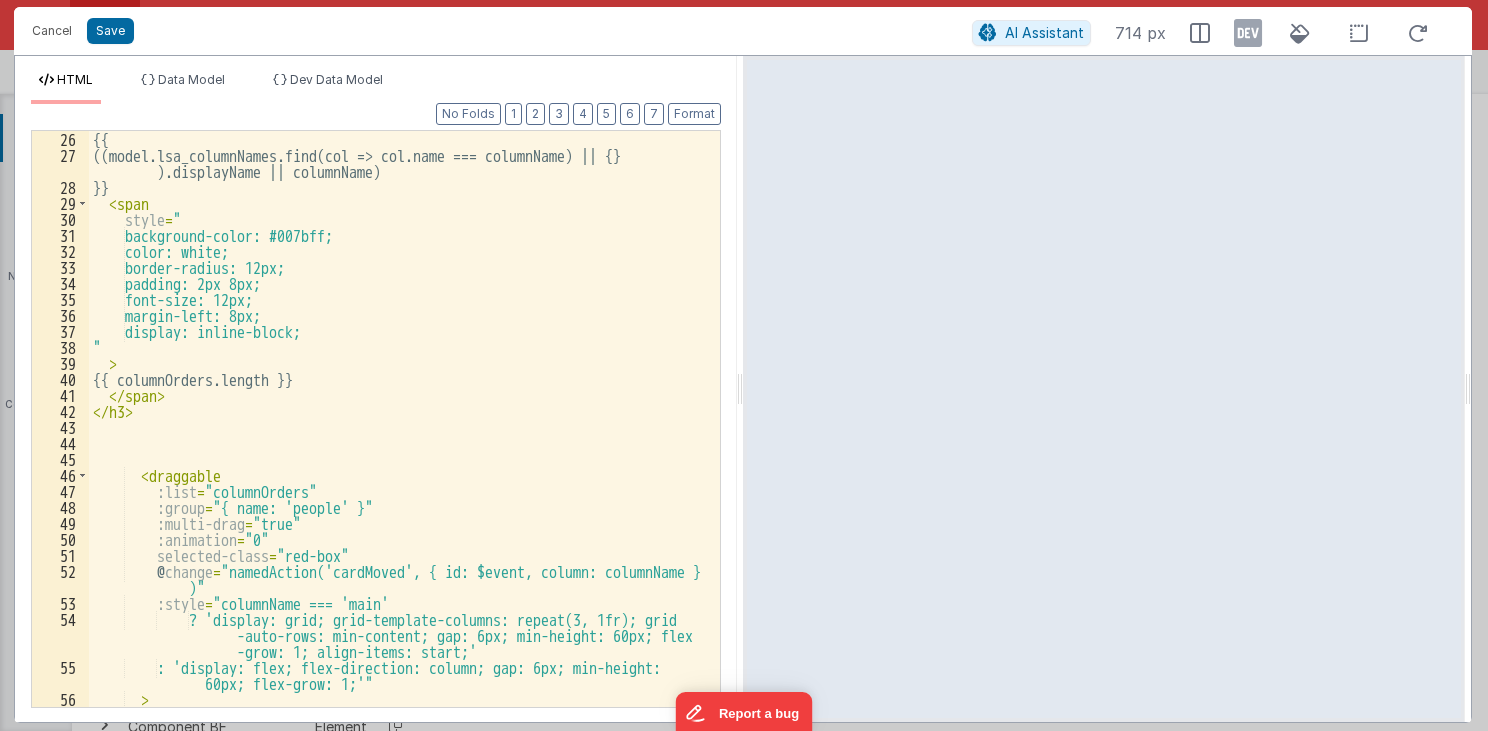 scroll, scrollTop: 528, scrollLeft: 0, axis: vertical 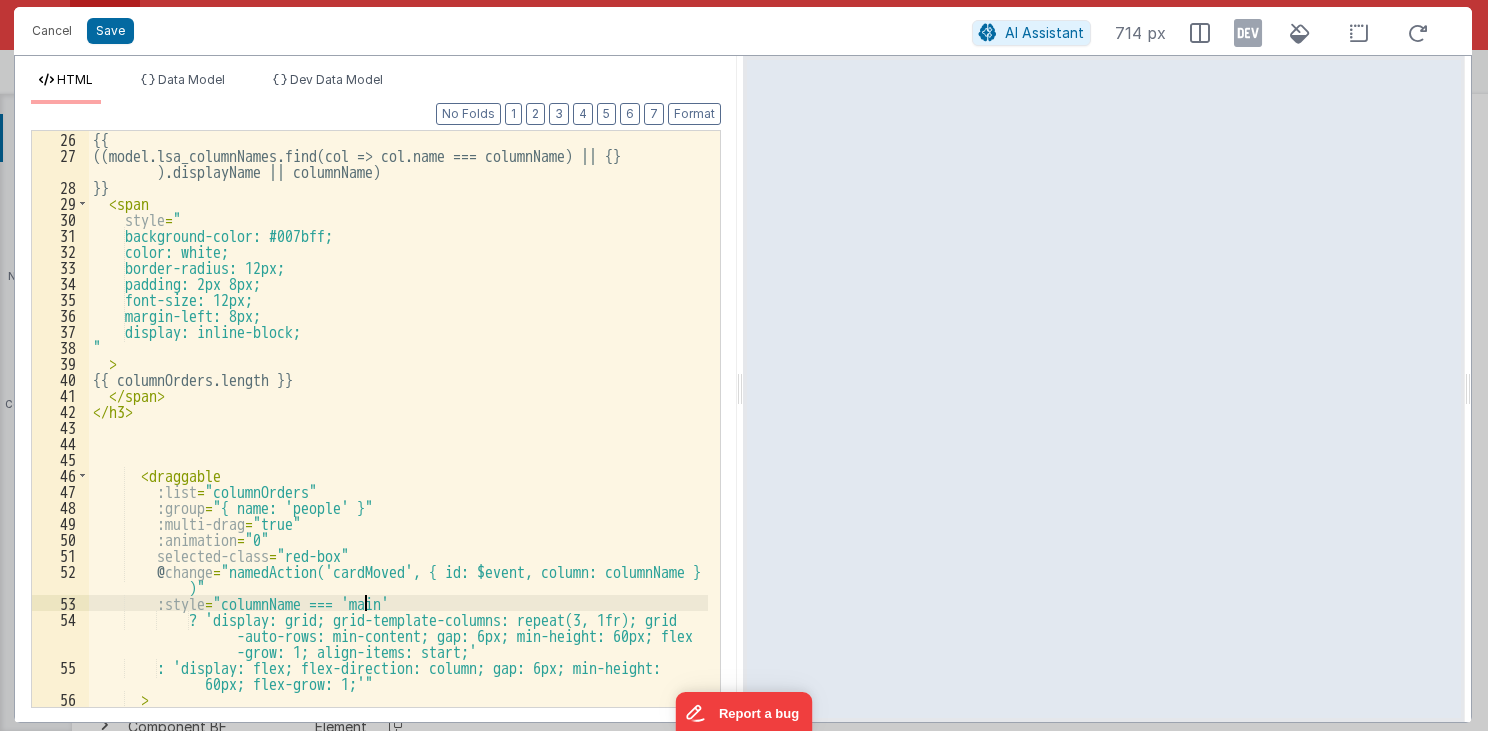 click on "{{     ((model.lsa_columnNames.find(col => col.name === columnName) || {}          ).displayName || columnName)   }}    < span      style = "        background-color: #007bff;        color: white;        border-radius: 12px;        padding: 2px 8px;        font-size: 12px;        margin-left: 8px;        display: inline-block;     "    >     {{ columnOrders.length }}    </ span > </ h3 >         < draggable           :list = "columnOrders"           :group = "{ name: 'people' }"           :multi-drag = "true"           :animation = "0"           selected-class = "red-box"           @ change = "namedAction('cardMoved', { id: $event, column: columnName }              )"           :style = "columnName === 'main'                  ? 'display: grid; grid-template-columns: repeat(3, 1fr); grid                    -auto-rows: min-content; gap: 6px; min-height: 60px; flex                    -grow: 1; align-items: start;'" at bounding box center [399, 435] 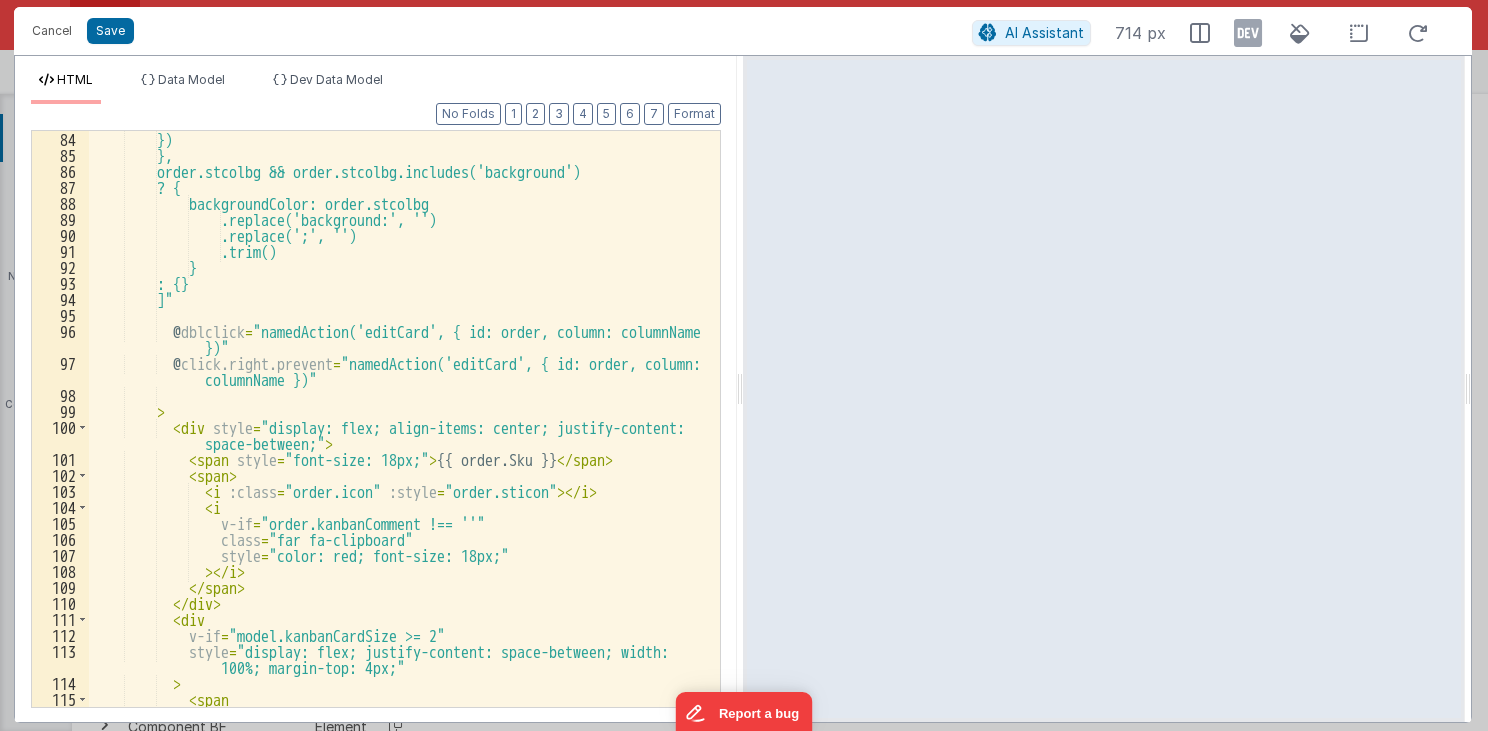 scroll, scrollTop: 1584, scrollLeft: 0, axis: vertical 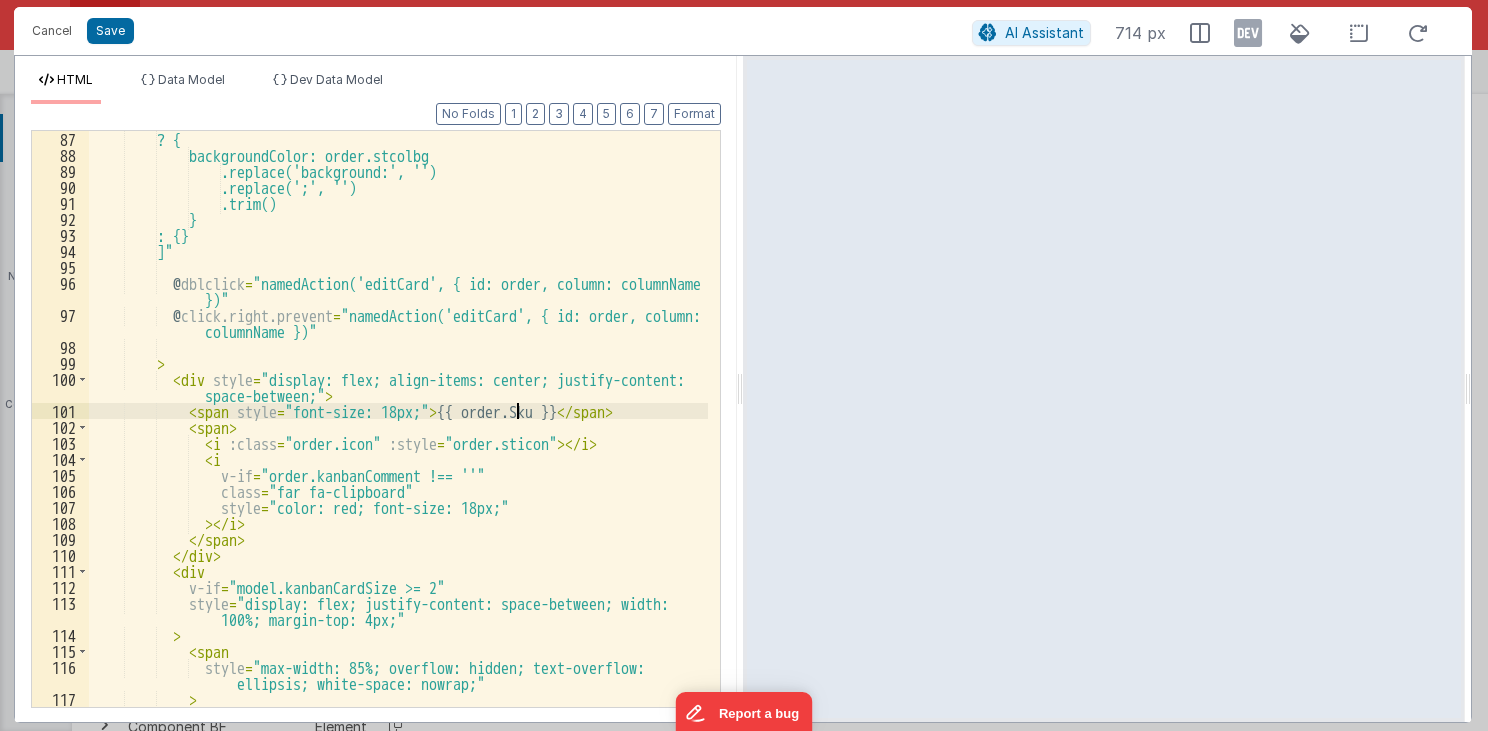 click on "? { backgroundColor: order.stcolbg .replace('background:', '') .replace(';', '') .trim() } : {} ]" @ dblclick = "namedAction('editCard', { id: order, column: columnName }) " @ click.right.prevent = "namedAction('editCard', { id: order, column: columnName })" > < div style = "display: flex; align-items: center; justify-content: space-between" > < span style = "font-size: 18px" > {{ order.Sku }} < / span > < span > < i :class = "order.icon" :style = "order.sticon" > < / i > < i v-if = "order.kanbanComment !== ''" class = "far fa-clipboard" style = "color: red; font-size: 18px;" > < / i > < / span > < / div >" at bounding box center [399, 435] 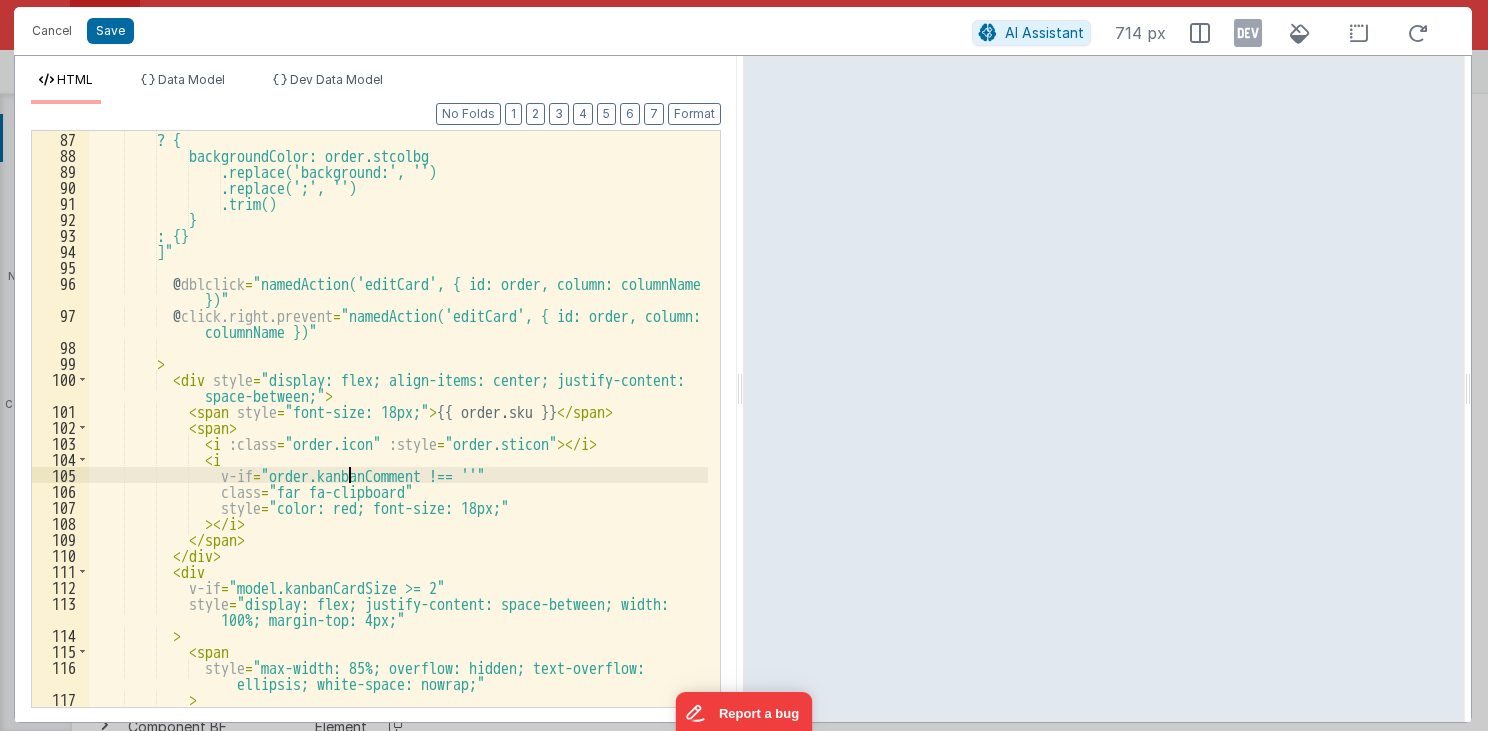 click on "? {                    backgroundColor: order.stcolbg                       .replace('background:', '')                       .replace(';', '')                       .trim()                  }               : {}             ]"                           @ dblclick = "namedAction('editCard', { id: order, column: columnName                 })"              @ click.right.prevent = "namedAction('editCard', { id: order, column:                 columnName })"                        >              < div   style = "display: flex; align-items: center; justify-content:                 space-between;" >                < span   style = "font-size: 18px;" > {{ order.sku }} </ span >                < span >                   < i   :class = "order.icon"   :style = "order.sticon" > </ i >                   < i                     v-if = "order.kanbanComment !== ''"                     class = "far fa-clipboard"                     style = "color: red; font-size: 18px;" >" at bounding box center [399, 435] 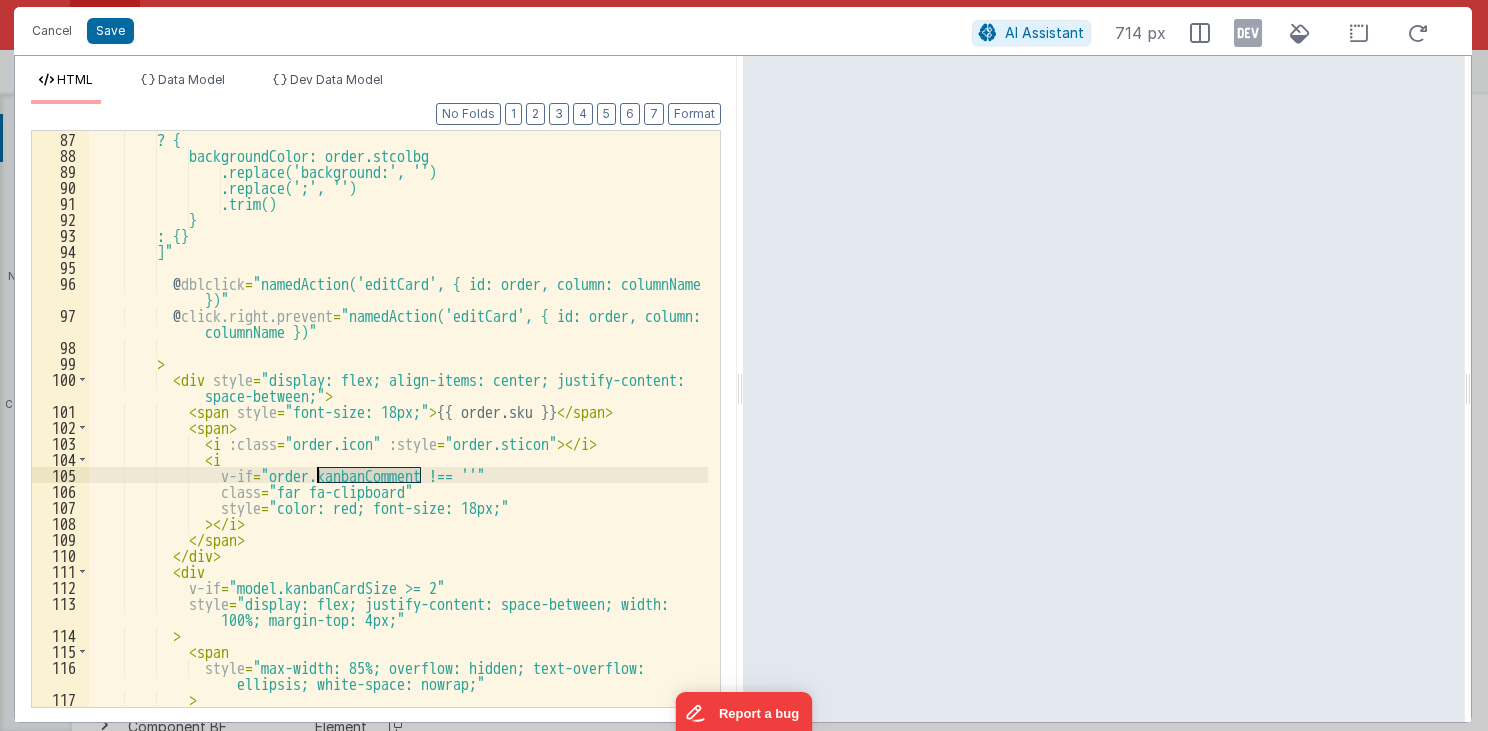 click on "? {                    backgroundColor: order.stcolbg                       .replace('background:', '')                       .replace(';', '')                       .trim()                  }               : {}             ]"                           @ dblclick = "namedAction('editCard', { id: order, column: columnName                 })"              @ click.right.prevent = "namedAction('editCard', { id: order, column:                 columnName })"                        >              < div   style = "display: flex; align-items: center; justify-content:                 space-between;" >                < span   style = "font-size: 18px;" > {{ order.sku }} </ span >                < span >                   < i   :class = "order.icon"   :style = "order.sticon" > </ i >                   < i                     v-if = "order.kanbanComment !== ''"                     class = "far fa-clipboard"                     style = "color: red; font-size: 18px;" >" at bounding box center [399, 435] 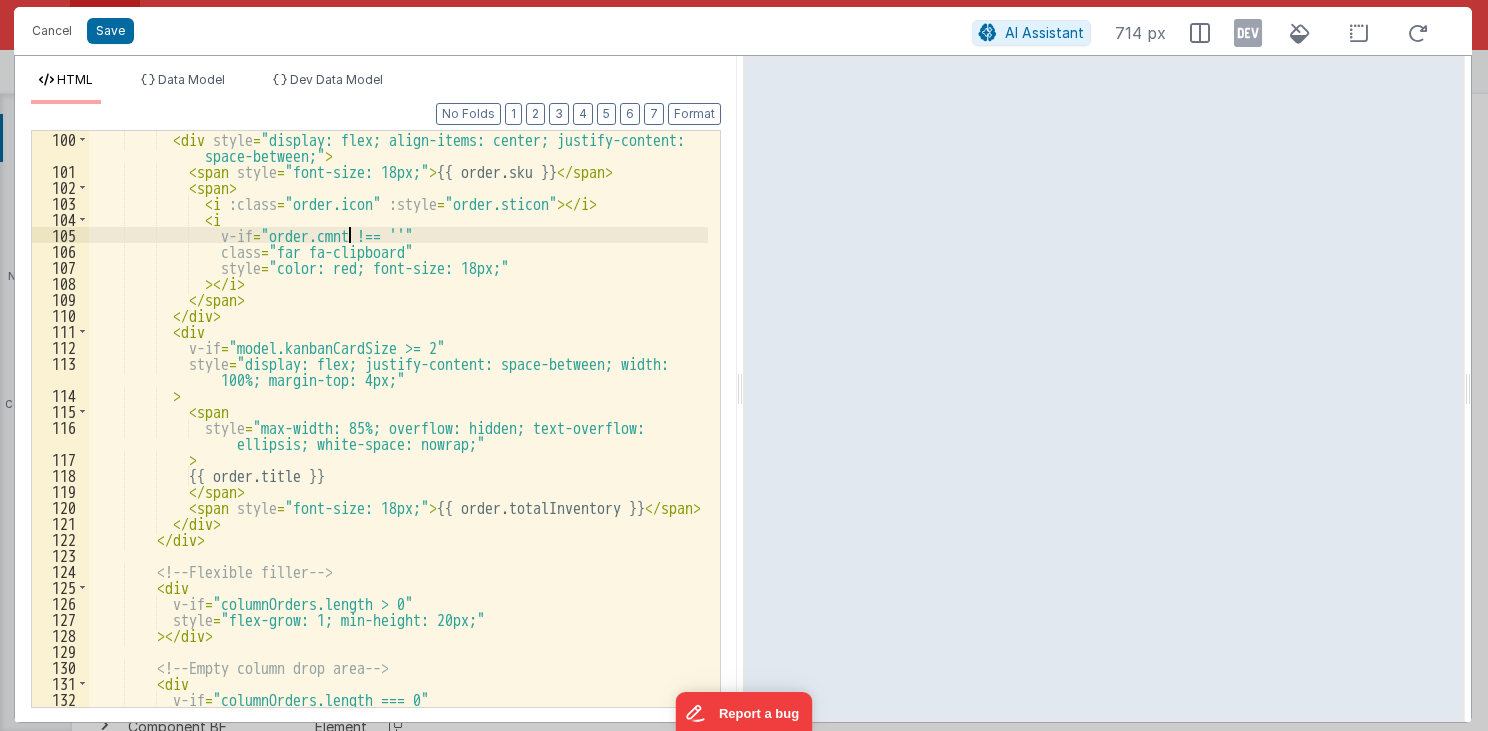 scroll, scrollTop: 1824, scrollLeft: 0, axis: vertical 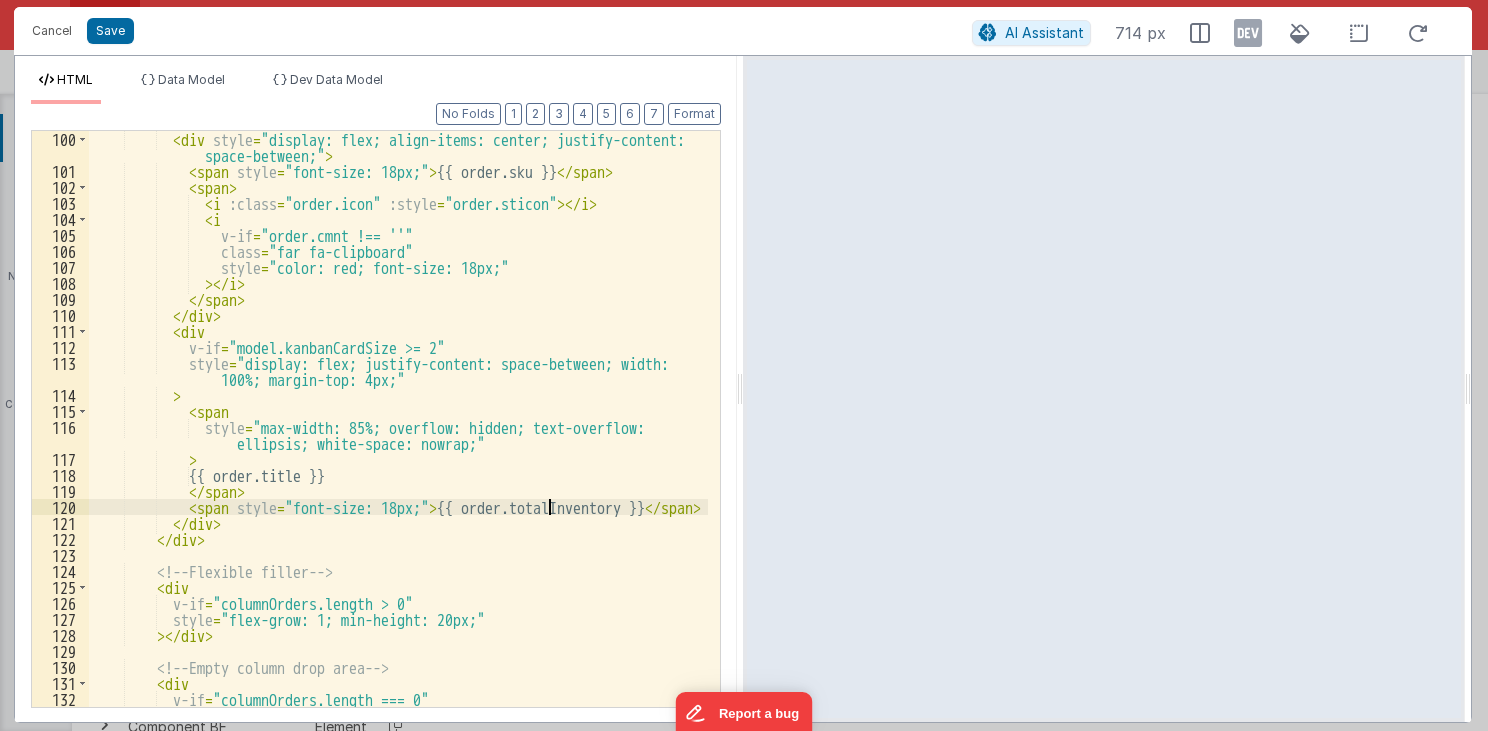 click on "< div   style = "display: flex; align-items: center; justify-content:                 space-between;" >                < span   style = "font-size: 18px;" > {{ order.sku }} </ span >                < span >                   < i   :class = "order.icon"   :style = "order.sticon" > </ i >                   < i                     v-if = "order.cmnt !== ''"                     class = "far fa-clipboard"                     style = "color: red; font-size: 18px;"                   > </ i >                </ span >              </ div >              < div                v-if = "model.kanbanCardSize >= 2"                style = "display: flex; justify-content: space-between; width:                   100%; margin-top: 4px;"              >                < span                   style = "max-width: 85%; overflow: hidden; text-overflow:                     ellipsis; white-space: nowrap;"                >                  {{ order.title }}                </ >" at bounding box center (399, 443) 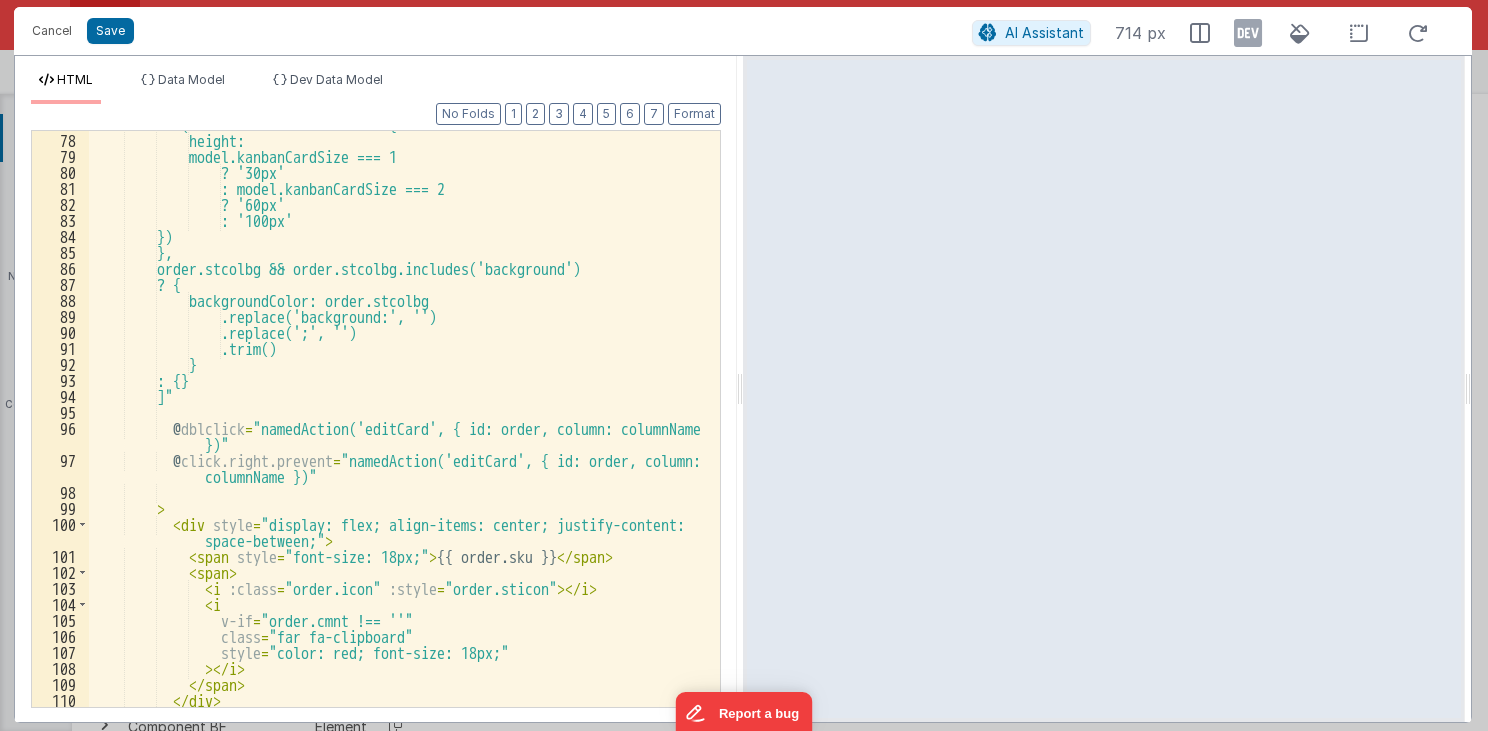 scroll, scrollTop: 1439, scrollLeft: 0, axis: vertical 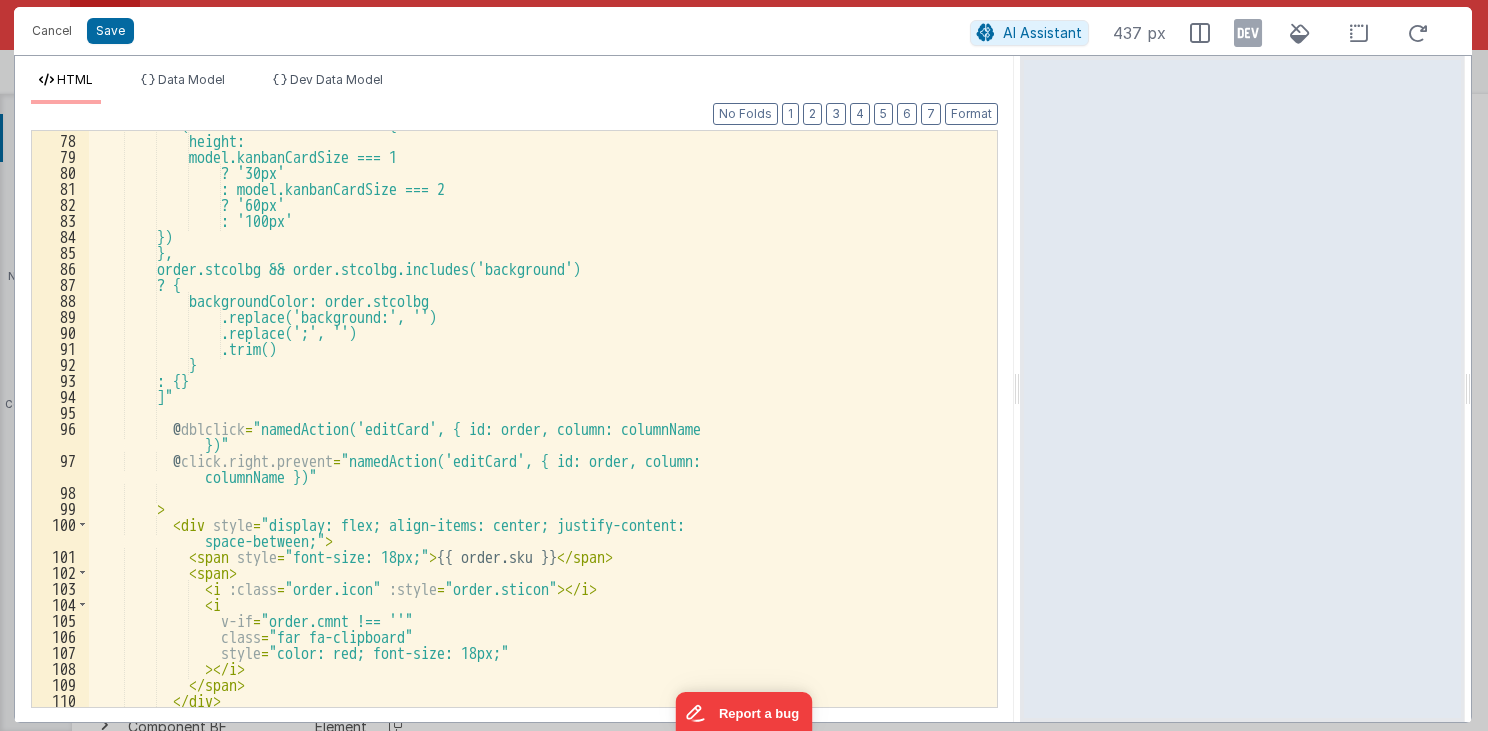 drag, startPoint x: 739, startPoint y: 396, endPoint x: 1022, endPoint y: 384, distance: 283.2543 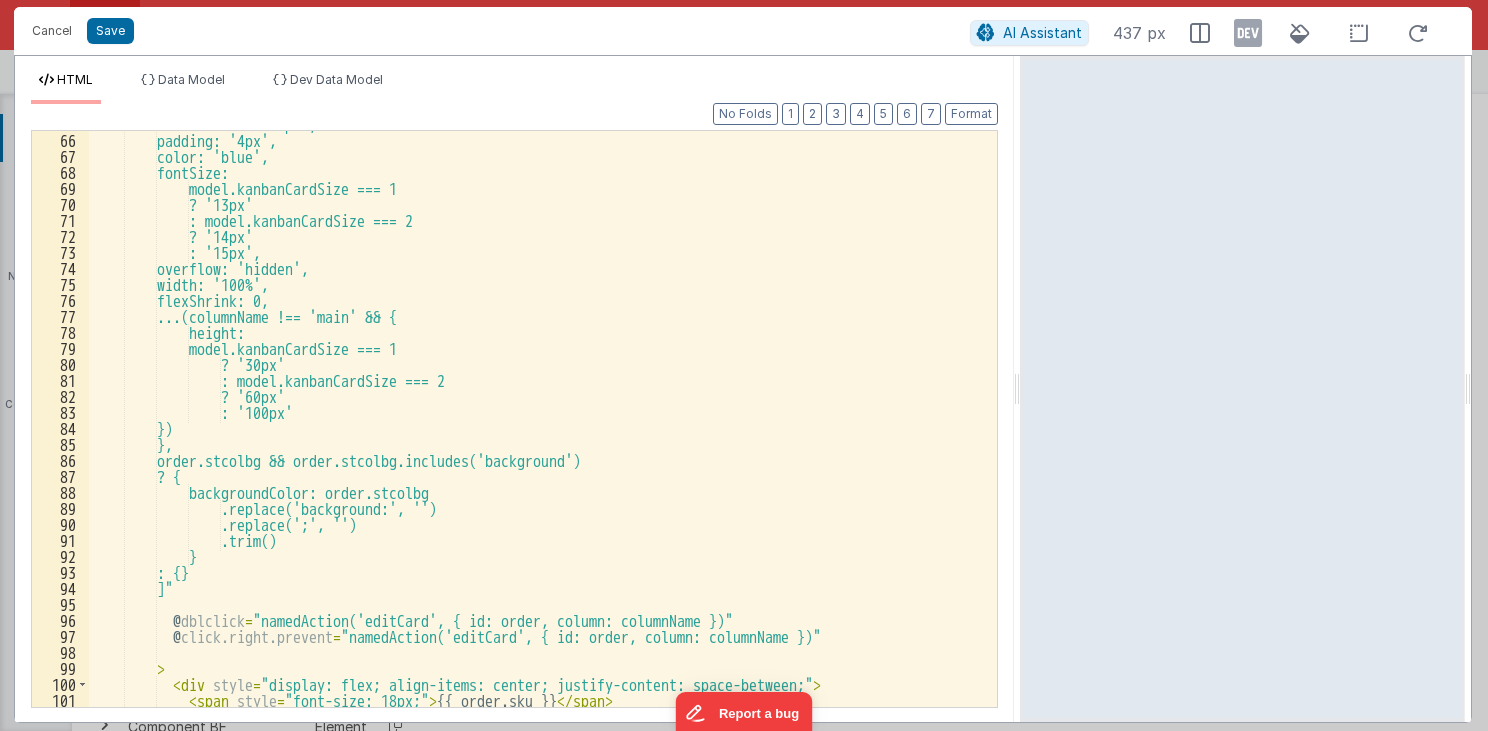 scroll, scrollTop: 1103, scrollLeft: 0, axis: vertical 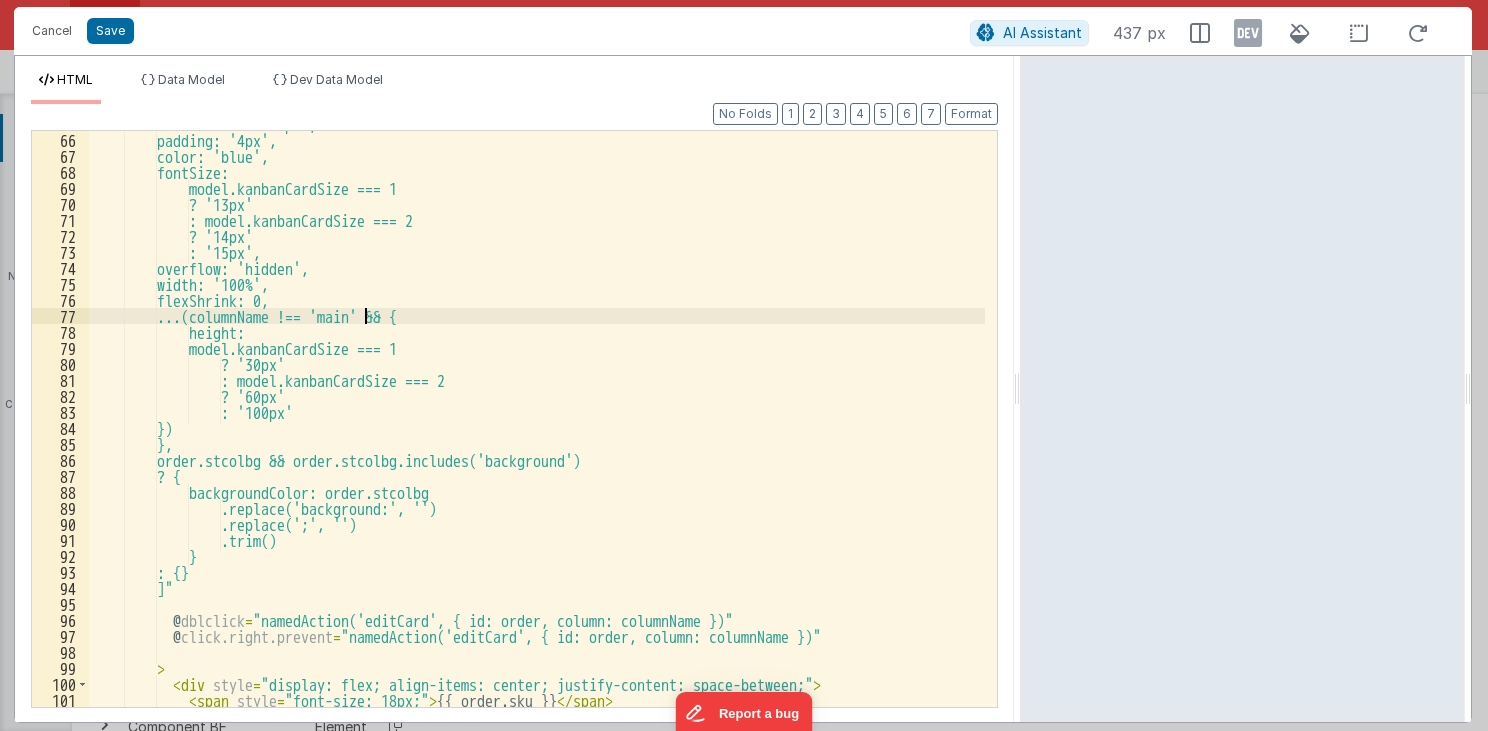 click on "borderRadius: '6px',               padding: '4px',               color: 'blue',               fontSize:                  model.kanbanCardSize === 1                    ? '13px'                    : model.kanbanCardSize === 2                    ? '14px'                    : '15px',               overflow: 'hidden',               width: '100%',               flexShrink: 0,               ...(columnName !== 'main' && {                  height:                    model.kanbanCardSize === 1                       ? '30px'                       : model.kanbanCardSize === 2                       ? '60px'                       : '100px'               })             },             order.stcolbg && order.stcolbg.includes('background')               ? {                    backgroundColor: order.stcolbg                       .replace('background:', '')                       .replace(';', '')                       .trim()                  }               : {}             ]"                           @ dblclick" at bounding box center (537, 420) 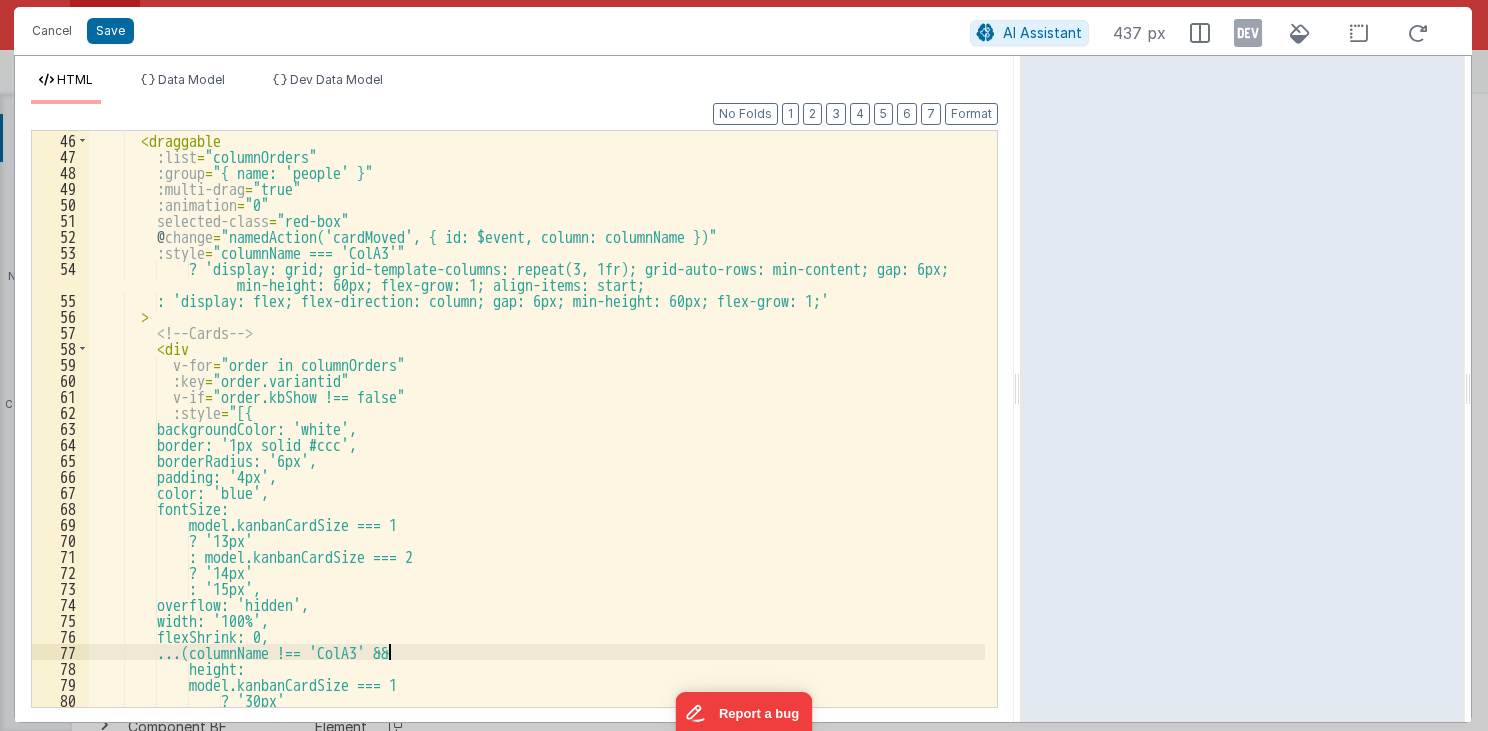 scroll, scrollTop: 767, scrollLeft: 0, axis: vertical 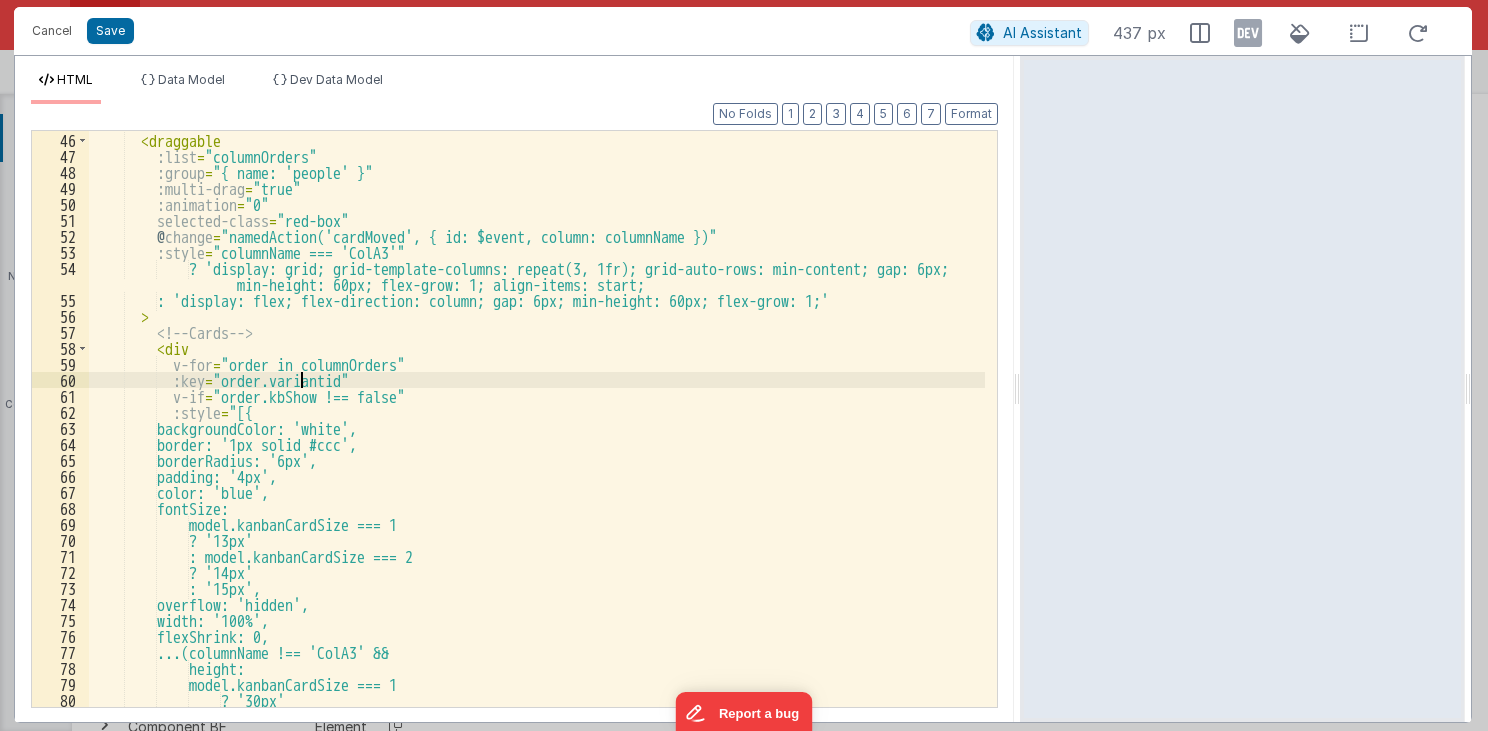 click on "< draggable           :list = "columnOrders"           :group = "{ name: 'people' }"           :multi-drag = "true"           :animation = "0"           selected-class = "red-box"           @ change = "namedAction('cardMoved', { id: $event, column: columnName })"           :style = "columnName === 'ColA3'                  ? 'display: grid; grid-template-columns: repeat(3, 1fr); grid-auto-rows: min-content; gap: 6px;                     min-height: 60px; flex-grow: 1; align-items: start;'             : 'display: flex; flex-direction: column; gap: 6px; min-height: 60px; flex-grow: 1;'"         >           <!--  Cards  -->           < div              v-for = "order in columnOrders"              :key = "order.variantid"              v-if = "order.kbShow !== false"              :style = "[{               backgroundColor: 'white',               border: '1px solid #ccc',               borderRadius: '6px',               padding: '4px',               color: 'blue',               fontSize:" at bounding box center (537, 420) 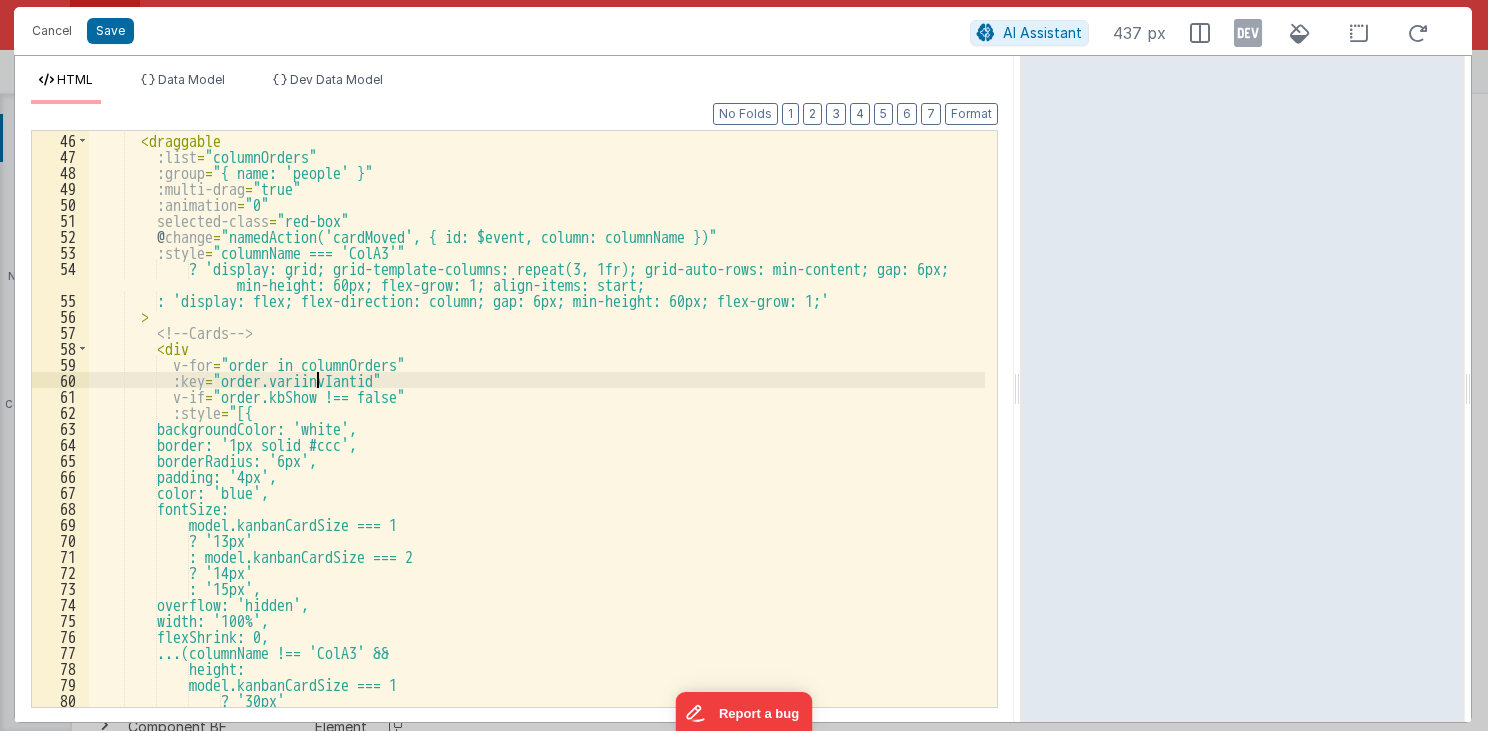 click on "< draggable           :list = "columnOrders"           :group = "{ name: 'people' }"           :multi-drag = "true"           :animation = "0"           selected-class = "red-box"           @ change = "namedAction('cardMoved', { id: $event, column: columnName })"           :style = "columnName === 'ColA3'                  ? 'display: grid; grid-template-columns: repeat(3, 1fr); grid-auto-rows: min-content; gap: 6px;                     min-height: 60px; flex-grow: 1; align-items: start;'             : 'display: flex; flex-direction: column; gap: 6px; min-height: 60px; flex-grow: 1;'"         >           <!--  Cards  -->           < div              v-for = "order in columnOrders"              :key = "order.variinvIantid"              v-if = "order.kbShow !== false"              :style = "[{               backgroundColor: 'white',               border: '1px solid #ccc',               borderRadius: '6px',               padding: '4px',               color: 'blue'," at bounding box center [537, 420] 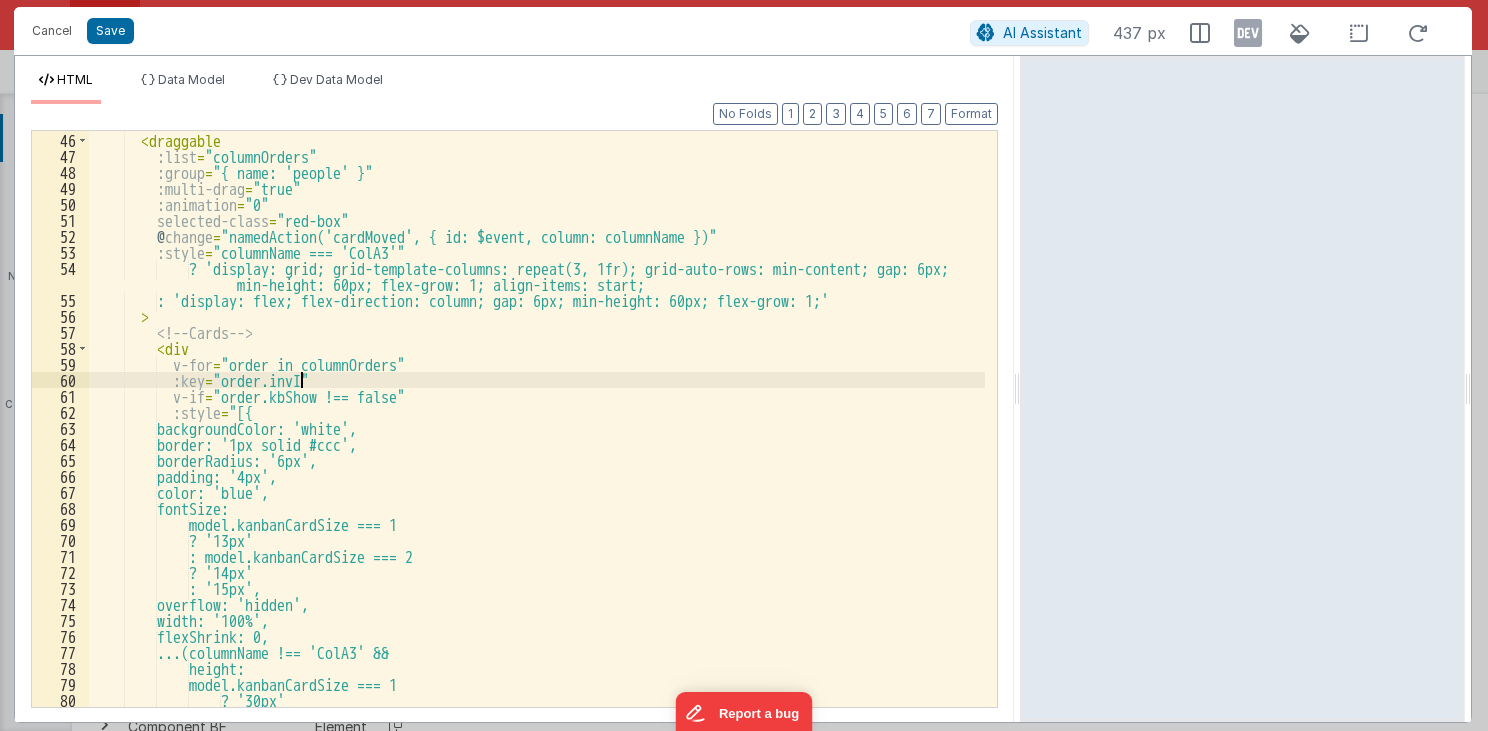 type 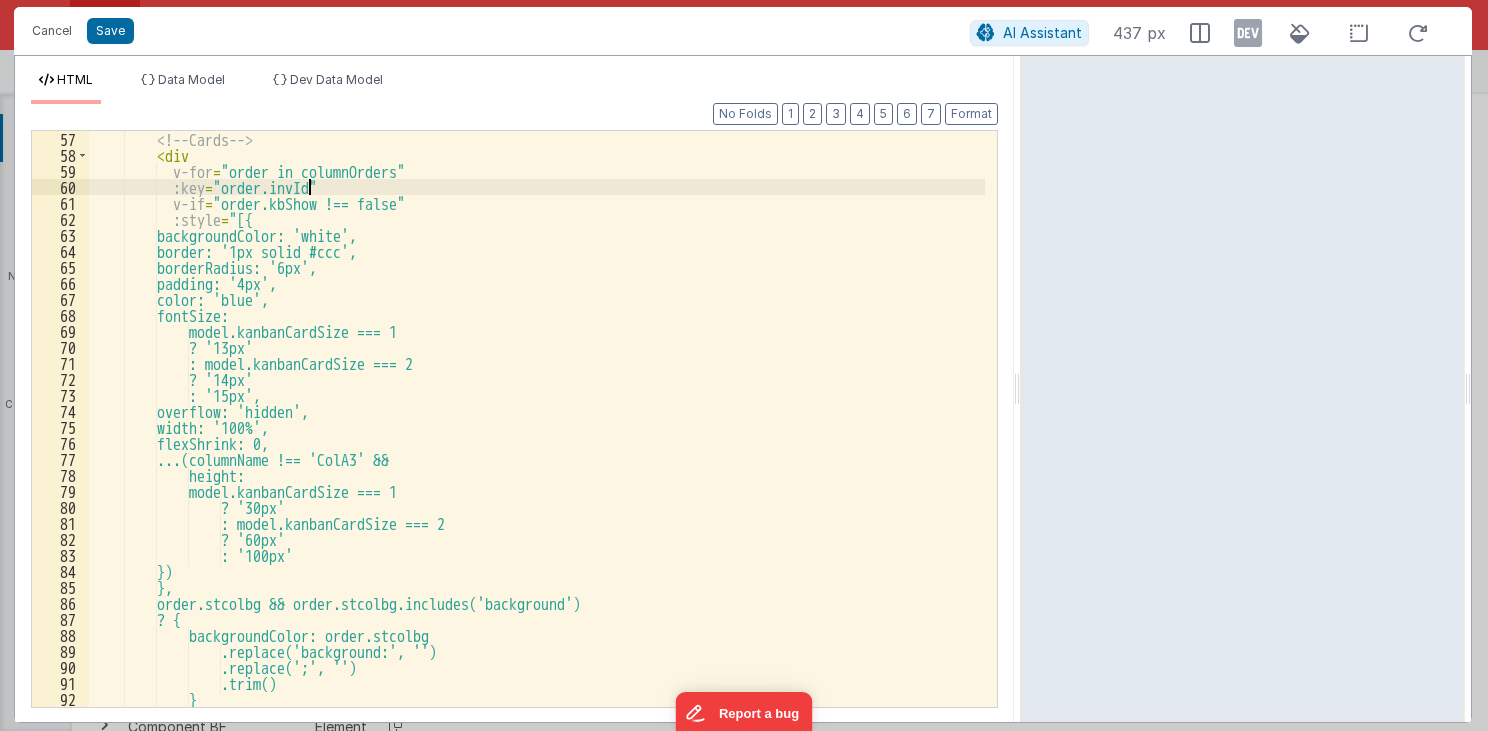 scroll, scrollTop: 1008, scrollLeft: 0, axis: vertical 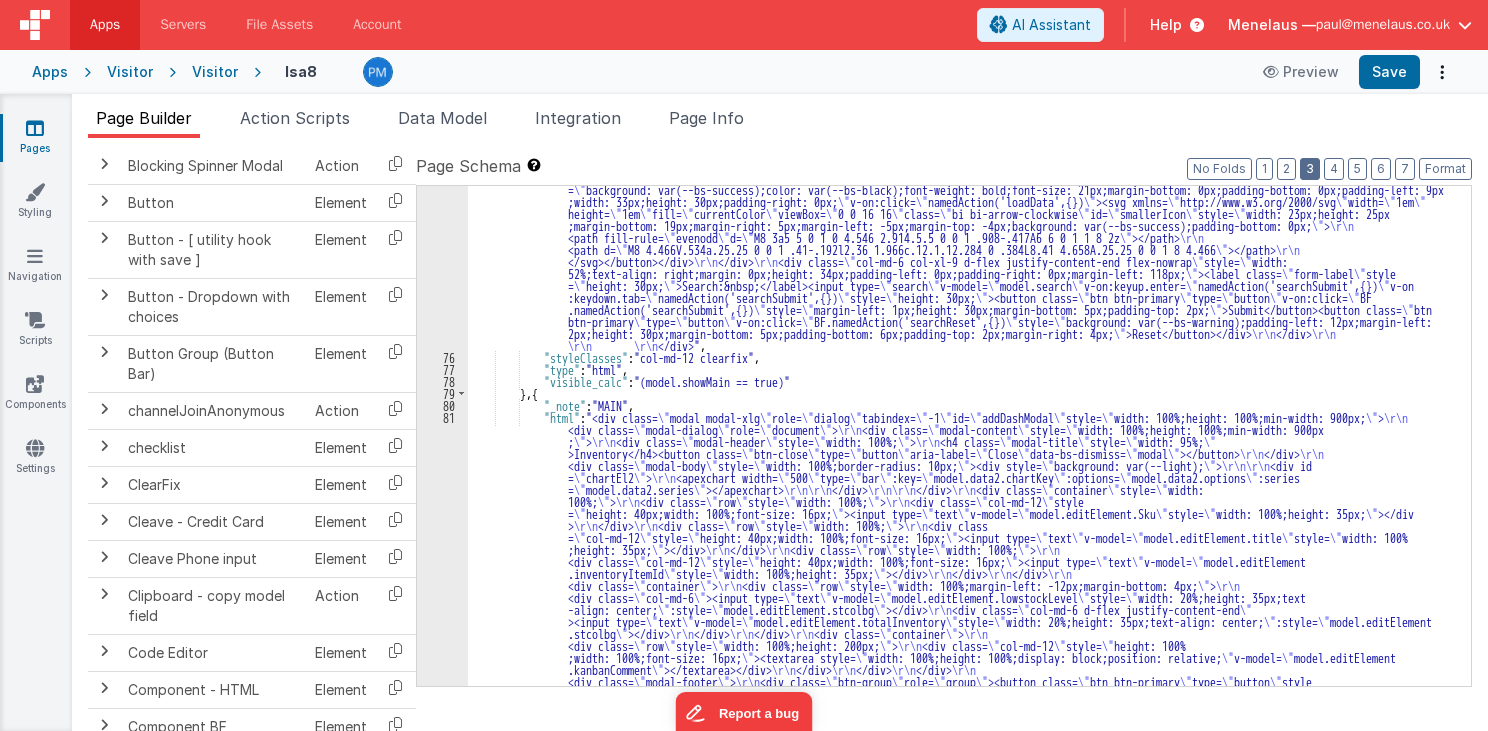 click on "3" at bounding box center (1310, 169) 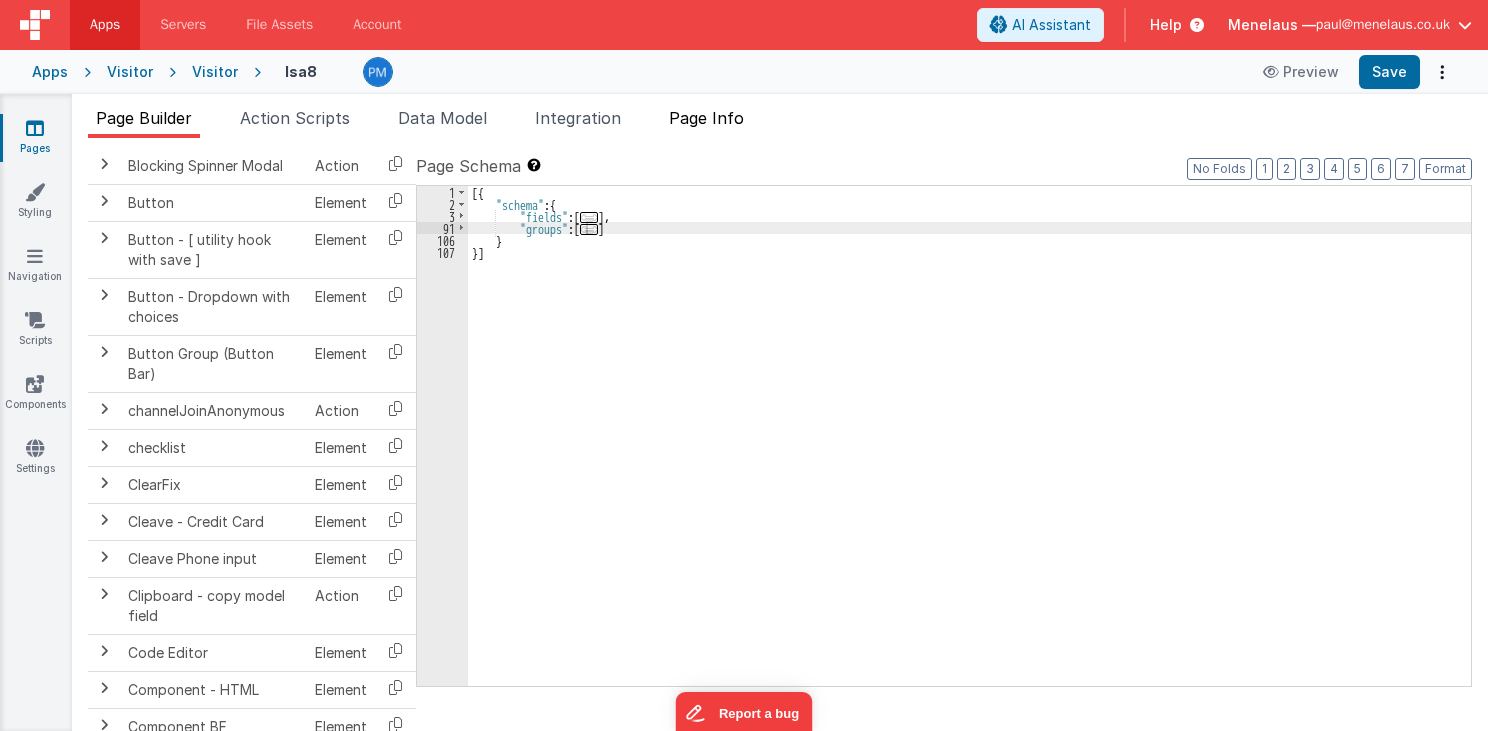 click on "Page Info" at bounding box center (706, 118) 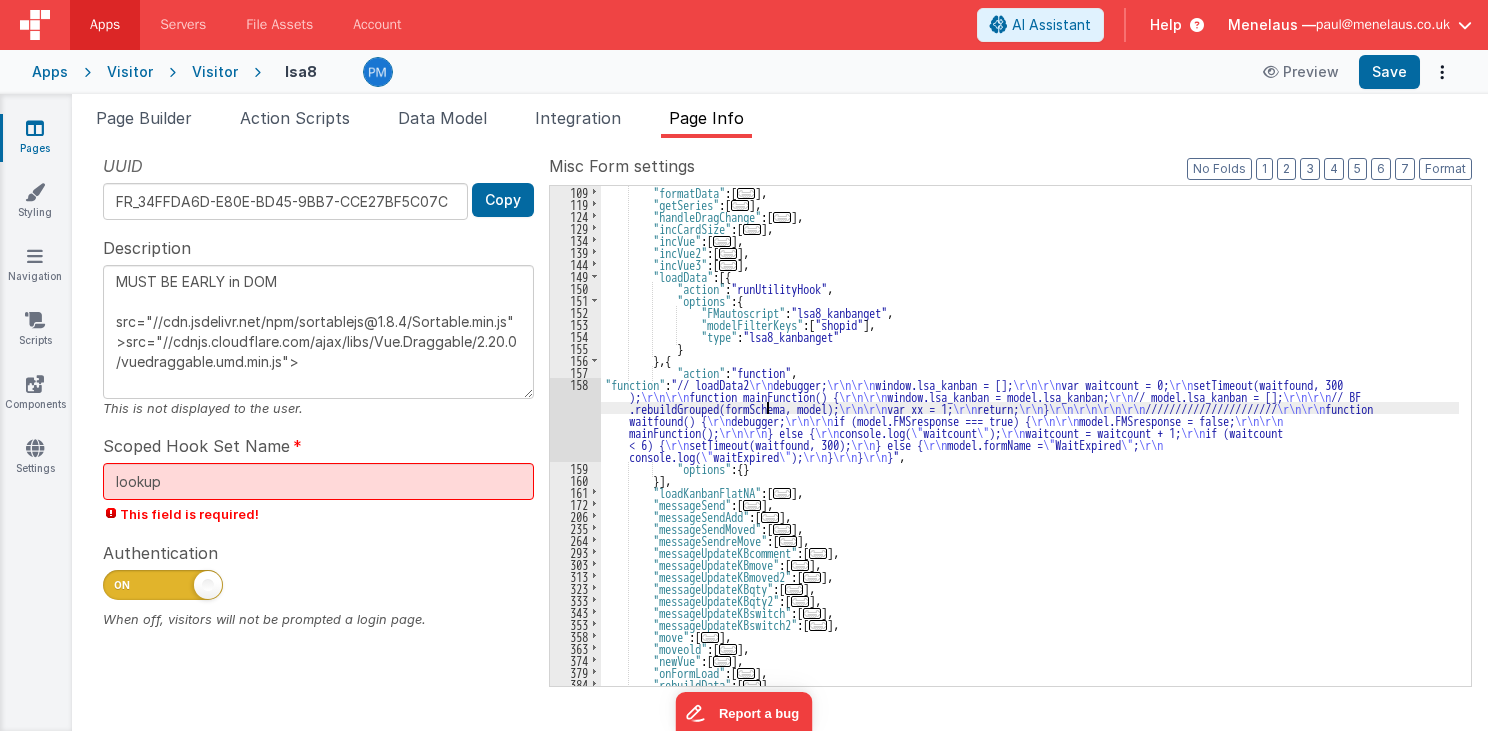 click on ""formatData" :  [ ... ] ,           "getSeries" :  [ ... ] ,           "handleDragChange" :  [ ... ] ,           "incCardSize" :  [ ... ] ,           "incVue" :  [ ... ] ,           "incVue2" :  [ ... ] ,           "incVue3" :  [ ... ] ,           "loadData" :  [{                "action" :  "runUtilityHook" ,                "options" :  {                     "FMautoscript" :  "lsa8_kanbanget" ,                     "modelFilterKeys" :  [ "shopid" ] ,                     "type" :  "lsa8_kanbanget"                }           } ,  {                "action" :  "function" , "function" :  "// loadData2 \r\n debugger; \r\n\r\n window.lsa_kanban = []; \r\n\r\n var waitcount = 0; \r\n setTimeout(waitfound, 300      ); \r\n\r\n function mainFunction() { \r\n\r\n     window.lsa_kanban = model.lsa_kanban; \r\n     // model.lsa_kanban = []; \r\n\r\n     // BF      .rebuildGrouped(formSchema, model); \r\n\r\n     var xx = 1; \r\n     return; \r\n } \r\n\r\n\r\n\r\n ////////////////////// \r\n\r\n function" at bounding box center (1030, 448) 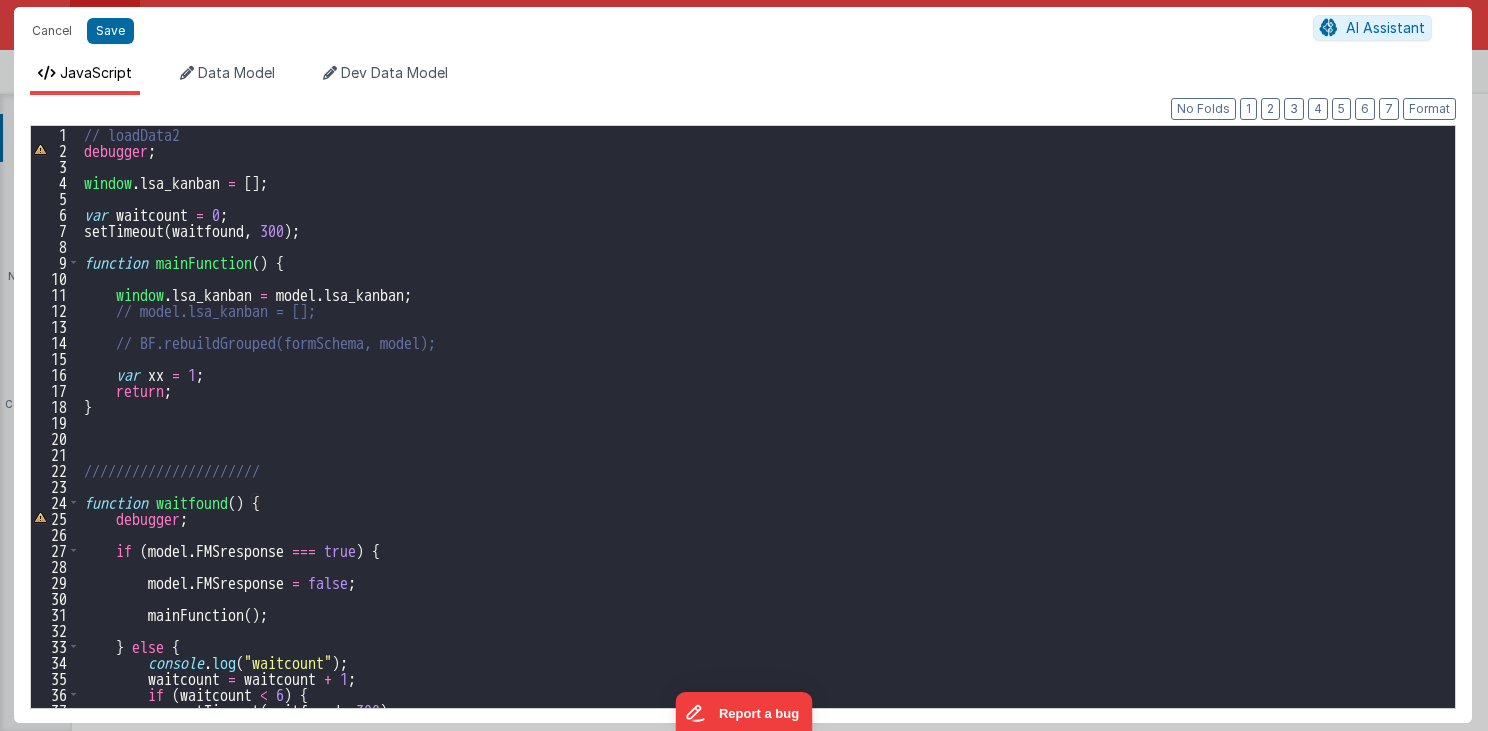 scroll, scrollTop: 0, scrollLeft: 0, axis: both 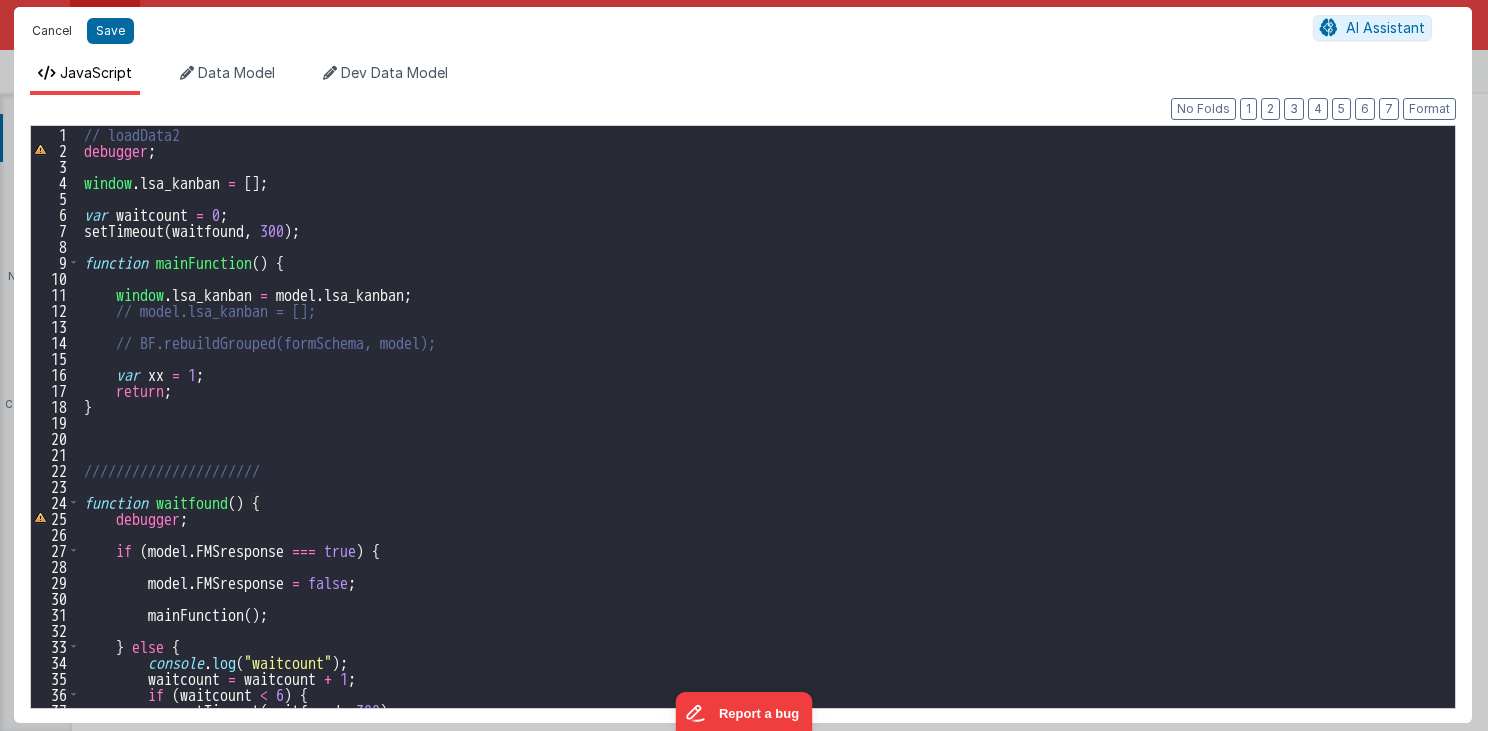 click on "Cancel" at bounding box center (52, 31) 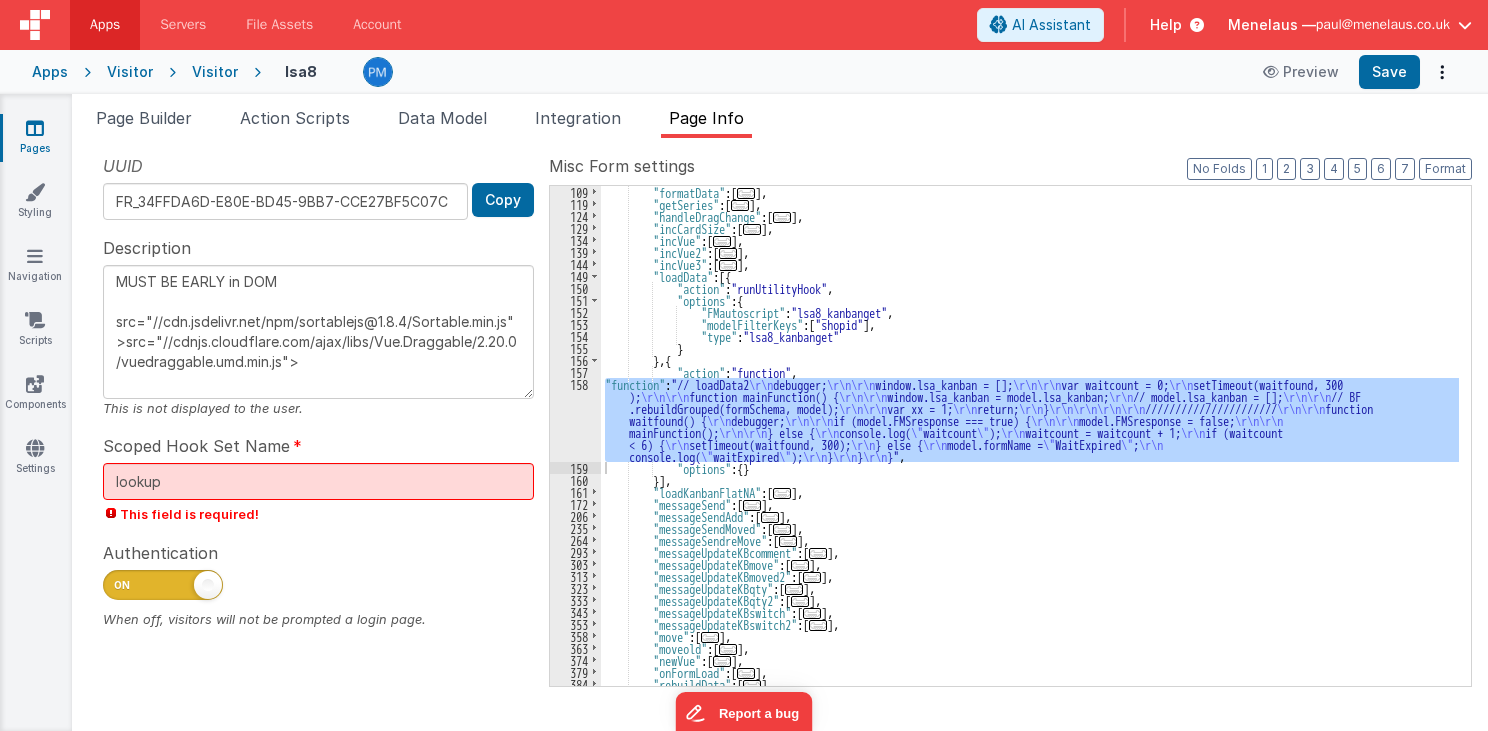 click on "Page Builder
Action Scripts
Data Model
Integration
Page Info
Snippet Library Name Type Accordion Element Alert Action Action authLogin Action authLoginOauth Action authLogout Action Authorize Payment Gateway Element bfcheckbox1 Element Blocking Spinner Modal Action Button Element Button - [ utility hook with save ] Element Button - Dropdown with choices Element Button Group (Button Bar) Element channelJoinAnonymous Action checklist Element ClearFix Element Cleave - Credit Card Element Cleave Phone input Element Clipboard - copy model field Action Code Editor Element Component - HTML Element Component BF Element cookie - set Action Date Time Picker Element debounce Action DropZone File Upload Element Focus Action Action Function - Runs JavaScript  Action Action <" at bounding box center [780, 412] 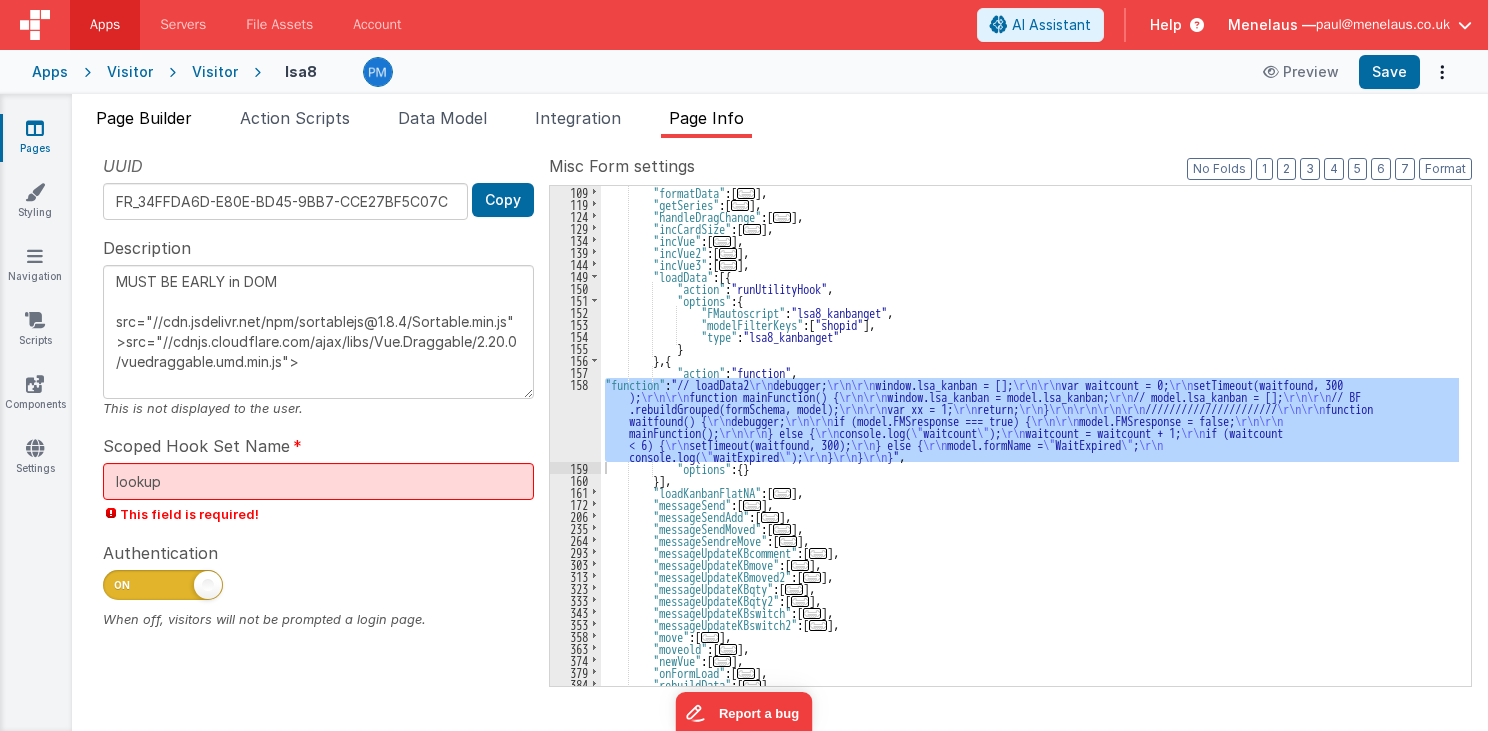 click on "Page Builder" at bounding box center (144, 118) 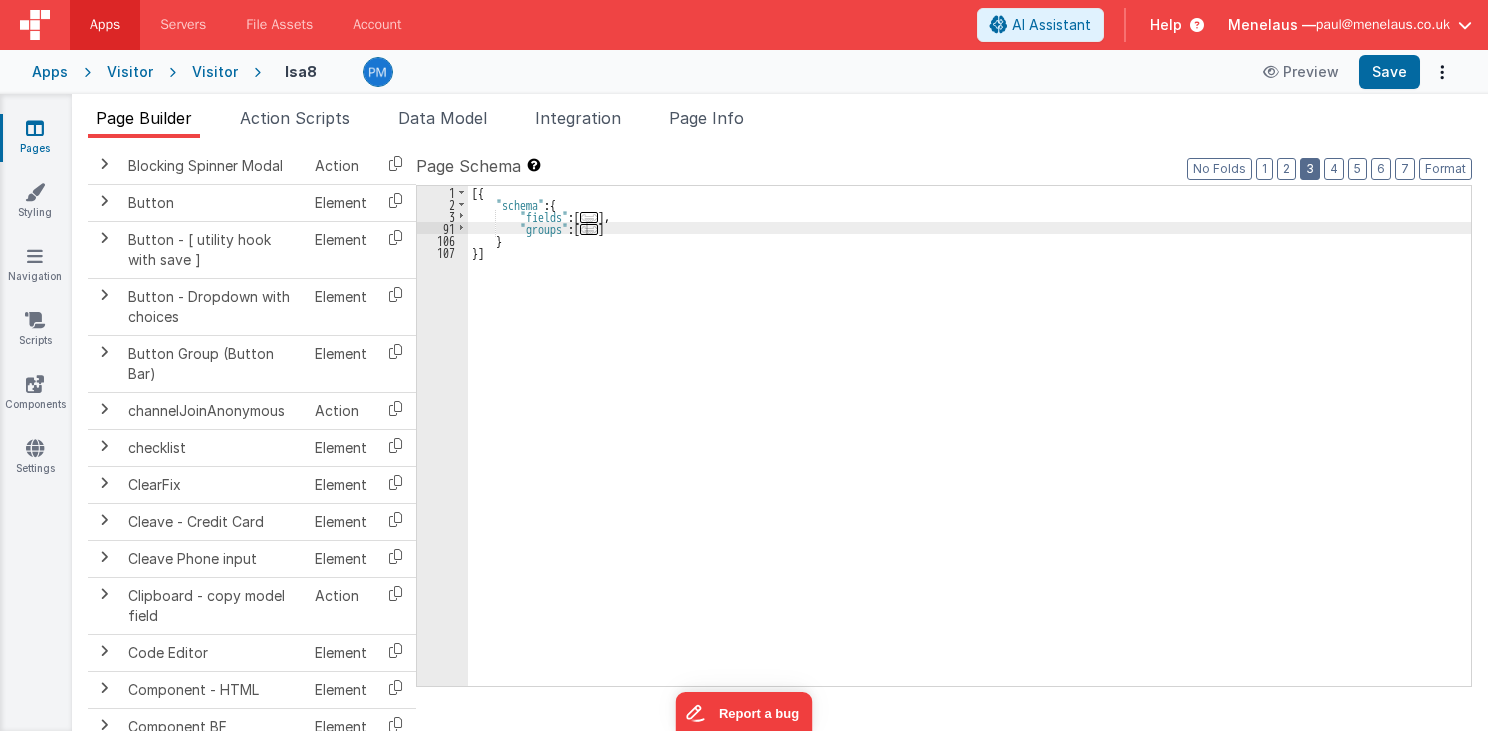 click on "3" at bounding box center (1310, 169) 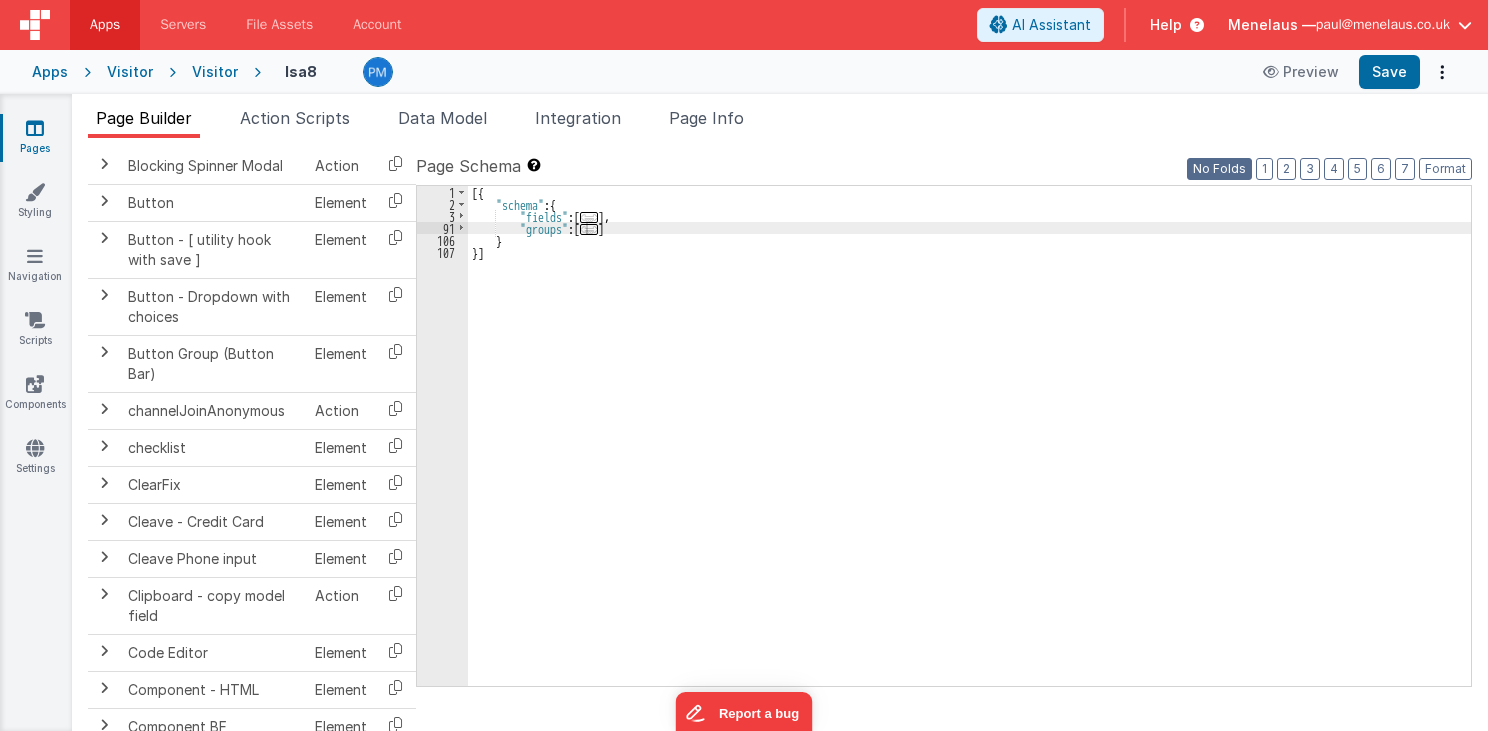 click on "No Folds" at bounding box center (1219, 169) 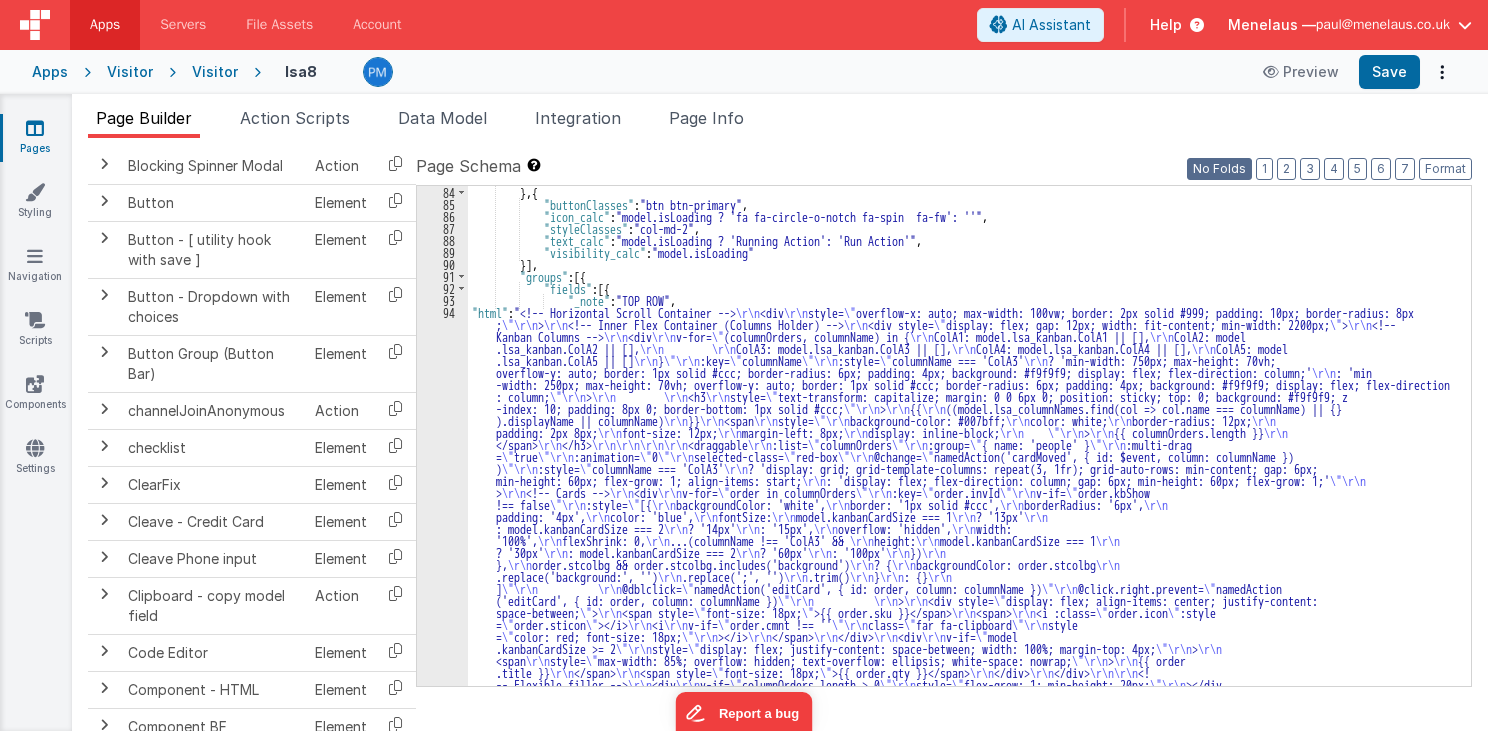 scroll, scrollTop: 2352, scrollLeft: 0, axis: vertical 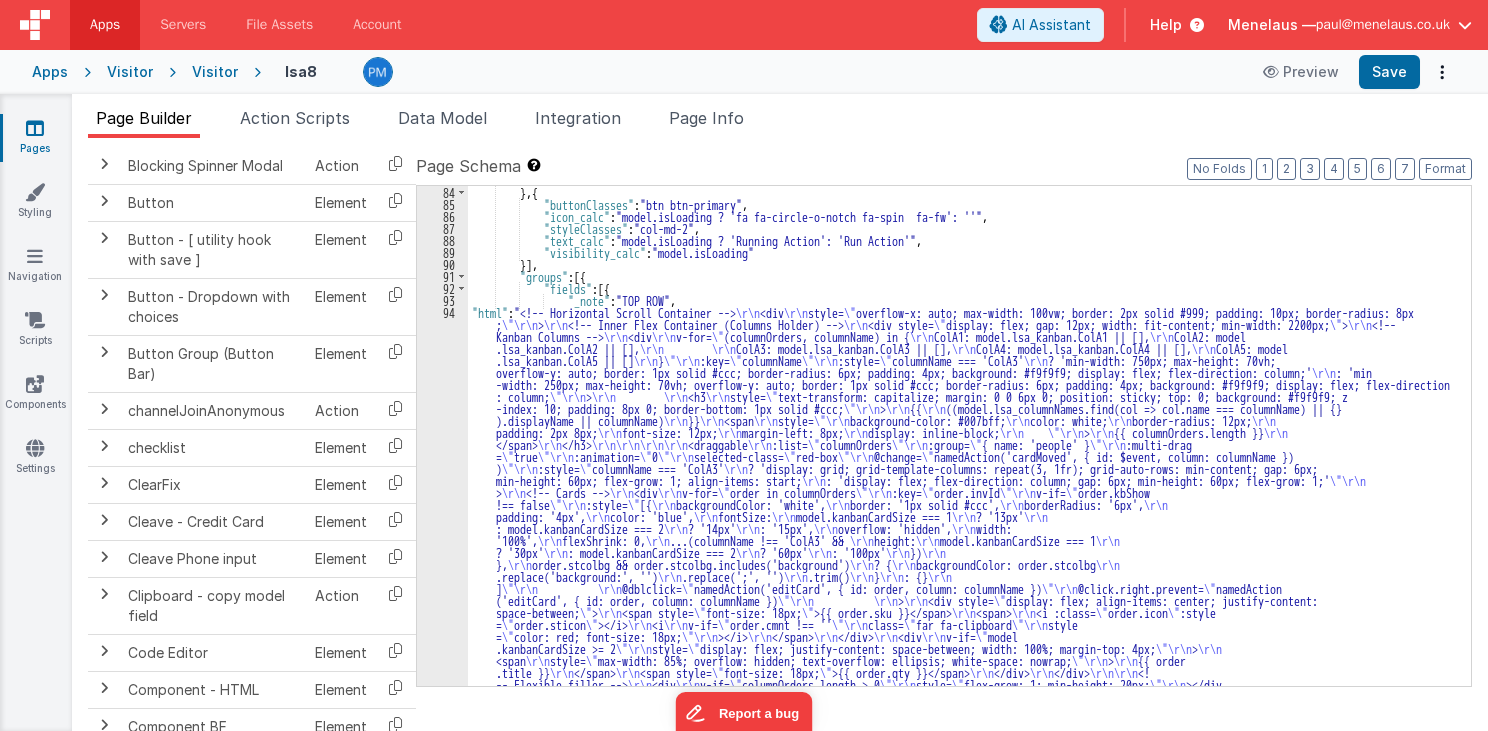 click on "} ,  {                "buttonClasses" :  "btn btn-primary" ,                "icon_calc" :  "model.isLoading ? 'fa fa-circle-o-notch fa-spin  fa-fw': ''" ,                "styleClasses" :  "col-md-2" ,                "text_calc" :  "model.isLoading ? 'Running Action': 'Run Action'" ,                "visibility_calc" :  "model.isLoading"           }] ,           "groups" :  [{                "fields" :  [{                     "_note" :  "TOP ROW" , "html" :  "<!-- Horizontal Scroll Container --> \r\n <div \r\n   style= \" overflow-x: auto; max-width: 100vw; border: 2px solid #999; padding: 10px; border-radius: 8px      ; \"\r\n > \r\n   <!-- Inner Flex Container (Columns Holder) --> \r\n   <div style= \" display: flex; gap: 12px; width: fit-content; min-width: 2200px; \" > \r\n     <!--       Kanban Columns --> \r\n     <div \r\n       v-for= \" (columnOrders, columnName) in { \r\n         ColA1: model.lsa_kanban.ColA1 || [], \r\n         ColA2: model      .lsa_kanban.ColA2 || [], \r\n "" at bounding box center [963, 658] 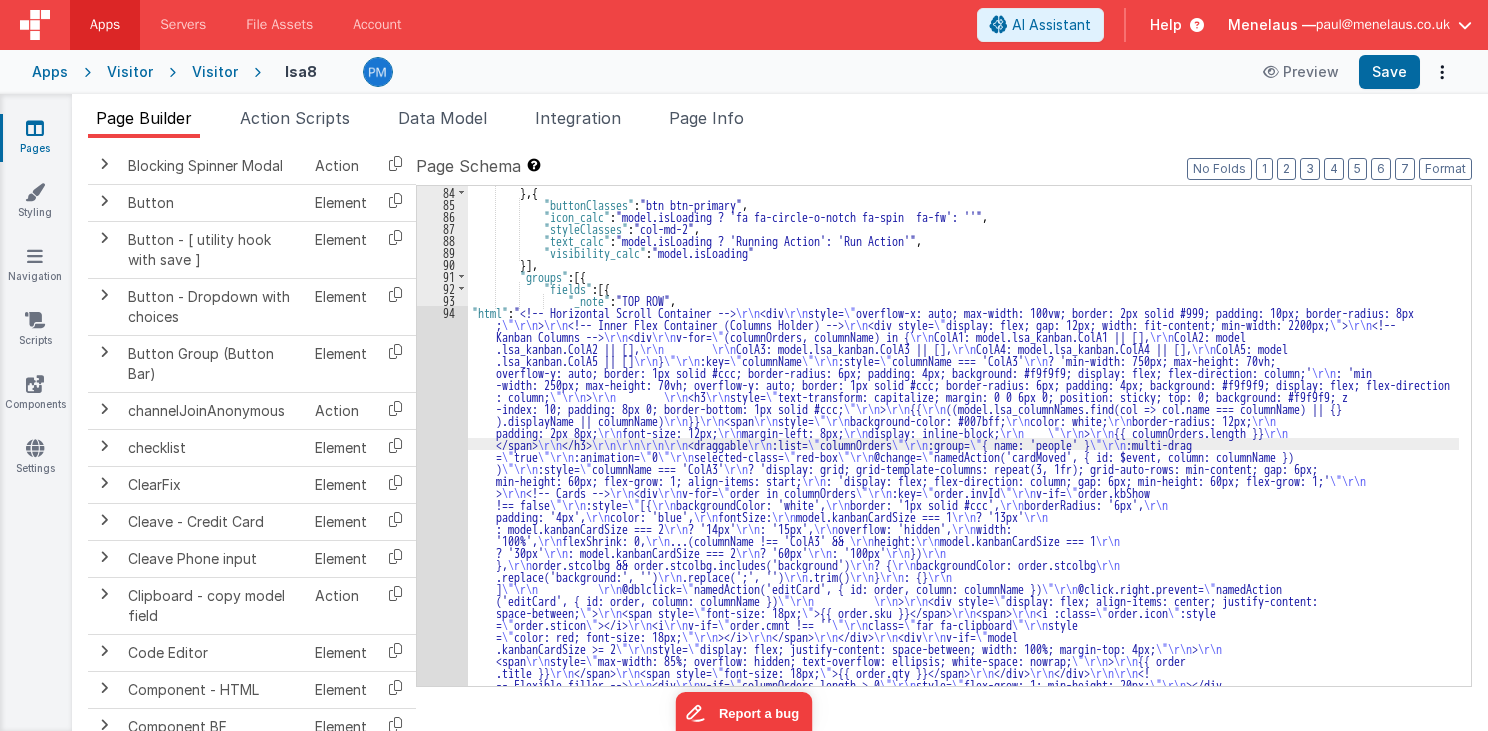 scroll, scrollTop: 2415, scrollLeft: 0, axis: vertical 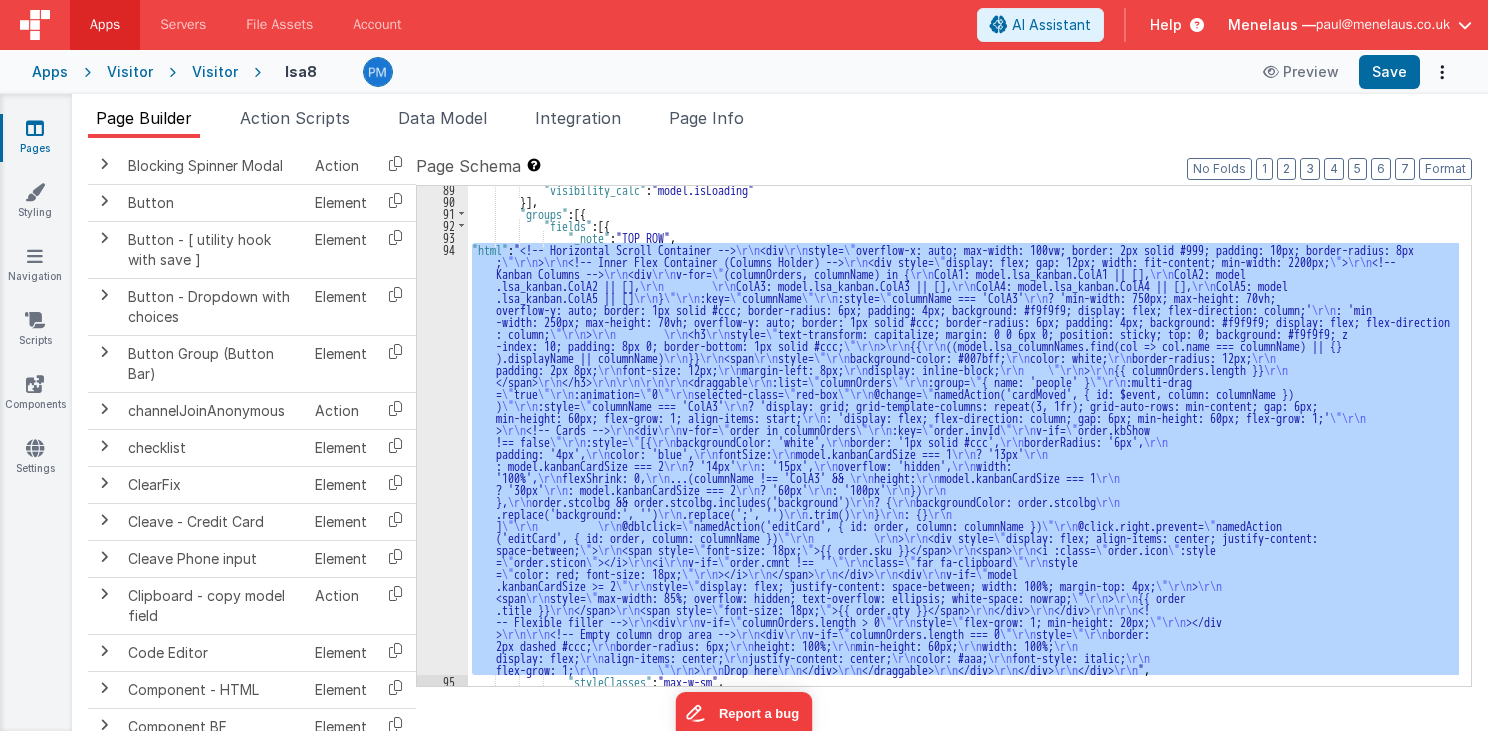 click on "94" at bounding box center [442, 459] 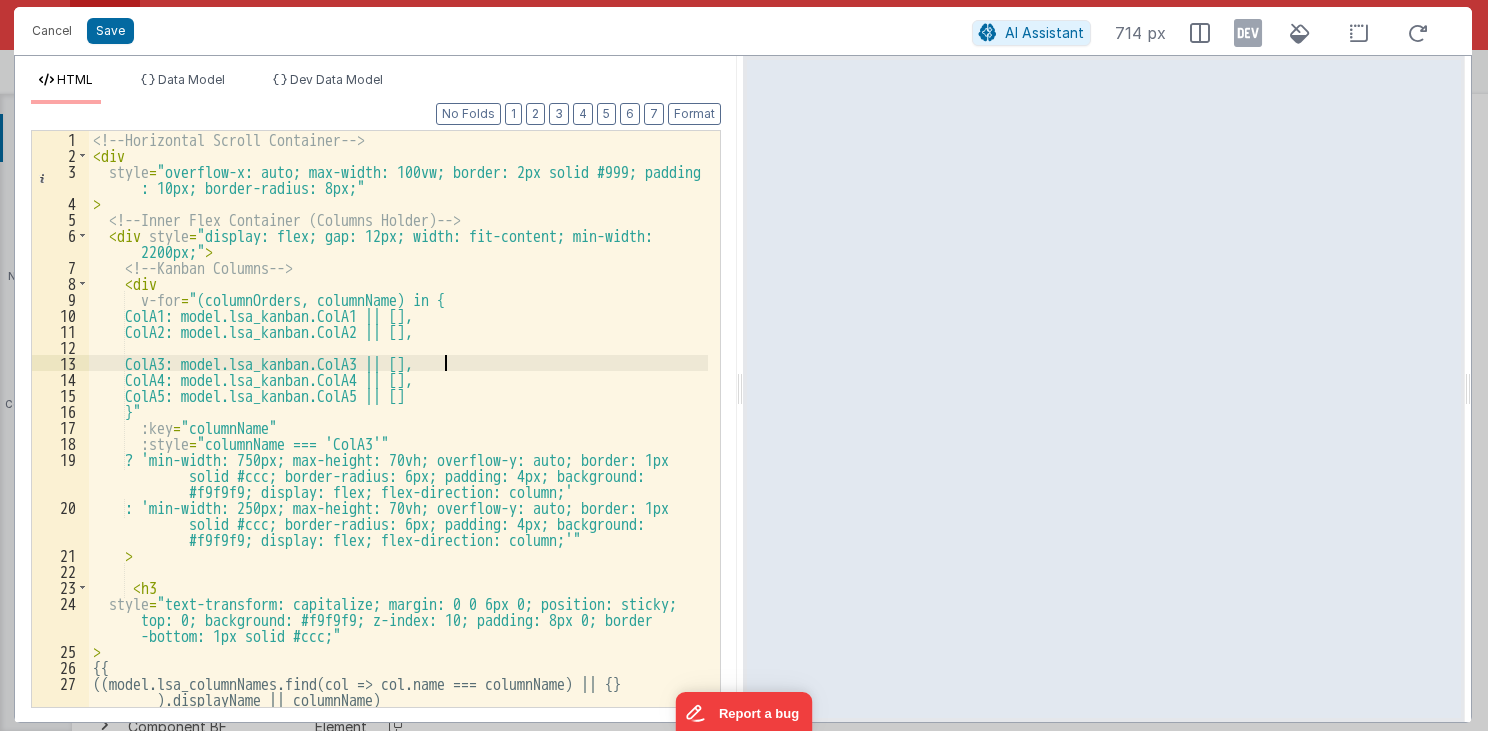 click on "<!--  Horizontal Scroll Container  --> < div    style = "overflow-x: auto; max-width: 100vw; border: 2px solid #999; padding        : 10px; border-radius: 8px;" >    <!--  Inner Flex Container (Columns Holder)  -->    < div   style = "display: flex; gap: 12px; width: fit-content; min-width:         2200px;" >      <!--  Kanban Columns  -->      < div         v-for = "(columnOrders, columnName) in {          ColA1: model.lsa_kanban.ColA1 || [],          ColA2: model.lsa_kanban.ColA2 || [],                    ColA3: model.lsa_kanban.ColA3 || [],          ColA4: model.lsa_kanban.ColA4 || [],          ColA5: model.lsa_kanban.ColA5 || []        }"         :key = "columnName"         :style = "columnName === 'ColA3'          ? 'min-width: 750px; max-height: 70vh; overflow-y: auto; border: 1px               solid #ccc; border-radius: 6px; padding: 4px; background:               #f9f9f9; display: flex; flex-direction: column;'"" at bounding box center [399, 435] 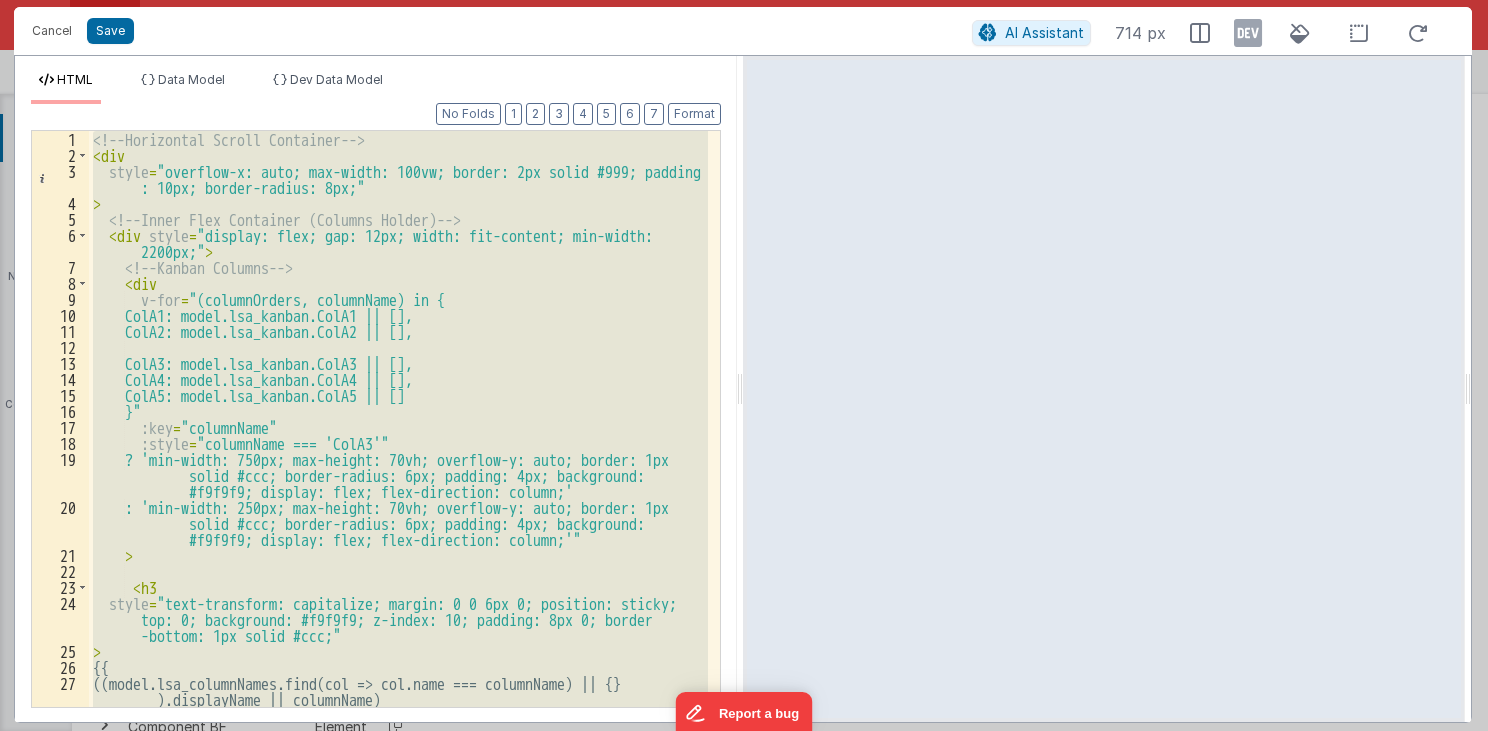 click on "<!--  Horizontal Scroll Container  --> < div    style = "overflow-x: auto; max-width: 100vw; border: 2px solid #999; padding        : 10px; border-radius: 8px;" >    <!--  Inner Flex Container (Columns Holder)  -->    < div   style = "display: flex; gap: 12px; width: fit-content; min-width:         2200px;" >      <!--  Kanban Columns  -->      < div         v-for = "(columnOrders, columnName) in {          ColA1: model.lsa_kanban.ColA1 || [],          ColA2: model.lsa_kanban.ColA2 || [],                    ColA3: model.lsa_kanban.ColA3 || [],          ColA4: model.lsa_kanban.ColA4 || [],          ColA5: model.lsa_kanban.ColA5 || []        }"         :key = "columnName"         :style = "columnName === 'ColA3'          ? 'min-width: 750px; max-height: 70vh; overflow-y: auto; border: 1px               solid #ccc; border-radius: 6px; padding: 4px; background:               #f9f9f9; display: flex; flex-direction: column;'"" at bounding box center (398, 419) 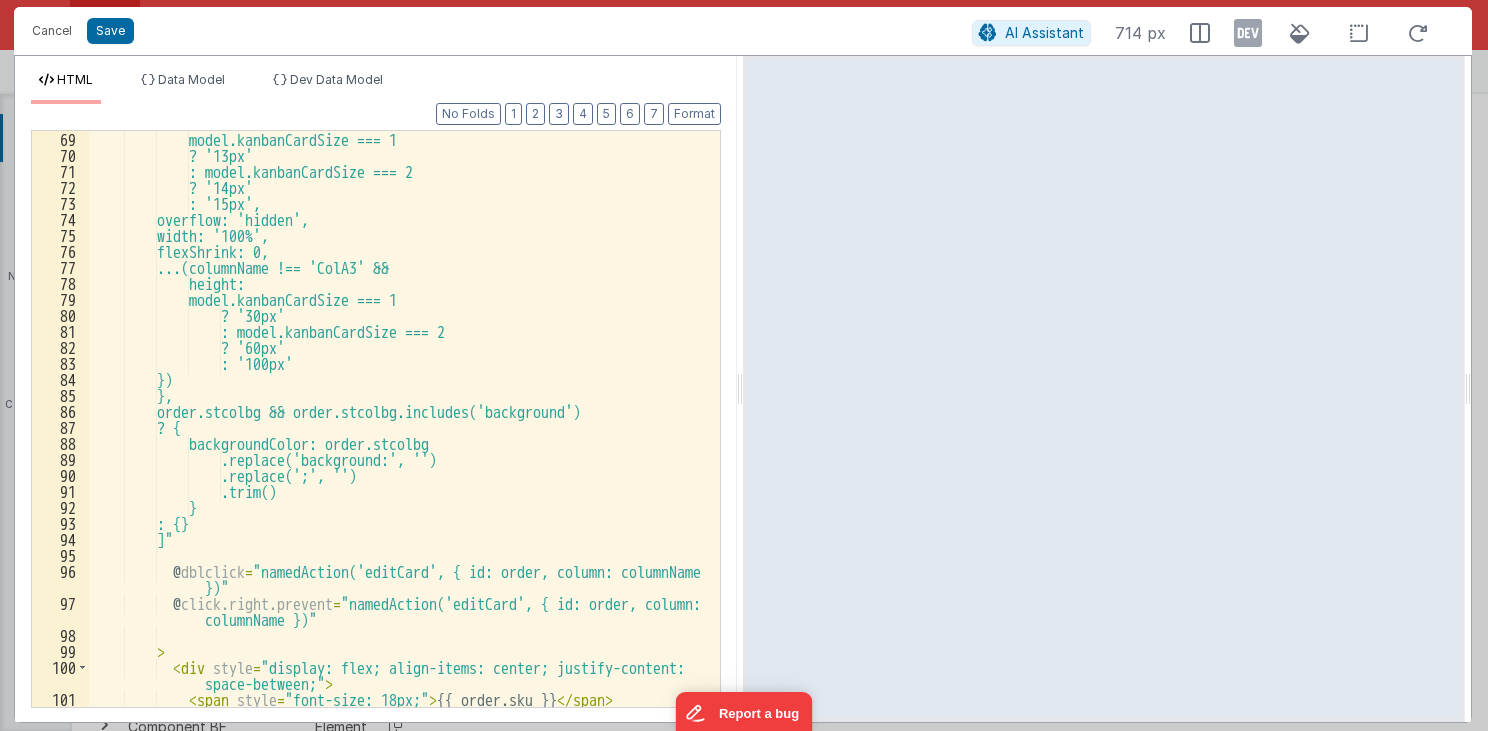 scroll, scrollTop: 1344, scrollLeft: 0, axis: vertical 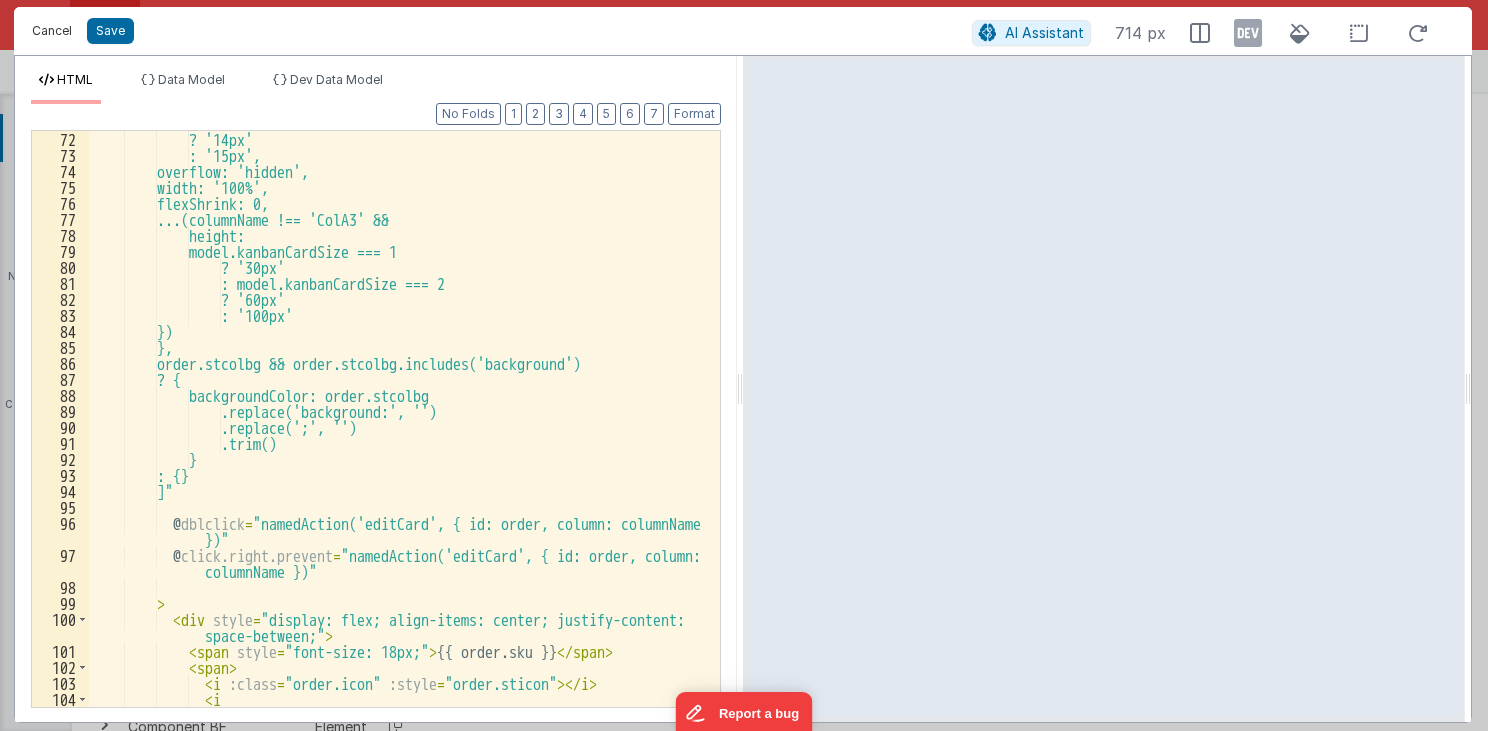click on "Cancel" at bounding box center [52, 31] 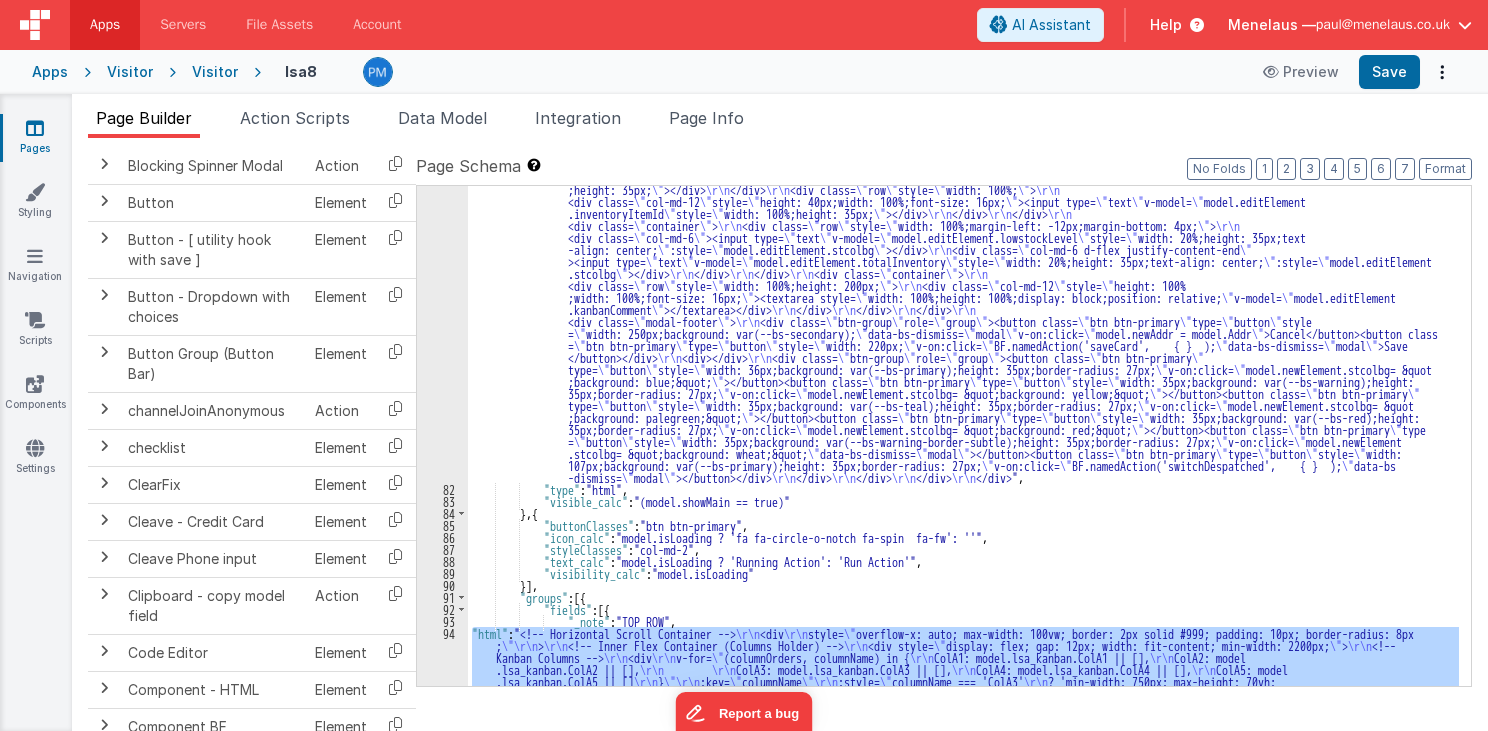 scroll, scrollTop: 1887, scrollLeft: 0, axis: vertical 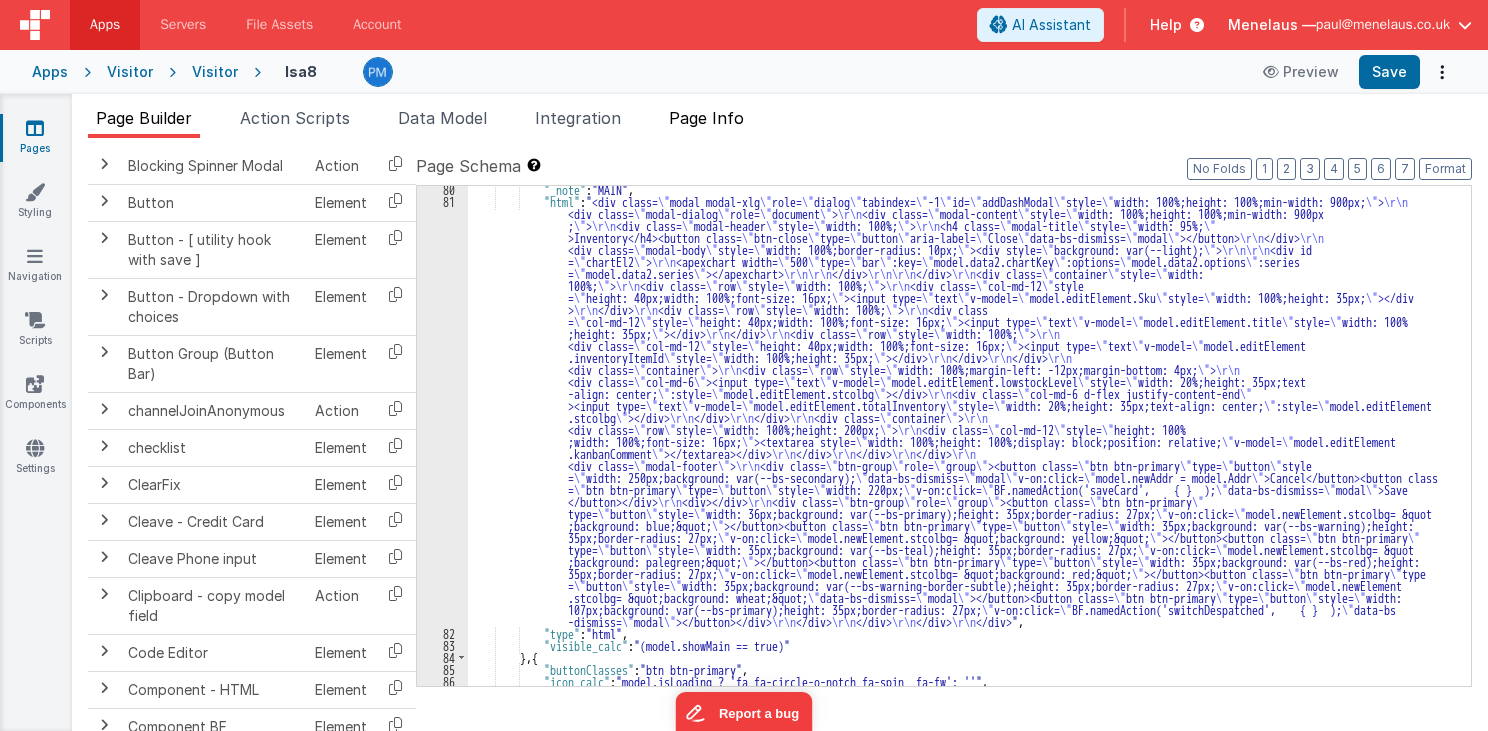 click on "Page Info" at bounding box center [706, 118] 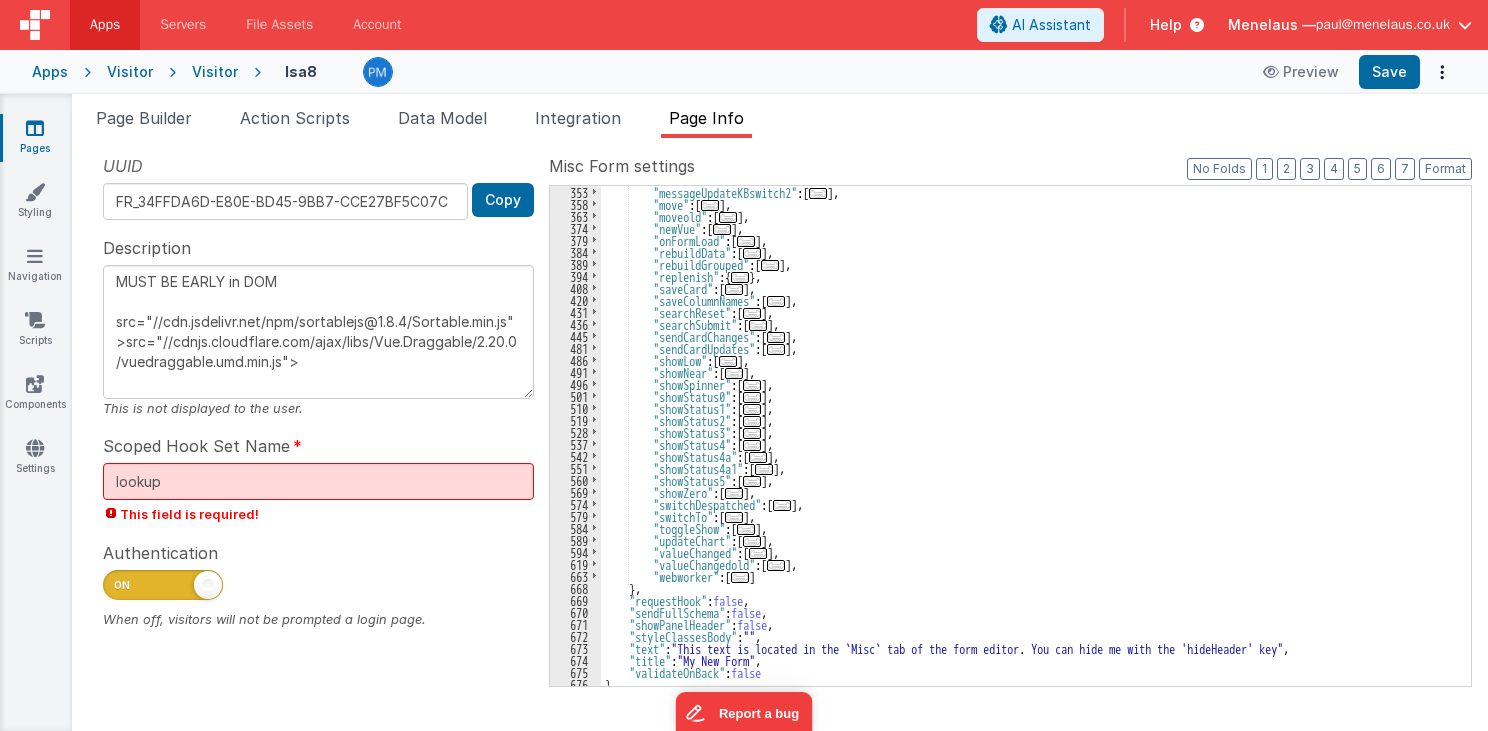 scroll, scrollTop: 675, scrollLeft: 0, axis: vertical 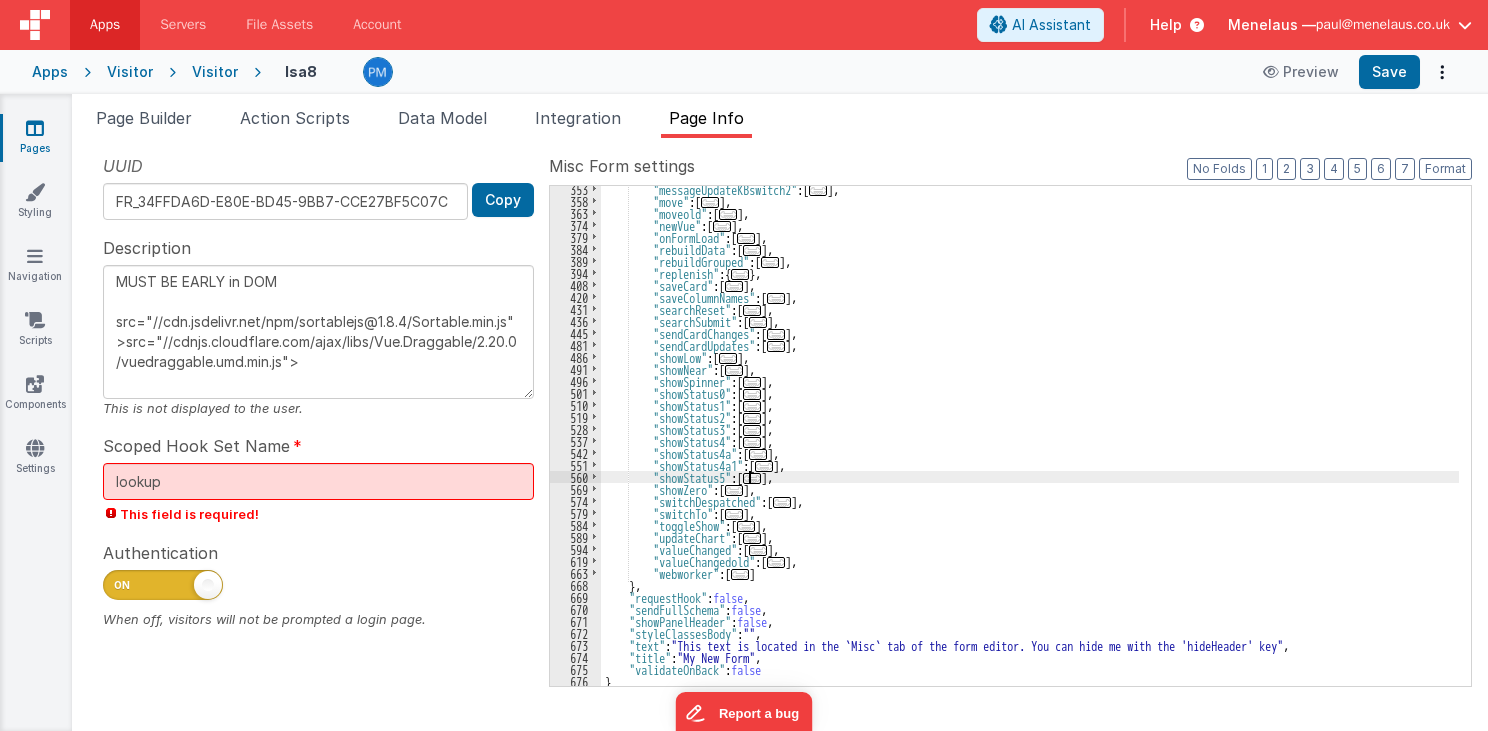 click on "..." at bounding box center (752, 478) 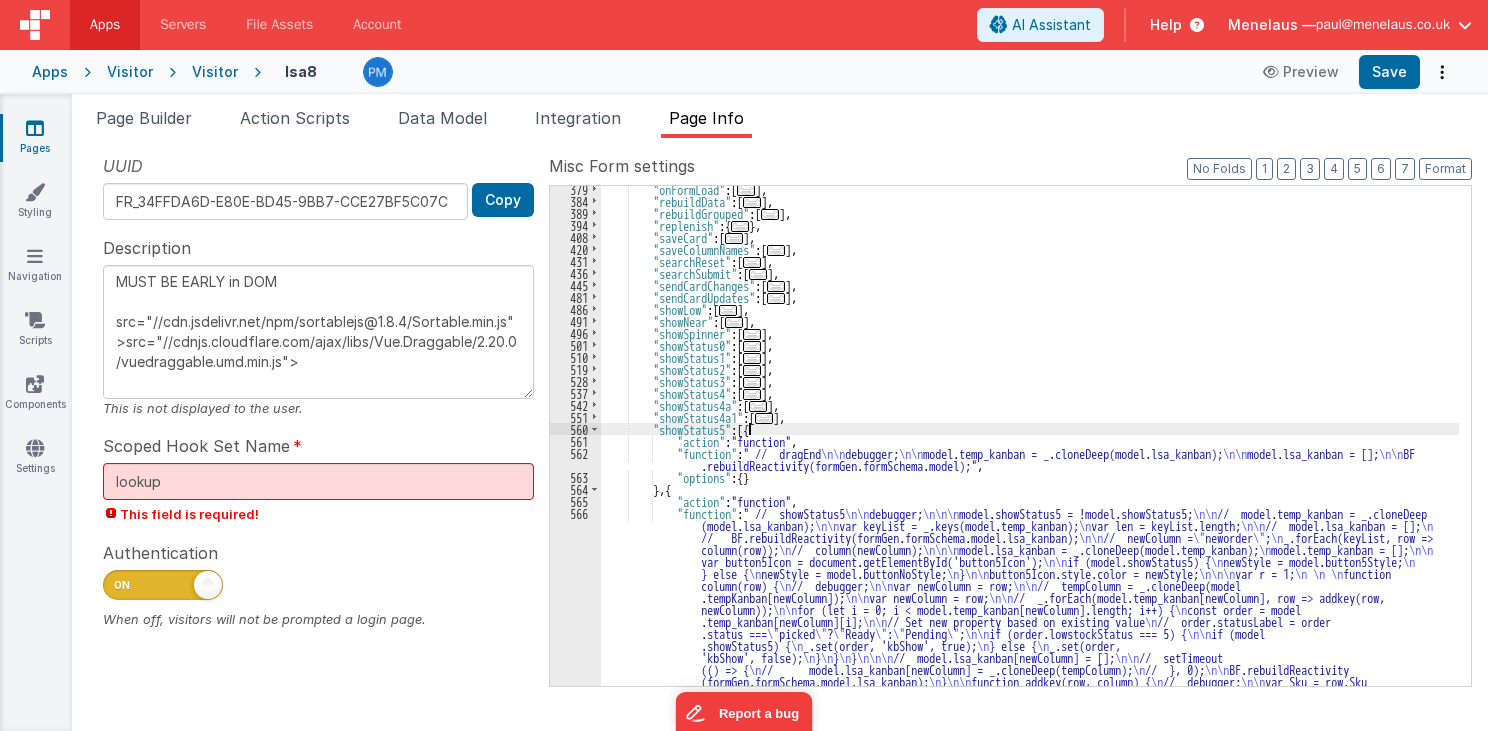 scroll, scrollTop: 771, scrollLeft: 0, axis: vertical 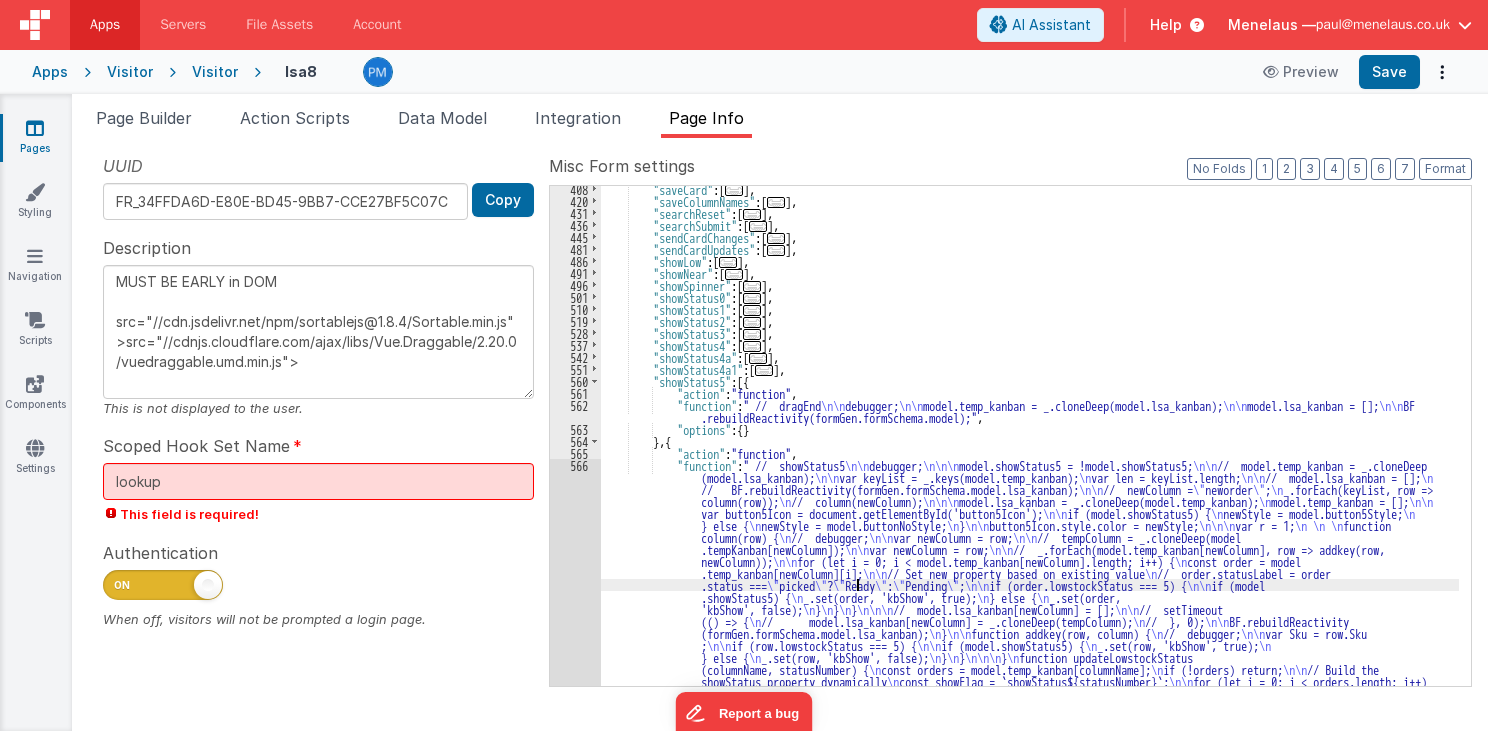 click on ""saveCard" :  [ ... ] ,           "saveColumnNames" :  [ ... ] ,           "searchReset" :  [ ... ] ,           "searchSubmit" :  [ ... ] ,           "sendCardChanges" :  [ ... ] ,           "sendCardUpdates" :  [ ... ] ,           "showLow" :  [ ... ] ,           "showNear" :  [ ... ] ,           "showSpinner" :  [ ... ] ,           "showStatus0" :  [ ... ] ,           "showStatus1" :  [ ... ] ,           "showStatus2" :  [ ... ] ,           "showStatus3" :  [ ... ] ,           "showStatus4" :  [ ... ] ,           "showStatus4a" :  [ ... ] ,           "showStatus4a1" :  [ ... ] ,           "showStatus5" :  [{                "action" :  "function" ,                "function" :  " //  dragEnd \n\n  debugger; \n\n  model.temp_kanban = _.cloneDeep(model.lsa_kanban); \n\n  model.lsa_kanban = []; \n\n  BF                  .rebuildReactivity(formGen.formSchema.model);" ,                "options" :  { }           } ,  {                "action" :  "function" ,                "function" :  \n" at bounding box center (1030, 571) 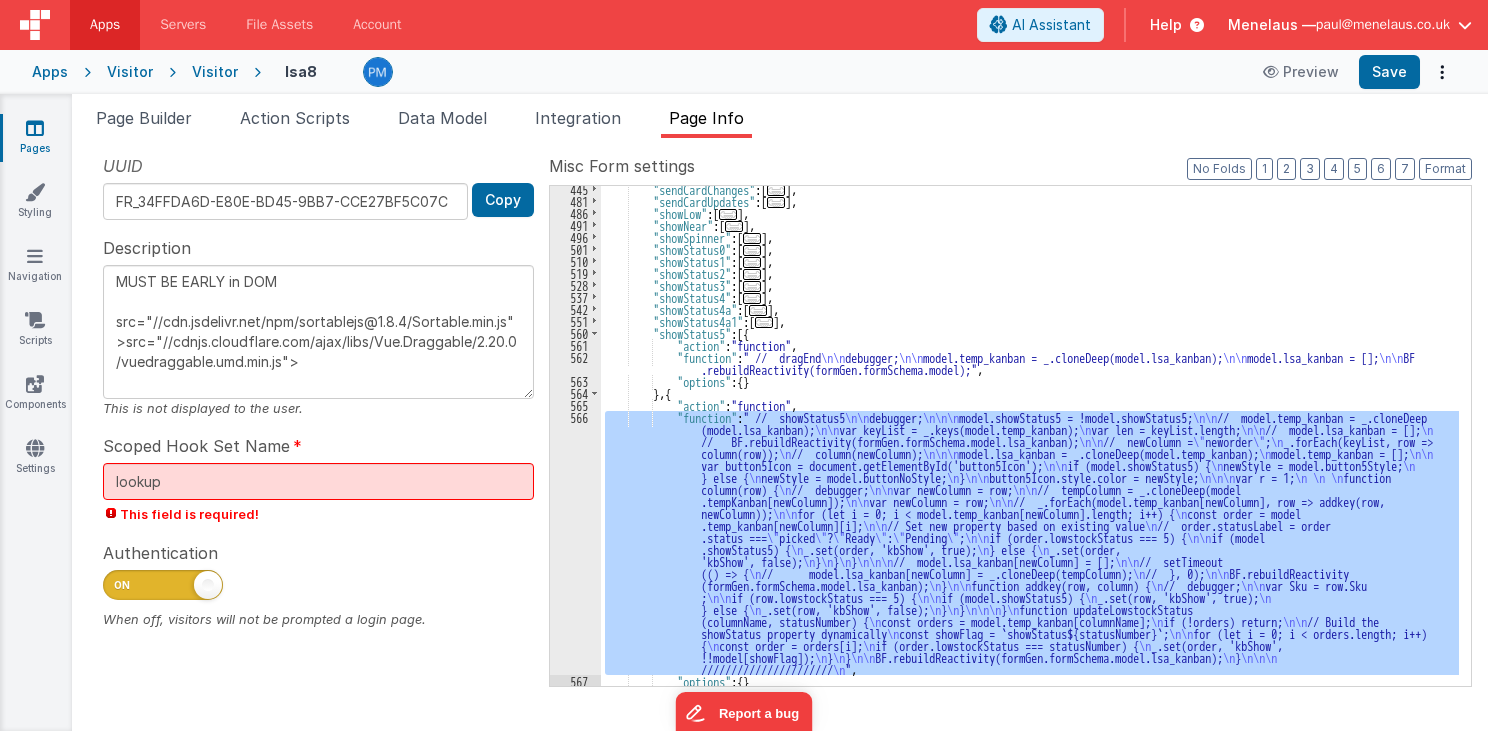 click on "566" at bounding box center [575, 543] 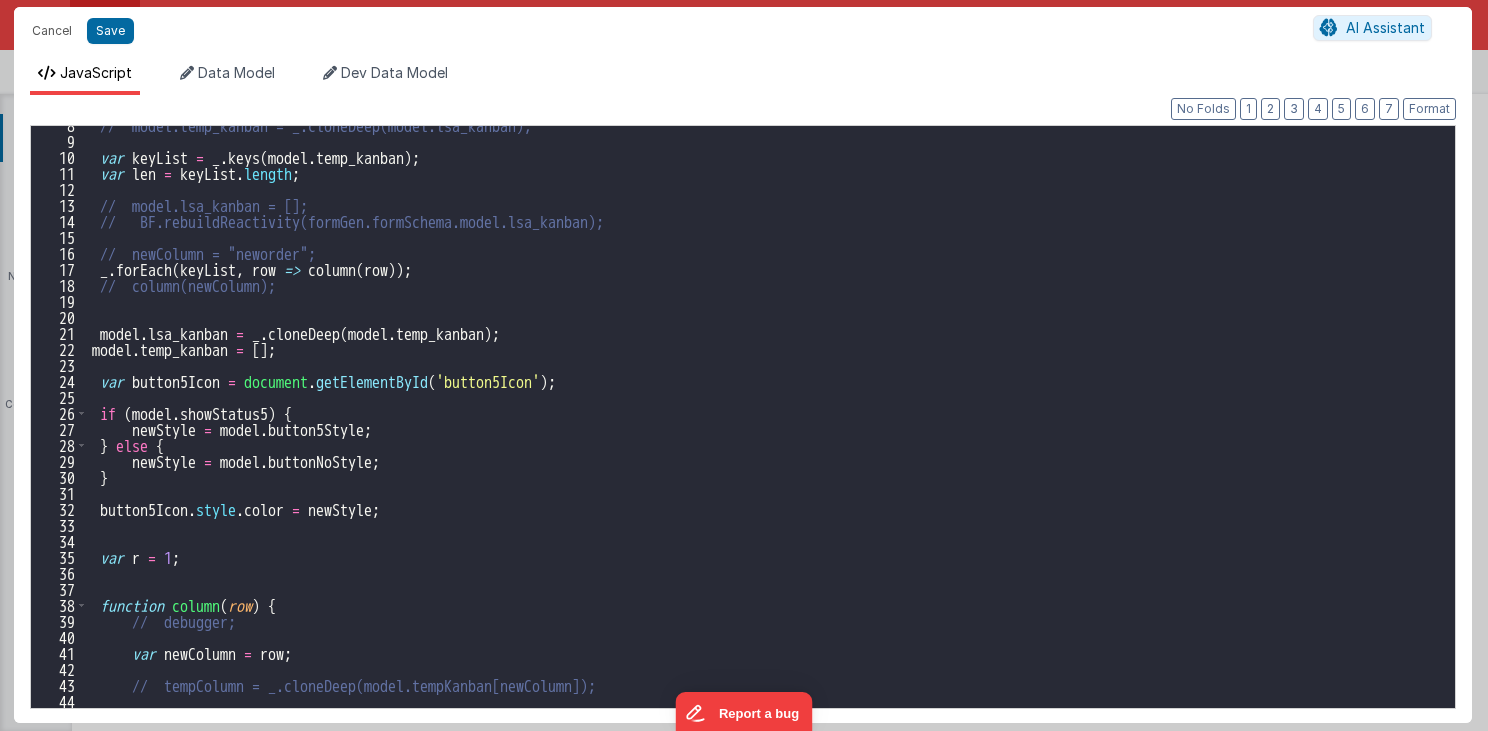 scroll, scrollTop: 0, scrollLeft: 0, axis: both 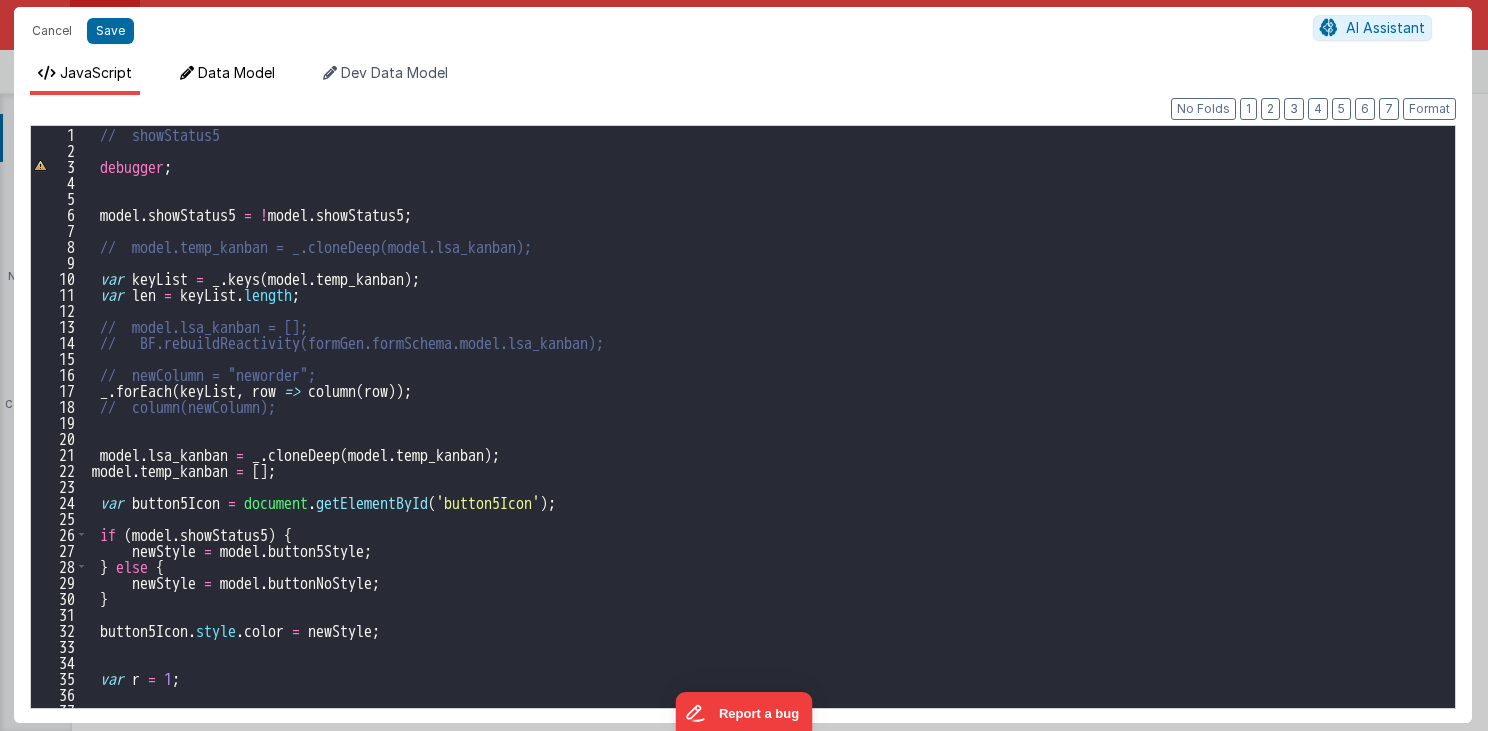 click on "Data Model" at bounding box center (236, 72) 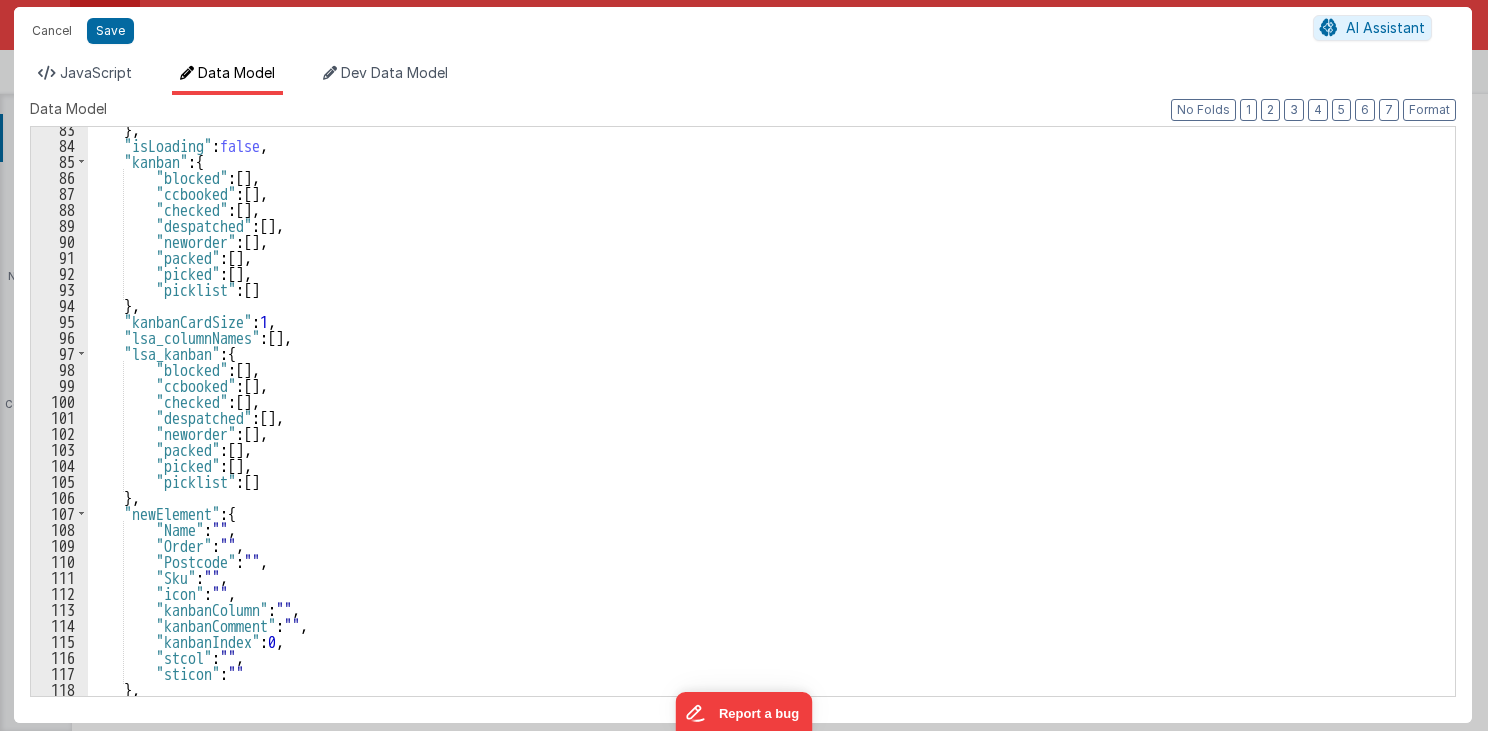 scroll, scrollTop: 1270, scrollLeft: 0, axis: vertical 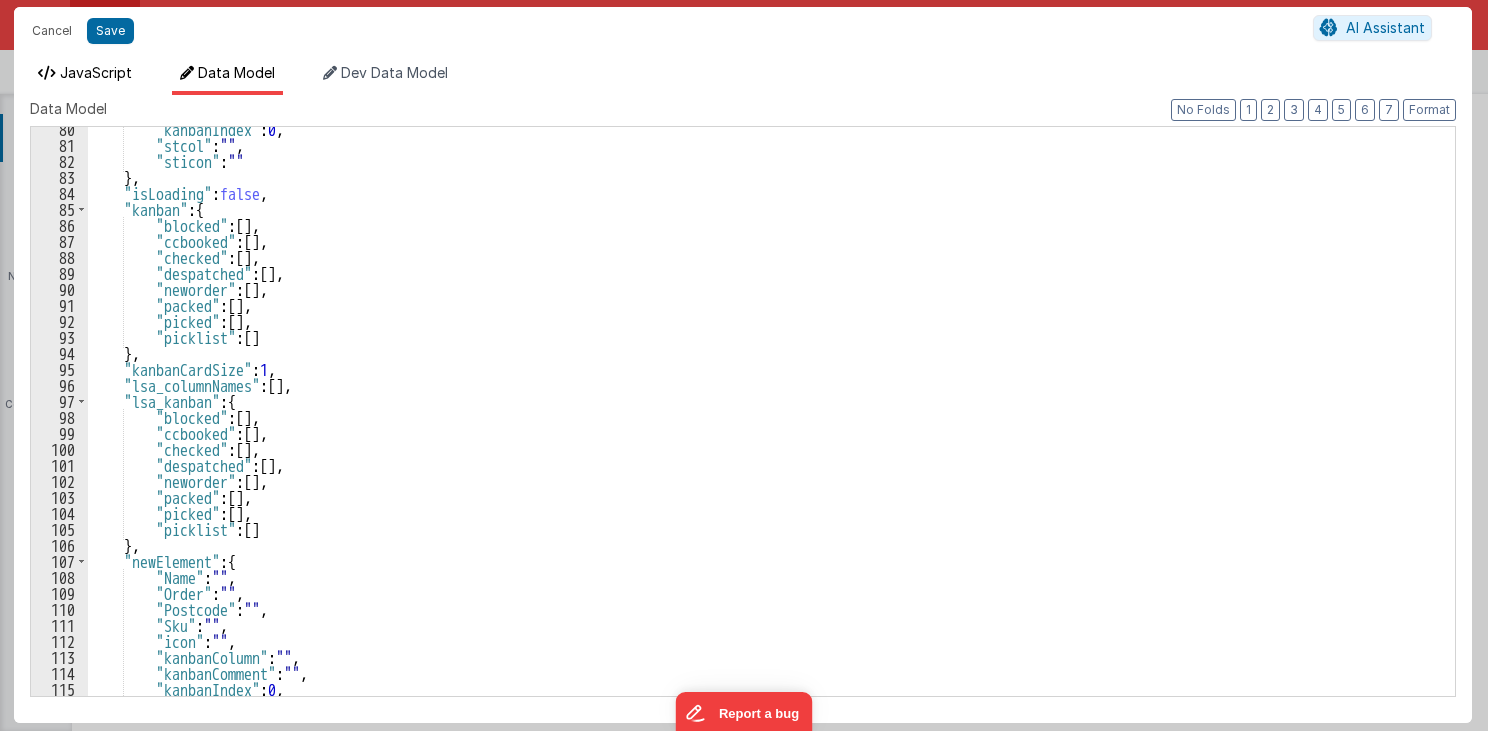 click on "JavaScript" at bounding box center [96, 72] 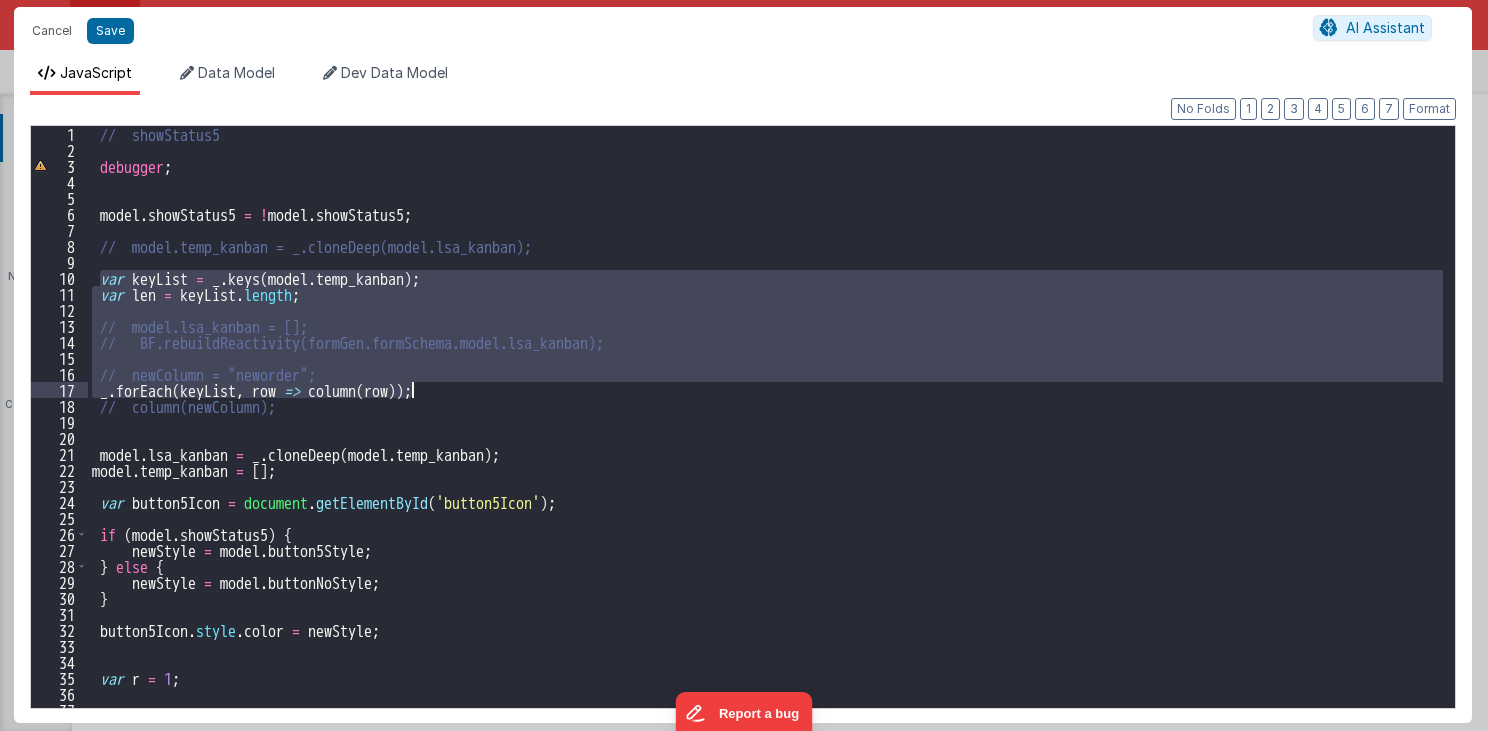 drag, startPoint x: 99, startPoint y: 278, endPoint x: 418, endPoint y: 393, distance: 339.09586 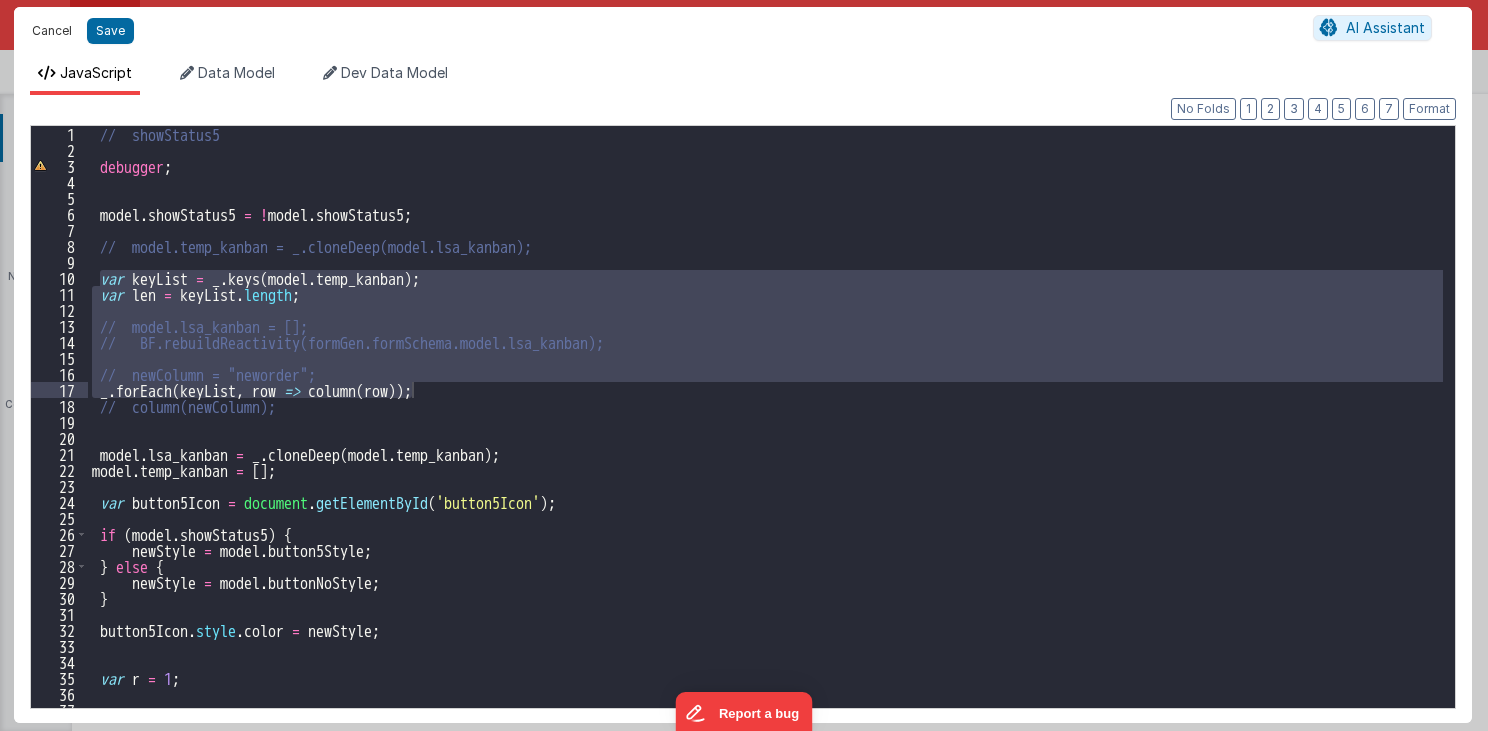 click on "Cancel" at bounding box center (52, 31) 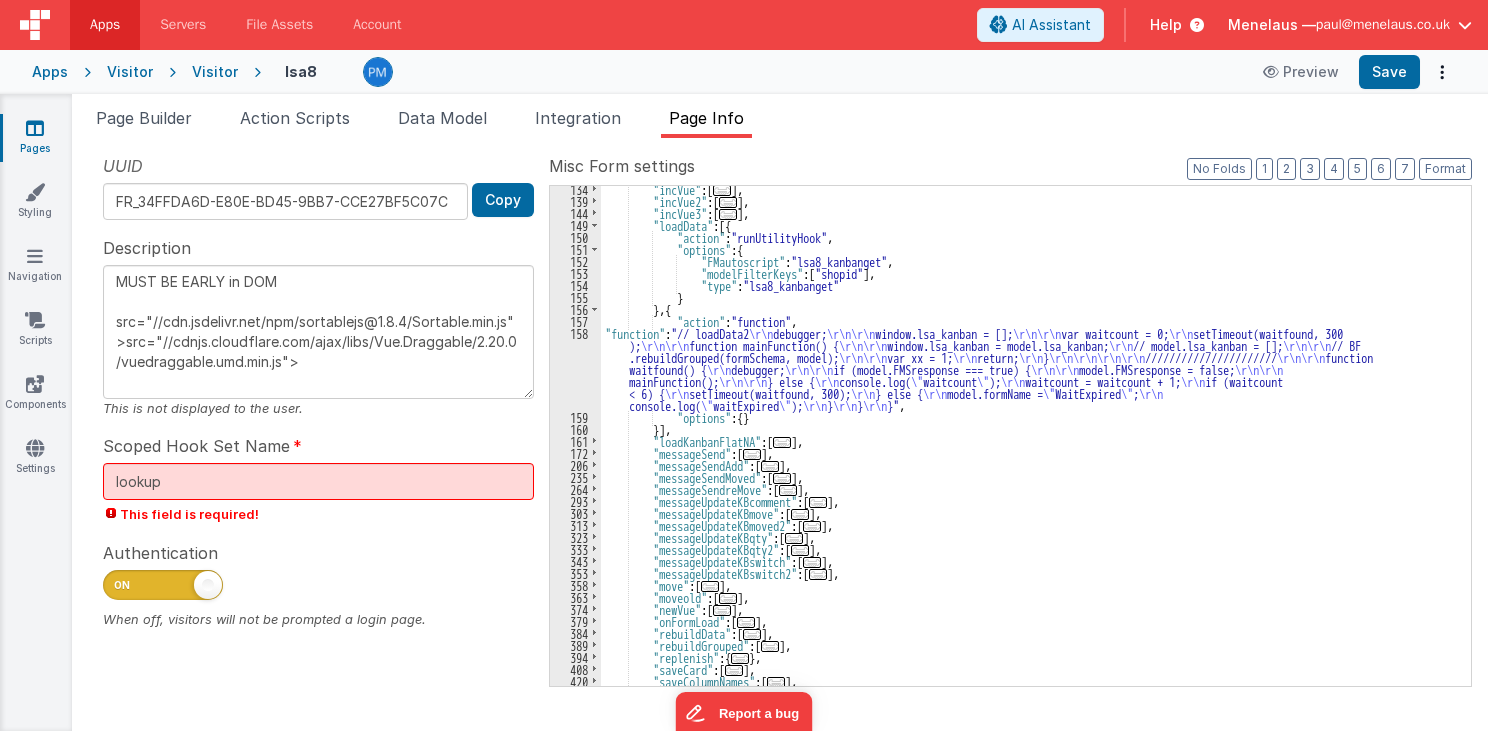 scroll, scrollTop: 291, scrollLeft: 0, axis: vertical 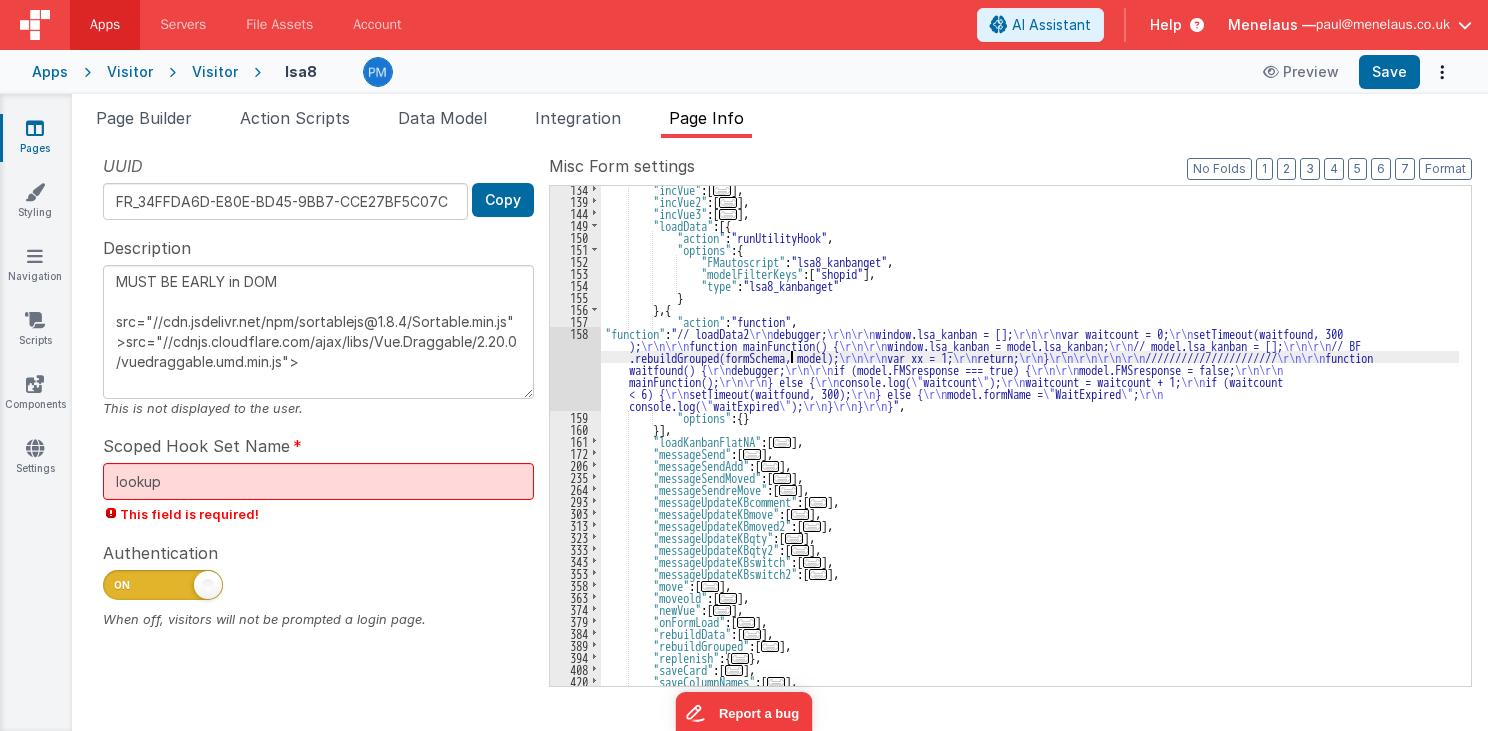 click on "158" at bounding box center [575, 369] 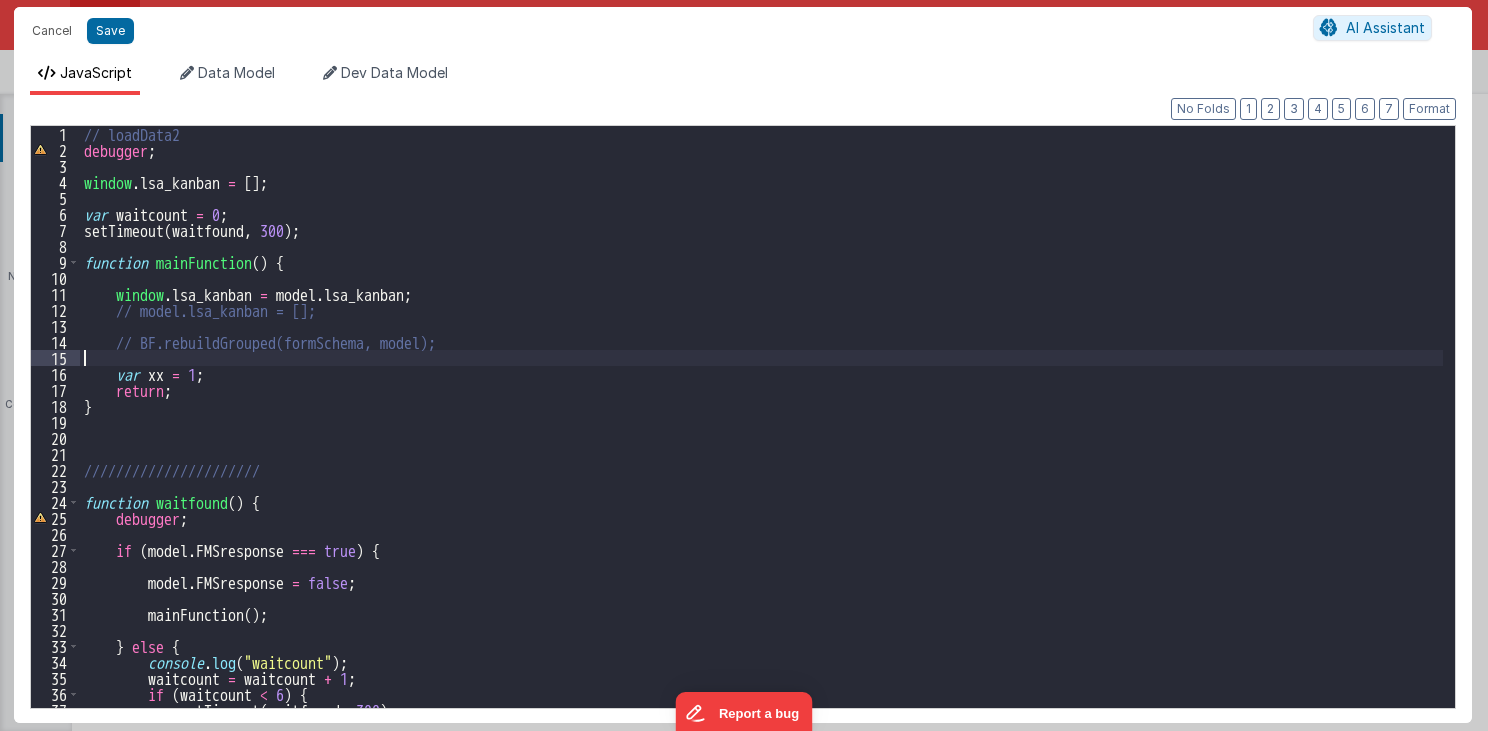 click on "// loadData2 debugger ; window . lsa_kanban = [ ] ; var waitcount = 0; setTimeout(waitfound, 300); function mainFunction() { window.lsa_kanban = model.lsa_kanban; // model.lsa_kanban = []; // BF.rebuildGrouped(formSchema, model); var xx = 1; return; } ////////////////////// function waitfound() { debugger; if (model.FMSresponse === true) { model.FMSresponse = false; mainFunction(); } else { console.log("waitcount"); waitcount = waitcount + 1; if (waitcount < 6) { setTimeout(waitfound, 300); } else { model.formName = "WaitExpired"; console.log("waitExpired"); } } } function addkey(row, column) { // debugger; var sku = row.sku; _.set(row, 'kbShow', true); _.set(row, 'stcol', ""); _.set(row, 'stcolbg', "");" at bounding box center [762, 433] 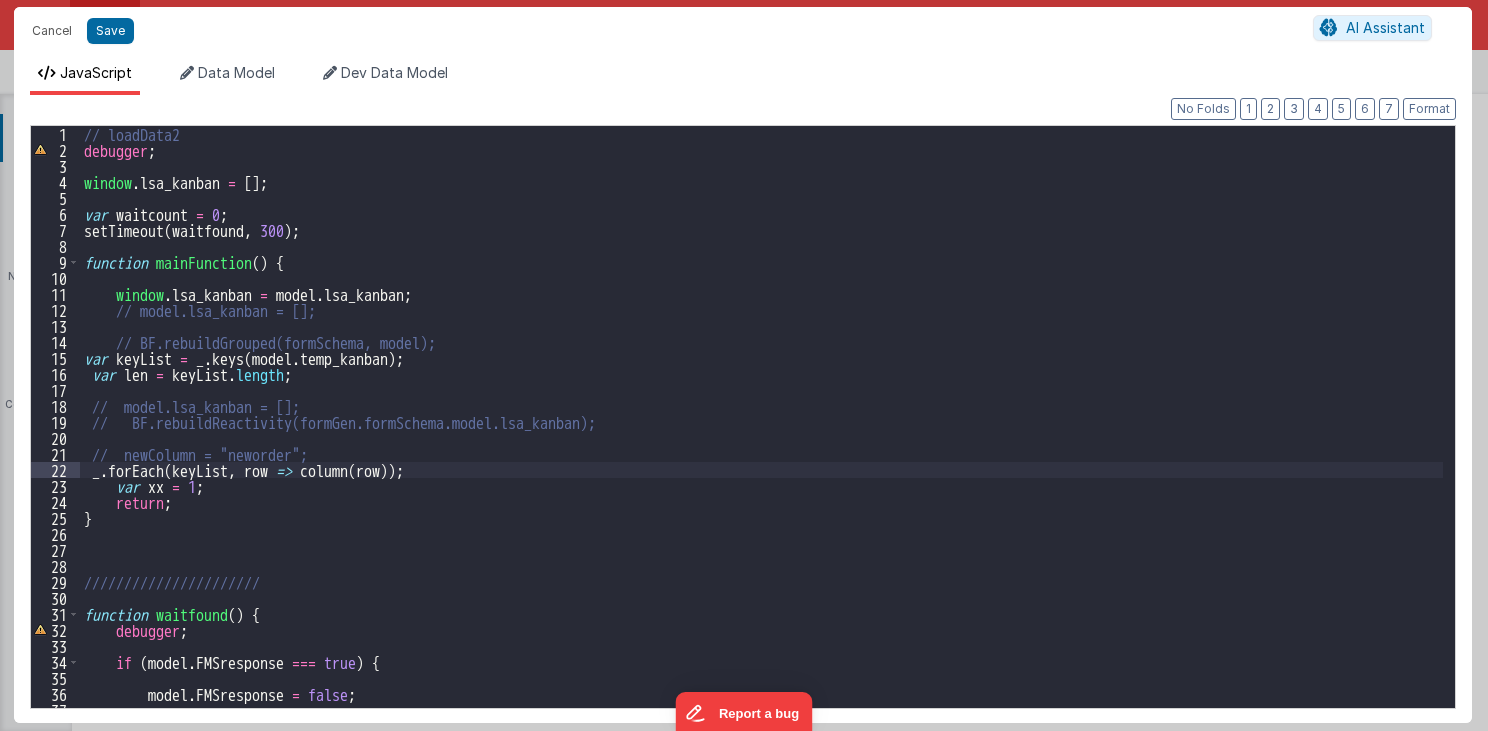 click on "// loadData2 debugger ; window . lsa_kanban   =   [ ] ; var   waitcount   =   0 ; setTimeout ( waitfound ,   300 ) ; function   mainFunction ( )   {      window . lsa_kanban   =   model . lsa_kanban ;      // model.lsa_kanban = [];      // BF.rebuildGrouped(formSchema, model); var   keyList   =   _ . keys ( model . temp_kanban ) ;   var   len   =   keyList . length ;   //  model.lsa_kanban = [];   //   BF.rebuildReactivity(formGen.formSchema.model.lsa_kanban);   //  newColumn = "neworder";   _ . forEach ( keyList ,   row   =>   column ( row )) ;      var   xx   =   1 ;      return ; } ////////////////////// function   waitfound ( )   {      debugger ;      if   ( model . FMSresponse   ===   true )   {           model . FMSresponse   =   false ;           mainFunction ( ) ;" at bounding box center (762, 433) 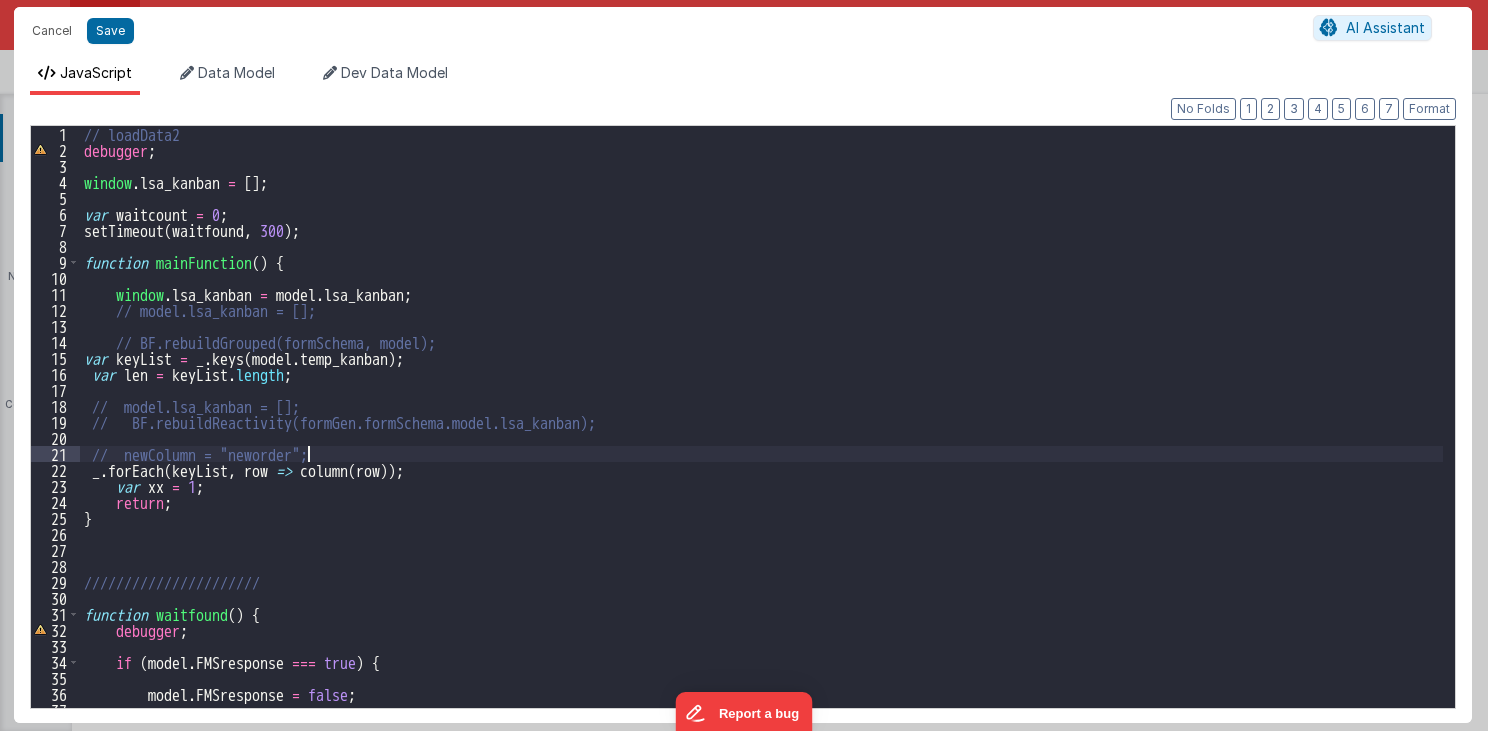 click on "// loadData2 debugger ; window . lsa_kanban   =   [ ] ; var   waitcount   =   0 ; setTimeout ( waitfound ,   300 ) ; function   mainFunction ( )   {      window . lsa_kanban   =   model . lsa_kanban ;      // model.lsa_kanban = [];      // BF.rebuildGrouped(formSchema, model); var   keyList   =   _ . keys ( model . temp_kanban ) ;   var   len   =   keyList . length ;   //  model.lsa_kanban = [];   //   BF.rebuildReactivity(formGen.formSchema.model.lsa_kanban);   //  newColumn = "neworder";   _ . forEach ( keyList ,   row   =>   column ( row )) ;      var   xx   =   1 ;      return ; } ////////////////////// function   waitfound ( )   {      debugger ;      if   ( model . FMSresponse   ===   true )   {           model . FMSresponse   =   false ;           mainFunction ( ) ;" at bounding box center (762, 433) 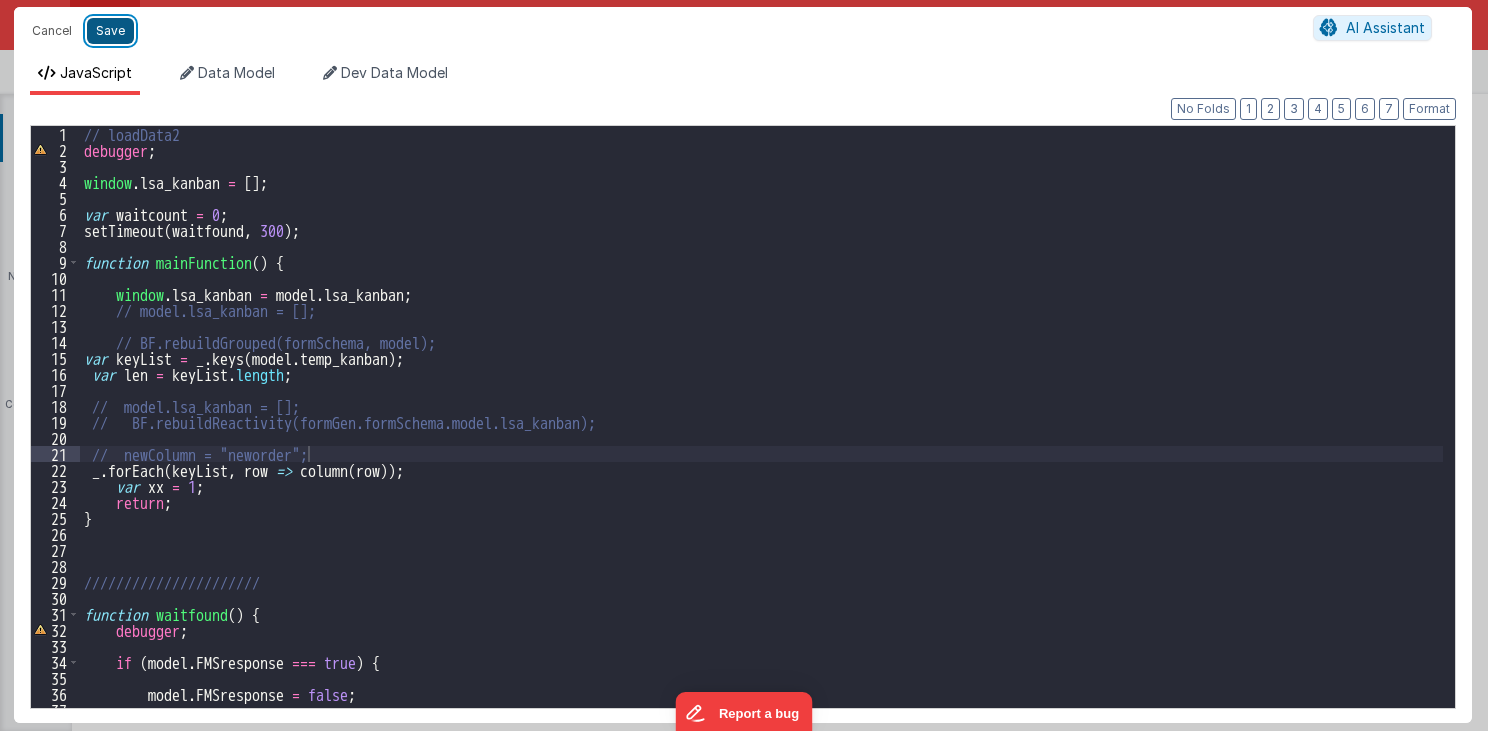 click on "Save" at bounding box center (110, 31) 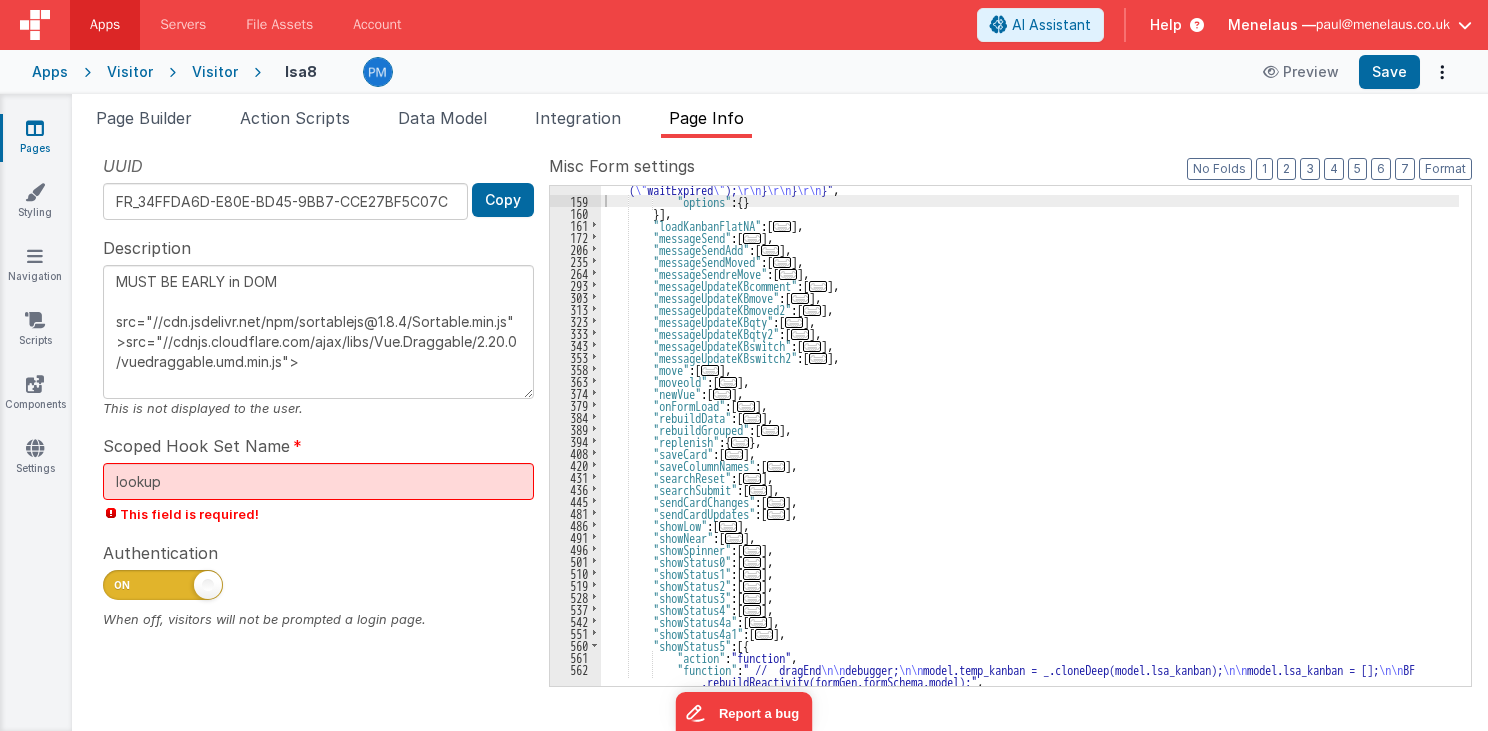 scroll, scrollTop: 579, scrollLeft: 0, axis: vertical 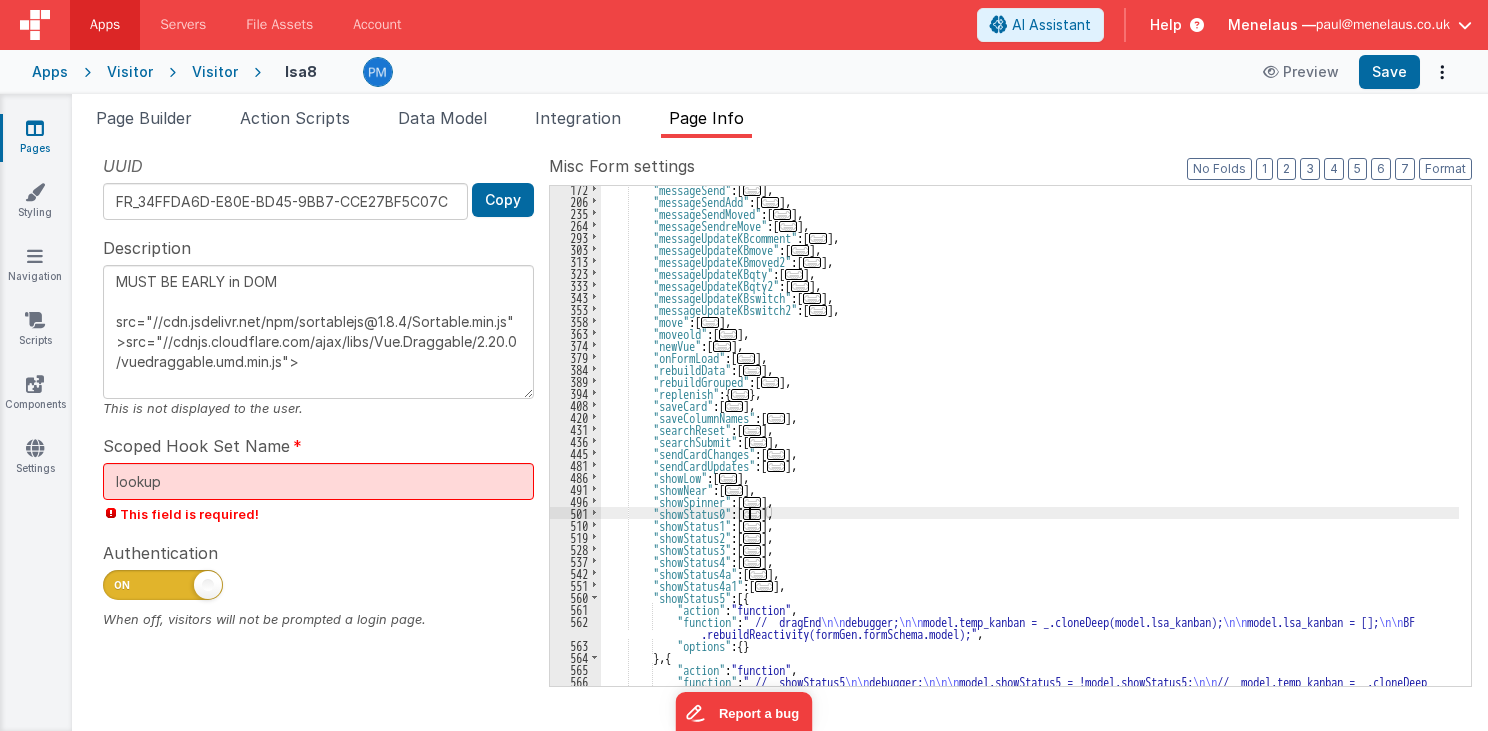 drag, startPoint x: 754, startPoint y: 512, endPoint x: 943, endPoint y: 487, distance: 190.64627 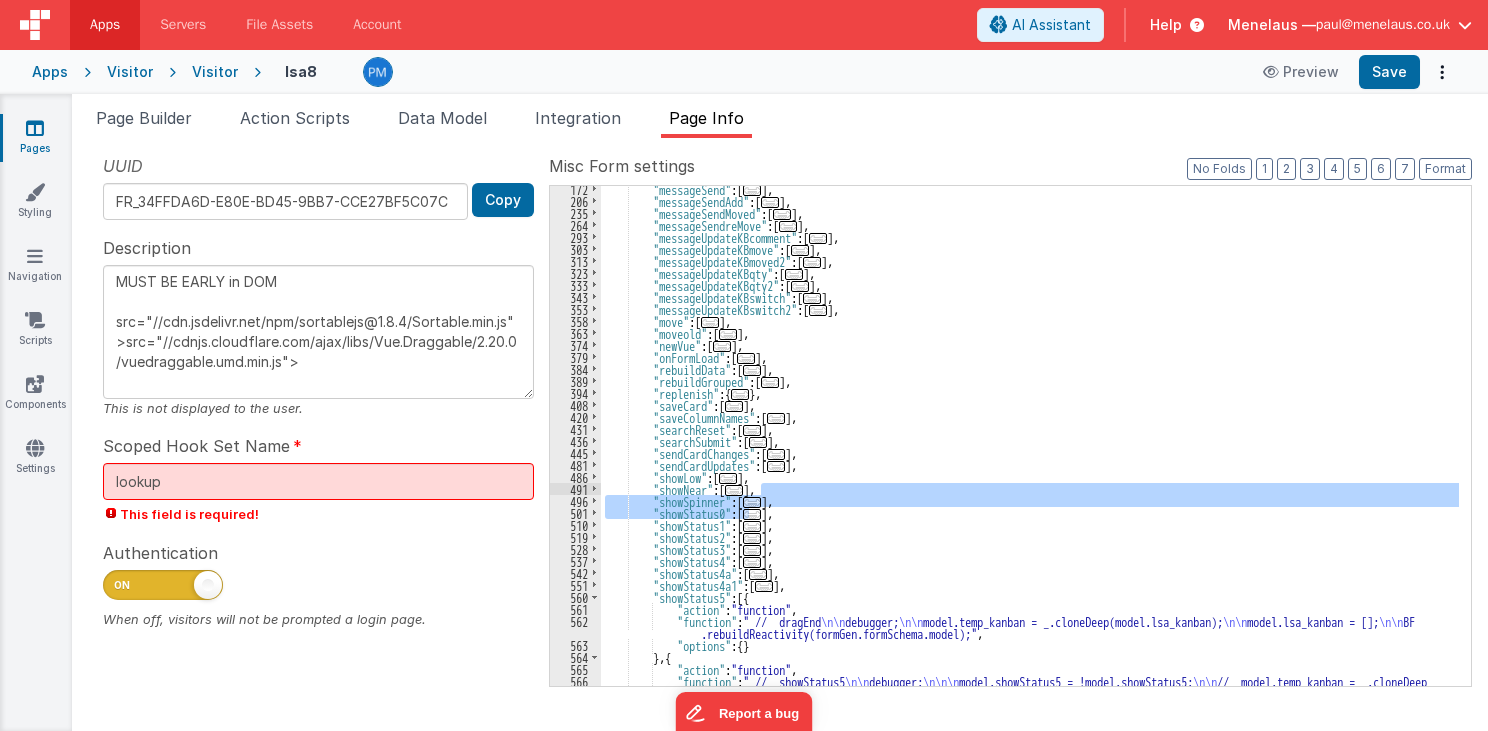 scroll, scrollTop: 627, scrollLeft: 0, axis: vertical 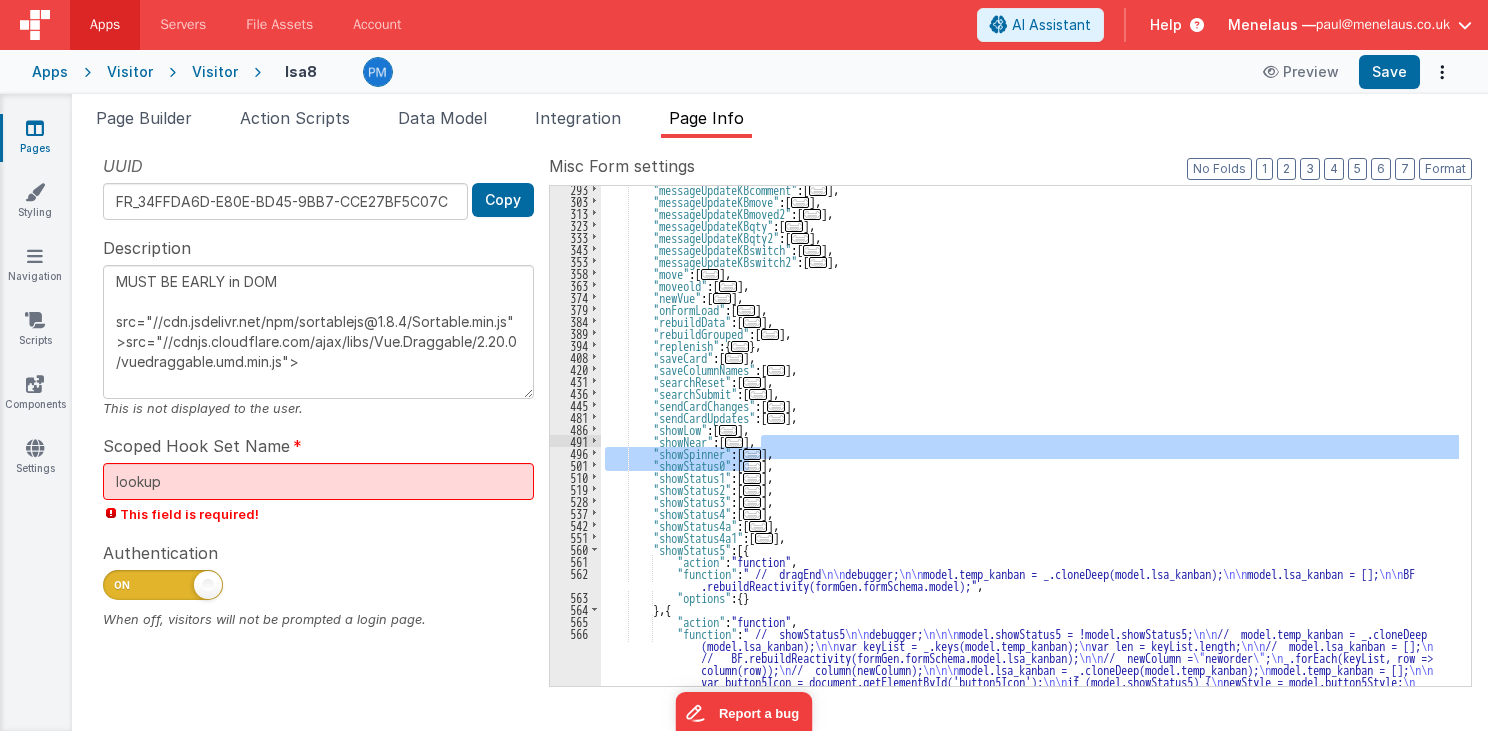 click on "..." at bounding box center (752, 514) 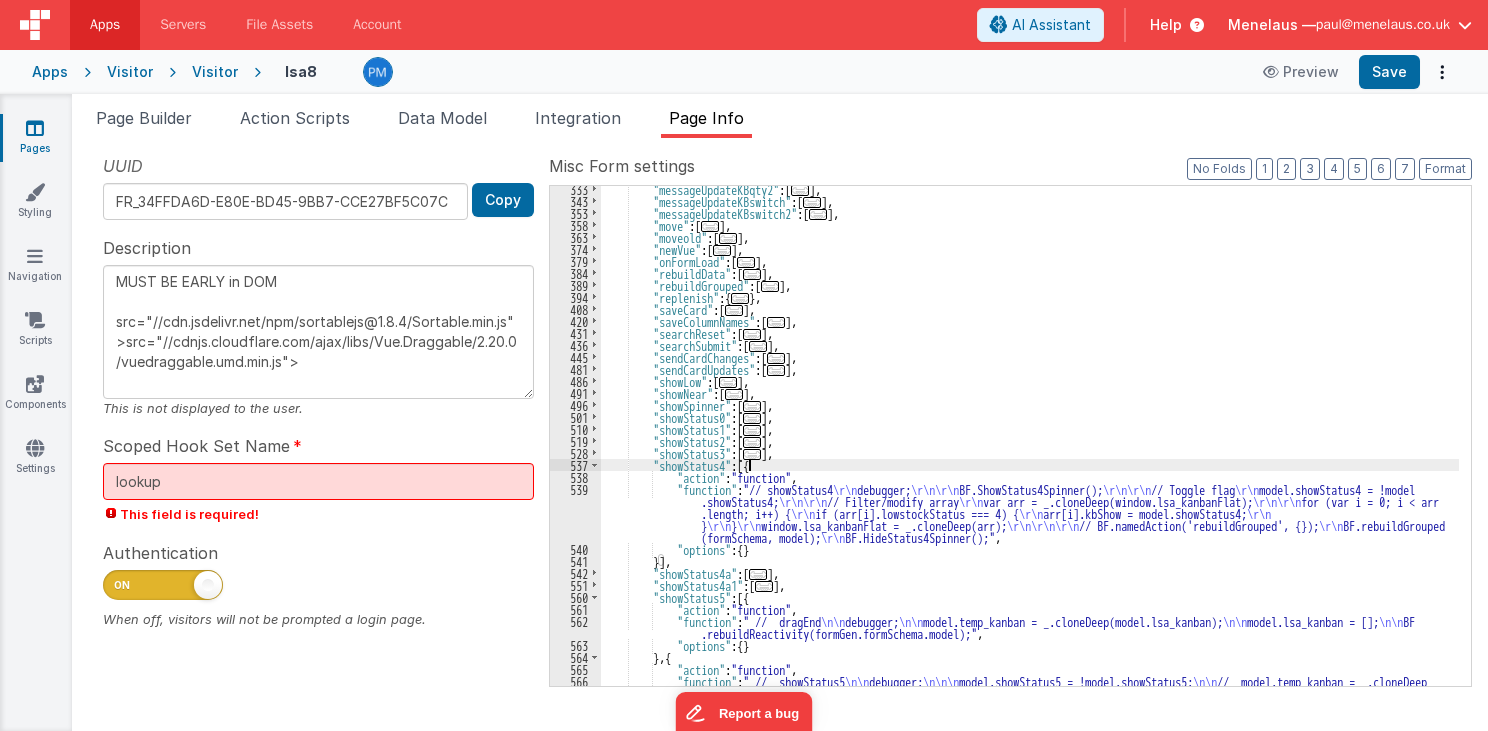 scroll, scrollTop: 819, scrollLeft: 0, axis: vertical 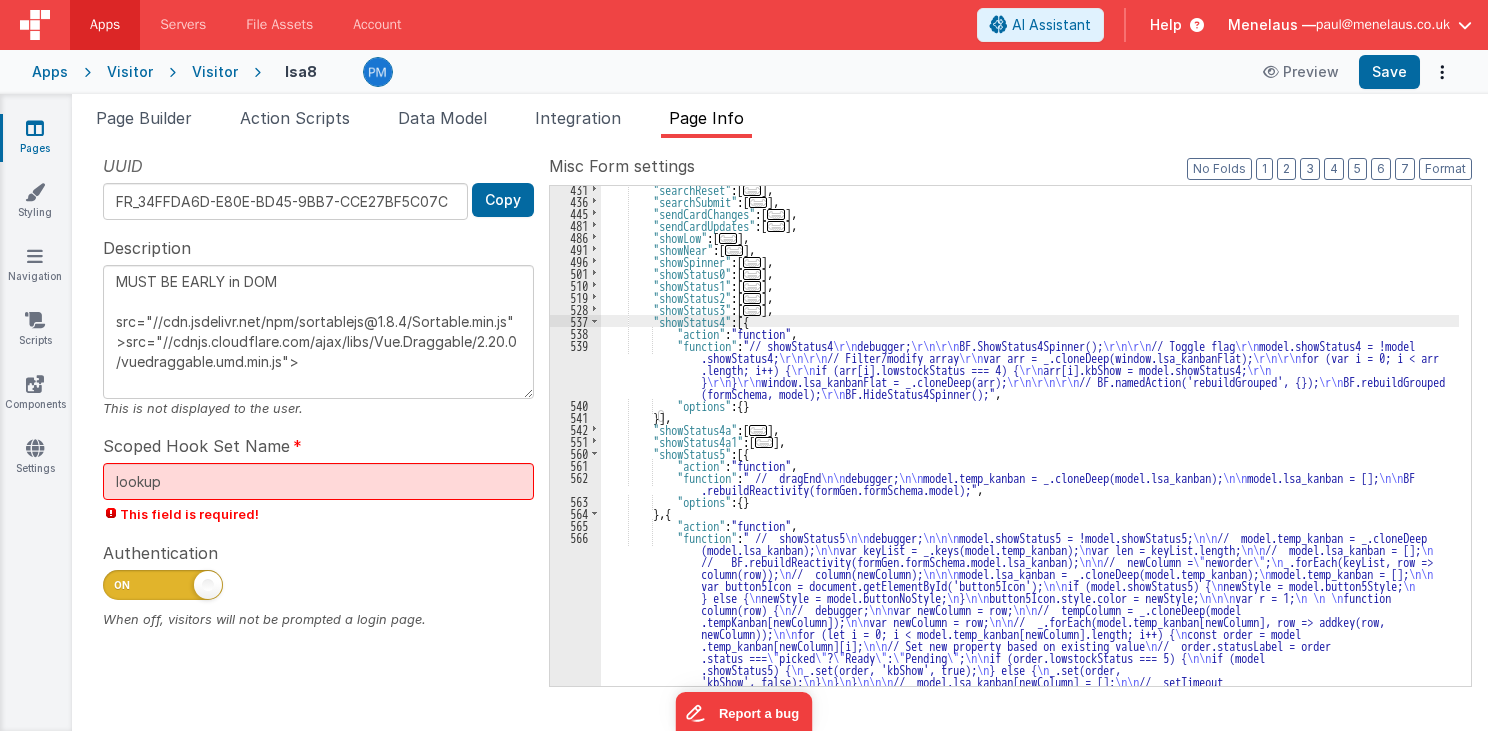 click on ""searchReset" :  [ ... ] ,           "searchSubmit" :  [ ... ] ,           "sendCardChanges" :  [ ... ] ,           "sendCardUpdates" :  [ ... ] ,           "showLow" :  [ ... ] ,           "showNear" :  [ ... ] ,           "showSpinner" :  [ ... ] ,           "showStatus0" :  [ ... ] ,           "showStatus1" :  [ ... ] ,           "showStatus2" :  [ ... ] ,           "showStatus3" :  [ ... ] ,           "showStatus4" :  [{                "action" :  "function" ,                "function" :  "// showStatus4 \r\n debugger; \r\n\r\n BF.ShowStatus4Spinner(); \r\n\r\n // Toggle flag \r\n model.showStatus4 = !model                  .showStatus4; \r\n\r\n // Filter/modify array \r\n var arr = _.cloneDeep(window.lsa_kanbanFlat); \r\n\r\n for (var i = 0; i < arr                  .length; i++) { \r\n     if (arr[i].lowstockStatus === 4) { \r\n         arr[i].kbShow = model.showStatus4; \r\n                       } \r\n } \r\n \r\n\r\n\r\n \r\n \r\n ,"" at bounding box center [1030, 571] 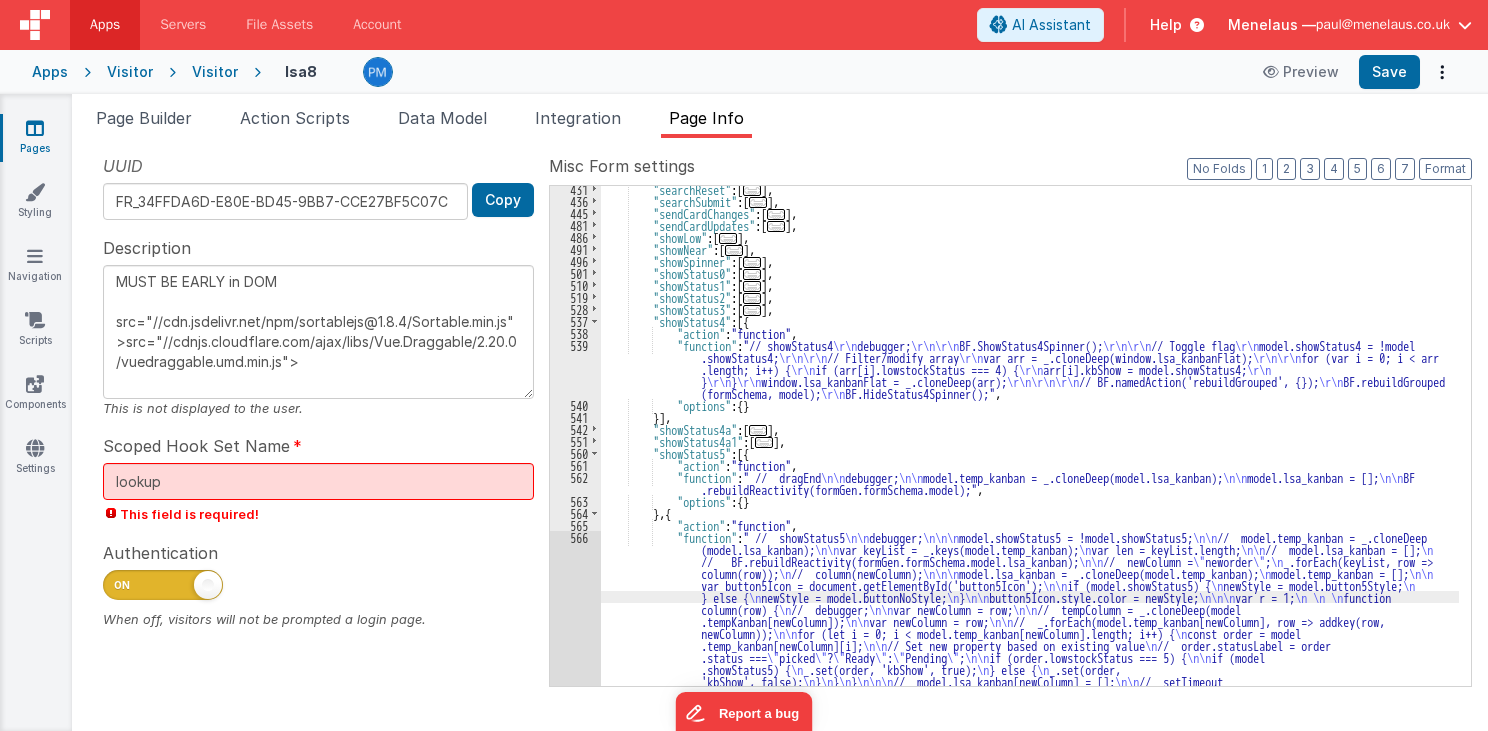scroll, scrollTop: 939, scrollLeft: 0, axis: vertical 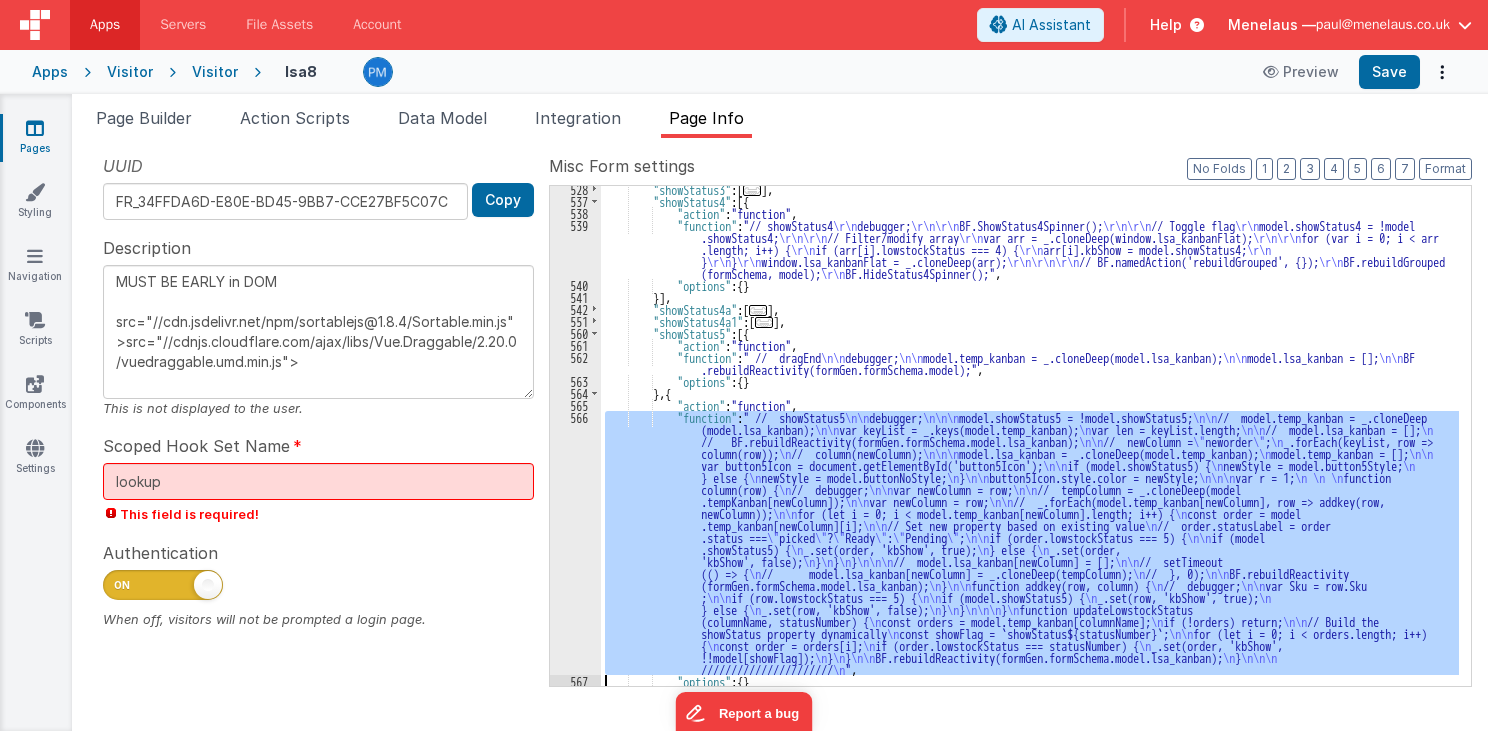 click on "566" at bounding box center (575, 543) 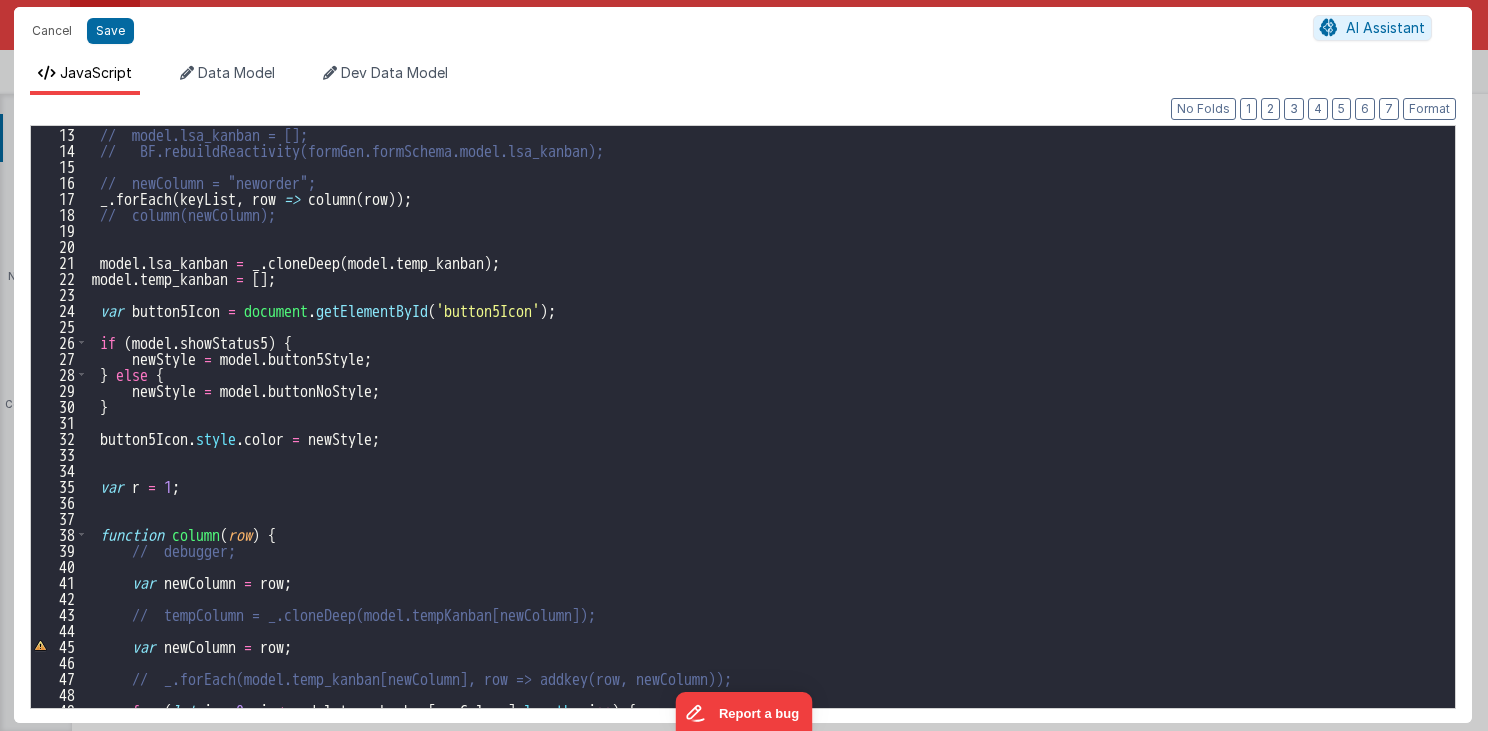 scroll, scrollTop: 336, scrollLeft: 0, axis: vertical 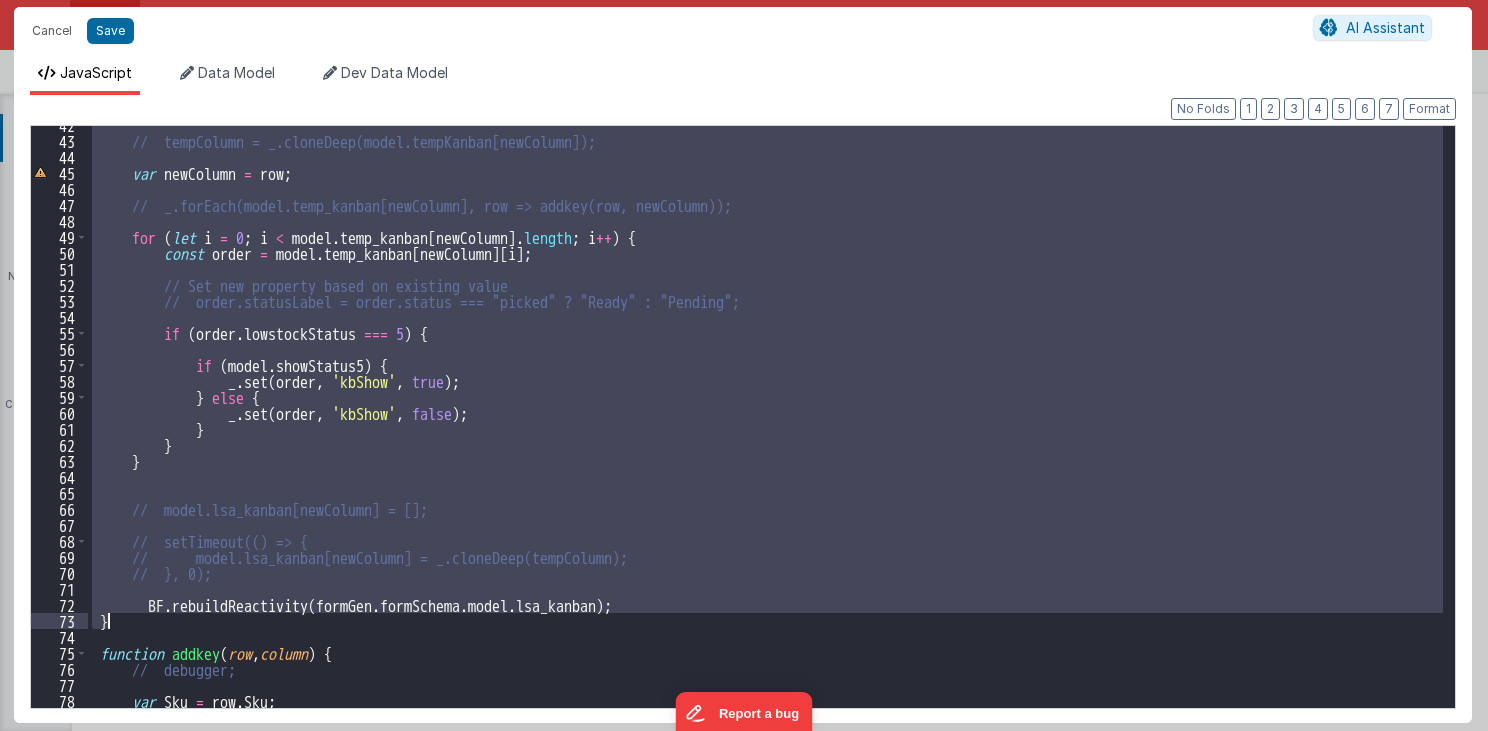 drag, startPoint x: 99, startPoint y: 386, endPoint x: 119, endPoint y: 624, distance: 238.83885 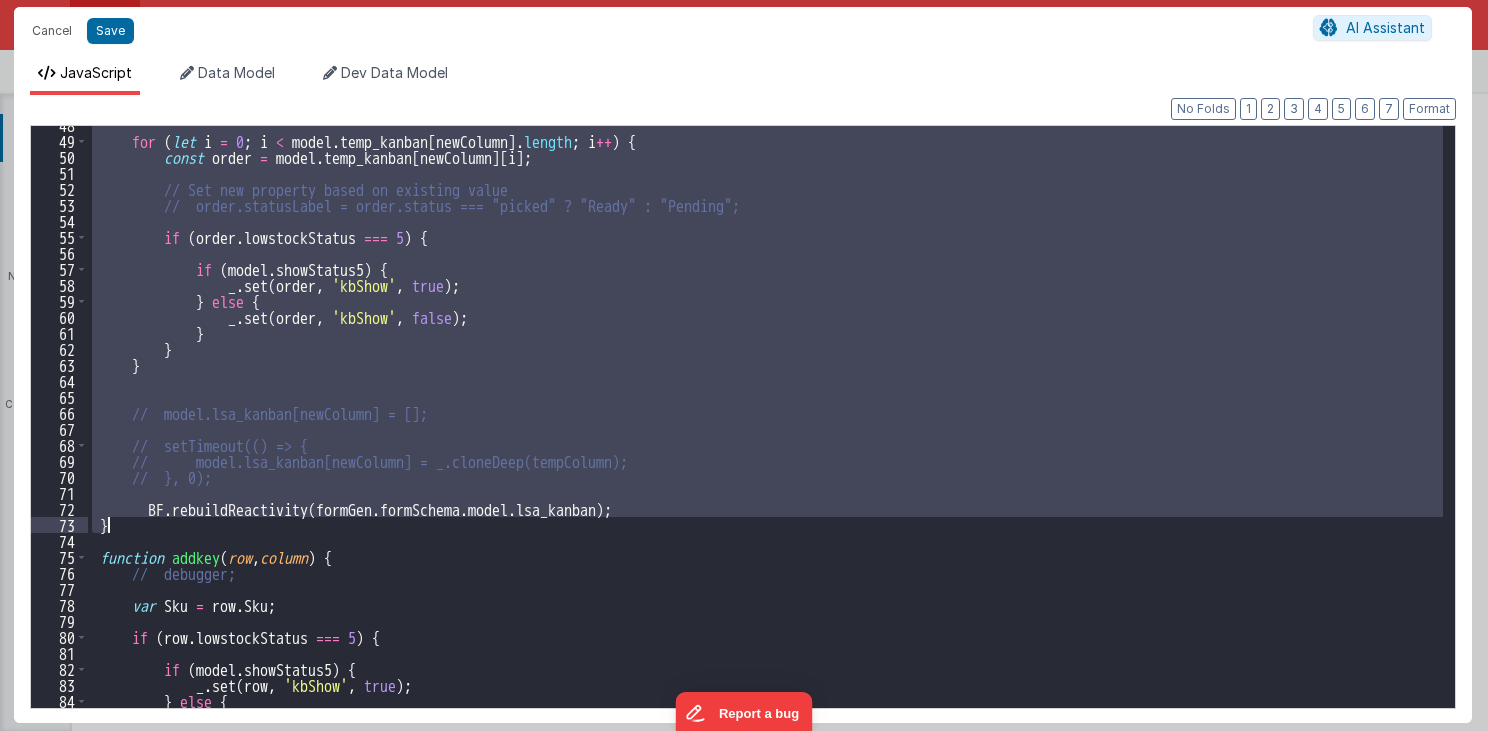 scroll, scrollTop: 808, scrollLeft: 0, axis: vertical 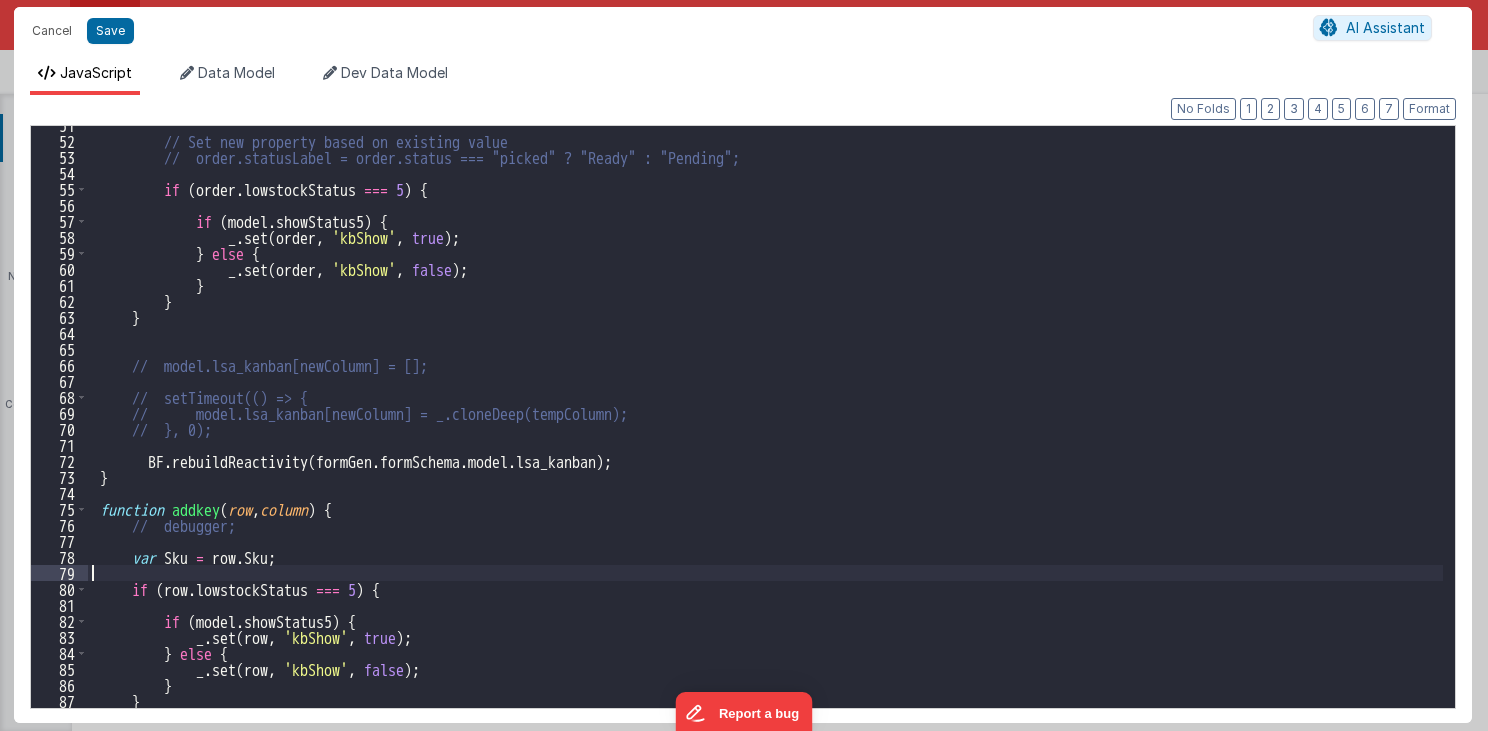 click on "// Set new property based on existing value             //  order.statusLabel = order.status === "picked" ? "Ready" : "Pending";             if   ( order . lowstockStatus   ===   5 )   {                  if   ( model . showStatus5 )   {                       _ . set ( order ,   'kbShow' ,   true ) ;                  }   else   {                       _ . set ( order ,   'kbShow' ,   false ) ;                  }             }        }        //  model.lsa_kanban[newColumn] = [];        //  setTimeout(() => {        //      model.lsa_kanban[newColumn] = _.cloneDeep(tempColumn);        //  }, 0);          BF . rebuildReactivity ( formGen . formSchema . model . lsa_kanban ) ;   }   function   addkey ( row ,  column )   {        //  debugger;        var   Sku   =   row . Sku ;        if   ( row . lowstockStatus   ===   5 )   {             if   ( model . showStatus5 )   {                  _ . set ( row ,   'kbShow' ,   true ) ;             }   else   {                  _ . set ( row ,   'kbShow' ,   ) ;" at bounding box center (766, 424) 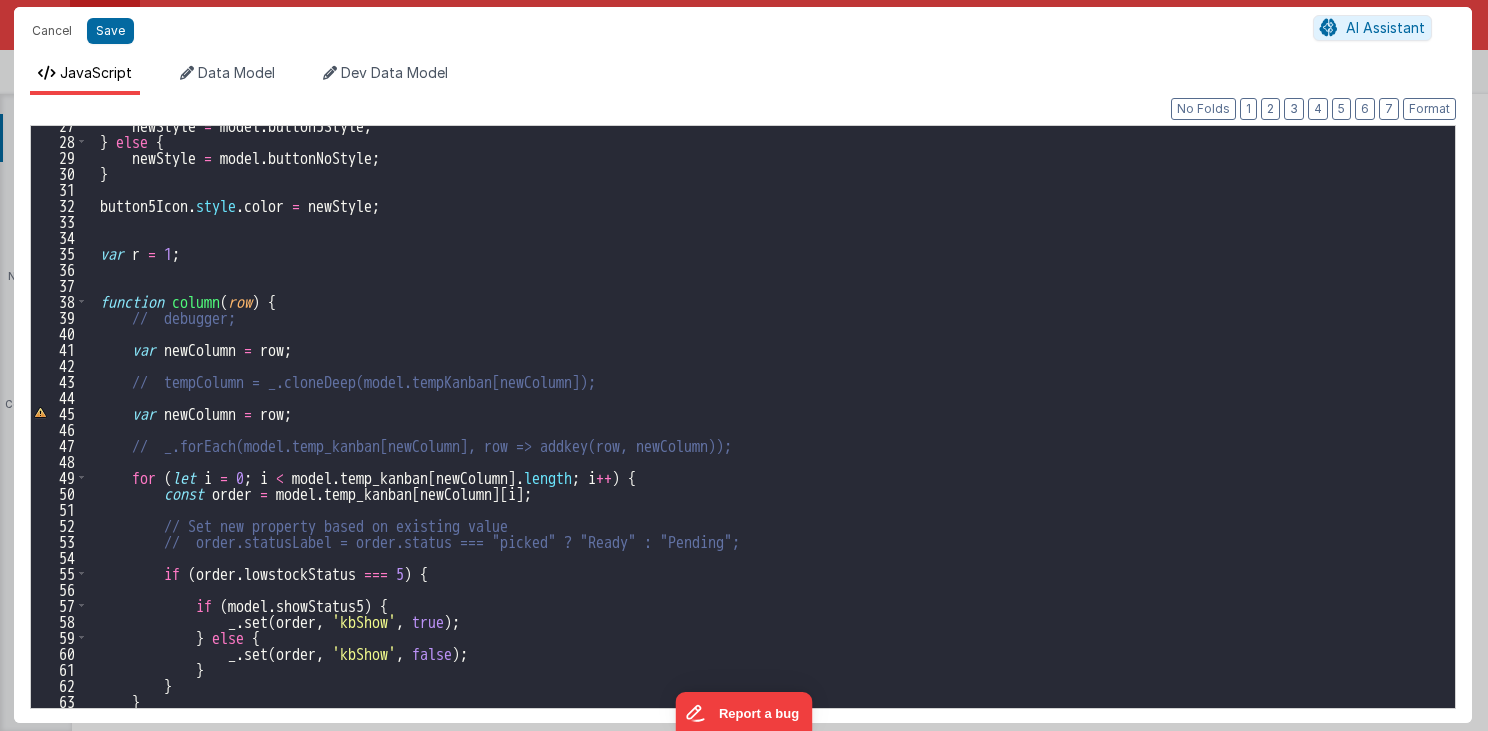scroll, scrollTop: 376, scrollLeft: 0, axis: vertical 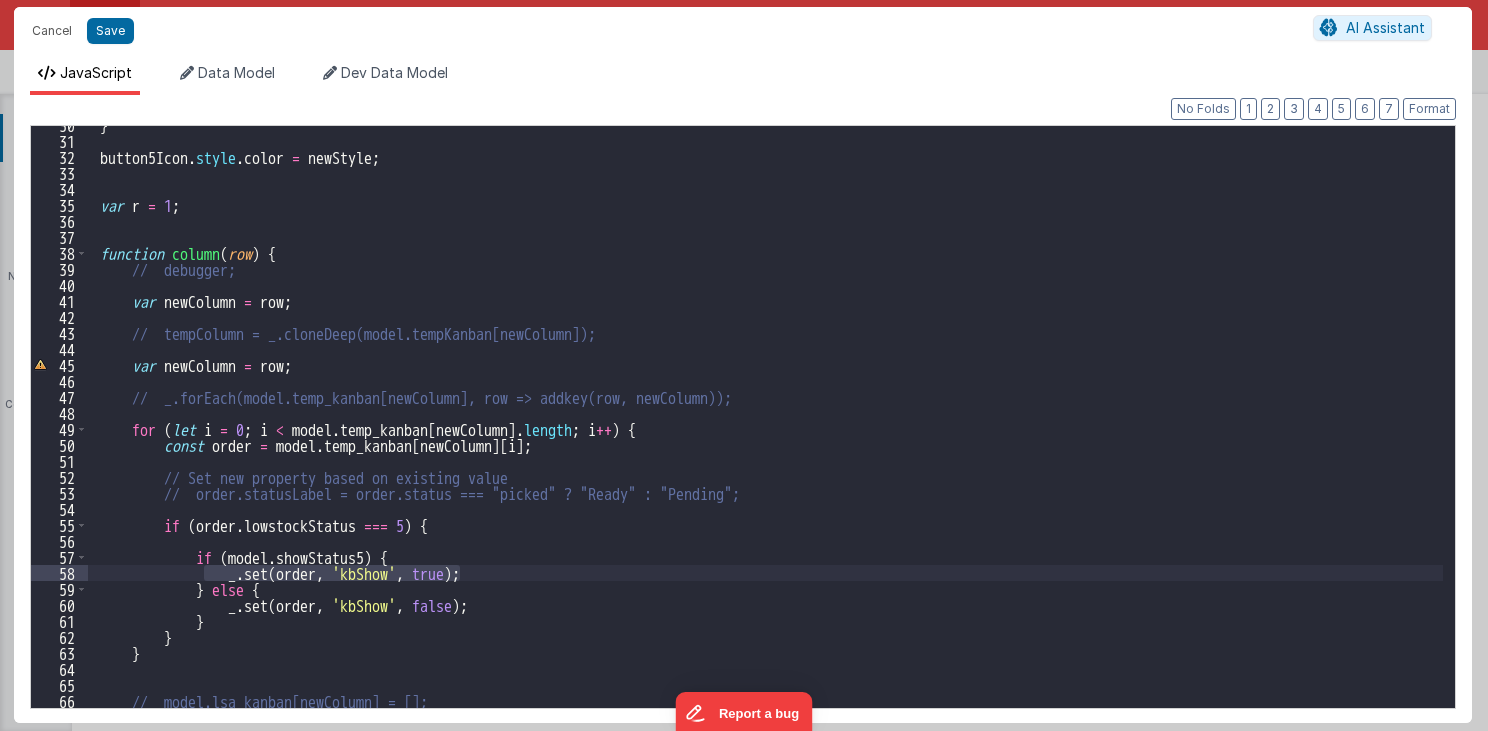 drag, startPoint x: 203, startPoint y: 572, endPoint x: 491, endPoint y: 570, distance: 288.00696 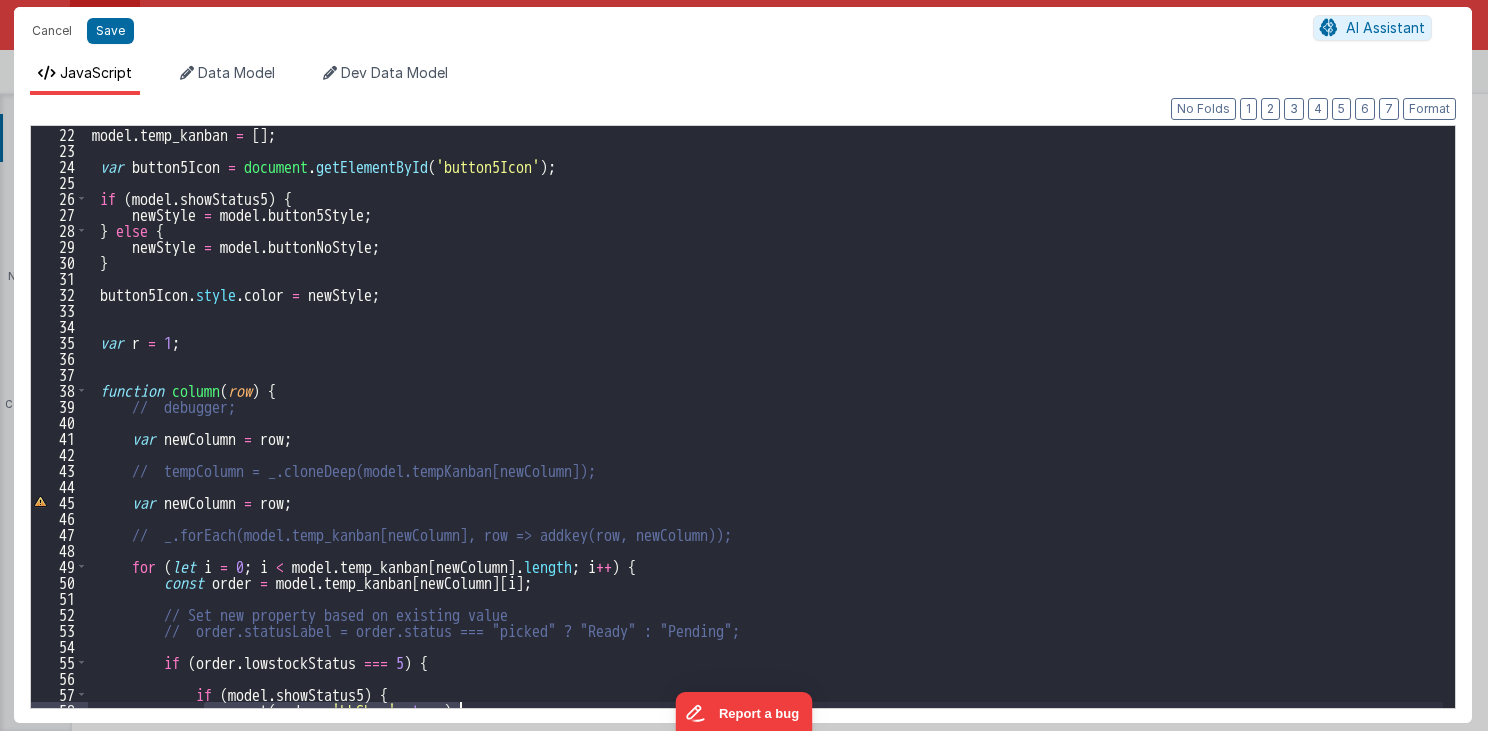 scroll, scrollTop: 336, scrollLeft: 0, axis: vertical 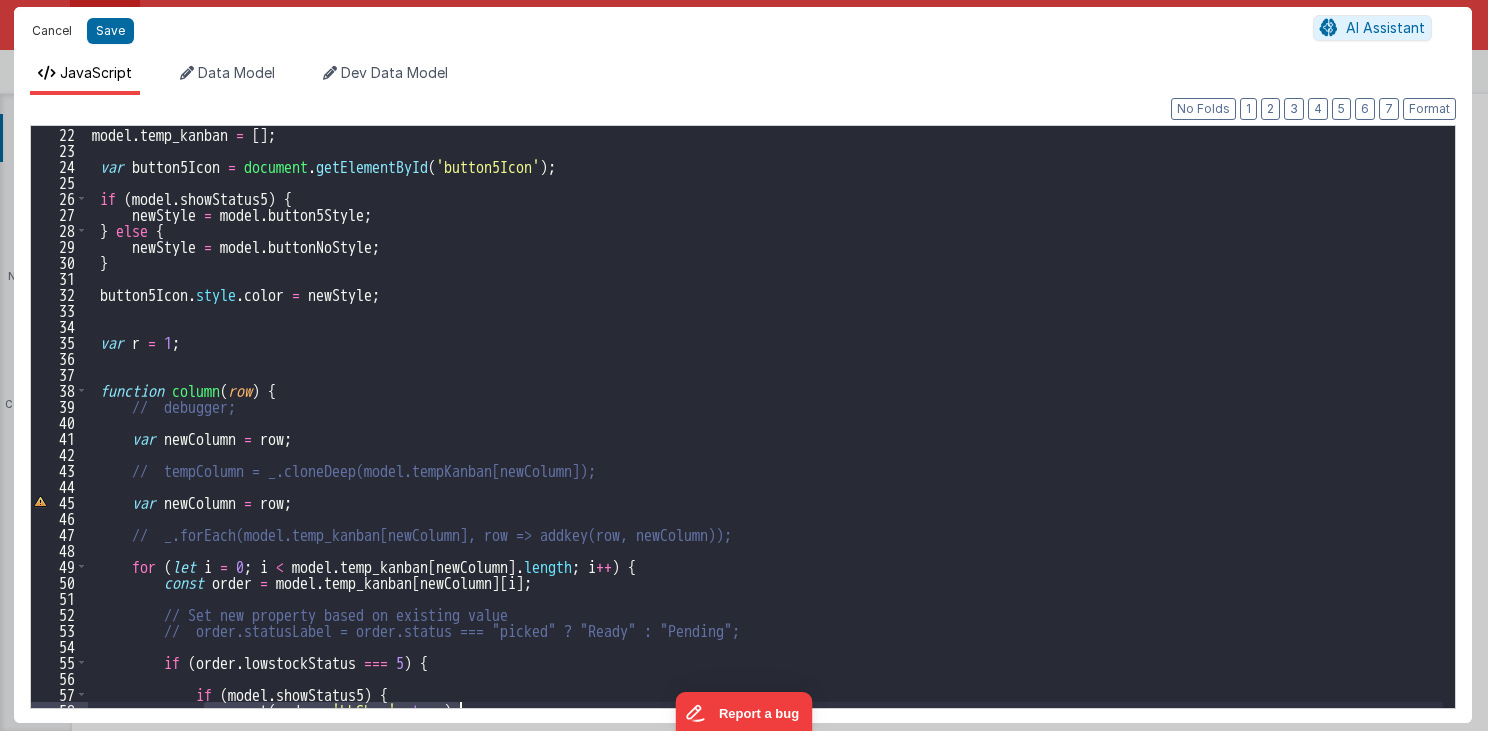 click on "Cancel" at bounding box center [52, 31] 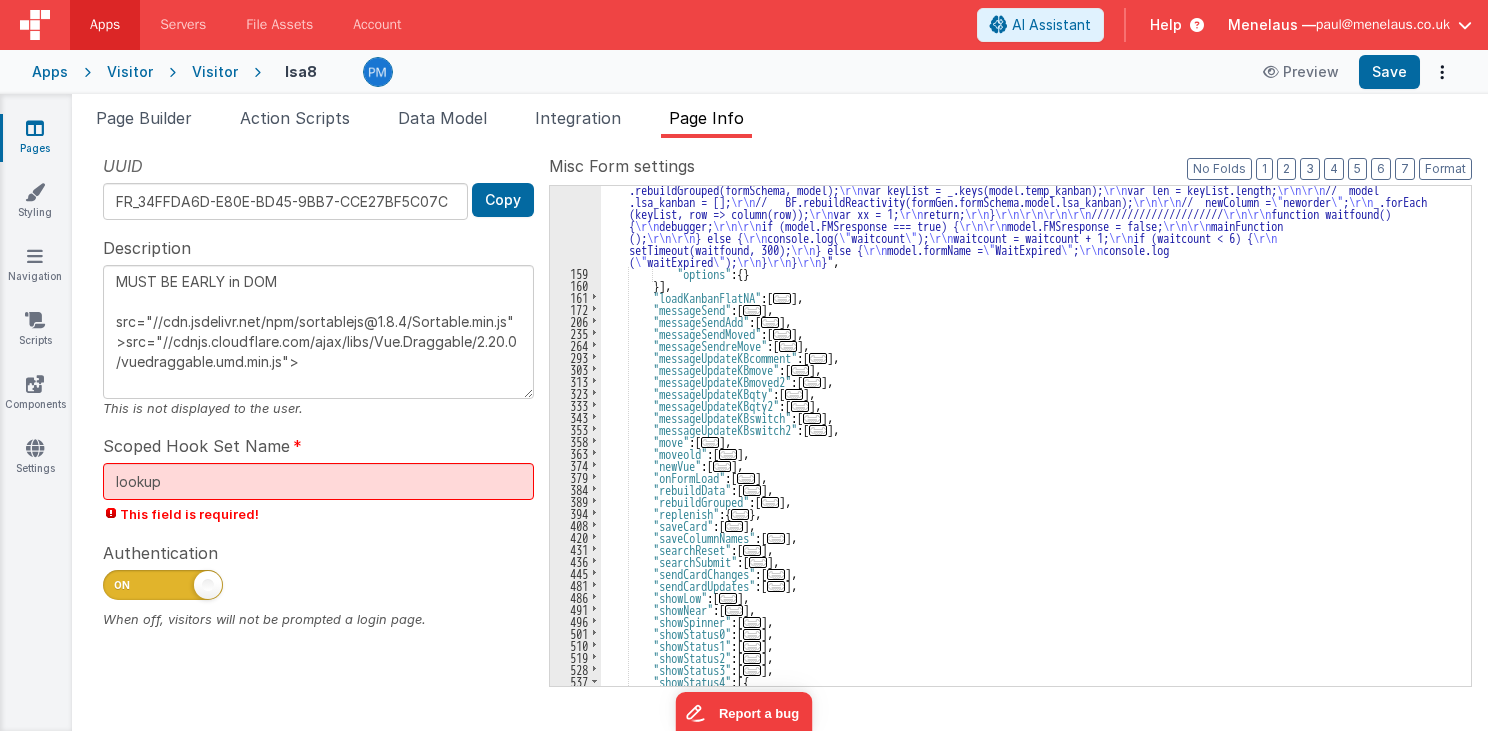 scroll, scrollTop: 219, scrollLeft: 0, axis: vertical 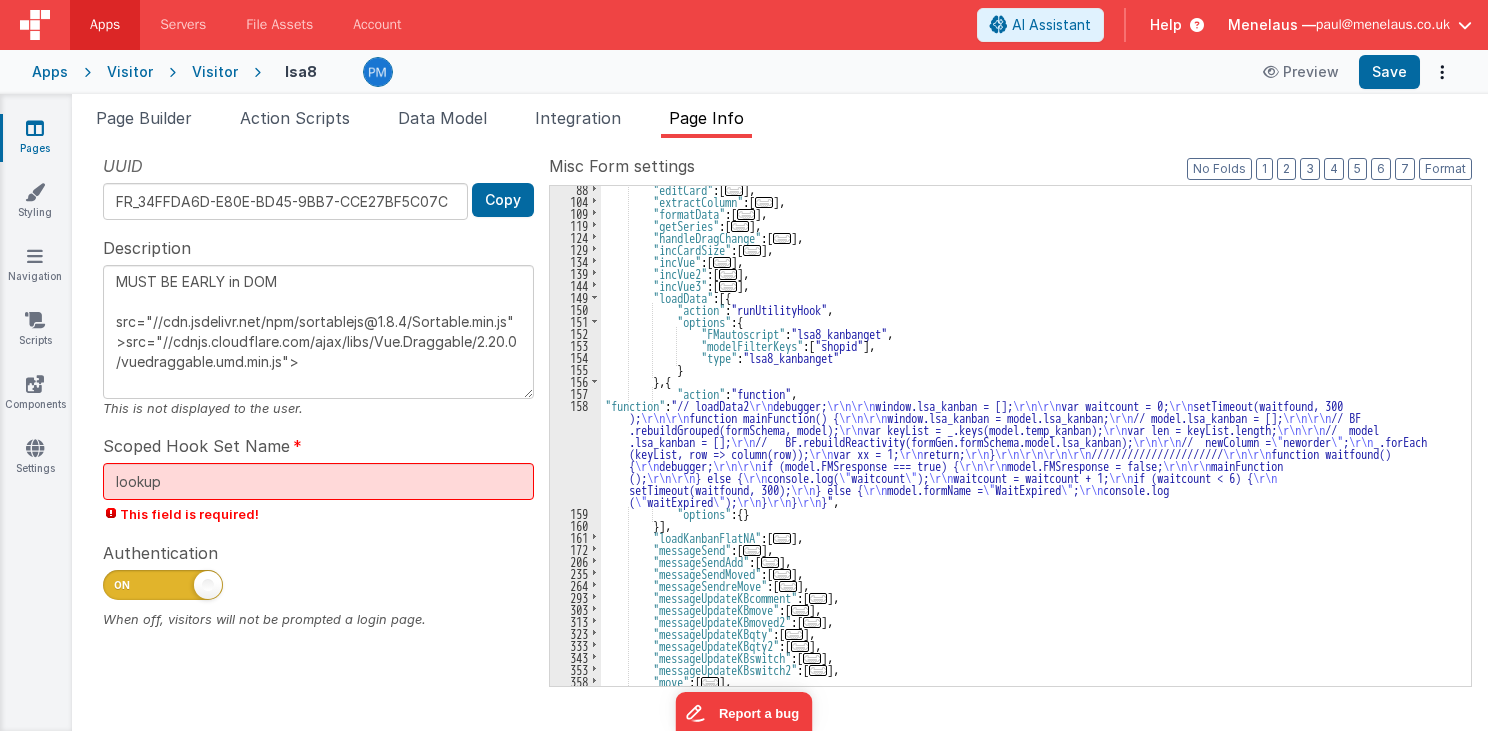 click on ""editCard" :  [ ... ] ,           "extractColumn" :  [ ... ] ,           "formatData" :  [ ... ] ,           "getSeries" :  [ ... ] ,           "handleDragChange" :  [ ... ] ,           "incCardSize" :  [ ... ] ,           "incVue" :  [ ... ] ,           "incVue2" :  [ ... ] ,           "incVue3" :  [ ... ] ,           "loadData" :  [{                "action" :  "runUtilityHook" ,                "options" :  {                     "FMautoscript" :  "lsa8_kanbanget" ,                     "modelFilterKeys" :  [ "shopid" ] ,                     "type" :  "lsa8_kanbanget"                }           } ,  {                "action" :  "function" , "function" :  "// loadData2 \r\n debugger; \r\n\r\n window.lsa_kanban = []; \r\n\r\n var waitcount = 0; \r\n setTimeout(waitfound, 300      ); \r\n\r\n function mainFunction() { \r\n\r\n     window.lsa_kanban = model.lsa_kanban; \r\n     // model.lsa_kanban = []; \r\n\r\n     // BF      .rebuildGrouped(formSchema, model); \r\n \r\n \r\n\r\n  //  model \r\n" at bounding box center (1030, 445) 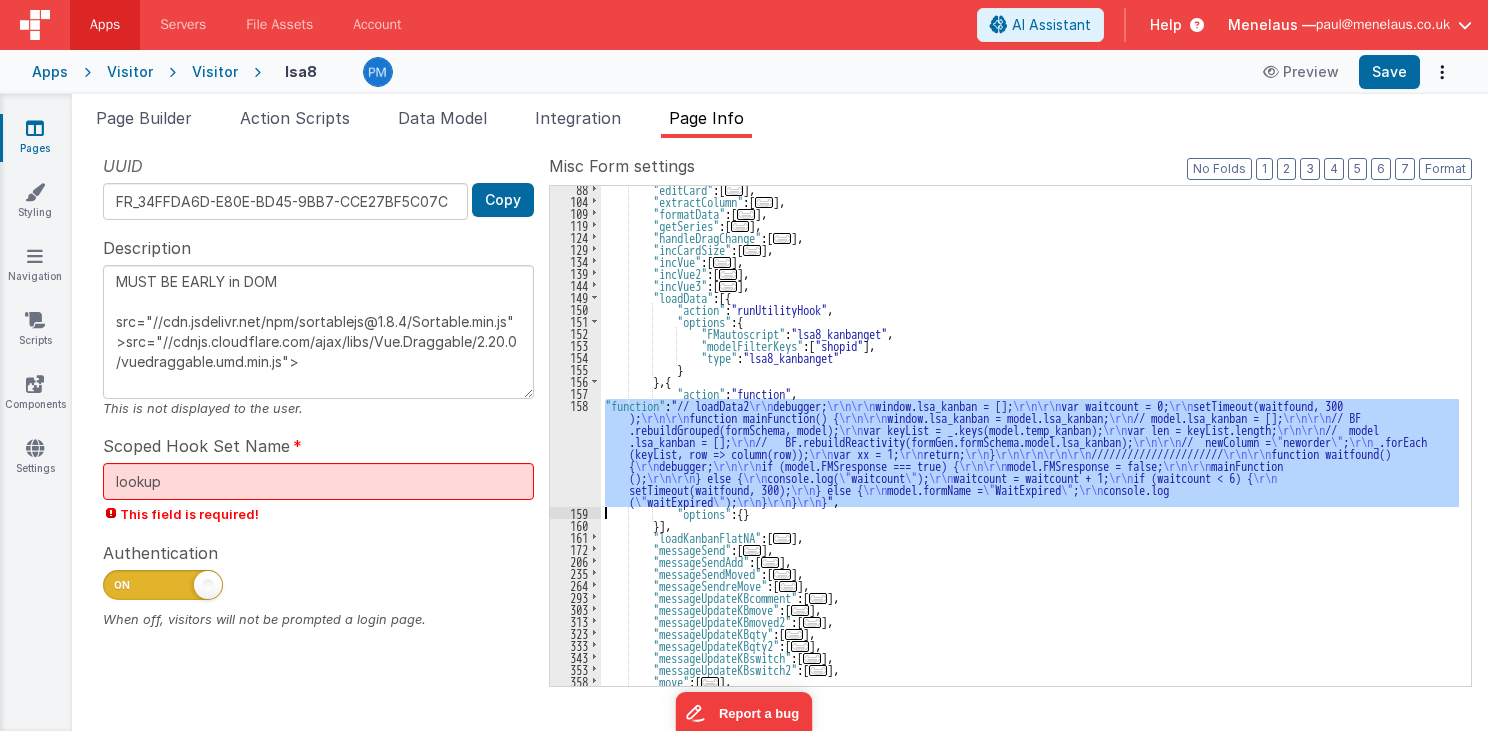 click on "158" at bounding box center (575, 453) 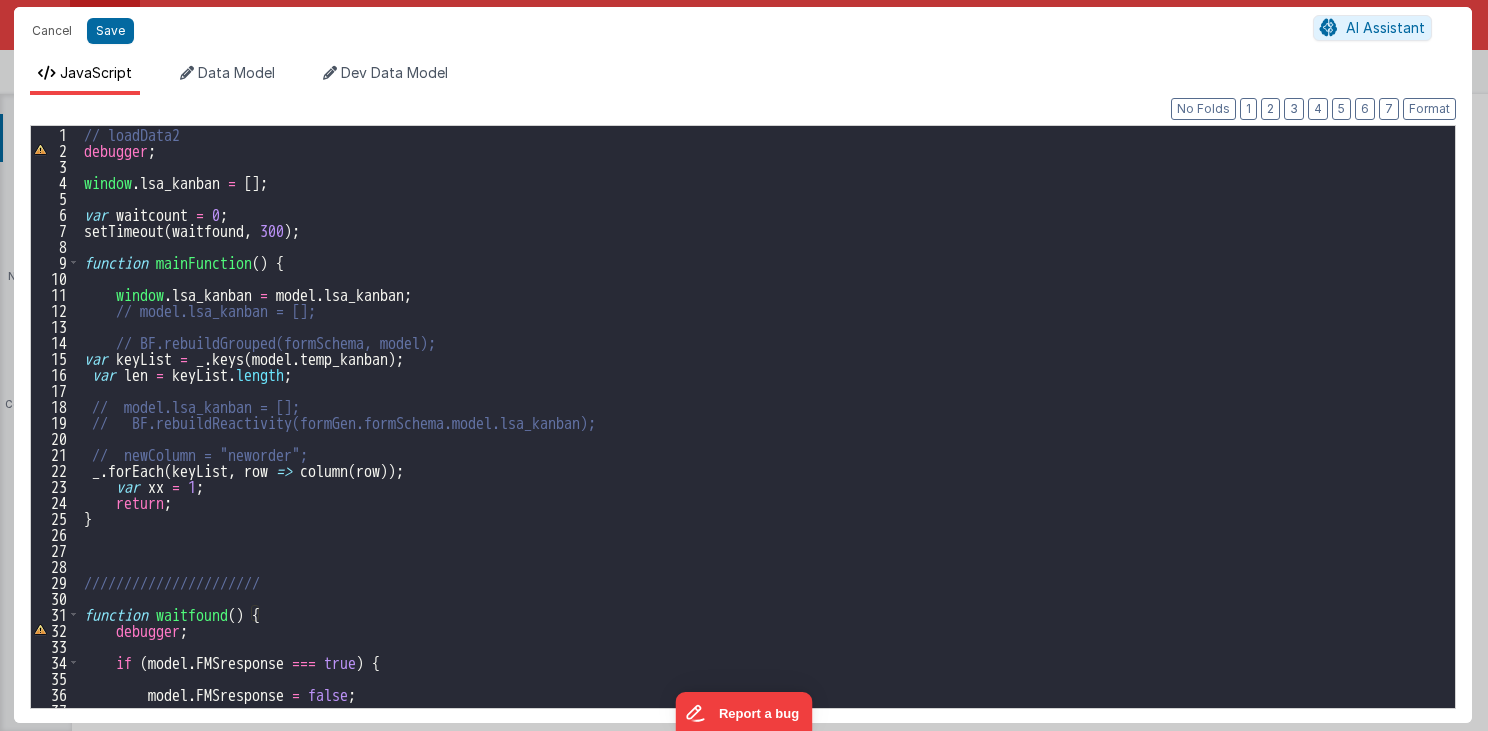 scroll, scrollTop: 0, scrollLeft: 0, axis: both 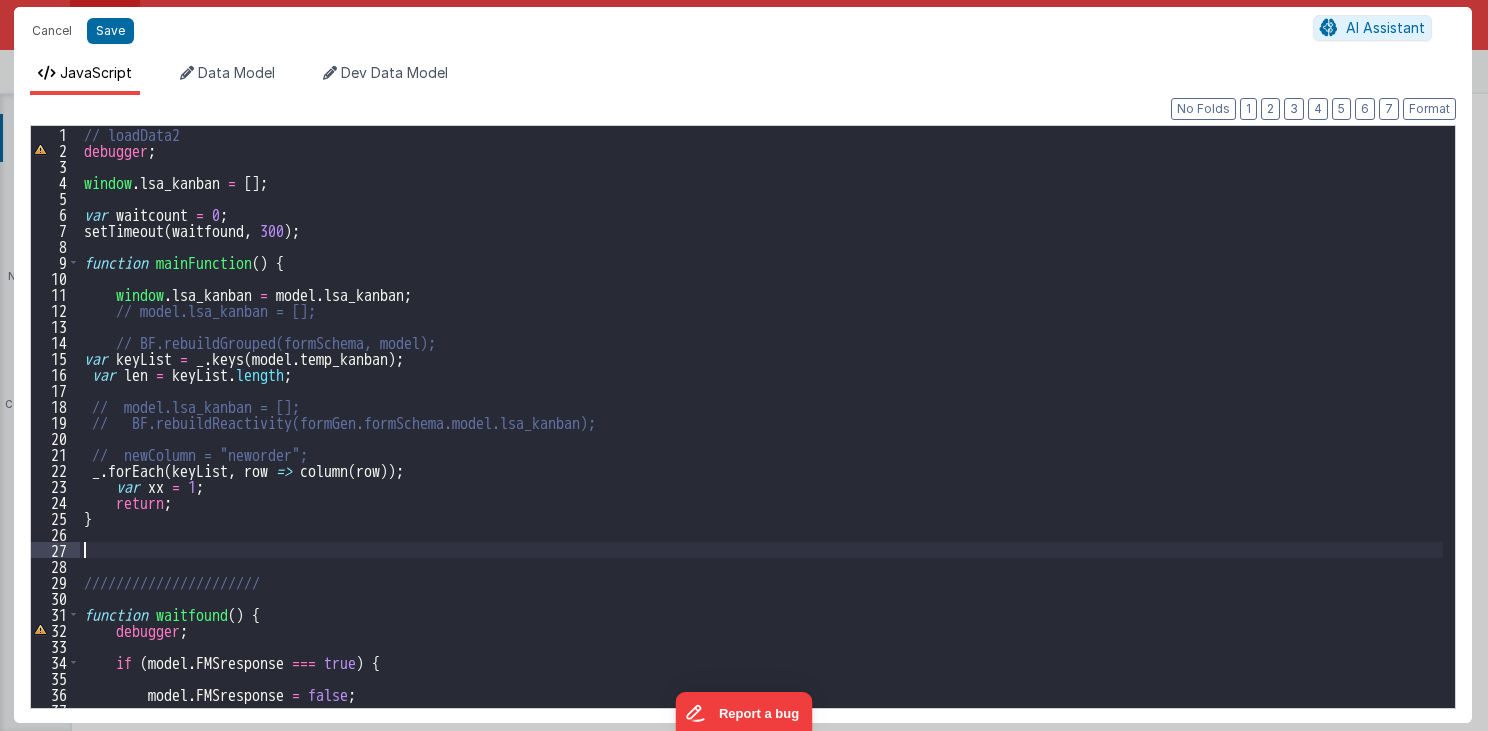 click on "// loadData2 debugger ; window . lsa_kanban   =   [ ] ; var   waitcount   =   0 ; setTimeout ( waitfound ,   300 ) ; function   mainFunction ( )   {      window . lsa_kanban   =   model . lsa_kanban ;      // model.lsa_kanban = [];      // BF.rebuildGrouped(formSchema, model); var   keyList   =   _ . keys ( model . temp_kanban ) ;   var   len   =   keyList . length ;   //  model.lsa_kanban = [];   //   BF.rebuildReactivity(formGen.formSchema.model.lsa_kanban);   //  newColumn = "neworder";   _ . forEach ( keyList ,   row   =>   column ( row )) ;      var   xx   =   1 ;      return ; } ////////////////////// function   waitfound ( )   {      debugger ;      if   ( model . FMSresponse   ===   true )   {           model . FMSresponse   =   false ;           mainFunction ( ) ;" at bounding box center (762, 433) 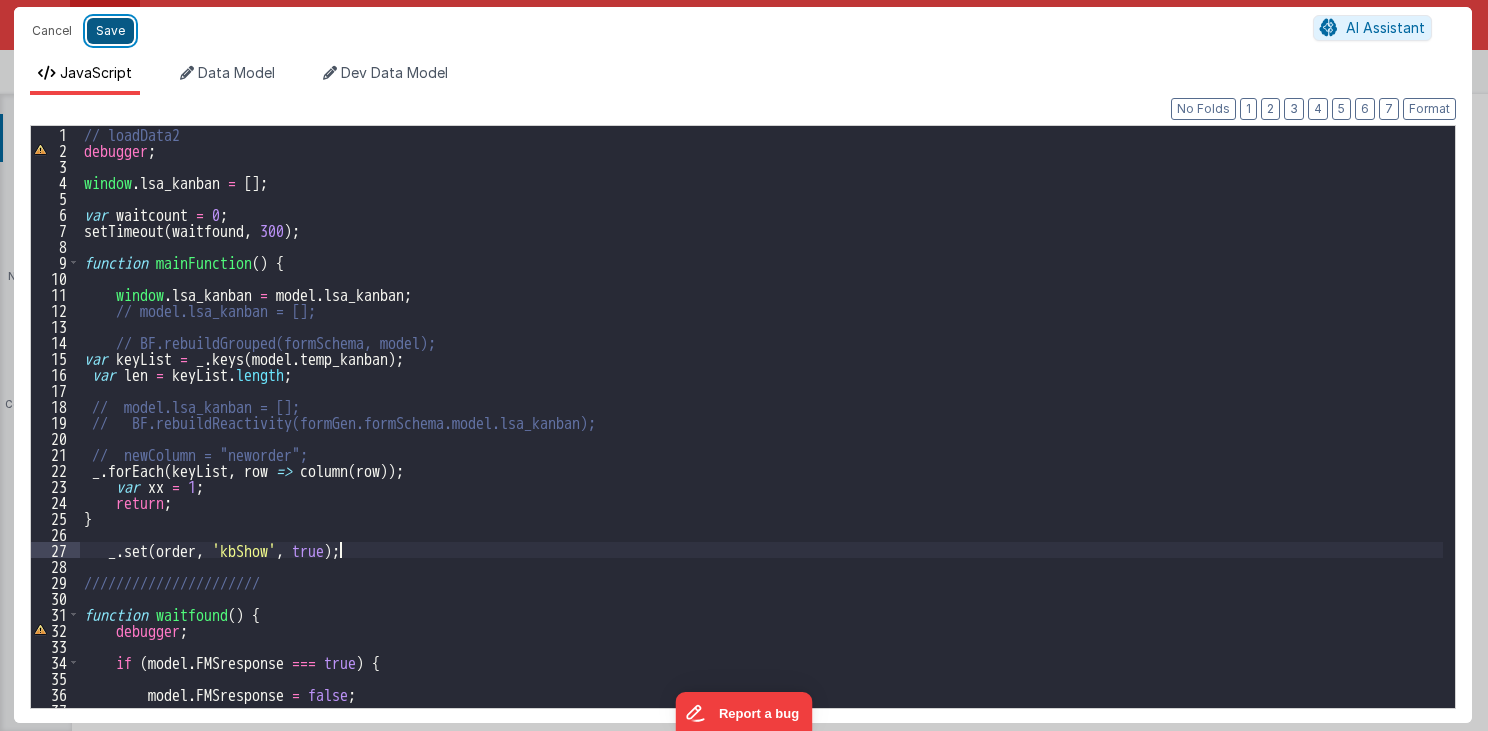 click on "Save" at bounding box center [110, 31] 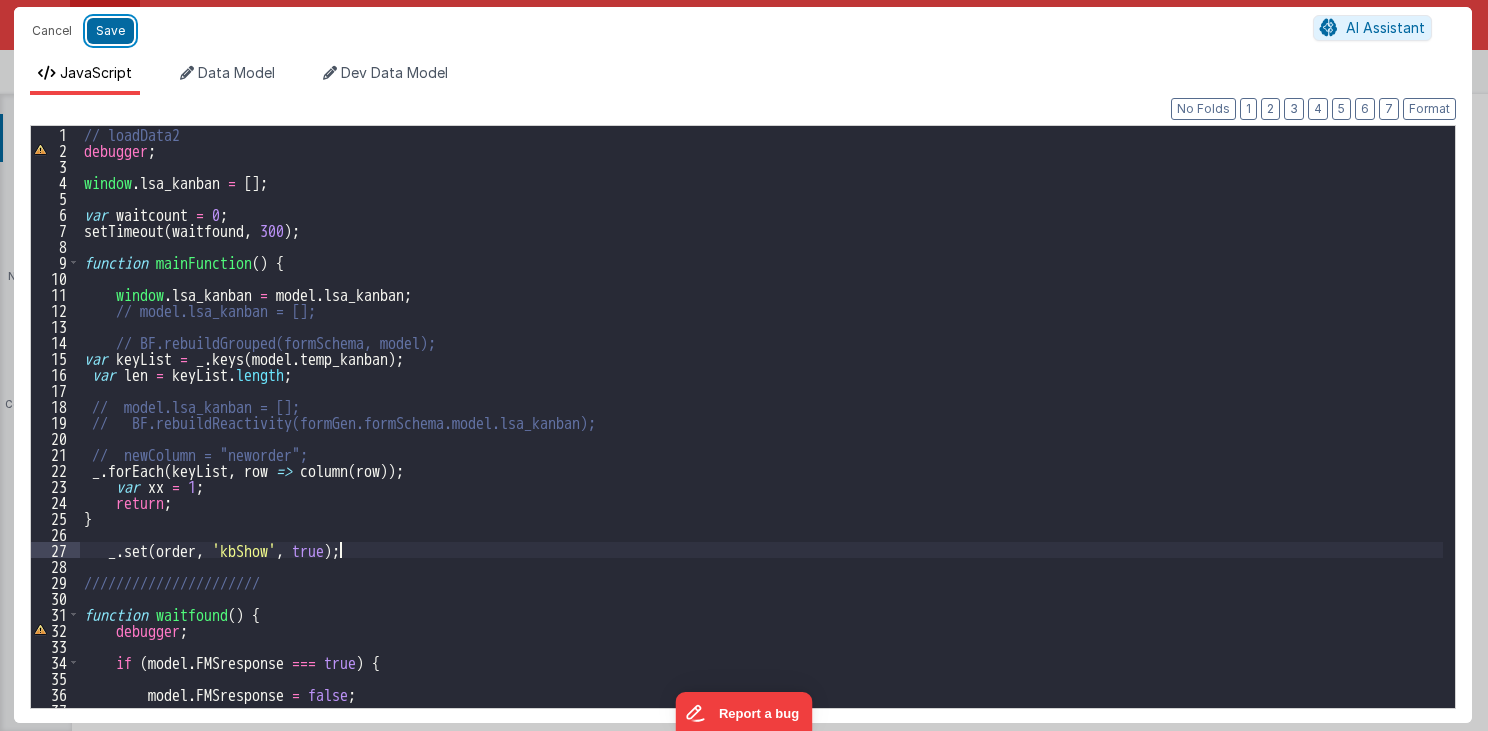 type on "MUST BE EARLY in DOM
src="//cdn.jsdelivr.net/npm/sortablejs@1.8.4/Sortable.min.js">src="//cdnjs.cloudflare.com/ajax/libs/Vue.Draggable/2.20.0/vuedraggable.umd.min.js">" 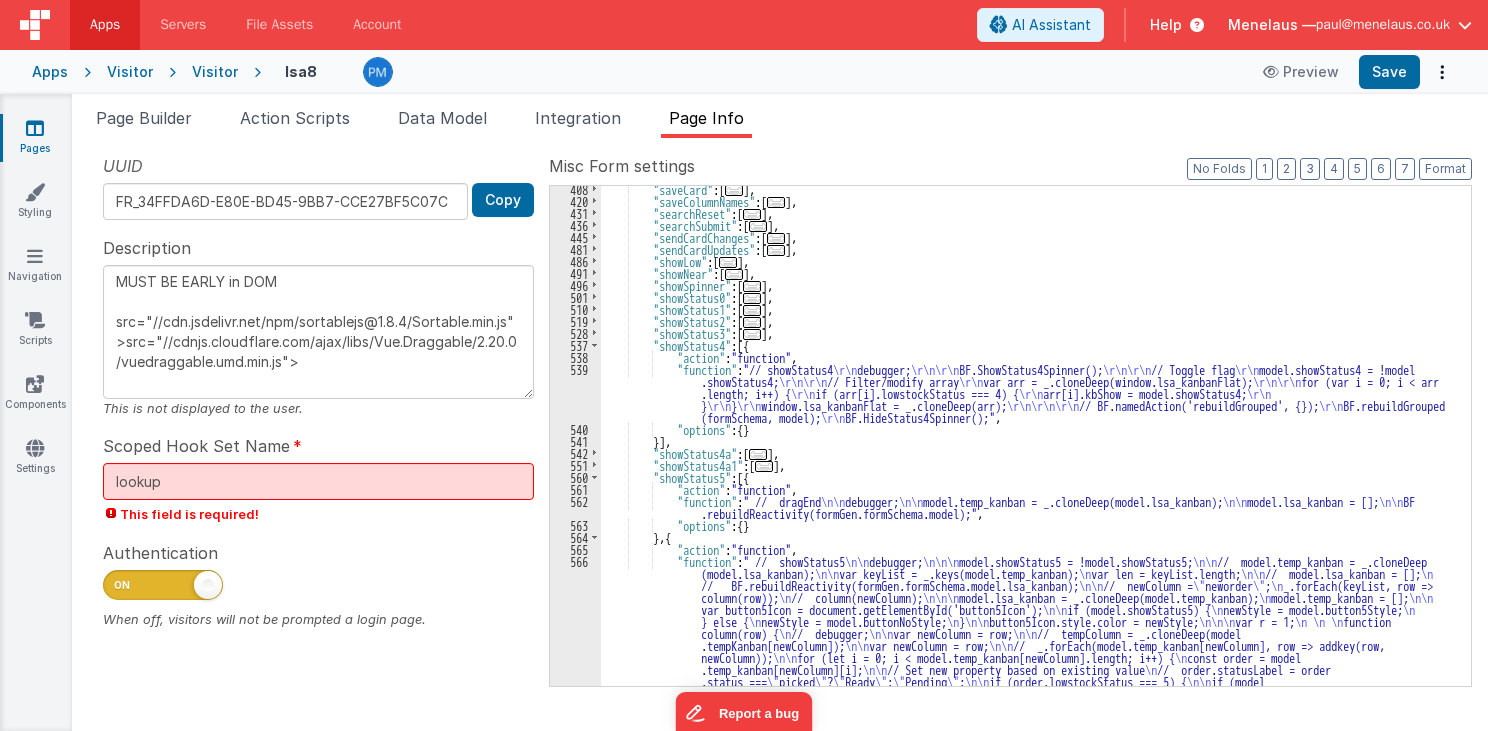 scroll, scrollTop: 843, scrollLeft: 0, axis: vertical 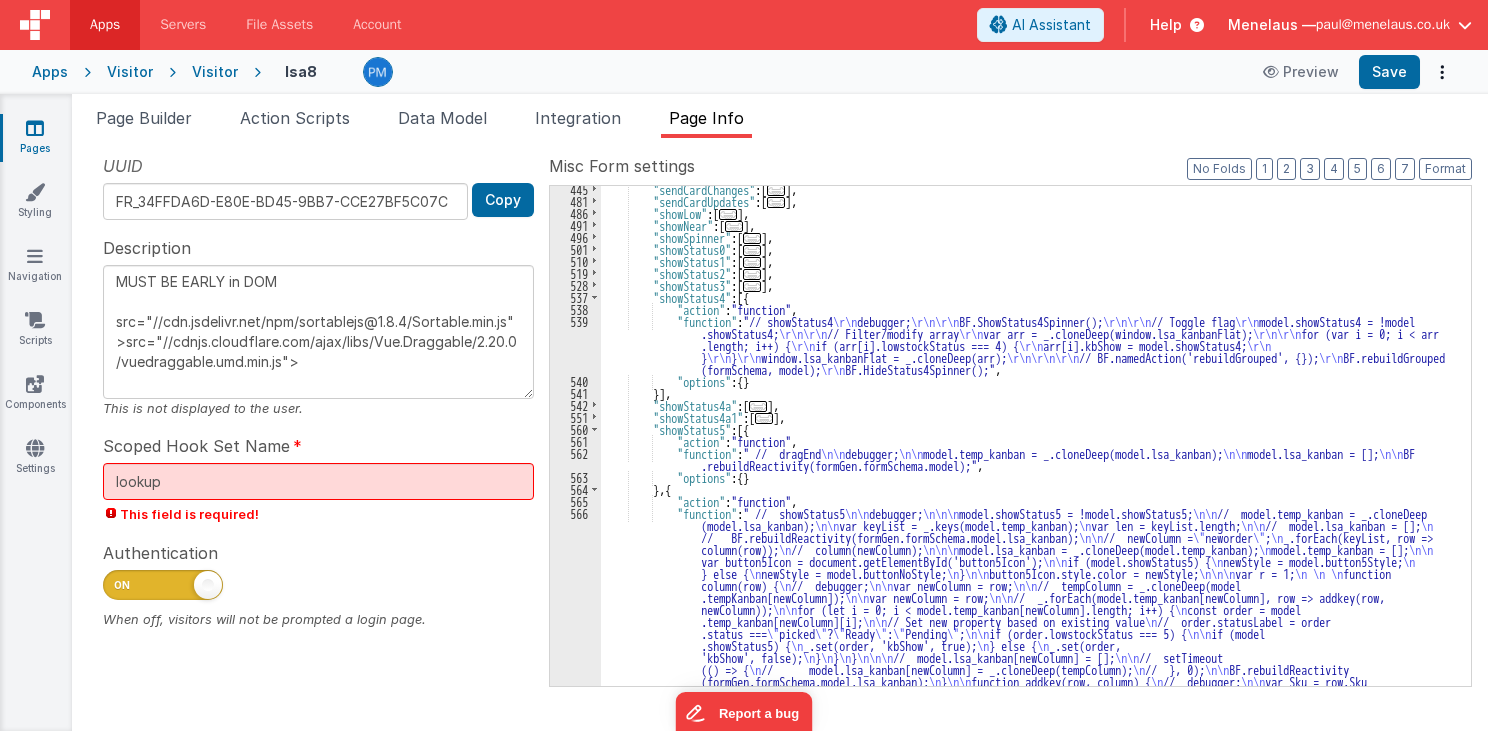 click on ""sendCardChanges" :  [ ... ] ,           "sendCardUpdates" :  [ ... ] ,           "showLow" :  [ ... ] ,           "showNear" :  [ ... ] ,           "showSpinner" :  [ ... ] ,           "showStatus0" :  [ ... ] ,           "showStatus1" :  [ ... ] ,           "showStatus2" :  [ ... ] ,           "showStatus3" :  [ ... ] ,           "showStatus4" :  [{                "action" :  "function" ,                "function" :  "// showStatus4 \r\n debugger; \r\n\r\n BF.ShowStatus4Spinner(); \r\n\r\n // Toggle flag \r\n model.showStatus4 = !model                  .showStatus4; \r\n\r\n // Filter/modify array \r\n var arr = _.cloneDeep(window.lsa_kanbanFlat); \r\n\r\n for (var i = 0; i < arr                  .length; i++) { \r\n     if (arr[i].lowstockStatus === 4) { \r\n         arr[i].kbShow = model.showStatus4; \r\n                       } \r\n } \r\n window.lsa_kanbanFlat = _.cloneDeep(arr); \r\n\r\n\r\n // BF.namedAction('rebuildGrouped', {}); \r\n \r\n , {" at bounding box center [1030, 571] 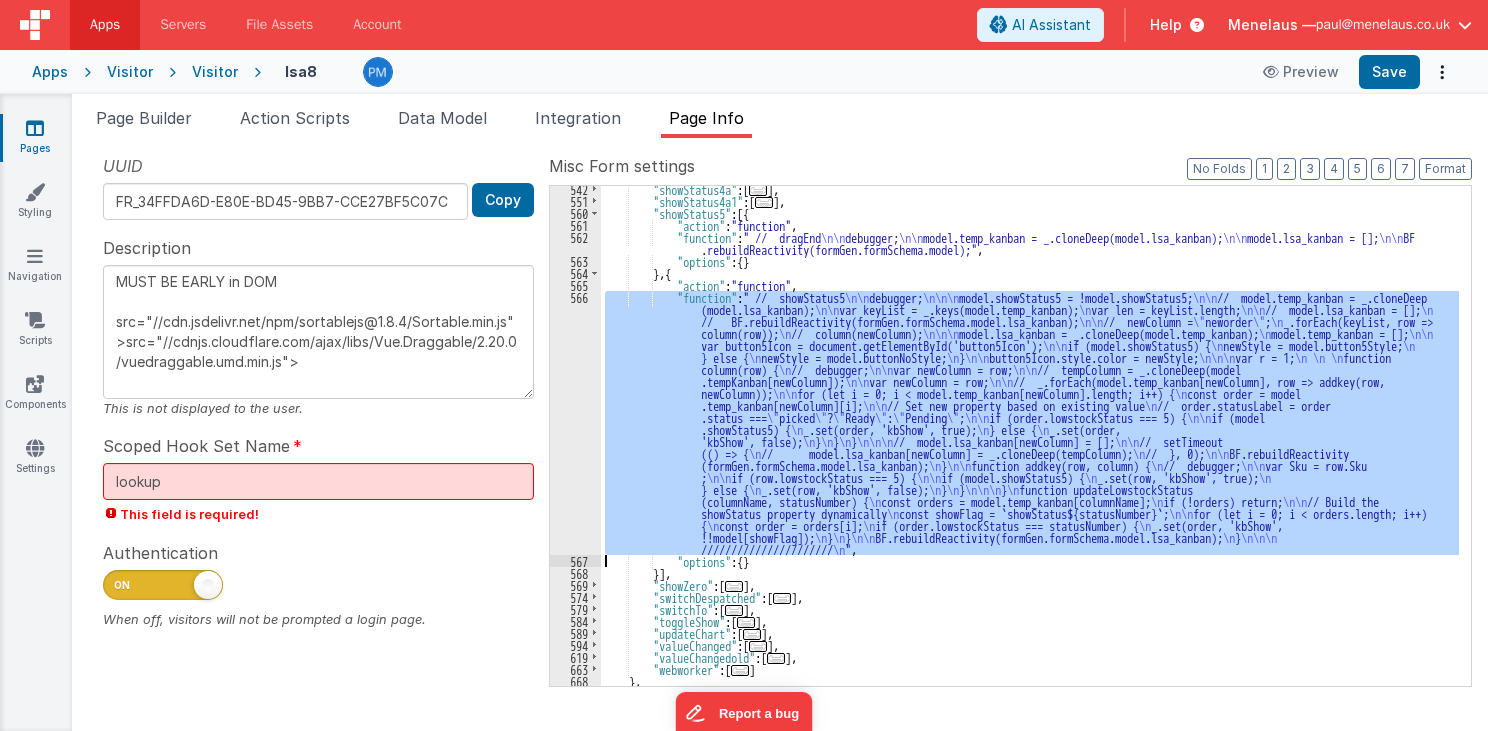 scroll, scrollTop: 1011, scrollLeft: 0, axis: vertical 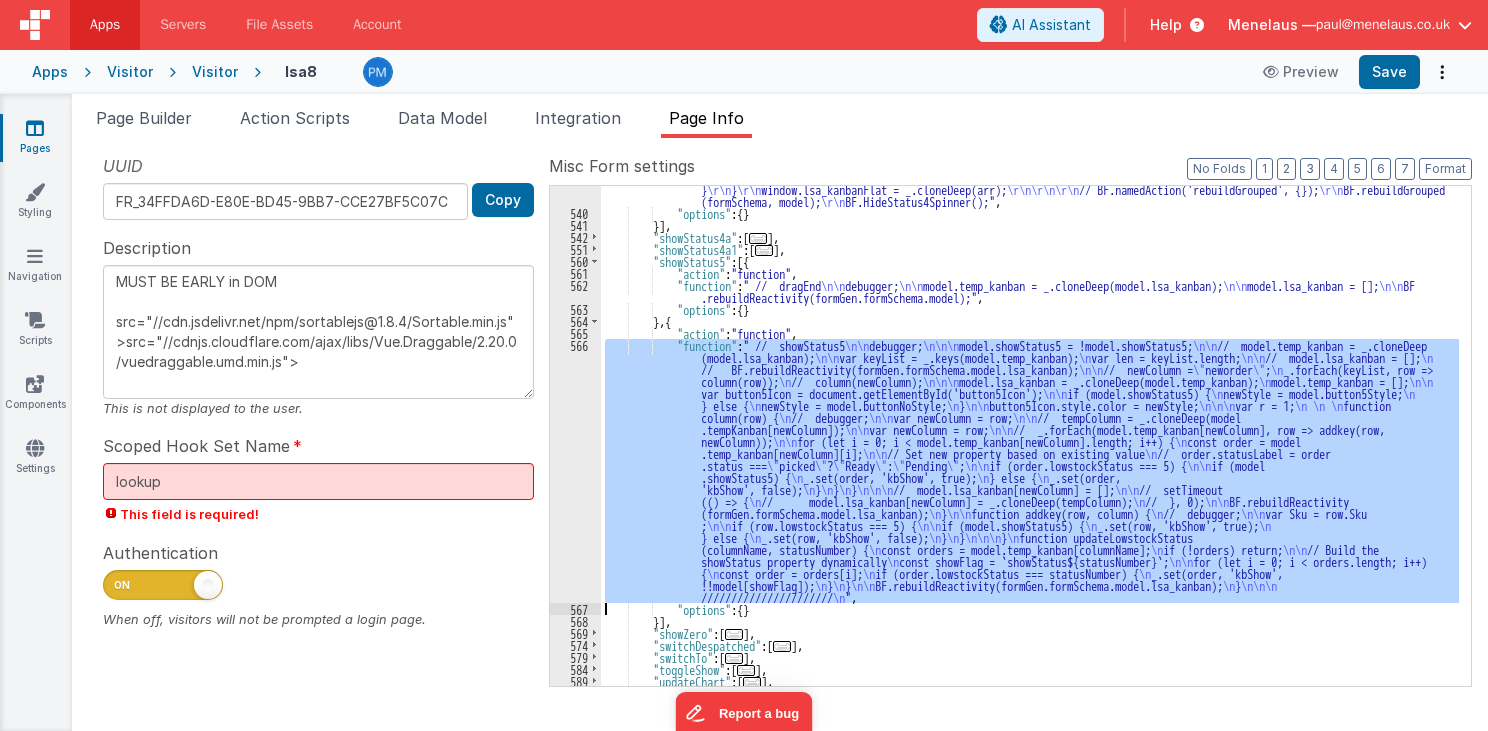 click on "566" at bounding box center [575, 471] 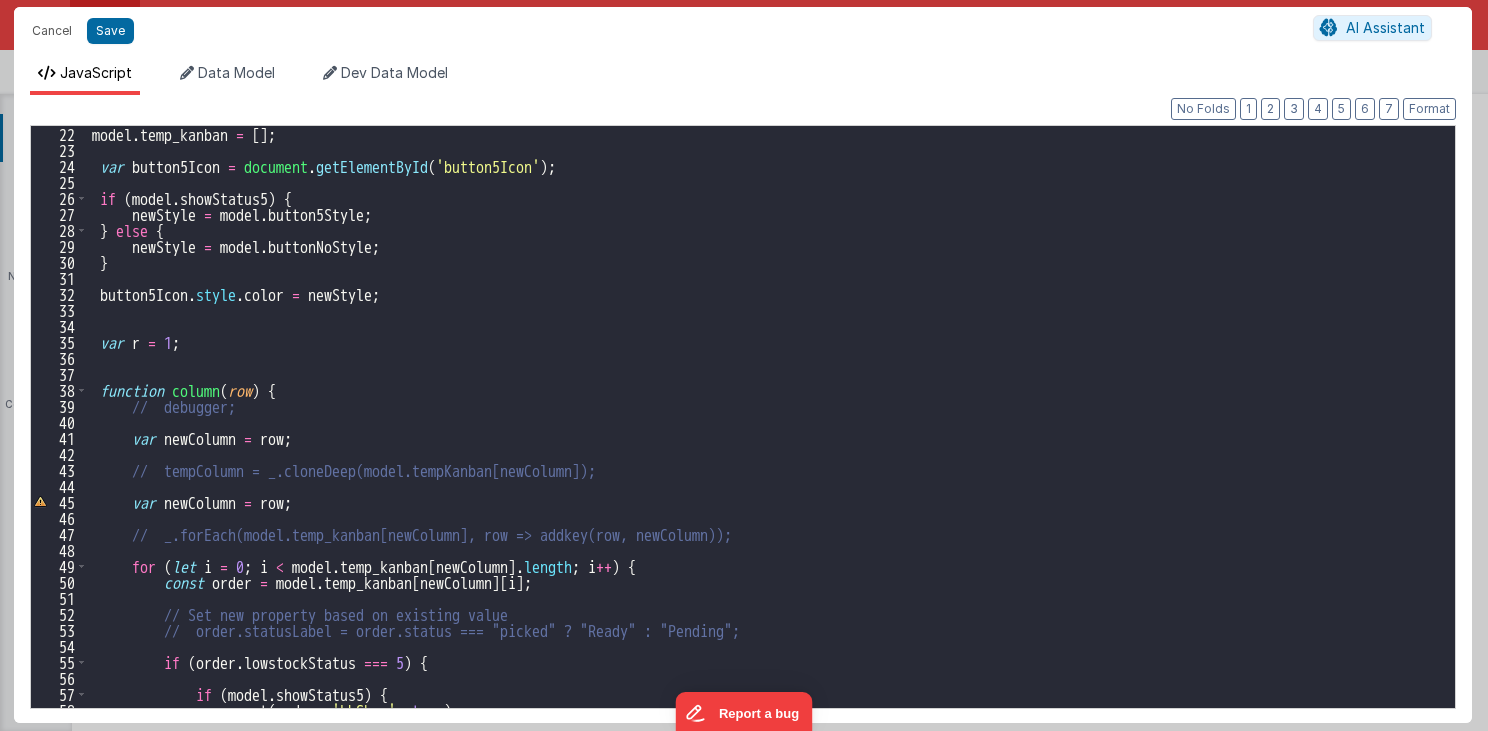 scroll, scrollTop: 336, scrollLeft: 0, axis: vertical 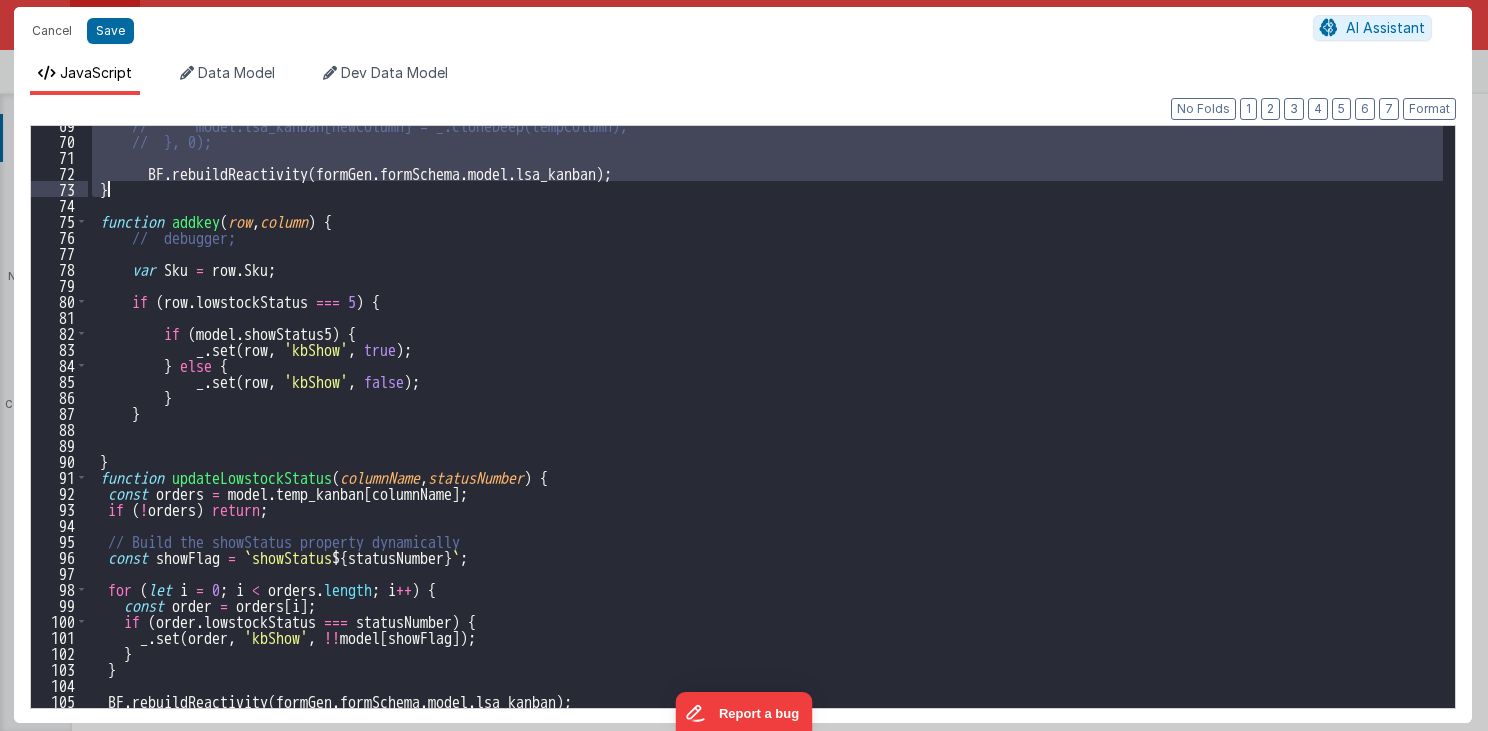 drag, startPoint x: 100, startPoint y: 388, endPoint x: 528, endPoint y: 306, distance: 435.78436 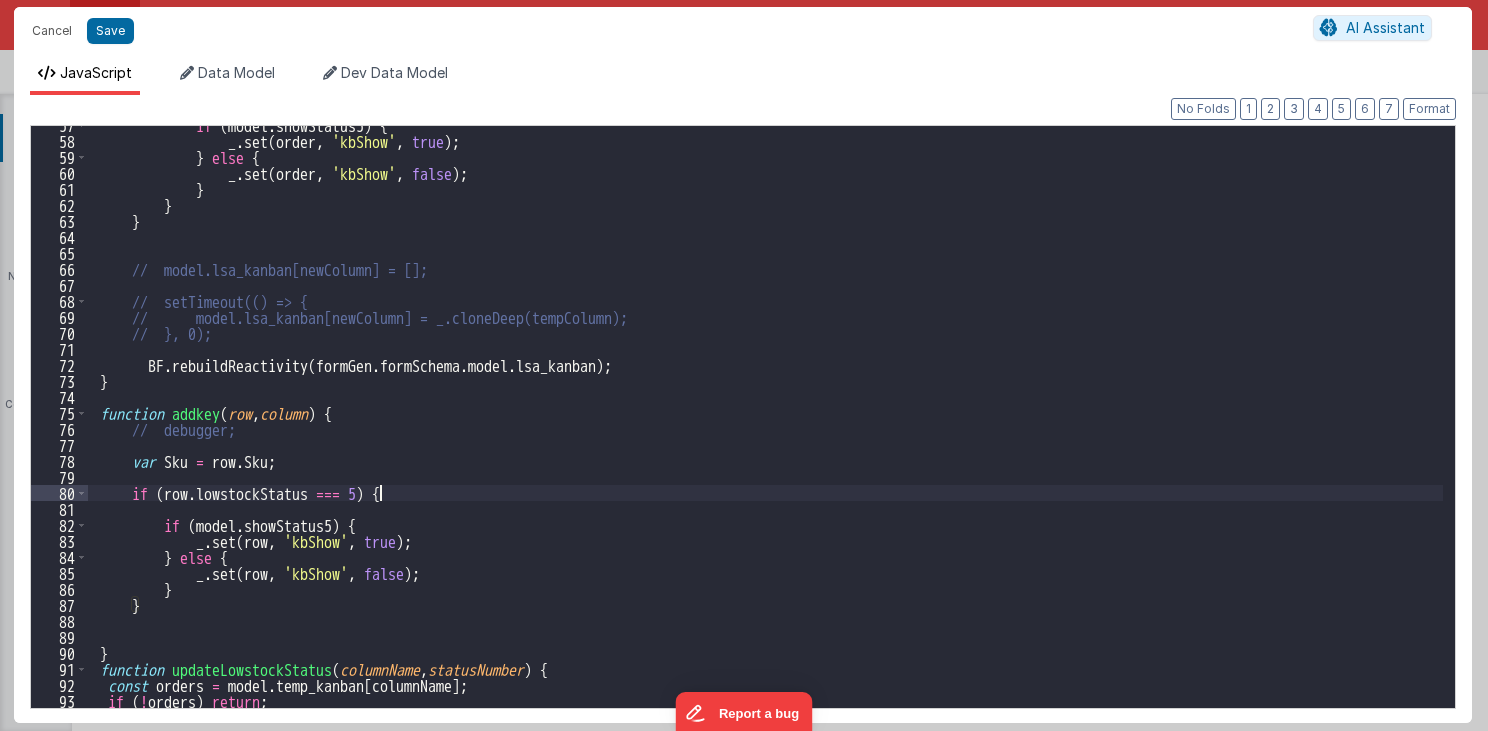 scroll, scrollTop: 904, scrollLeft: 0, axis: vertical 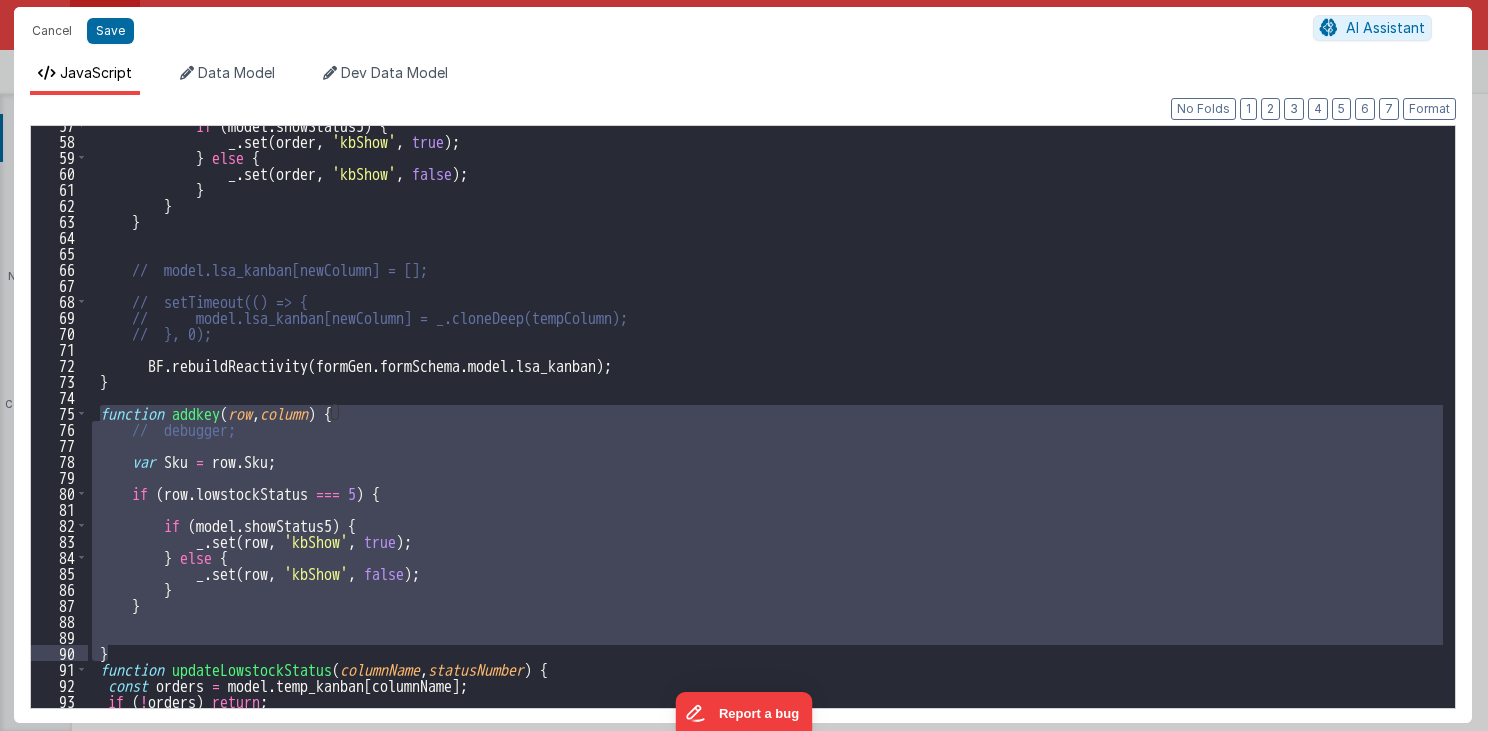 drag, startPoint x: 96, startPoint y: 412, endPoint x: 123, endPoint y: 649, distance: 238.53302 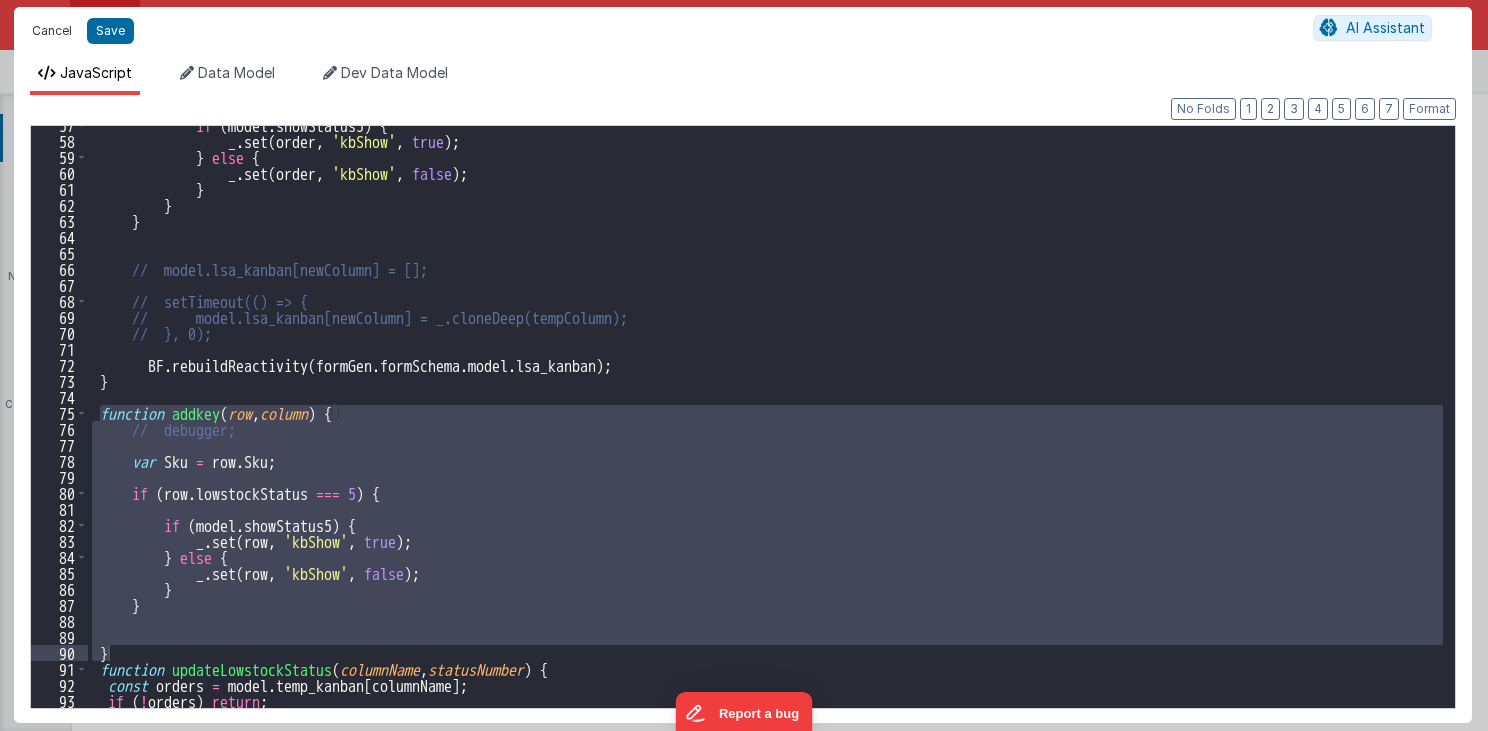 drag, startPoint x: 64, startPoint y: 31, endPoint x: 691, endPoint y: 243, distance: 661.87085 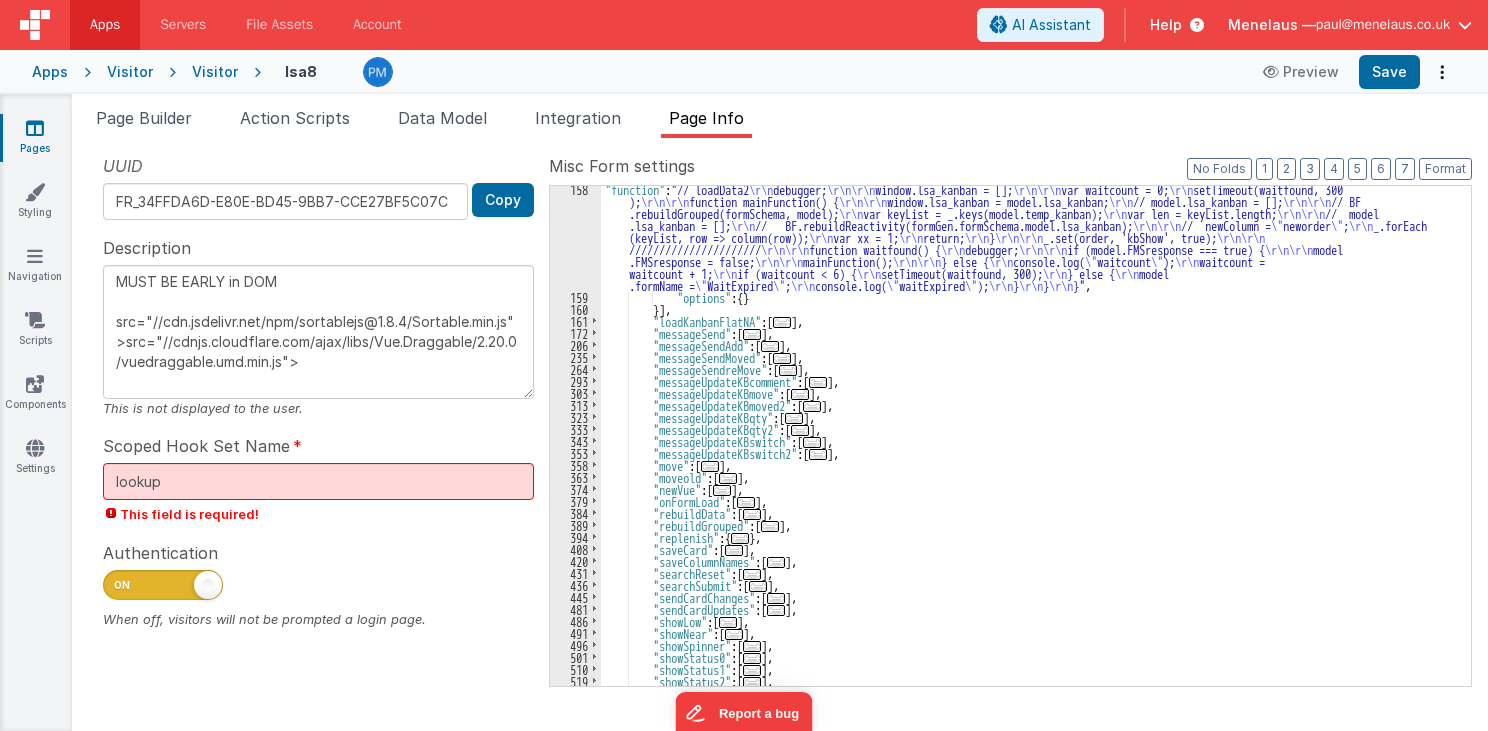 scroll, scrollTop: 243, scrollLeft: 0, axis: vertical 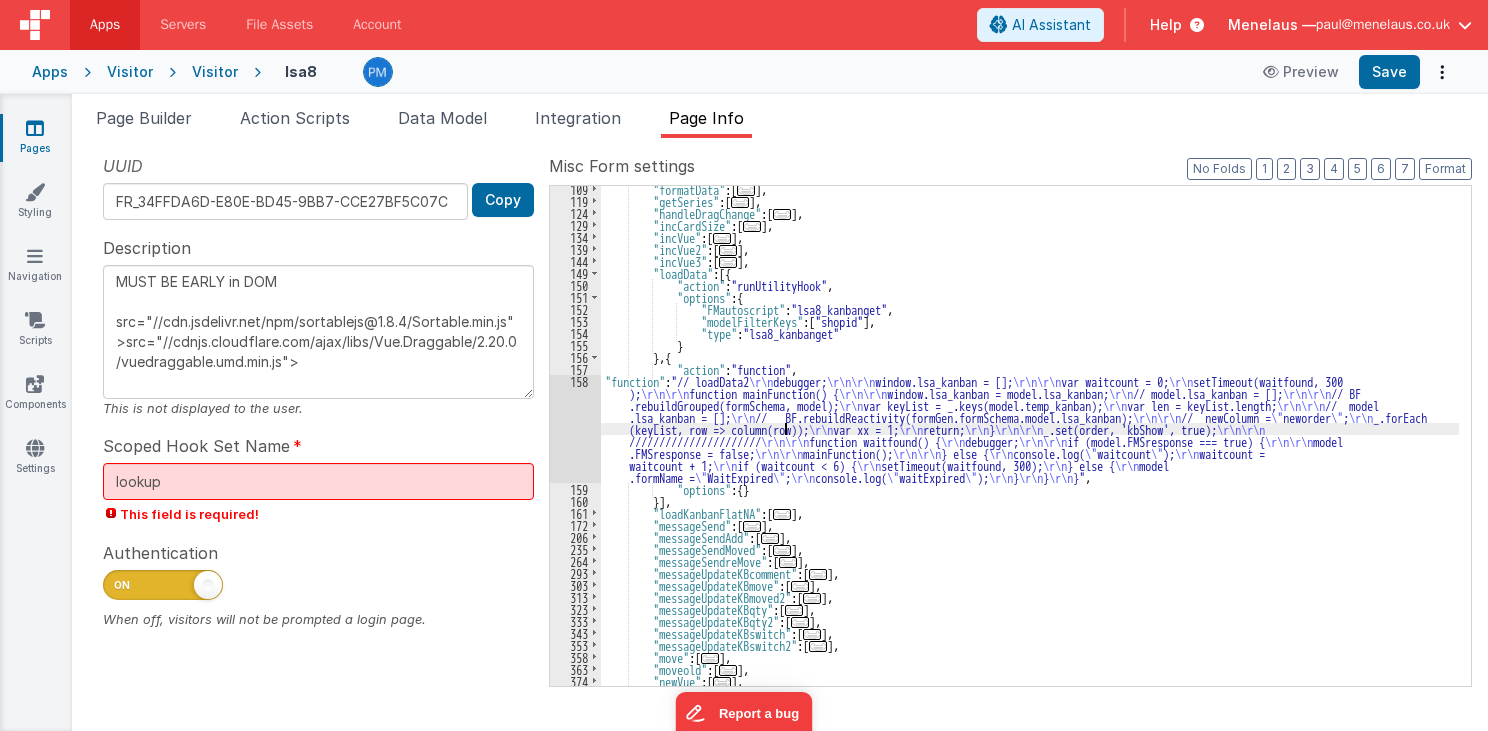 click on ""formatData" :  [ ... ] ,           "getSeries" :  [ ... ] ,           "handleDragChange" :  [ ... ] ,           "incCardSize" :  [ ... ] ,           "incVue" :  [ ... ] ,           "incVue2" :  [ ... ] ,           "incVue3" :  [ ... ] ,           "loadData" :  [{                "action" :  "runUtilityHook" ,                "options" :  {                     "FMautoscript" :  "lsa8_kanbanget" ,                     "modelFilterKeys" :  [ "shopid" ] ,                     "type" :  "lsa8_kanbanget"                }           } ,  {                "action" :  "function" , "function" :  "// loadData2 \r\n debugger; \r\n\r\n window.lsa_kanban = []; \r\n\r\n var waitcount = 0; \r\n setTimeout(waitfound, 300      ); \r\n\r\n function mainFunction() { \r\n\r\n     window.lsa_kanban = model.lsa_kanban; \r\n     // model.lsa_kanban = []; \r\n\r\n     // BF      .rebuildGrouped(formSchema, model); \r\n var keyList = _.keys(model.temp_kanban); \r\n  var len = keyList.length; \r\n\r\n  //  model" at bounding box center (1030, 445) 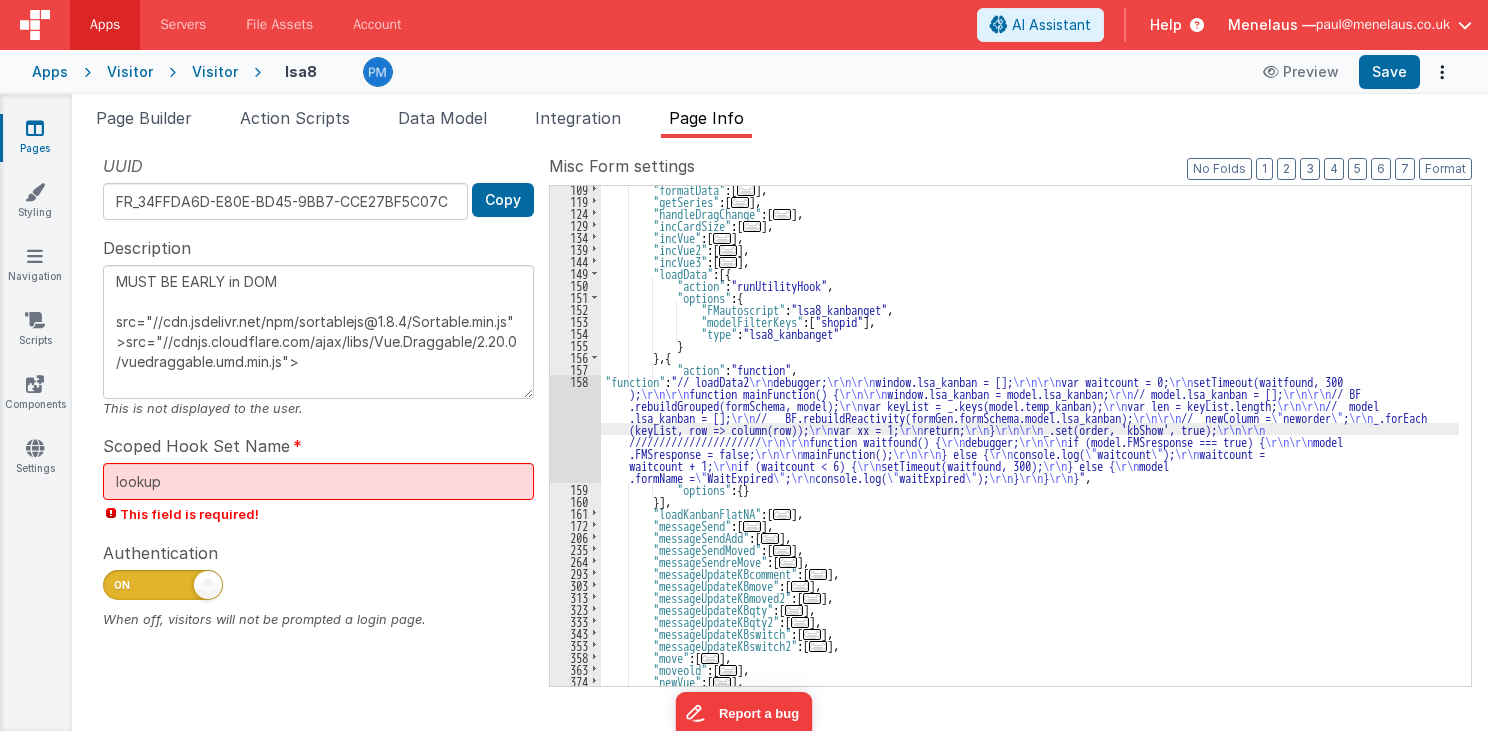 click on "158" at bounding box center [575, 429] 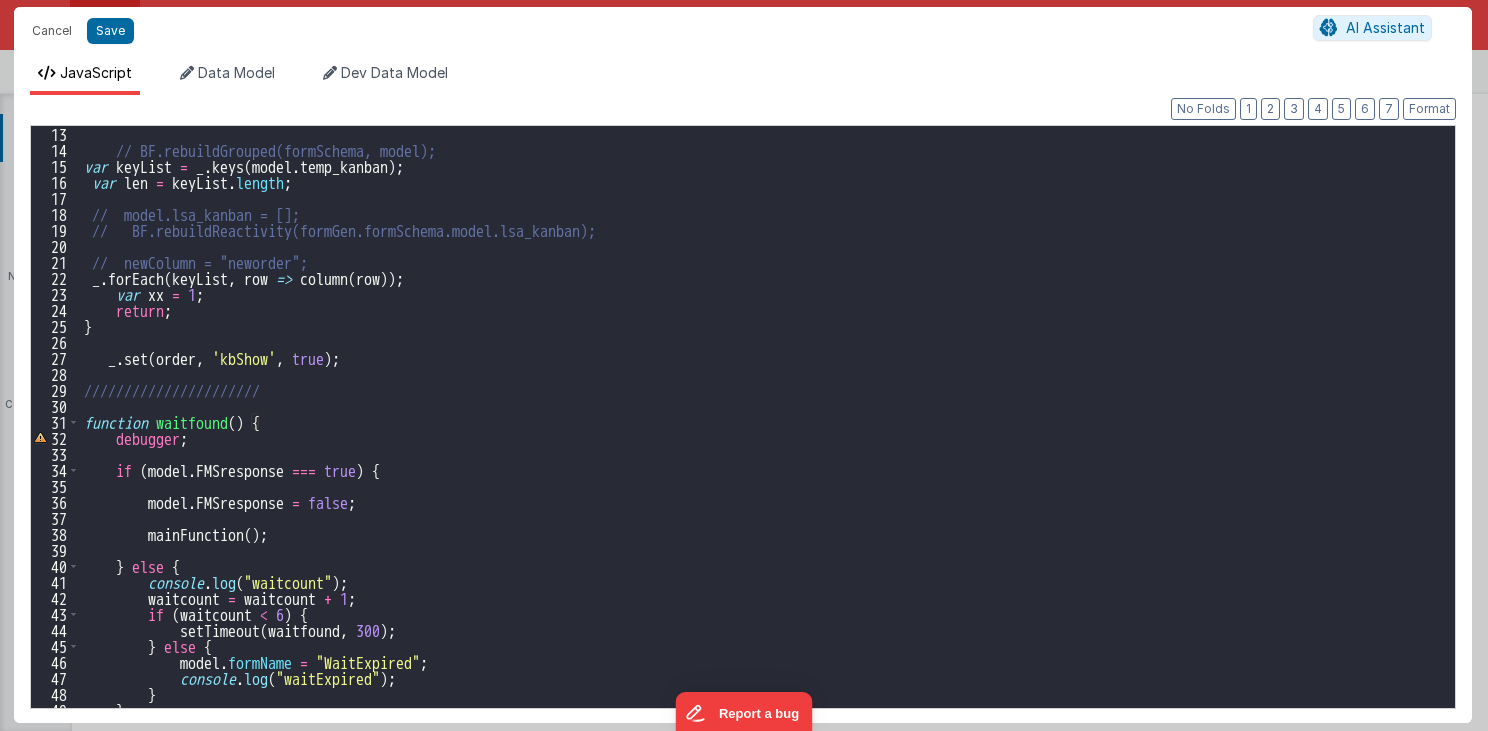scroll, scrollTop: 216, scrollLeft: 0, axis: vertical 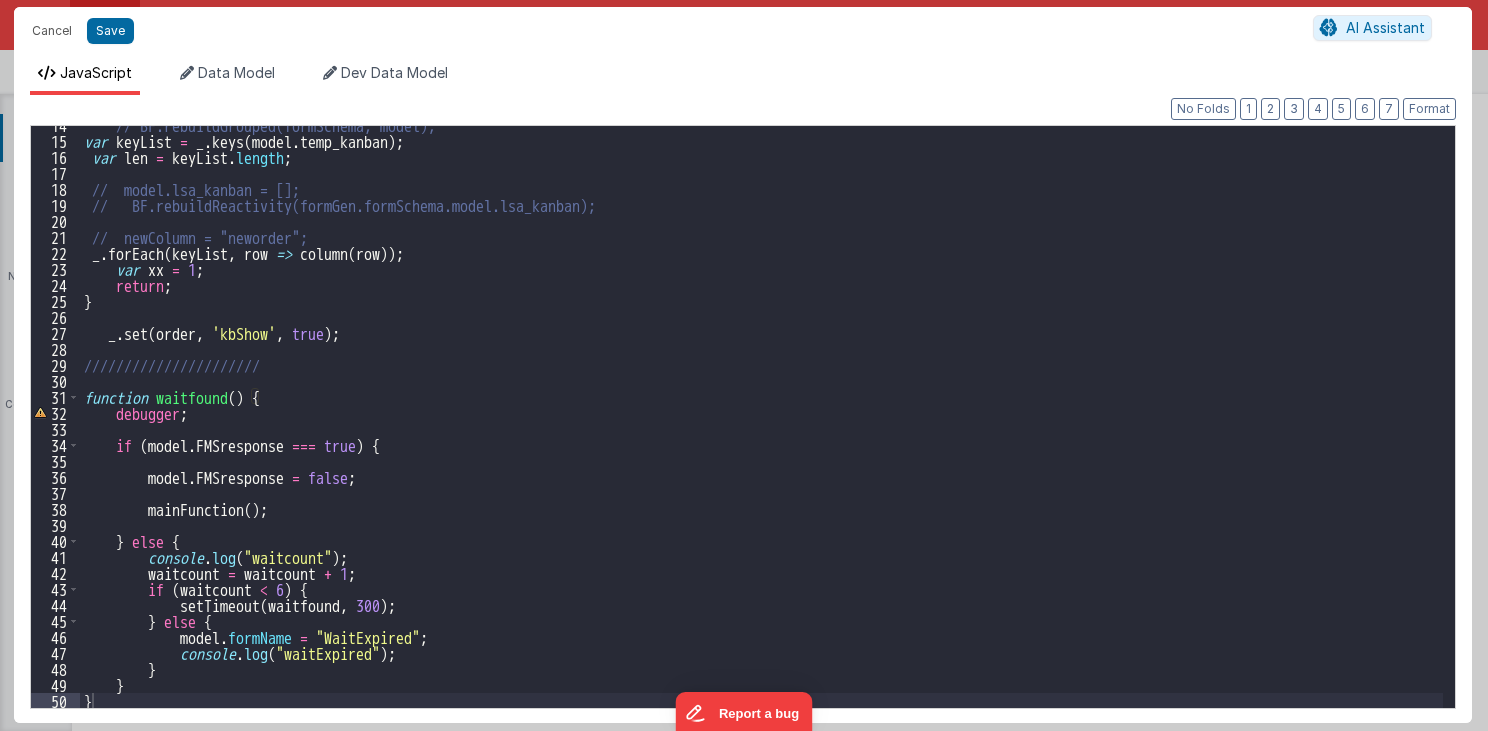 click on "// BF.rebuildGrouped(formSchema, model); var   keyList   =   _ . keys ( model . temp_kanban ) ;   var   len   =   keyList . length ;   //  model.lsa_kanban = [];   //   BF.rebuildReactivity(formGen.formSchema.model.lsa_kanban);   //  newColumn = "neworder";   _ . forEach ( keyList ,   row   =>   column ( row )) ;      var   xx   =   1 ;      return ; }     _ . set ( order ,   'kbShow' ,   true ) ; ////////////////////// function   waitfound ( )   {      debugger ;      if   ( model . FMSresponse   ===   true )   {           model . FMSresponse   =   false ;           mainFunction ( ) ;      }   else   {           console . log ( "waitcount" ) ;           waitcount   =   waitcount   +   1 ;           if   ( waitcount   <   6 )   {                setTimeout ( waitfound ,   300 ) ;           }   else   {                model . formName   =   "WaitExpired" ;                console . log ( "waitExpired" ) ;           }      } }" at bounding box center (762, 424) 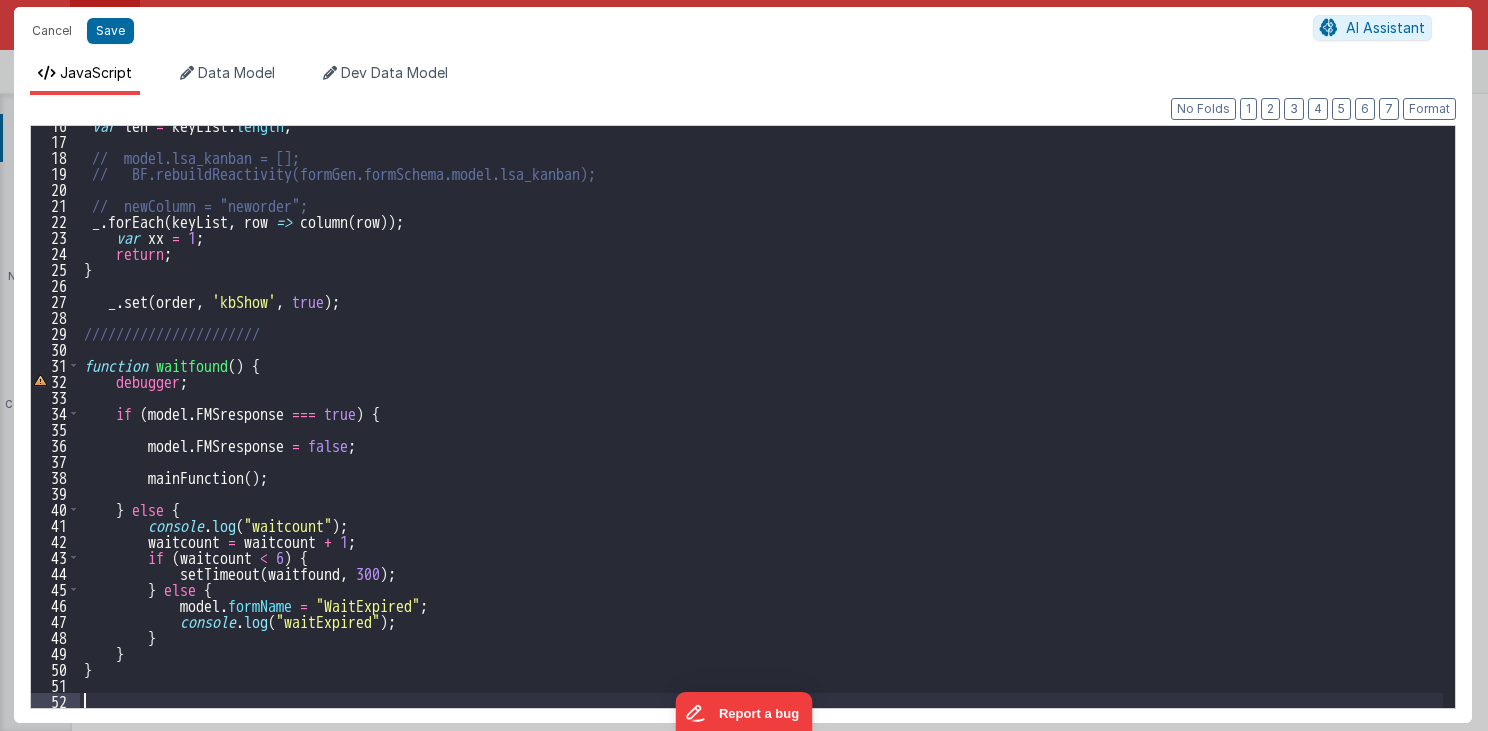scroll, scrollTop: 488, scrollLeft: 0, axis: vertical 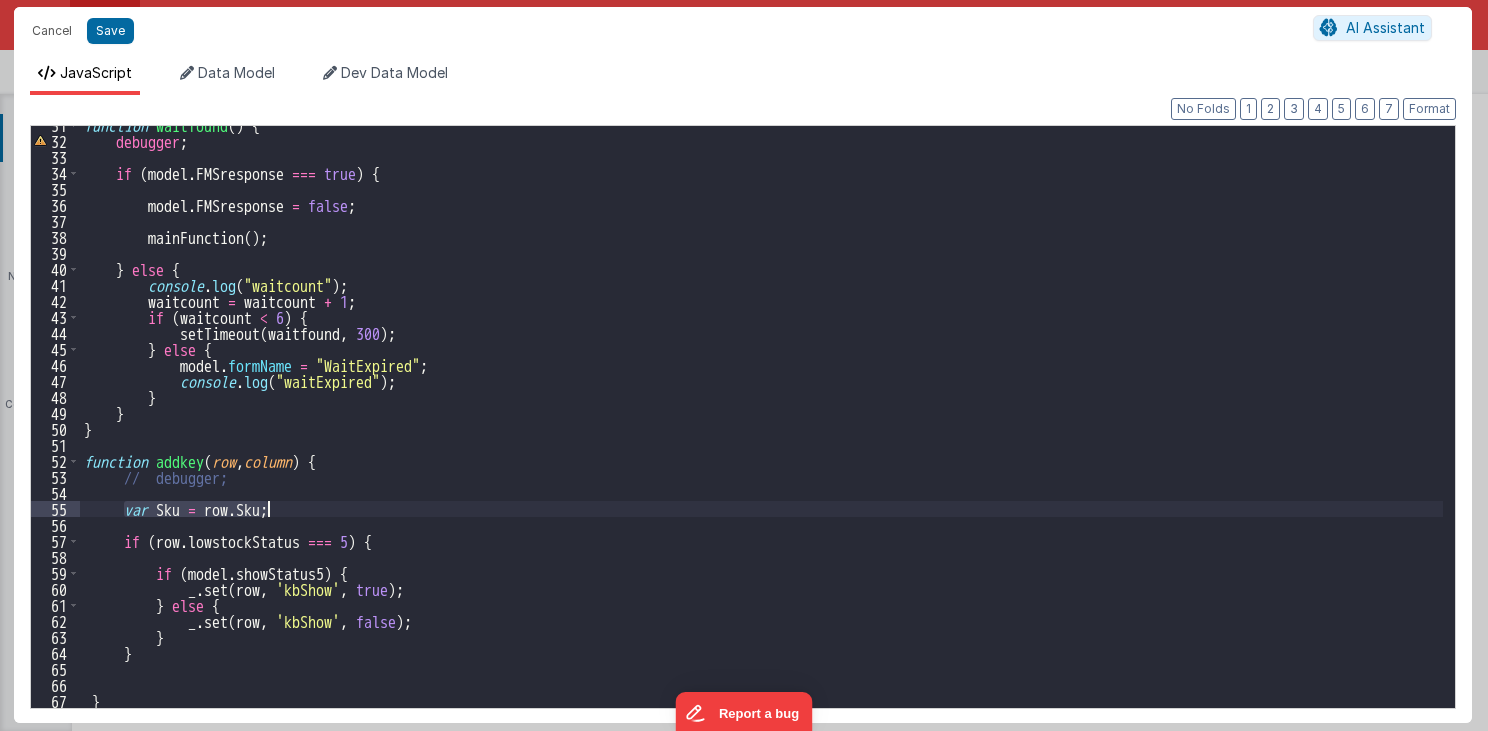 drag, startPoint x: 120, startPoint y: 508, endPoint x: 310, endPoint y: 511, distance: 190.02368 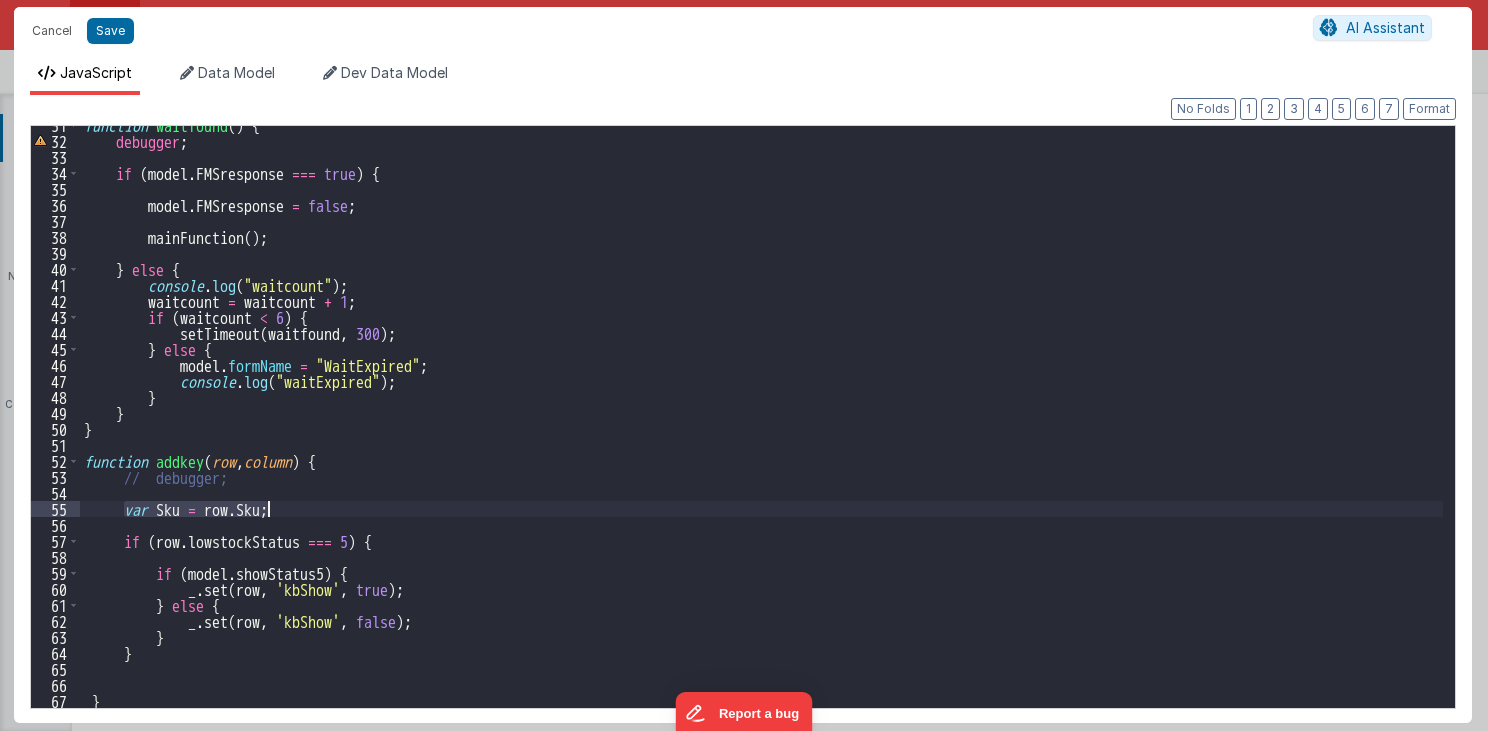 click on "function   waitfound ( )   {      debugger ;      if   ( model . FMSresponse   ===   true )   {           model . FMSresponse   =   false ;           mainFunction ( ) ;      }   else   {           console . log ( "waitcount" ) ;           waitcount   =   waitcount   +   1 ;           if   ( waitcount   <   6 )   {                setTimeout ( waitfound ,   300 ) ;           }   else   {                model . formName   =   "WaitExpired" ;                console . log ( "waitExpired" ) ;           }      } } function   addkey ( row ,  column )   {        //  debugger;        var   Sku   =   row . Sku ;        if   ( row . lowstockStatus   ===   5 )   {             if   ( model . showStatus5 )   {                  _ . set ( row ,   'kbShow' ,   true ) ;             }   else   {                  _ . set ( row ,   'kbShow' ,   false ) ;             }        }   }" at bounding box center [761, 417] 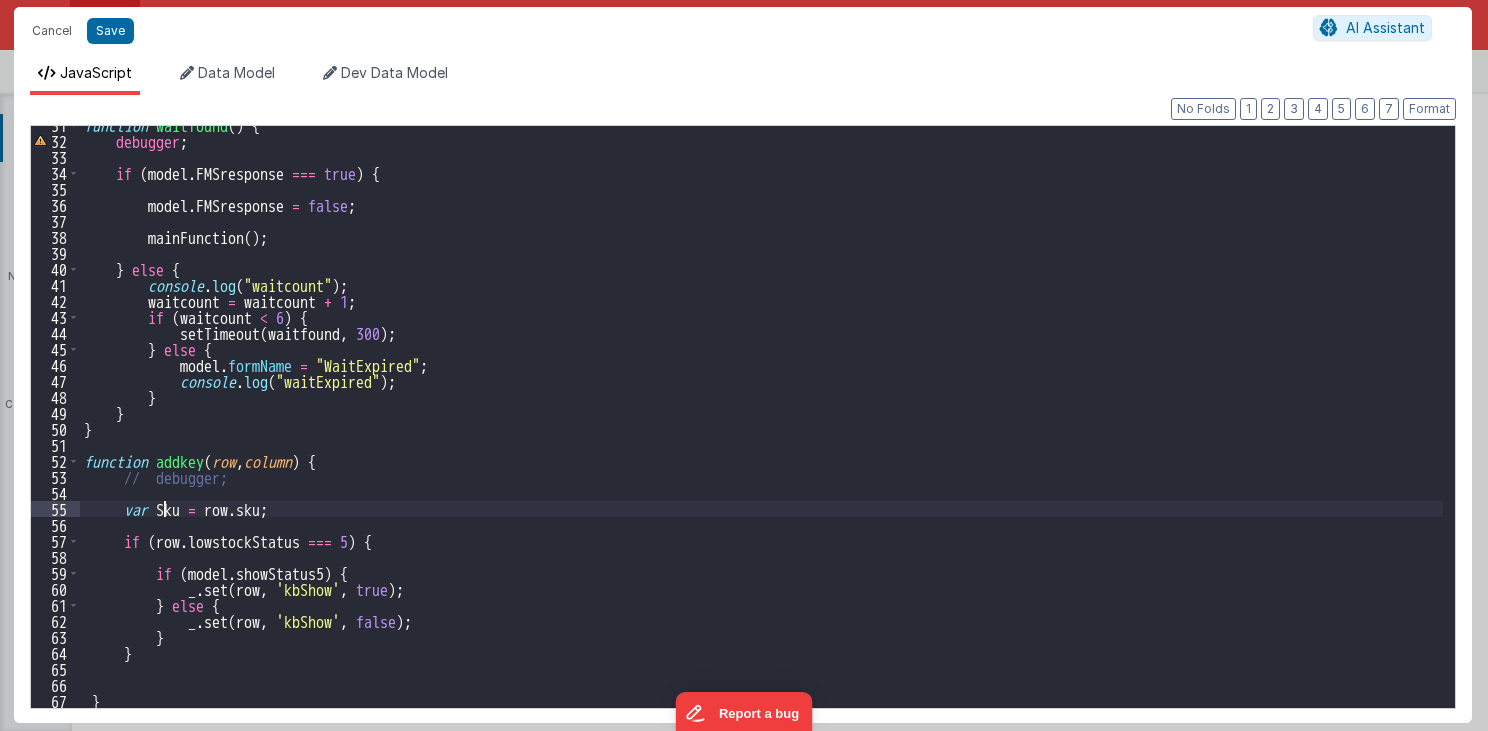 drag, startPoint x: 164, startPoint y: 509, endPoint x: 137, endPoint y: 518, distance: 28.460499 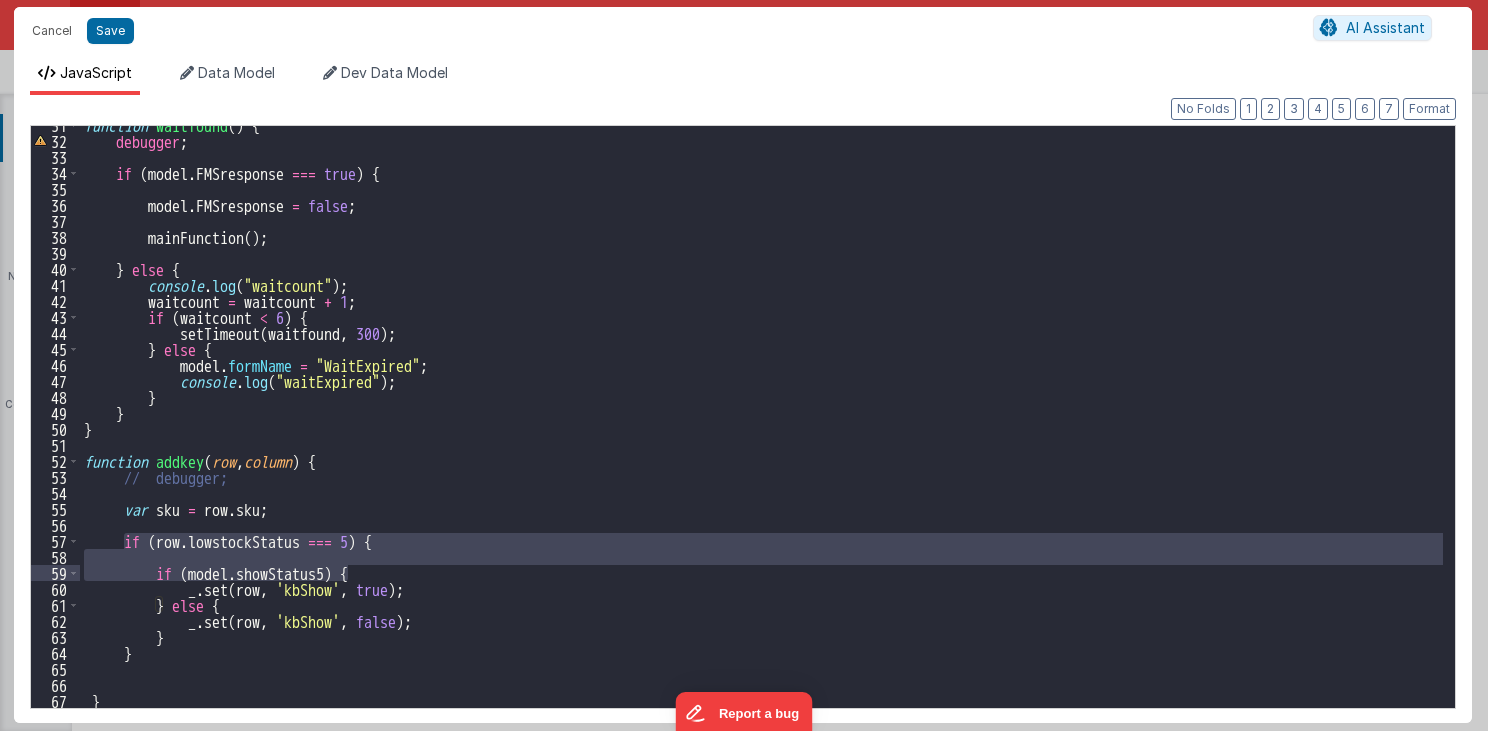 drag, startPoint x: 122, startPoint y: 533, endPoint x: 360, endPoint y: 567, distance: 240.4163 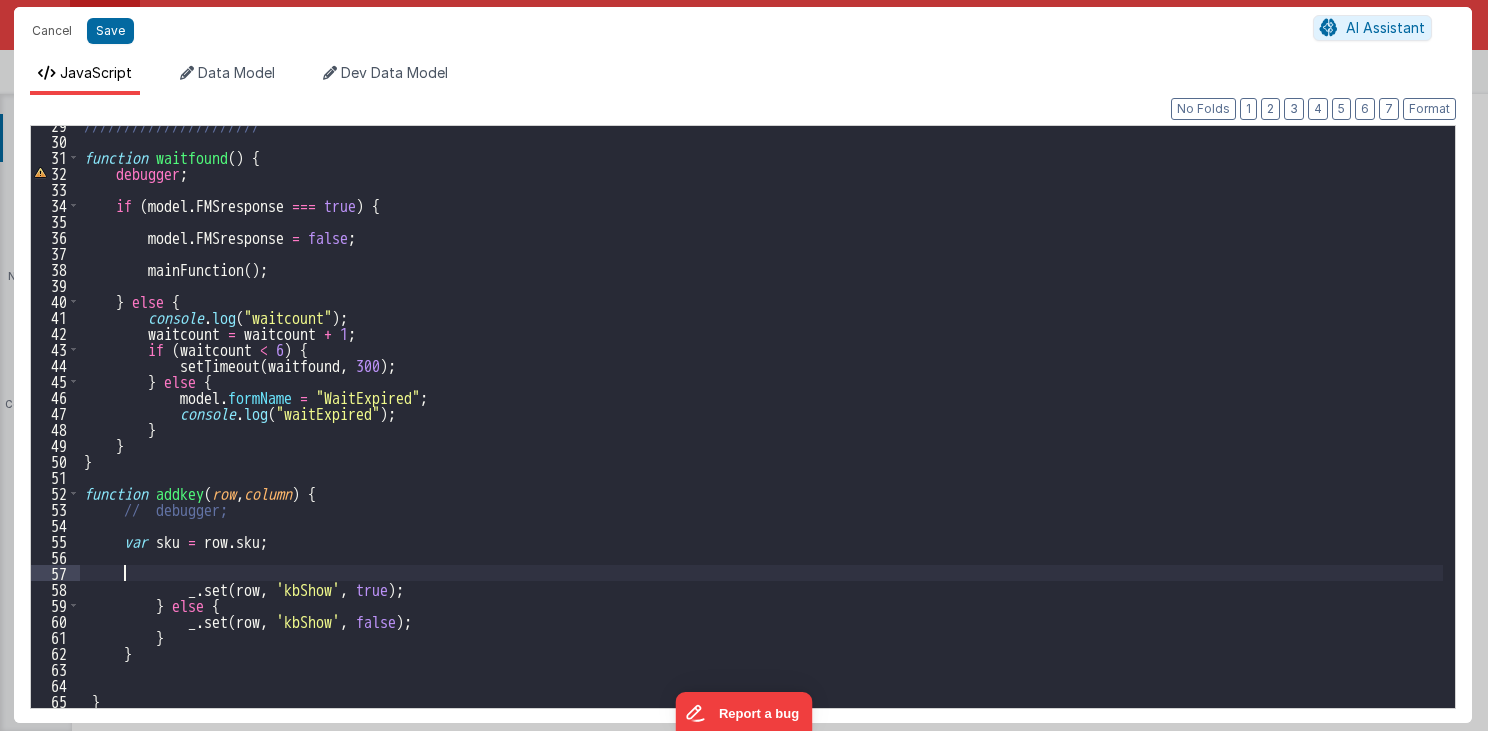scroll, scrollTop: 456, scrollLeft: 0, axis: vertical 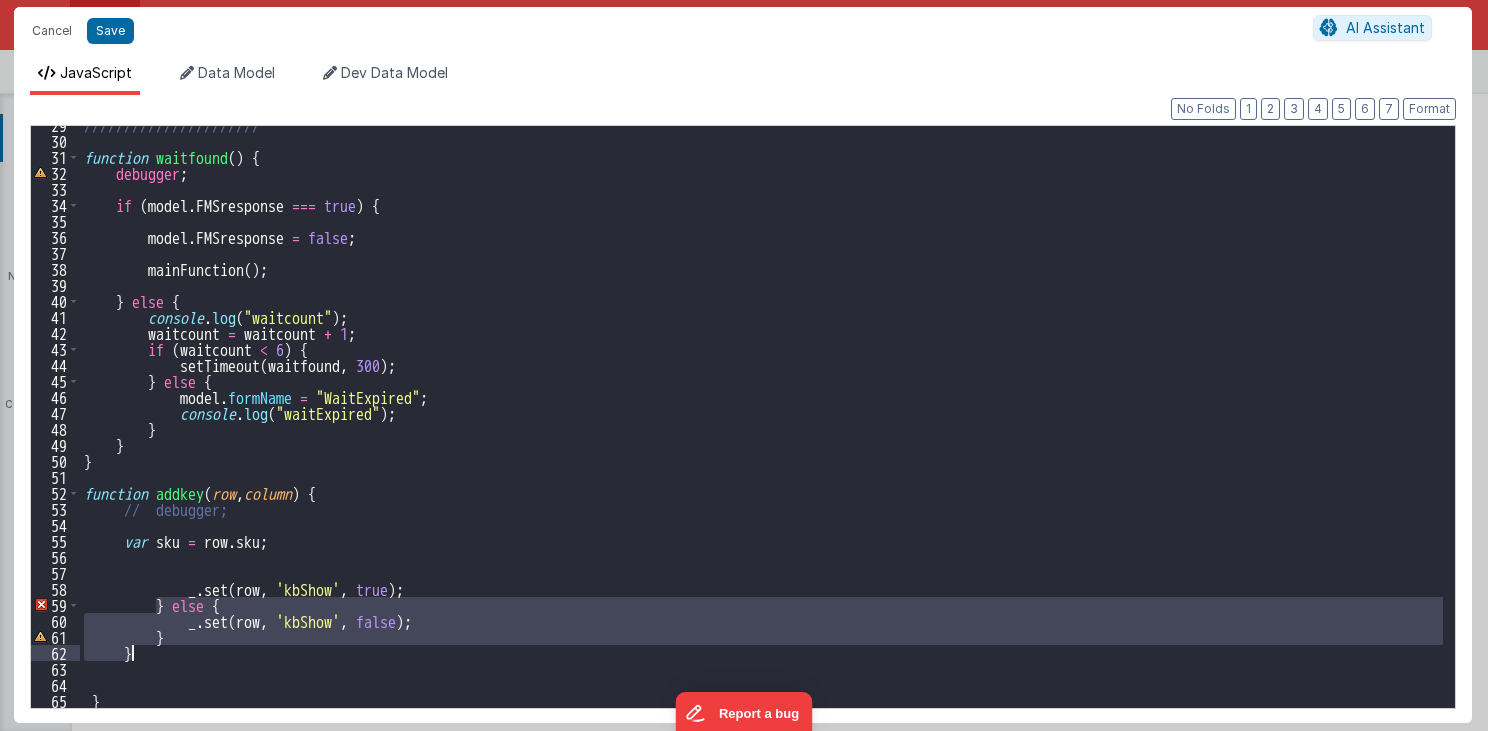 drag, startPoint x: 152, startPoint y: 604, endPoint x: 178, endPoint y: 656, distance: 58.137768 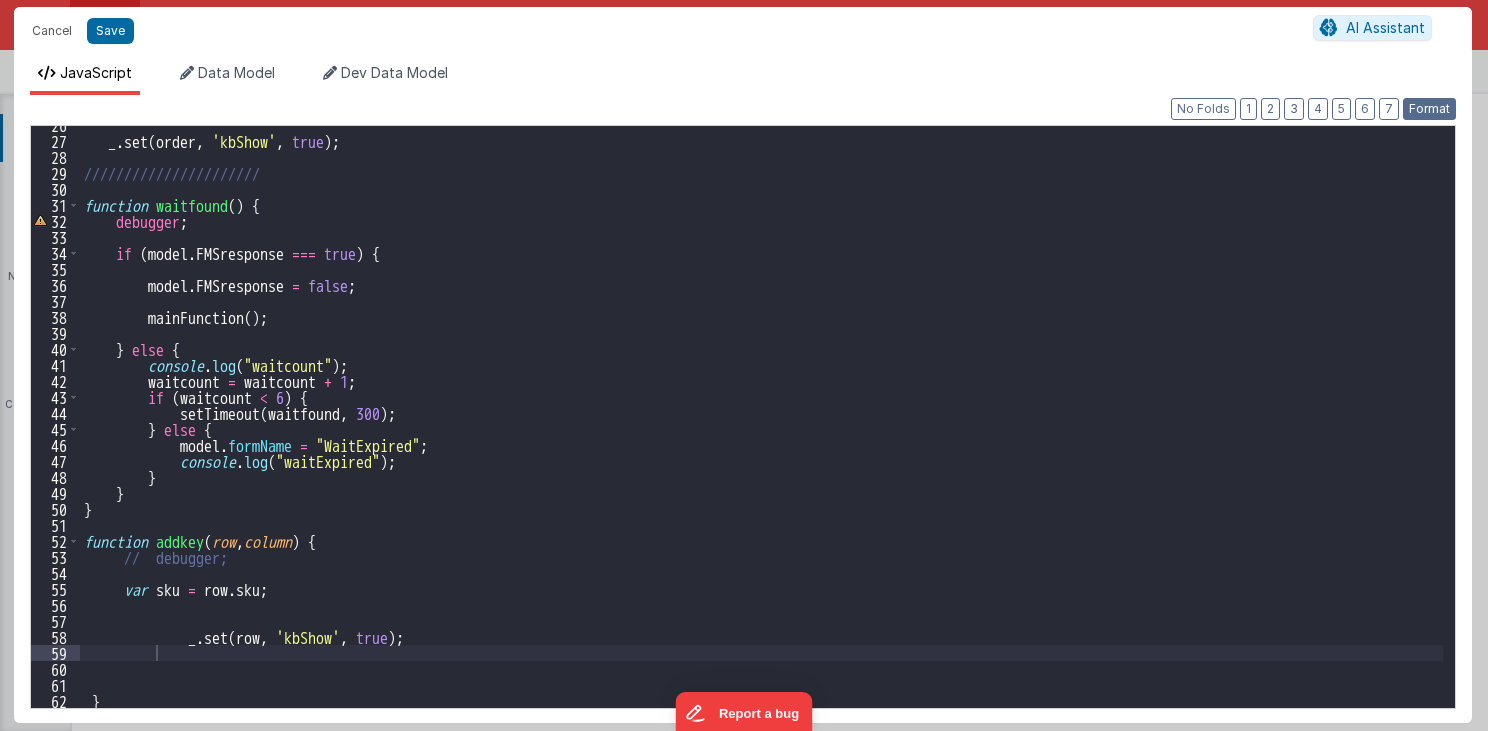 click on "Format" at bounding box center (1429, 109) 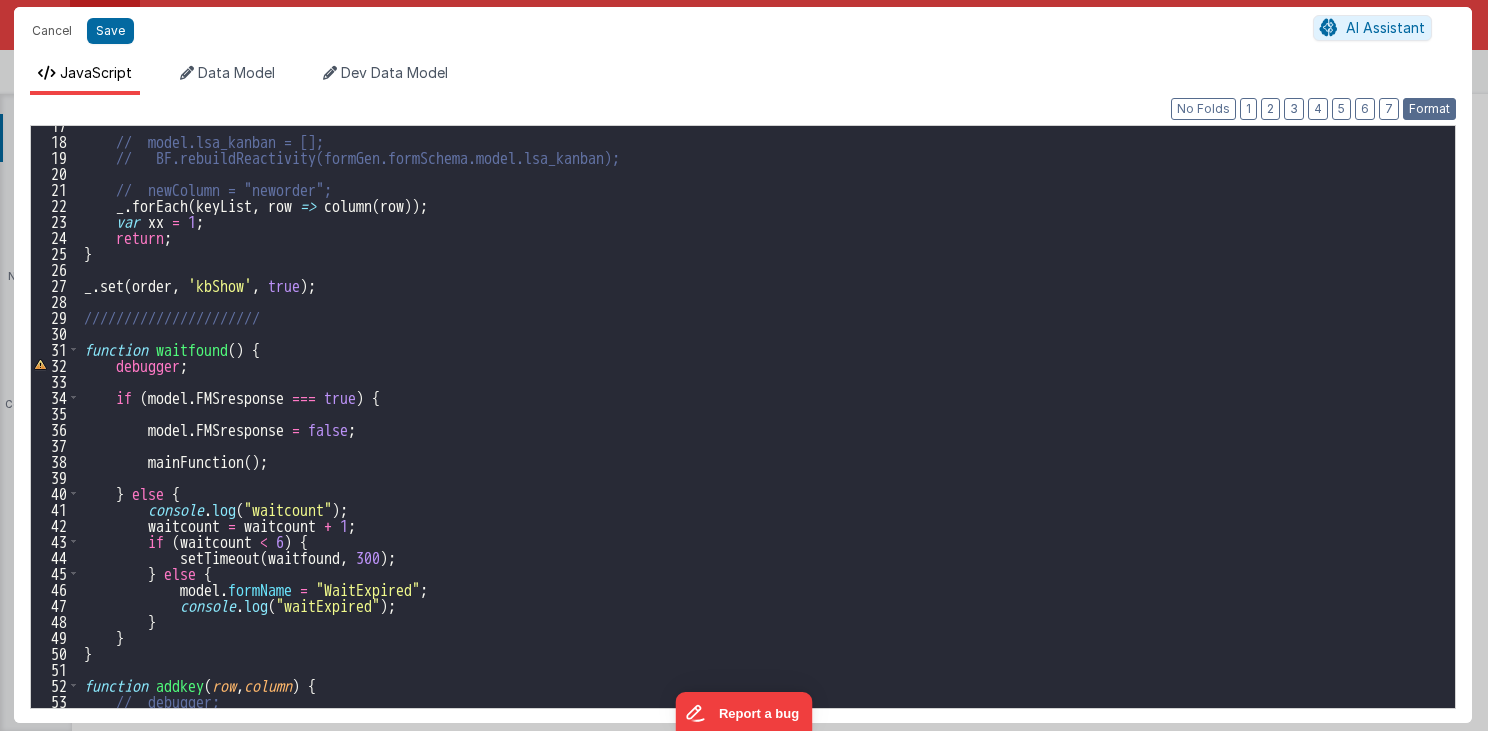 scroll, scrollTop: 216, scrollLeft: 0, axis: vertical 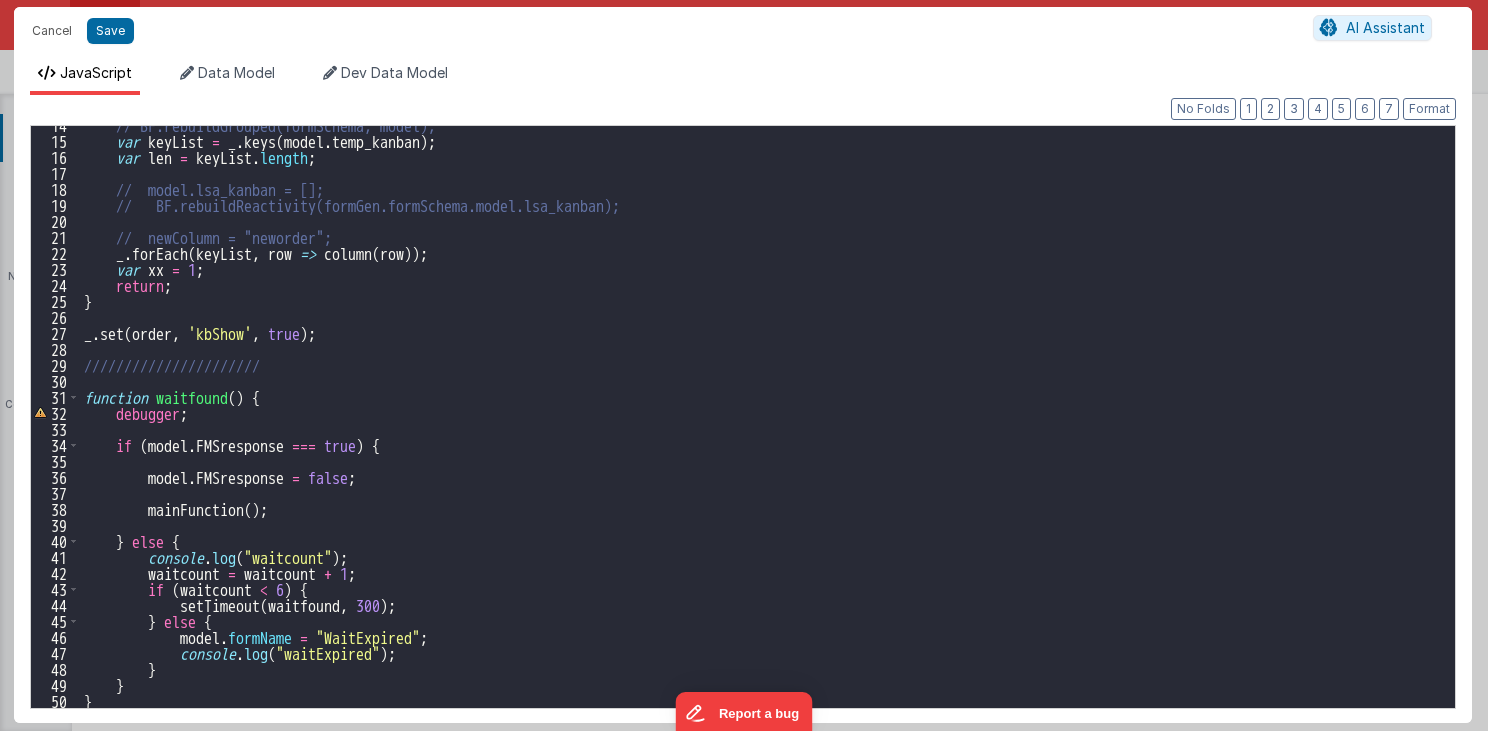 drag, startPoint x: 77, startPoint y: 335, endPoint x: 348, endPoint y: 347, distance: 271.26556 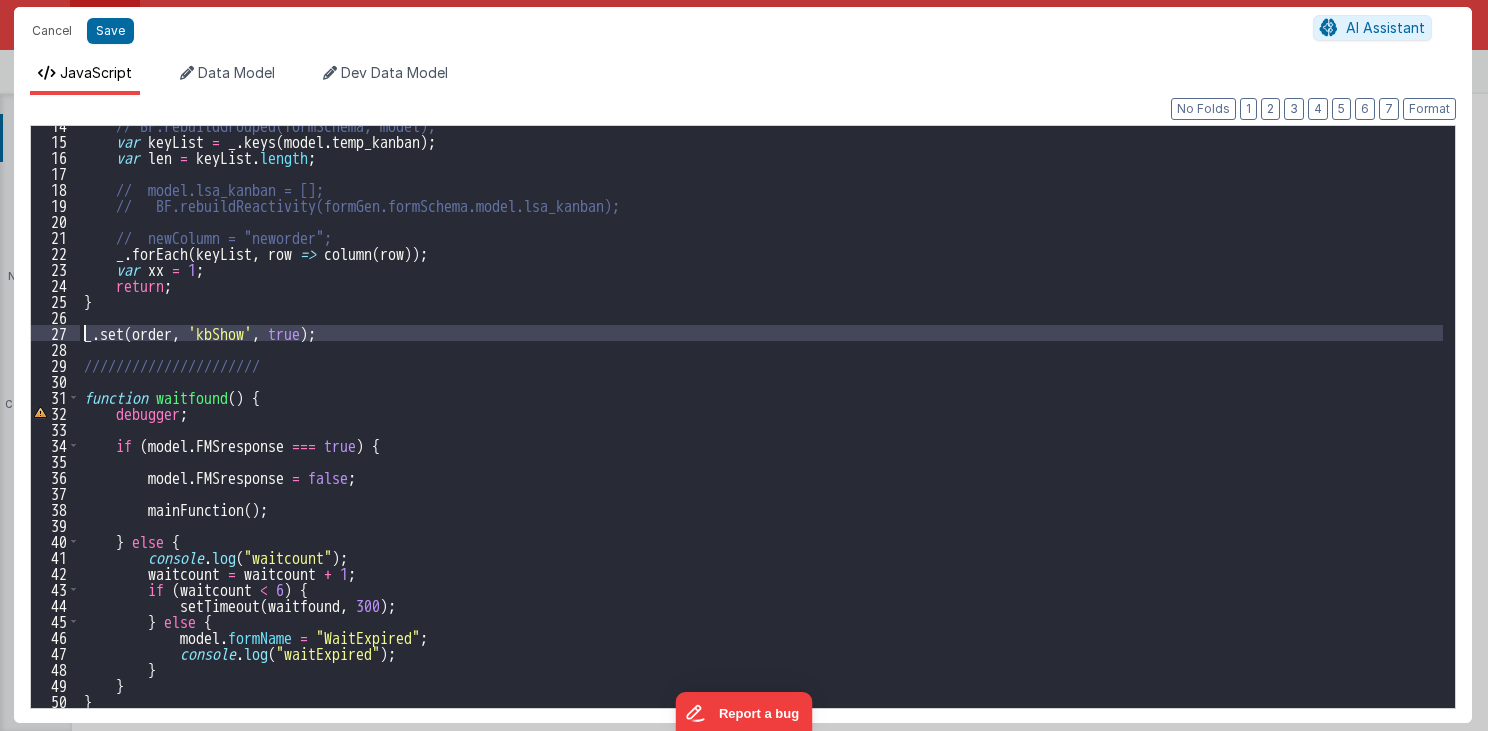drag, startPoint x: 348, startPoint y: 341, endPoint x: 74, endPoint y: 337, distance: 274.0292 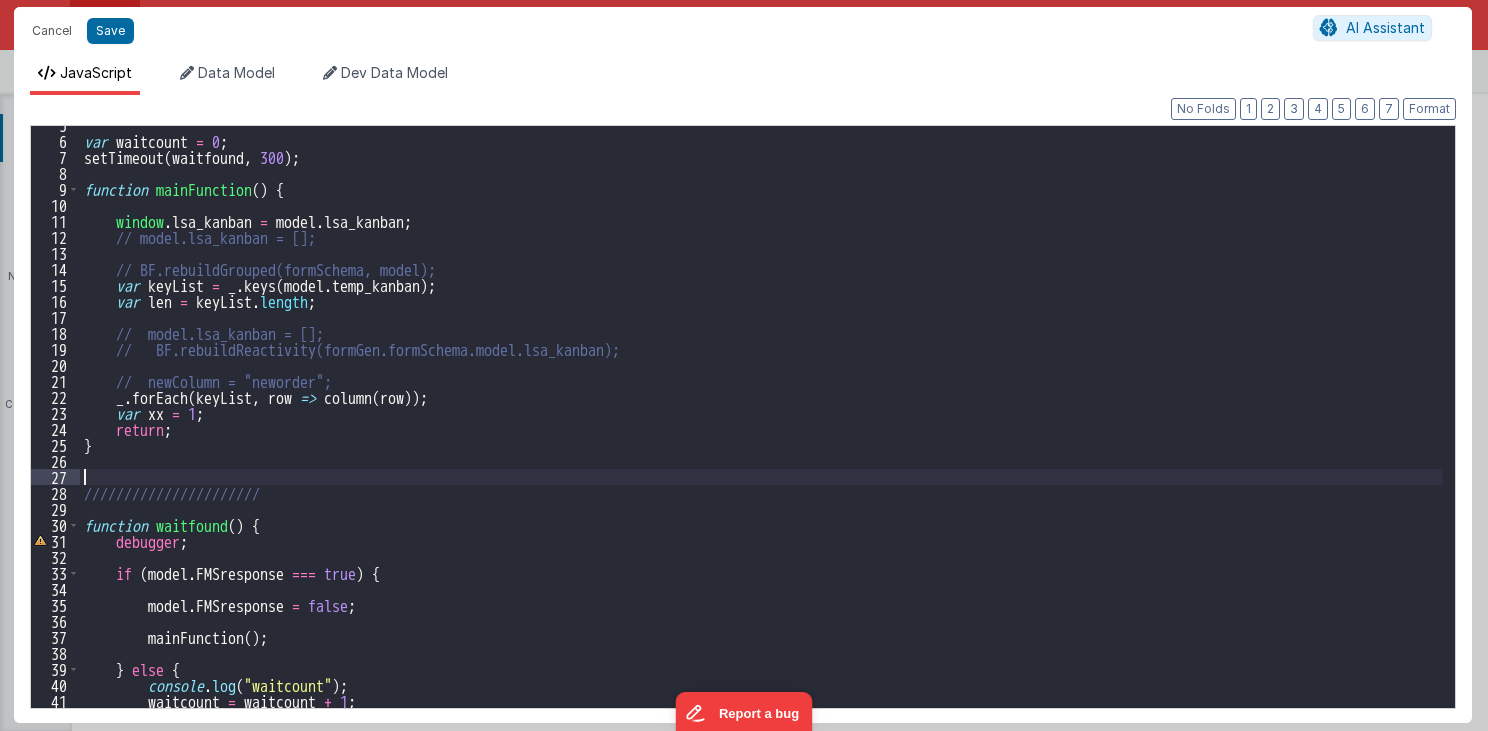scroll, scrollTop: 72, scrollLeft: 0, axis: vertical 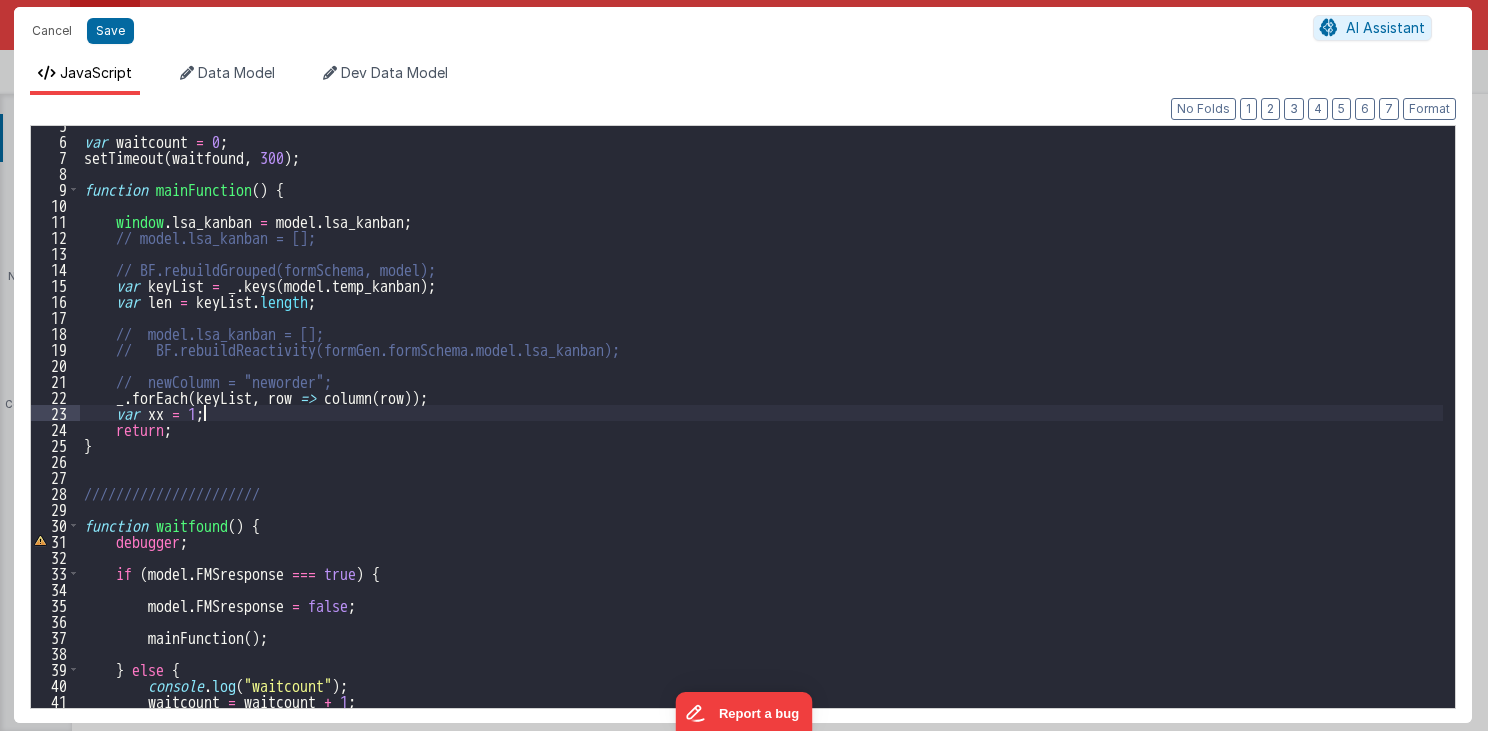 click on "var waitcount = 0; setTimeout(waitfound, 300); function mainFunction() { window.lsa_kanban = model.lsa_kanban; // model.lsa_kanban = []; // BF.rebuildGrouped(formSchema, model); var keyList = _.keys(model.temp_kanban); var len = keyList.length; // model.lsa_kanban = []; // BF.rebuildReactivity(formGen.formSchema.model.lsa_kanban); // newColumn = "neworder"; _.forEach(keyList, row => column(row)); var xx = 1; return; } ////////////////////// function waitfound() { debugger; if (model.FMSresponse === true) { model.FMSresponse = false; mainFunction(); } else { console.log("waitcount"); waitcount = waitcount + 1; if (waitcount < 6) {" at bounding box center (762, 424) 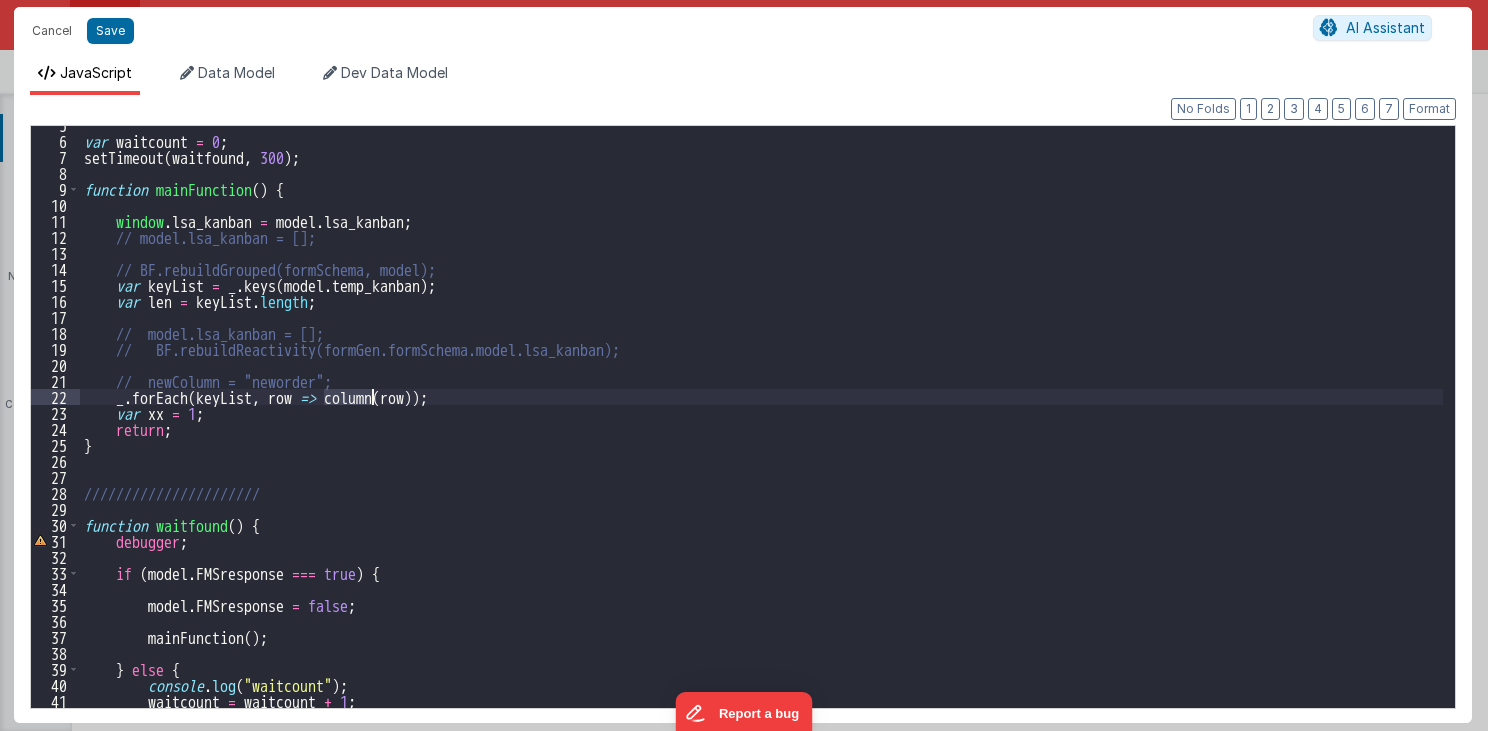 click on "var waitcount = 0; setTimeout(waitfound, 300); function mainFunction() { window.lsa_kanban = model.lsa_kanban; // model.lsa_kanban = []; // BF.rebuildGrouped(formSchema, model); var keyList = _.keys(model.temp_kanban); var len = keyList.length; // model.lsa_kanban = []; // BF.rebuildReactivity(formGen.formSchema.model.lsa_kanban); // newColumn = "neworder"; _.forEach(keyList, row => column(row)); var xx = 1; return; } ////////////////////// function waitfound() { debugger; if (model.FMSresponse === true) { model.FMSresponse = false; mainFunction(); } else { console.log("waitcount"); waitcount = waitcount + 1; if (waitcount < 6) {" at bounding box center (762, 424) 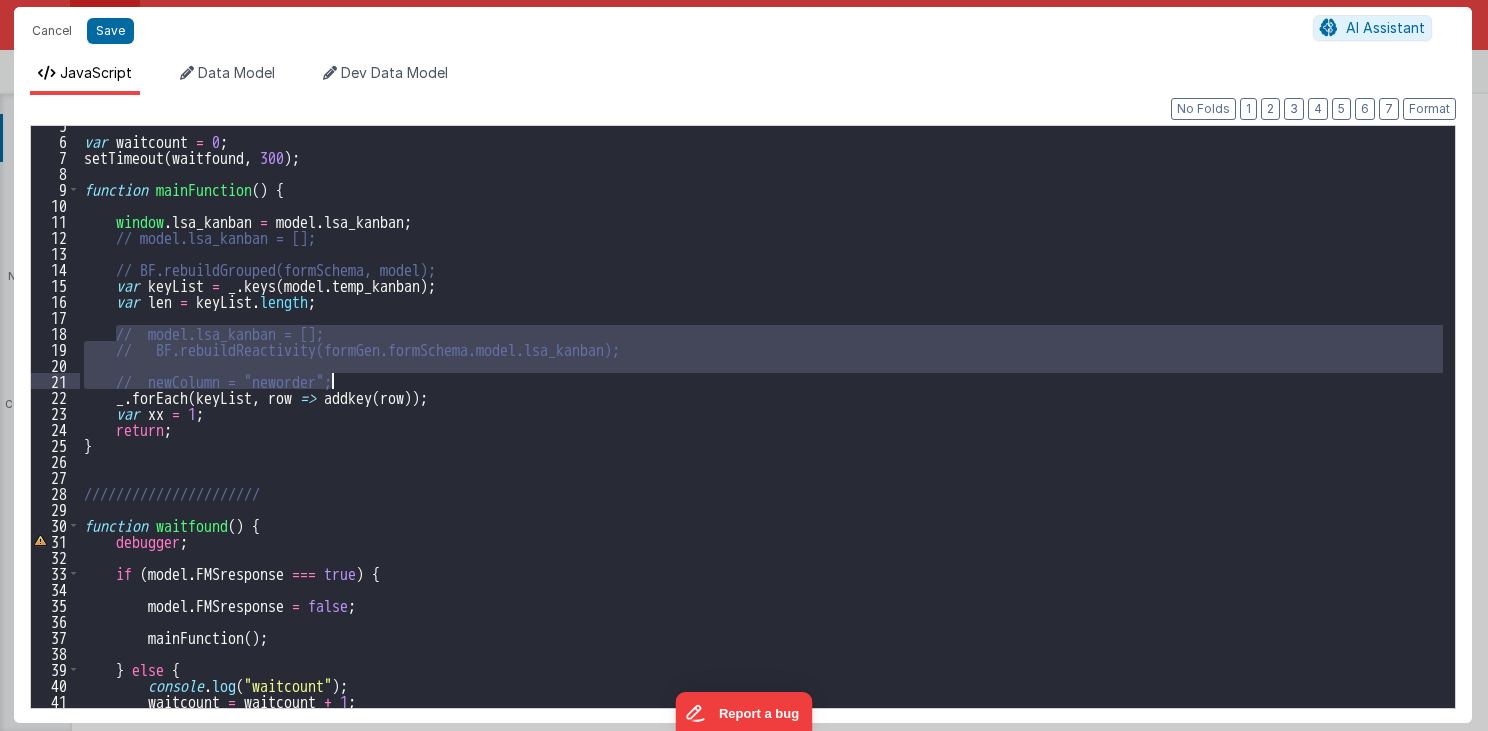 drag, startPoint x: 115, startPoint y: 328, endPoint x: 384, endPoint y: 374, distance: 272.90475 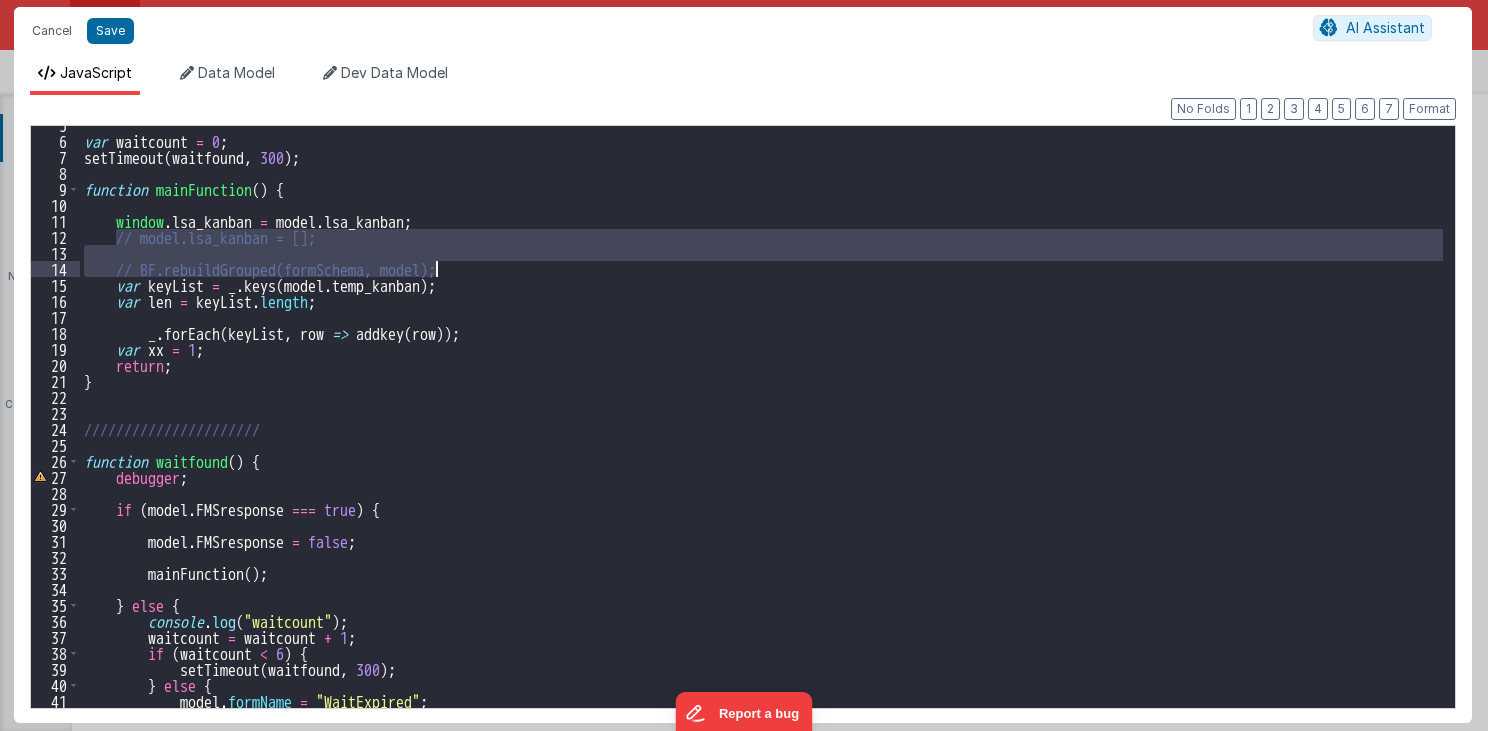 drag, startPoint x: 114, startPoint y: 235, endPoint x: 449, endPoint y: 275, distance: 337.3796 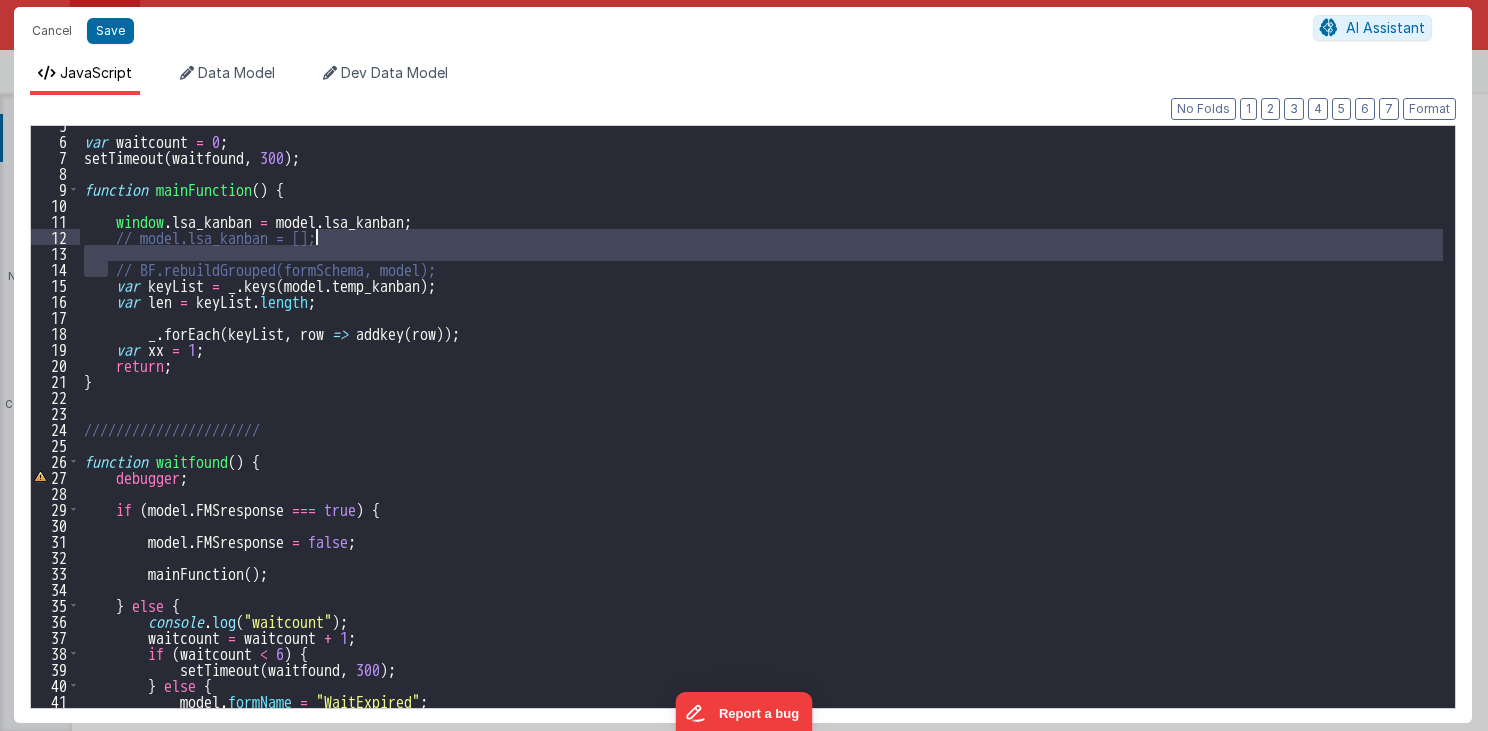 drag, startPoint x: 105, startPoint y: 261, endPoint x: 461, endPoint y: 243, distance: 356.45477 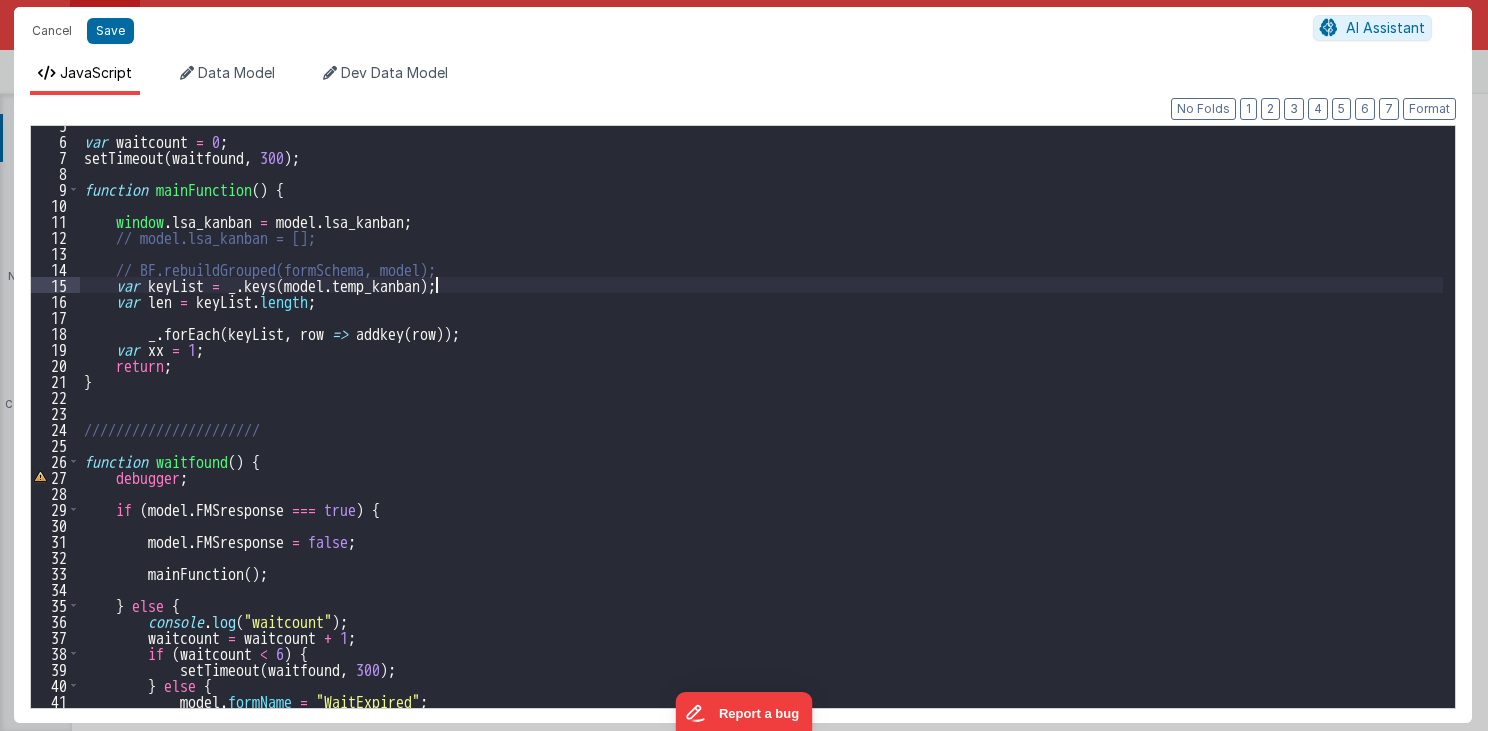 click on "var waitcount = 0; setTimeout ( waitfound , 300 ) ; function mainFunction ( ) { window . lsa_kanban = model.lsa_kanban ; // model.lsa_kanban = []; // BF.rebuildGrouped(formSchema, model); var keyList = _ . keys ( model . temp_kanban ) ; var len = keyList.length ; _ . forEach ( keyList , row => addkey ( row )) ; var xx = 1 ; return ; } ////////////////////// function waitfound ( ) { debugger ; if ( model . FMSresponse === true ) { model . FMSresponse = false ; mainFunction ( ) ; } else { console . log ( "waitcount" ) ; waitcount = waitcount + 1 ; if ( waitcount < 6 ) { setTimeout ( waitfound , 300 ) ; } else { model . formName = "WaitExpired" ; console.log ( "waitExpired" ) ;" at bounding box center (762, 424) 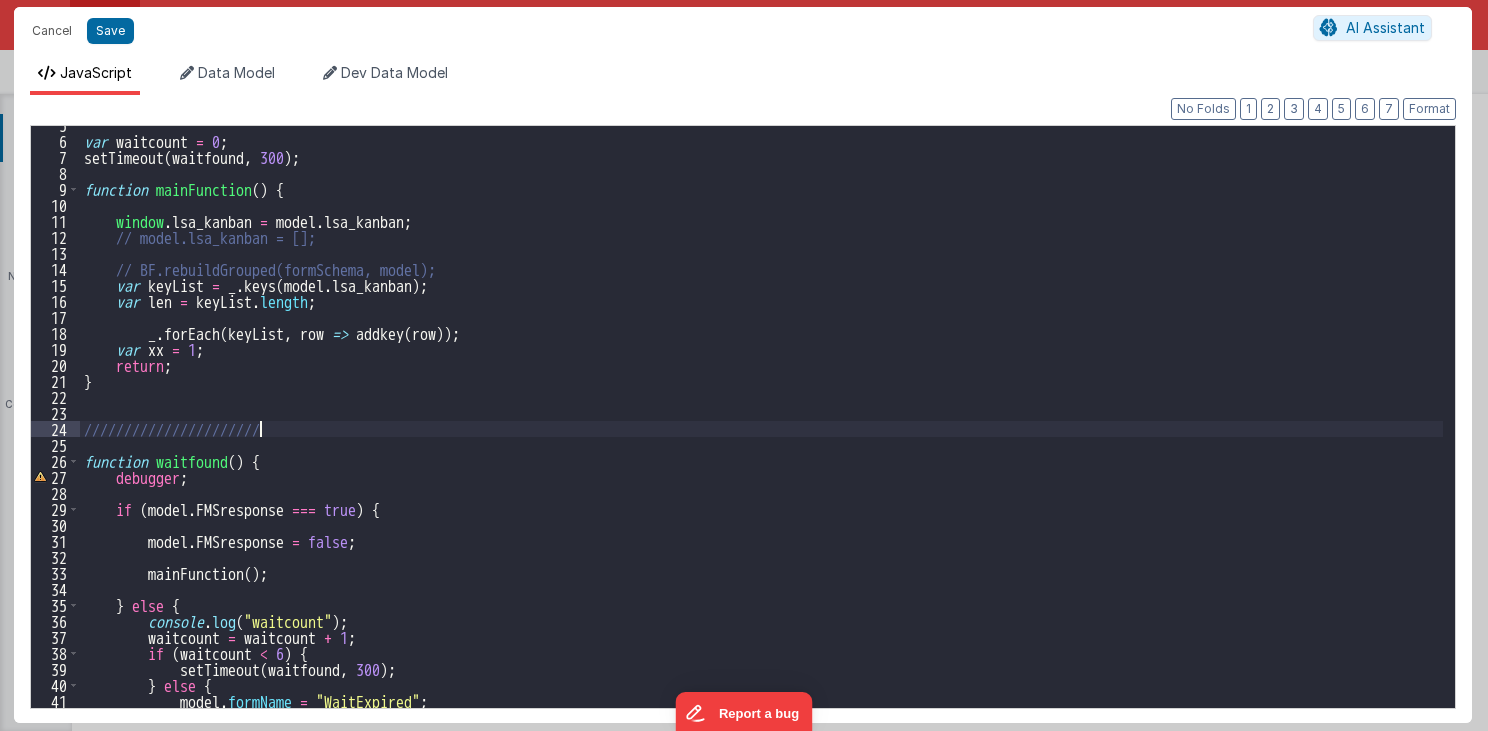 click on "var   waitcount   =   0 ; setTimeout ( waitfound ,   300 ) ; function   mainFunction ( )   {      window . lsa_kanban   =   model . lsa_kanban ;      // model.lsa_kanban = [];      // BF.rebuildGrouped(formSchema, model);      var   keyList   =   _ . keys ( model . lsa_kanban ) ;      var   len   =   keyList . length ;           _ . forEach ( keyList ,   row   =>   addkey ( row )) ;      var   xx   =   1 ;      return ; } ////////////////////// function   waitfound ( )   {      debugger ;      if   ( model . FMSresponse   ===   true )   {           model . FMSresponse   =   false ;           mainFunction ( ) ;      }   else   {           console . log ( "waitcount" ) ;           waitcount   =   waitcount   +   1 ;           if   ( waitcount   <   6 )   {                setTimeout ( waitfound ,   300 ) ;           }   else   {                model . formName   =   "WaitExpired" ;                console . log ( "waitExpired" ) ;" at bounding box center [762, 424] 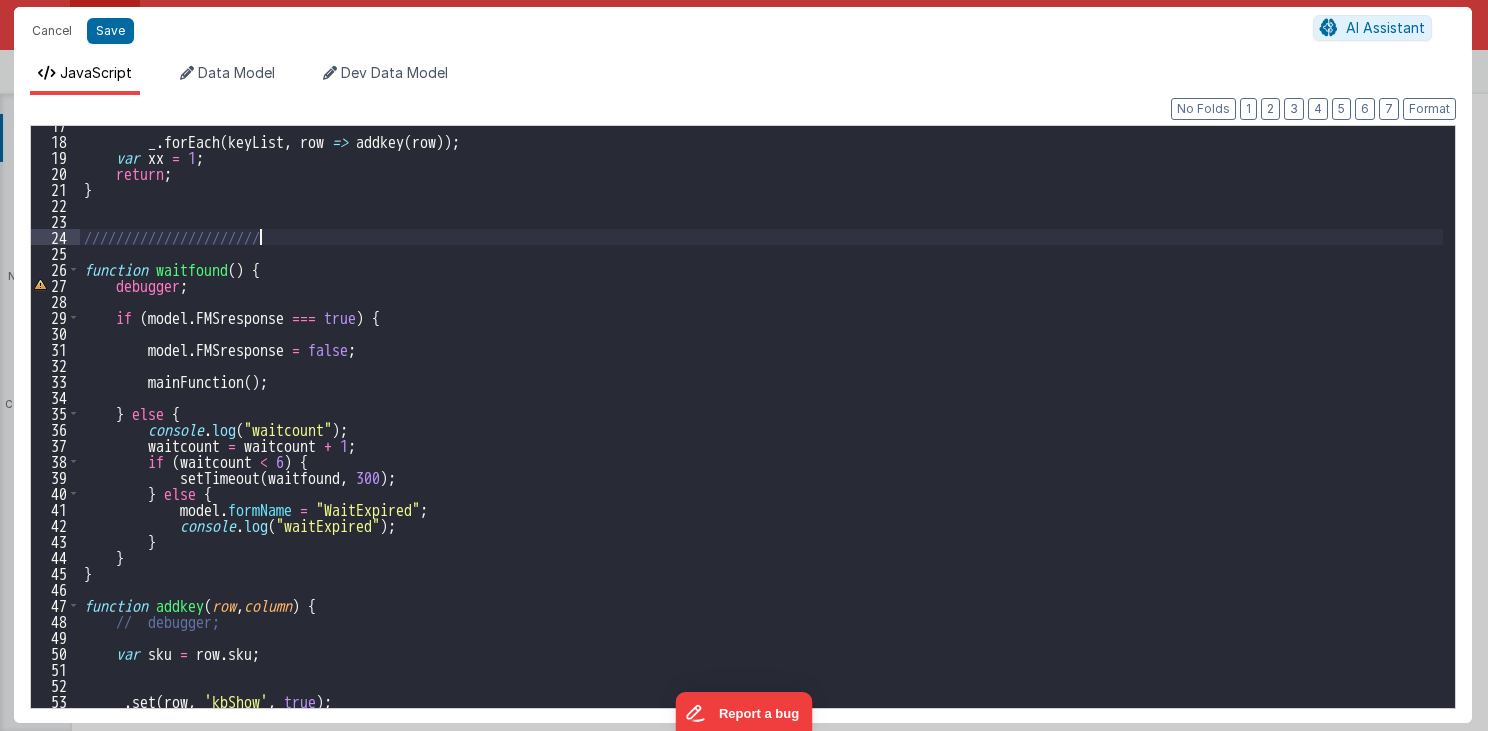 scroll, scrollTop: 328, scrollLeft: 0, axis: vertical 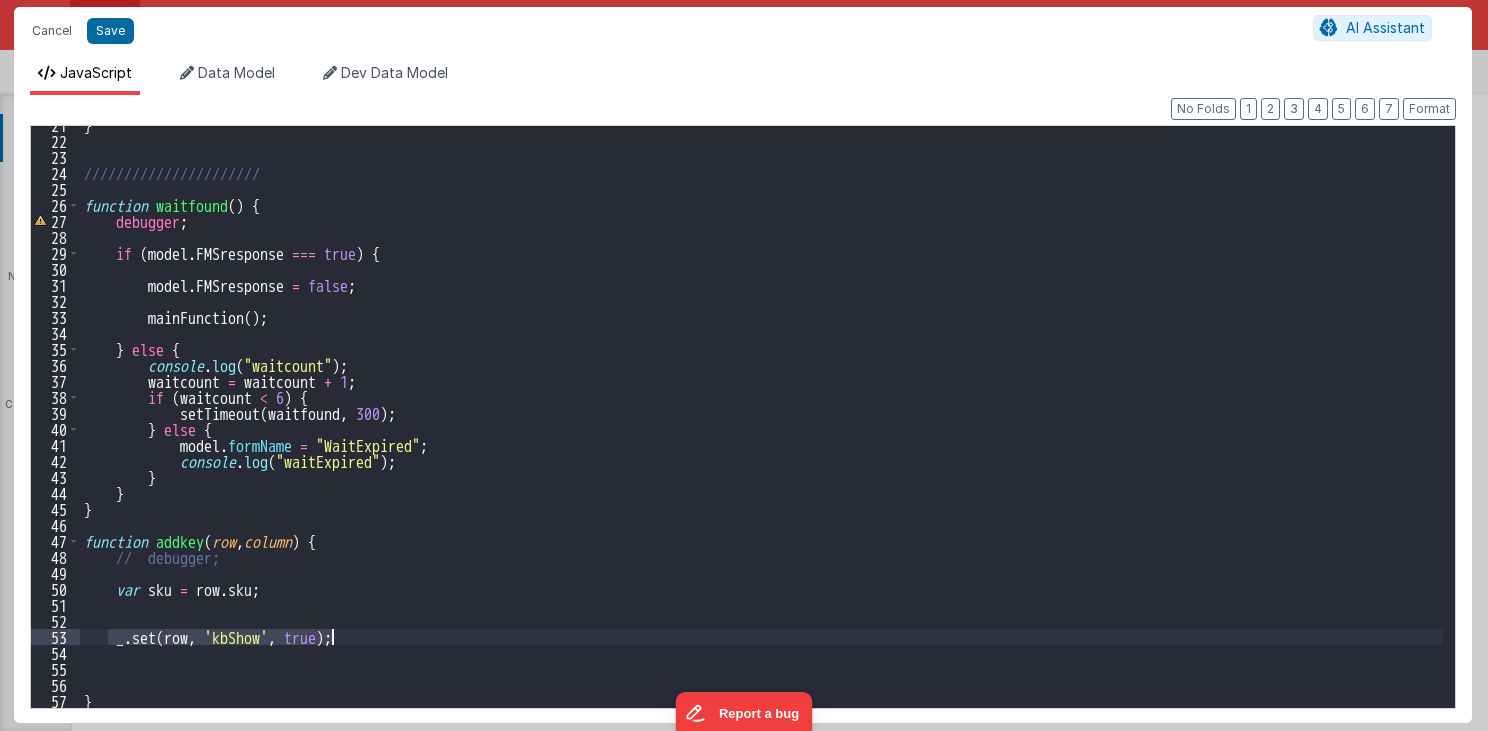 drag, startPoint x: 110, startPoint y: 638, endPoint x: 364, endPoint y: 639, distance: 254.00197 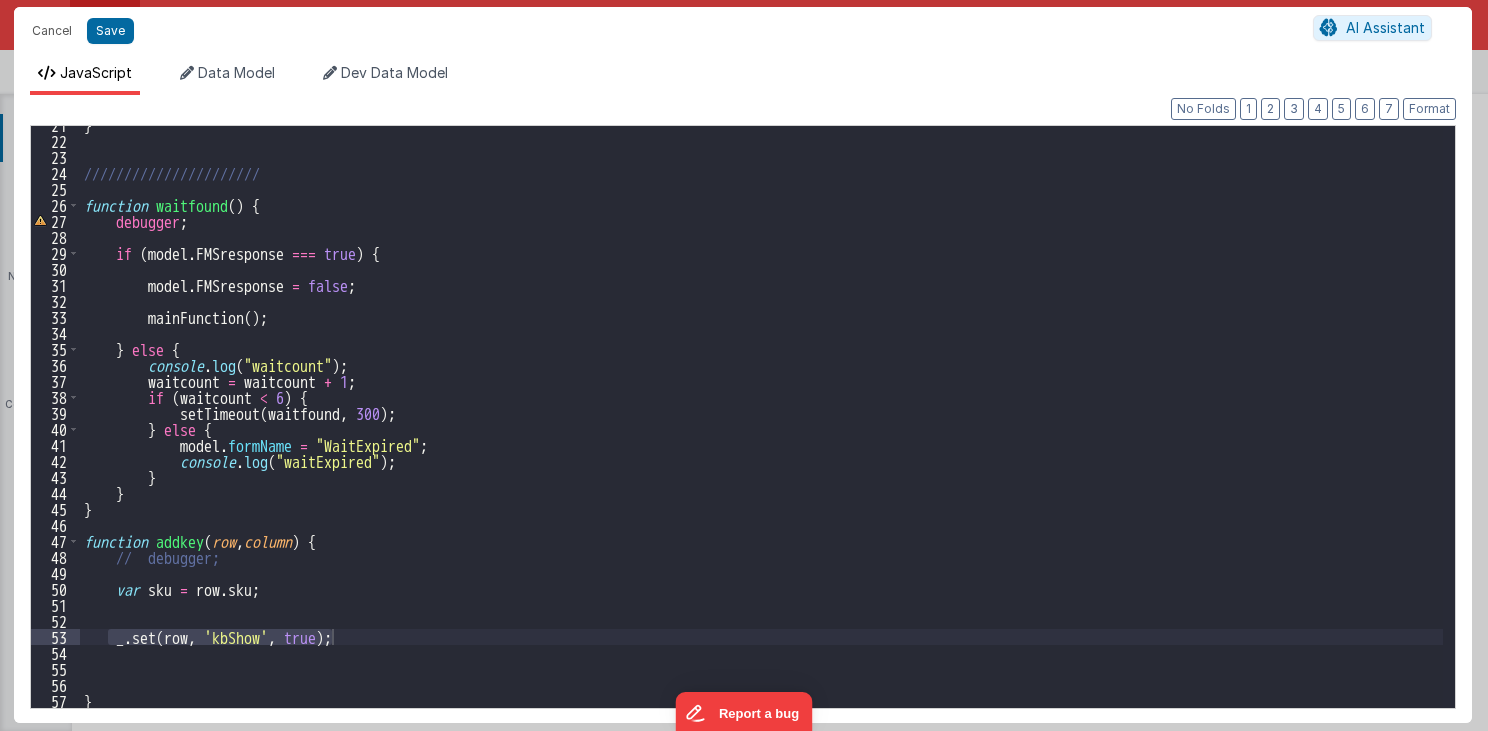 click on "} ////////////////////// function   waitfound ( )   {      debugger ;      if   ( model . FMSresponse   ===   true )   {           model . FMSresponse   =   false ;           mainFunction ( ) ;      }   else   {           console . log ( "waitcount" ) ;           waitcount   =   waitcount   +   1 ;           if   ( waitcount   <   6 )   {                setTimeout ( waitfound ,   300 ) ;           }   else   {                model . formName   =   "WaitExpired" ;                console . log ( "waitExpired" ) ;           }      } } function   addkey ( row ,  column )   {      //  debugger;      var   sku   =   row . sku ;      _ . set ( row ,   'kbShow' ,   true ) ; }" at bounding box center (761, 417) 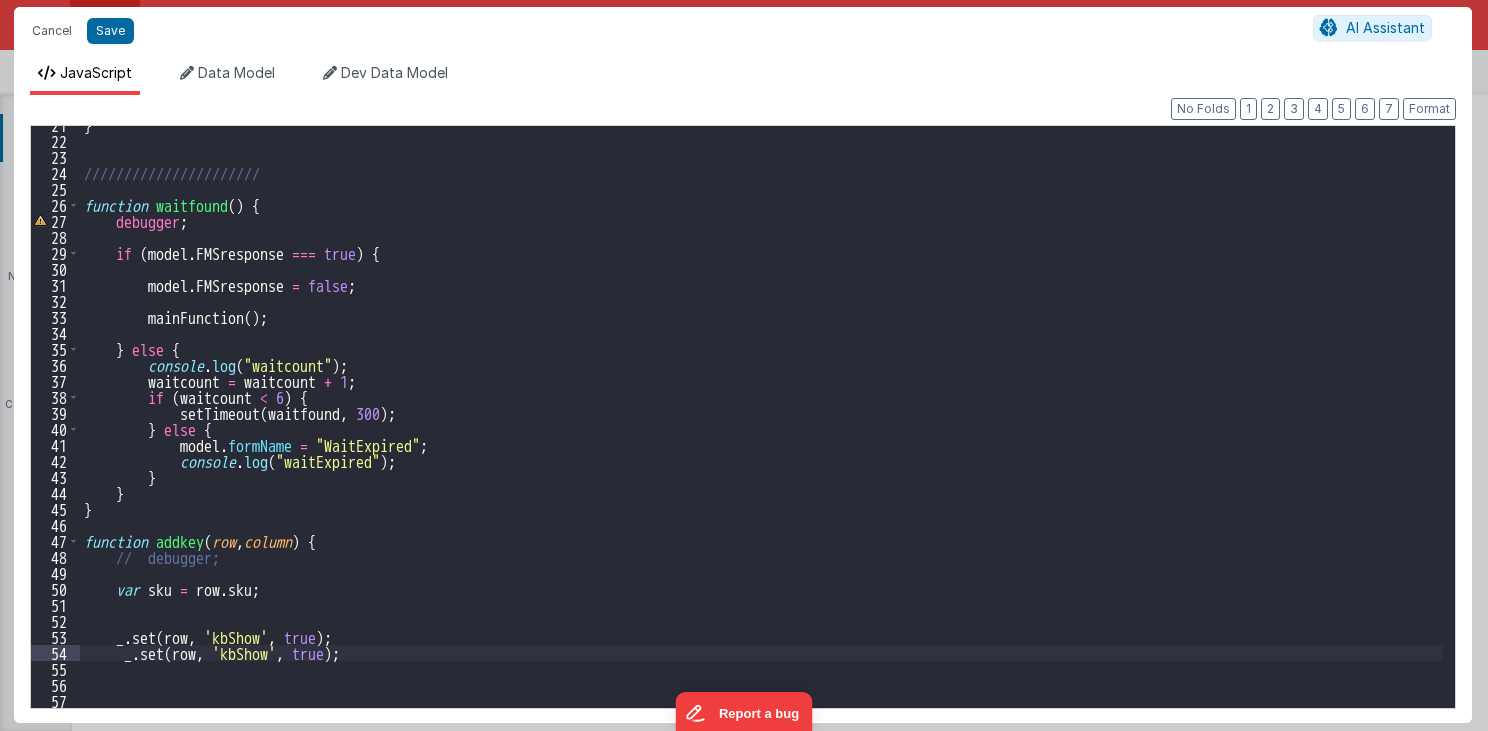click on "} ////////////////////// function   waitfound ( )   {      debugger ;      if   ( model . FMSresponse   ===   true )   {           model . FMSresponse   =   false ;           mainFunction ( ) ;      }   else   {           console . log ( "waitcount" ) ;           waitcount   =   waitcount   +   1 ;           if   ( waitcount   <   6 )   {                setTimeout ( waitfound ,   300 ) ;           }   else   {                model . formName   =   "WaitExpired" ;                console . log ( "waitExpired" ) ;           }      } } function   addkey ( row ,  column )   {      //  debugger;      var   sku   =   row . sku ;      _ . set ( row ,   'kbShow' ,   true ) ;        _ . set ( row ,   'kbShow' ,   true ) ; }" at bounding box center (762, 424) 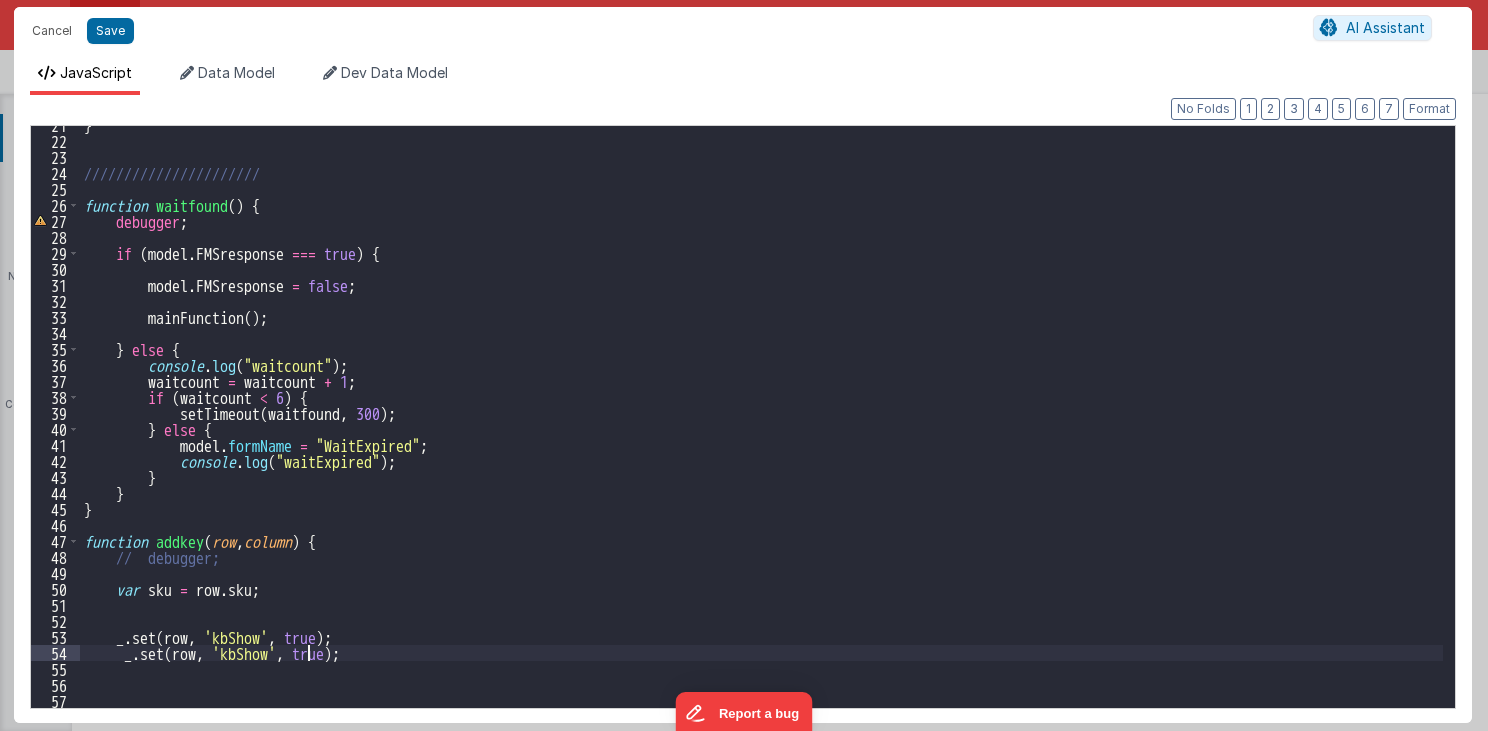 click on "} ////////////////////// function   waitfound ( )   {      debugger ;      if   ( model . FMSresponse   ===   true )   {           model . FMSresponse   =   false ;           mainFunction ( ) ;      }   else   {           console . log ( "waitcount" ) ;           waitcount   =   waitcount   +   1 ;           if   ( waitcount   <   6 )   {                setTimeout ( waitfound ,   300 ) ;           }   else   {                model . formName   =   "WaitExpired" ;                console . log ( "waitExpired" ) ;           }      } } function   addkey ( row ,  column )   {      //  debugger;      var   sku   =   row . sku ;      _ . set ( row ,   'kbShow' ,   true ) ;        _ . set ( row ,   'kbShow' ,   true ) ; }" at bounding box center [762, 424] 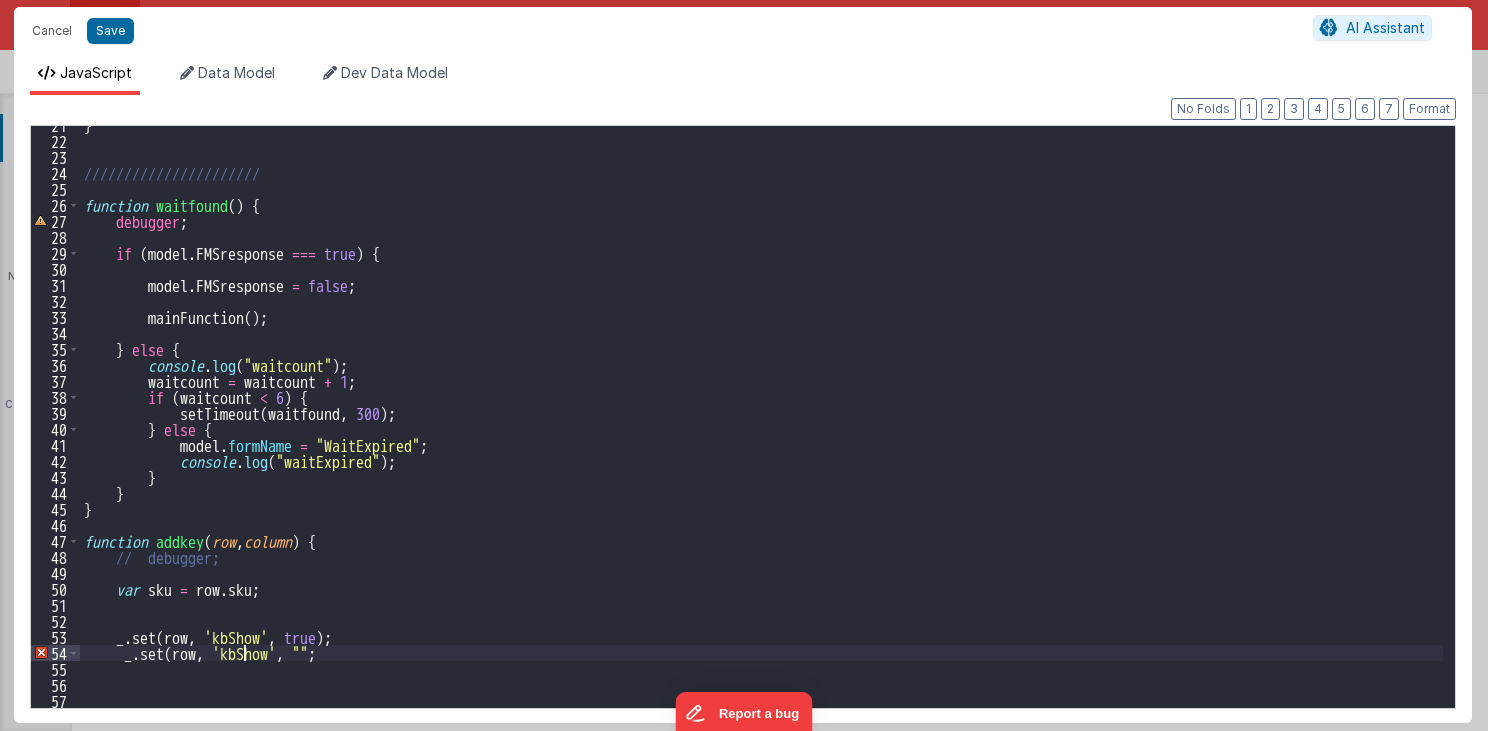 click on "} ////////////////////// function   waitfound ( )   {      debugger ;      if   ( model . FMSresponse   ===   true )   {           model . FMSresponse   =   false ;           mainFunction ( ) ;      }   else   {           console . log ( "waitcount" ) ;           waitcount   =   waitcount   +   1 ;           if   ( waitcount   <   6 )   {                setTimeout ( waitfound ,   300 ) ;           }   else   {                model . formName   =   "WaitExpired" ;                console . log ( "waitExpired" ) ;           }      } } function   addkey ( row ,  column )   {      //  debugger;      var   sku   =   row . sku ;      _ . set ( row ,   'kbShow' ,   true ) ;        _ . set ( row ,   'kbShow' ,   "" ; }" at bounding box center (762, 424) 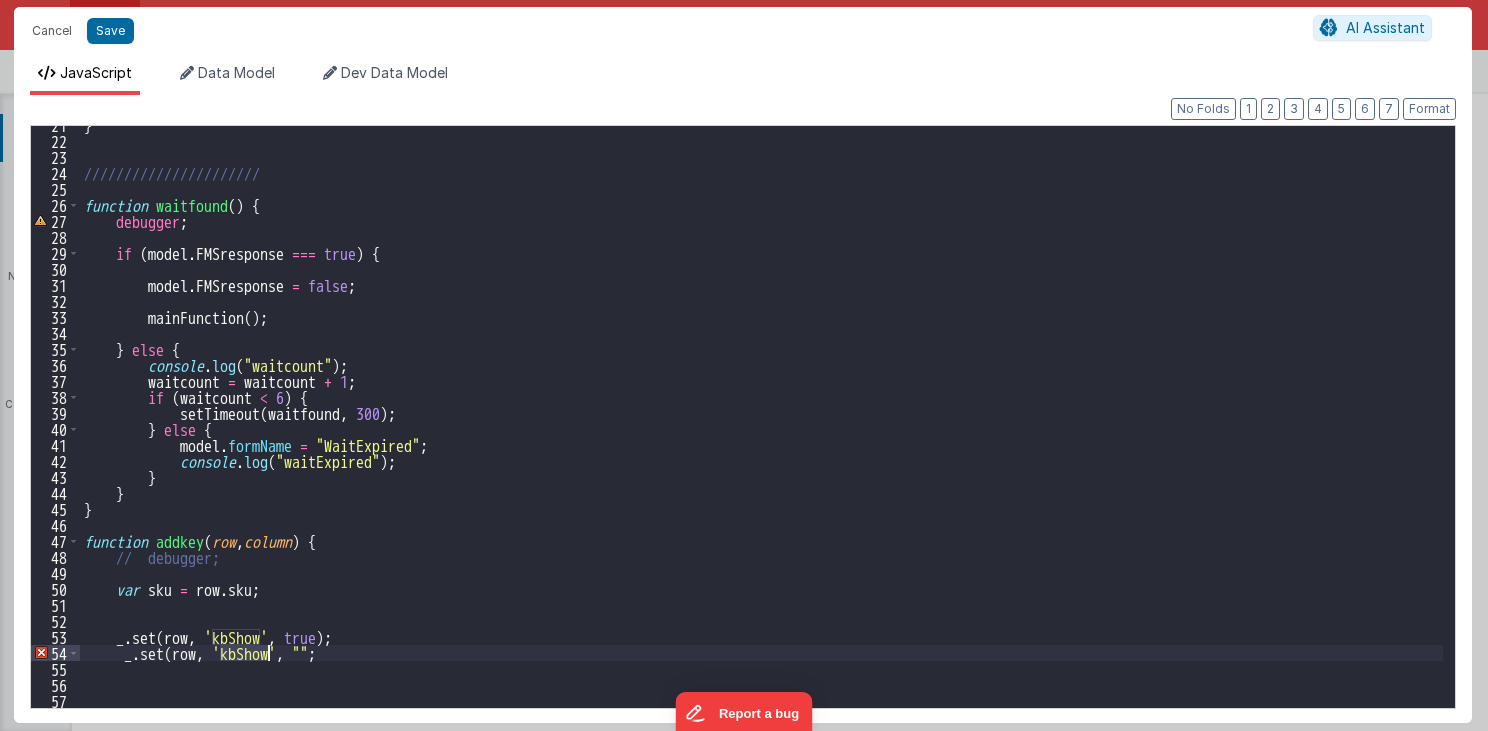 click on "} ////////////////////// function   waitfound ( )   {      debugger ;      if   ( model . FMSresponse   ===   true )   {           model . FMSresponse   =   false ;           mainFunction ( ) ;      }   else   {           console . log ( "waitcount" ) ;           waitcount   =   waitcount   +   1 ;           if   ( waitcount   <   6 )   {                setTimeout ( waitfound ,   300 ) ;           }   else   {                model . formName   =   "WaitExpired" ;                console . log ( "waitExpired" ) ;           }      } } function   addkey ( row ,  column )   {      //  debugger;      var   sku   =   row . sku ;      _ . set ( row ,   'kbShow' ,   true ) ;        _ . set ( row ,   'kbShow' ,   "" ; }" at bounding box center (762, 424) 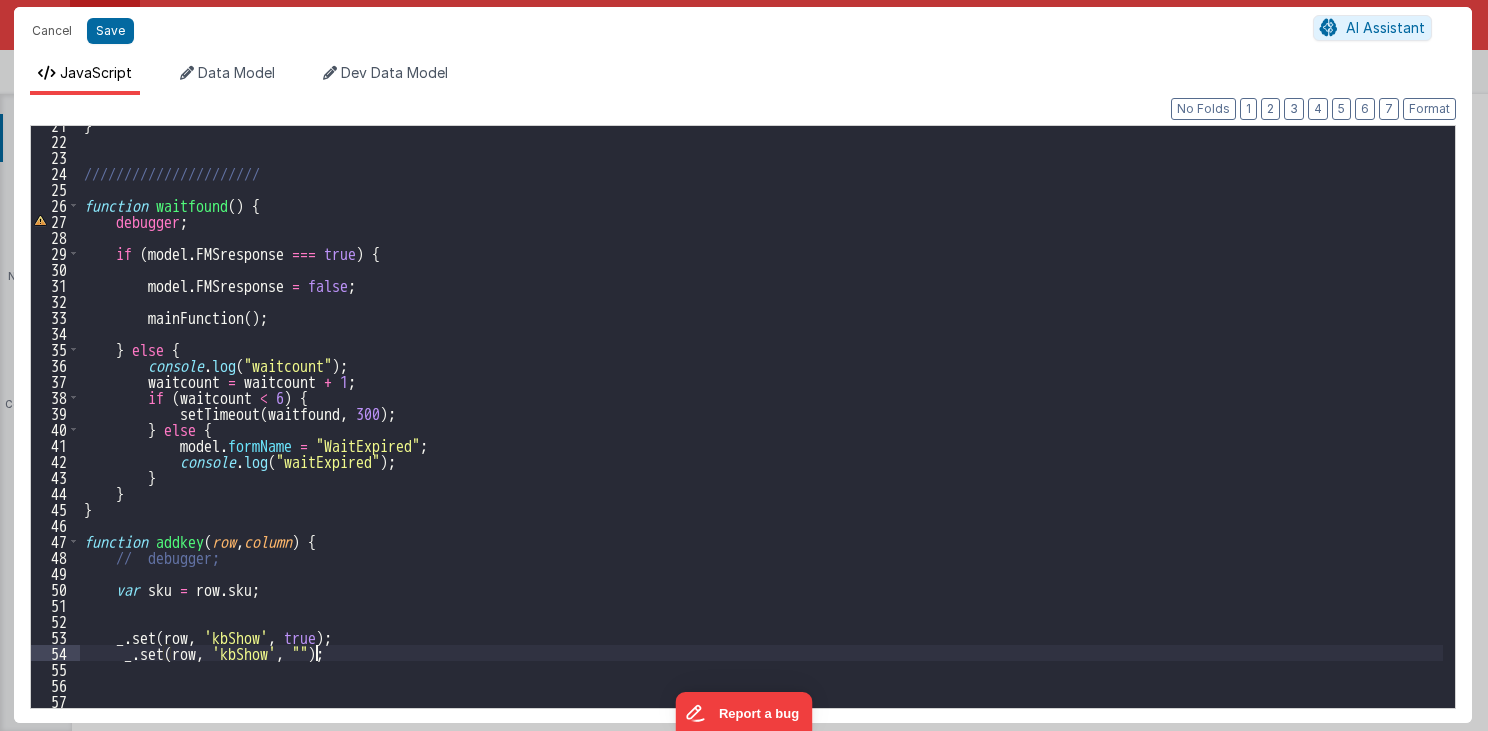 click on "} ////////////////////// function waitfound ( ) { debugger ; if ( model . FMSresponse === true ) { model . FMSresponse = false ; mainFunction ( ) ; } else { console . log ( "waitcount" ) ; waitcount = waitcount + 1 ; if ( waitcount < 6 ) { setTimeout ( waitfound , 300 ) ; } else { model . formName = "WaitExpired" ; console.log ( "waitExpired" ) ; } } } function addkey ( row , column ) { // debugger; var sku = row.sku ; _ . set ( row , 'kbShow' , true ) ; _ . set ( row , 'kbShow' , "" ) ; }" at bounding box center (762, 424) 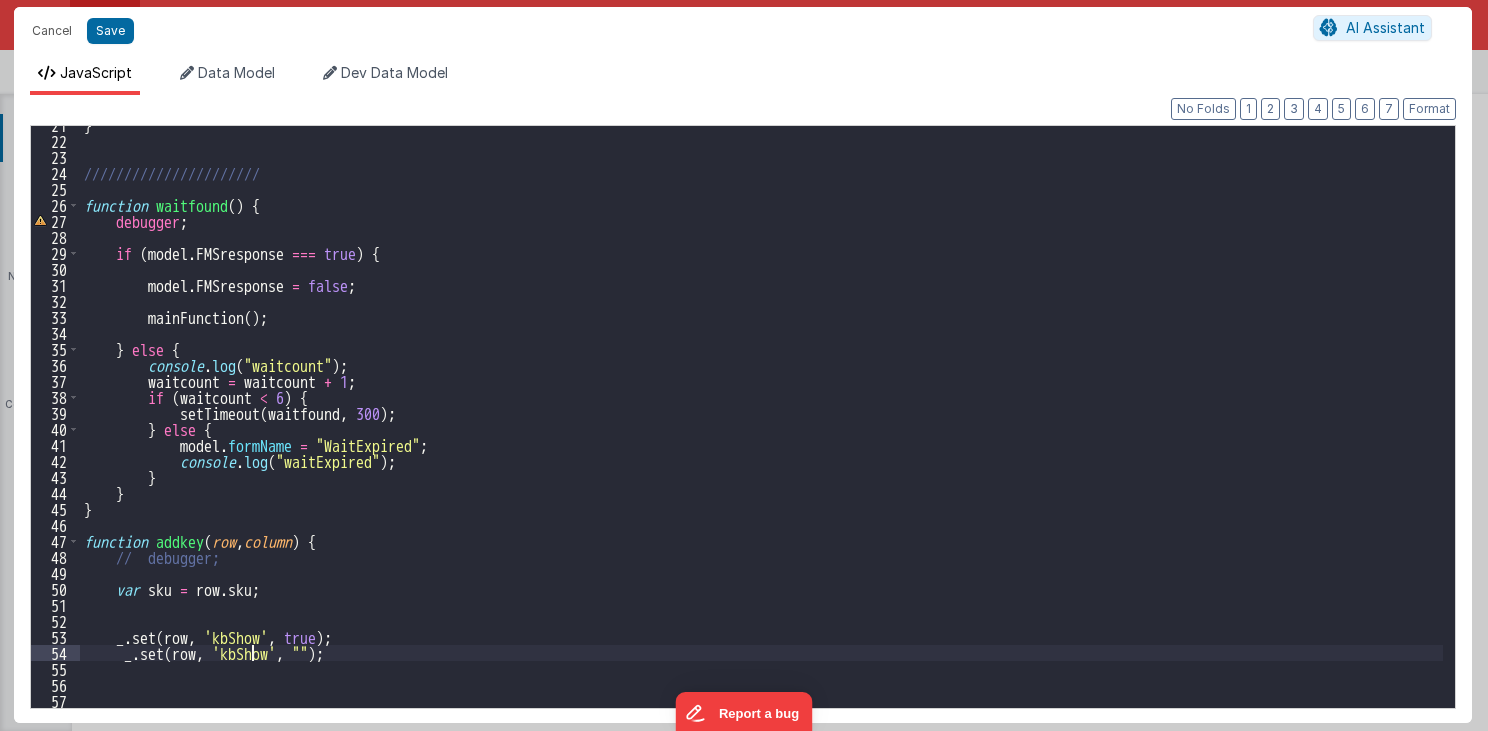 click on "} ////////////////////// function waitfound ( ) { debugger ; if ( model . FMSresponse === true ) { model . FMSresponse = false ; mainFunction ( ) ; } else { console . log ( "waitcount" ) ; waitcount = waitcount + 1 ; if ( waitcount < 6 ) { setTimeout ( waitfound , 300 ) ; } else { model . formName = "WaitExpired" ; console.log ( "waitExpired" ) ; } } } function addkey ( row , column ) { // debugger; var sku = row.sku ; _ . set ( row , 'kbShow' , true ) ; _ . set ( row , 'kbShow' , "" ) ; }" at bounding box center [762, 424] 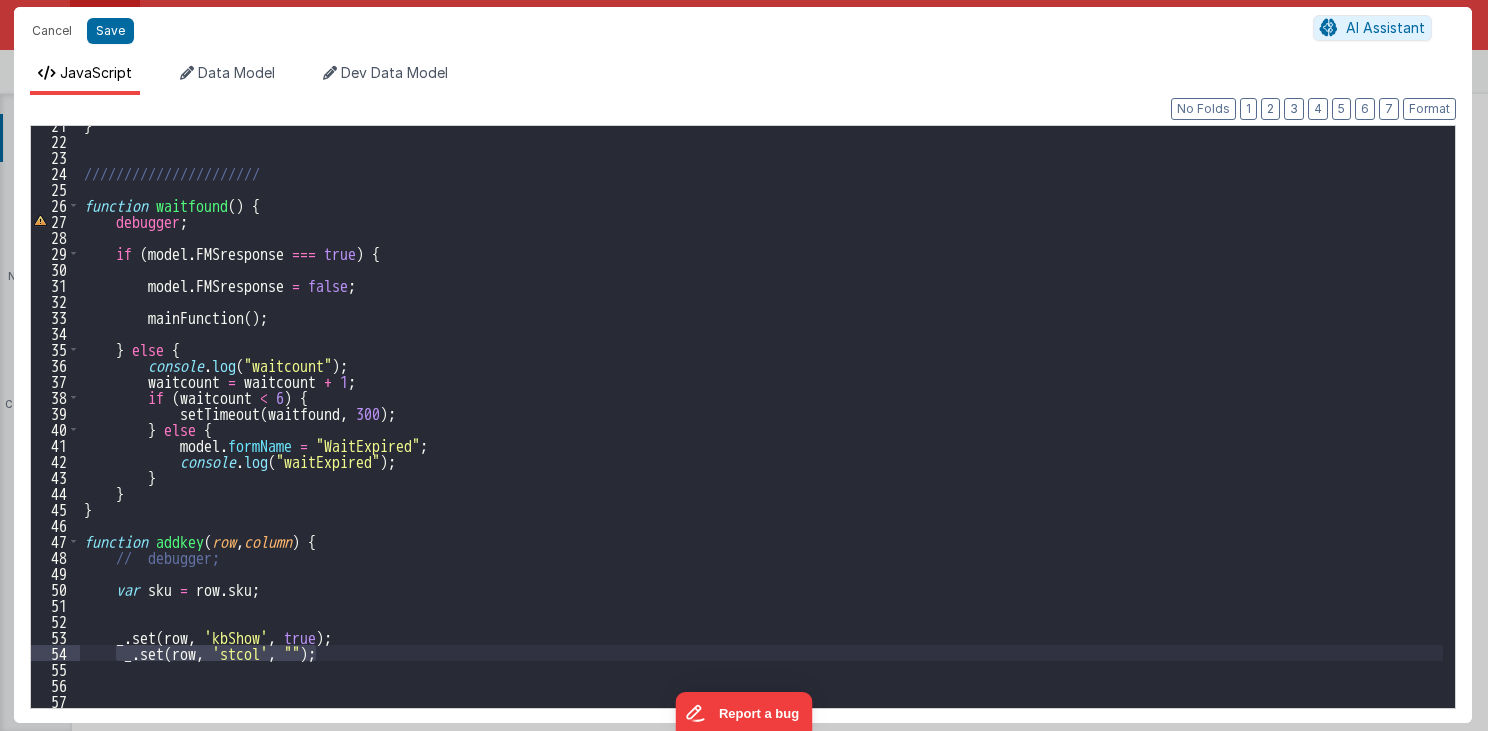 drag, startPoint x: 117, startPoint y: 658, endPoint x: 324, endPoint y: 655, distance: 207.02174 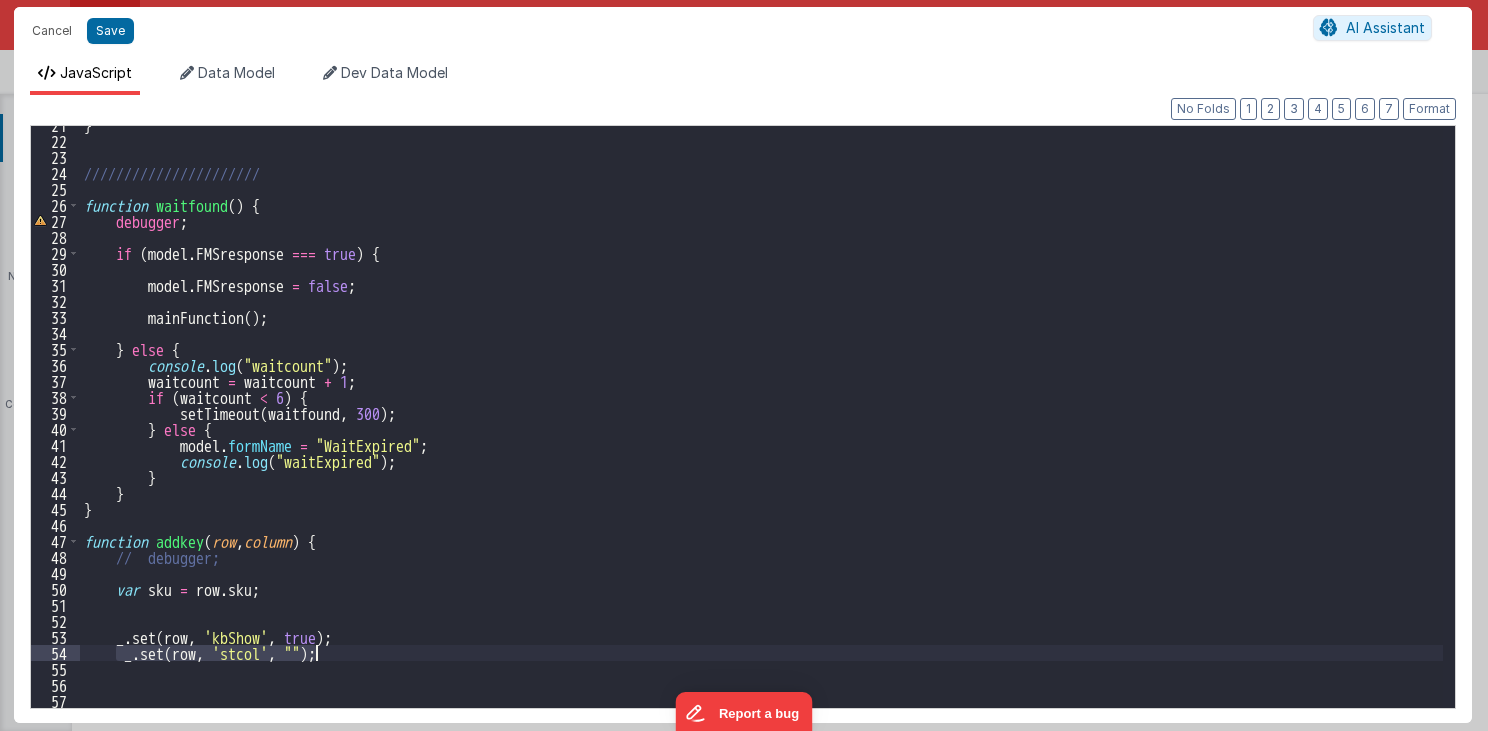 click on "} ////////////////////// function   waitfound ( )   {      debugger ;      if   ( model . FMSresponse   ===   true )   {           model . FMSresponse   =   false ;           mainFunction ( ) ;      }   else   {           console . log ( "waitcount" ) ;           waitcount   =   waitcount   +   1 ;           if   ( waitcount   <   6 )   {                setTimeout ( waitfound ,   300 ) ;           }   else   {                model . formName   =   "WaitExpired" ;                console . log ( "waitExpired" ) ;           }      } } function   addkey ( row ,  column )   {      //  debugger;      var   sku   =   row . sku ;      _ . set ( row ,   'kbShow' ,   true ) ;        _ . set ( row ,   'stcol' ,   "" ) ; }" at bounding box center [761, 417] 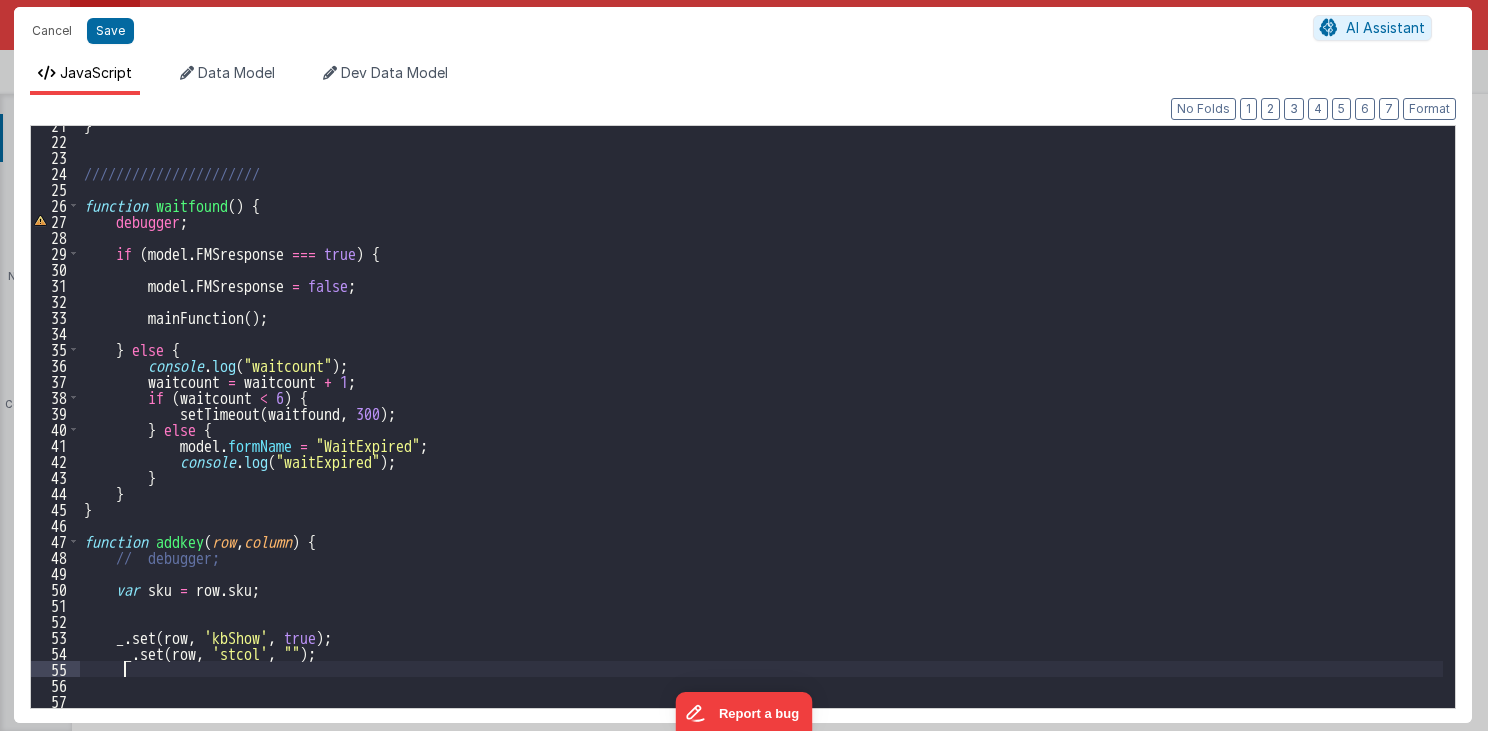 paste 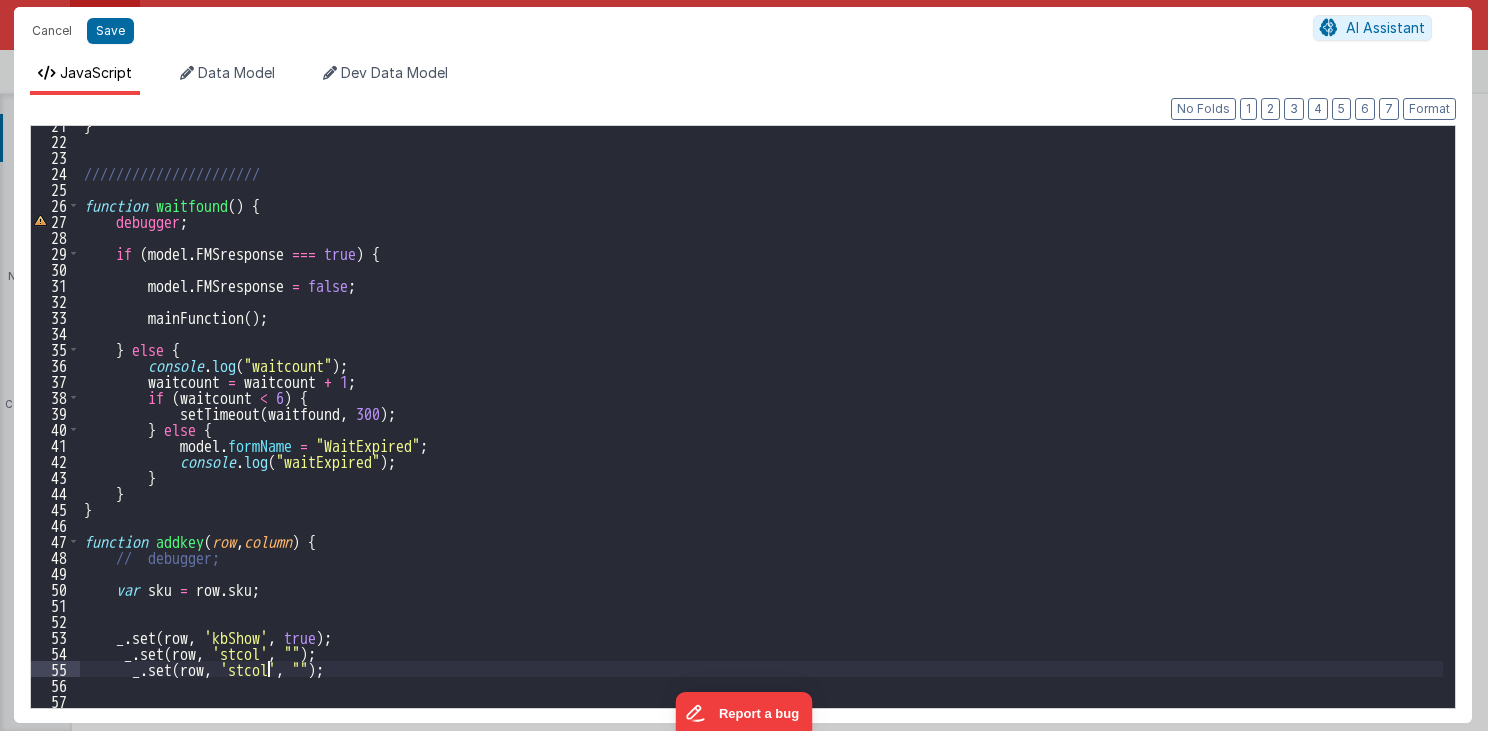 click on "} ////////////////////// function   waitfound ( )   {      debugger ;      if   ( model . FMSresponse   ===   true )   {           model . FMSresponse   =   false ;           mainFunction ( ) ;      }   else   {           console . log ( "waitcount" ) ;           waitcount   =   waitcount   +   1 ;           if   ( waitcount   <   6 )   {                setTimeout ( waitfound ,   300 ) ;           }   else   {                model . formName   =   "WaitExpired" ;                console . log ( "waitExpired" ) ;           }      } } function   addkey ( row ,  column )   {      //  debugger;      var   sku   =   row . sku ;      _ . set ( row ,   'kbShow' ,   true ) ;        _ . set ( row ,   'stcol' ,   "" ) ;         _ . set ( row ,   'stcol' ,   "" ) ;" at bounding box center [762, 424] 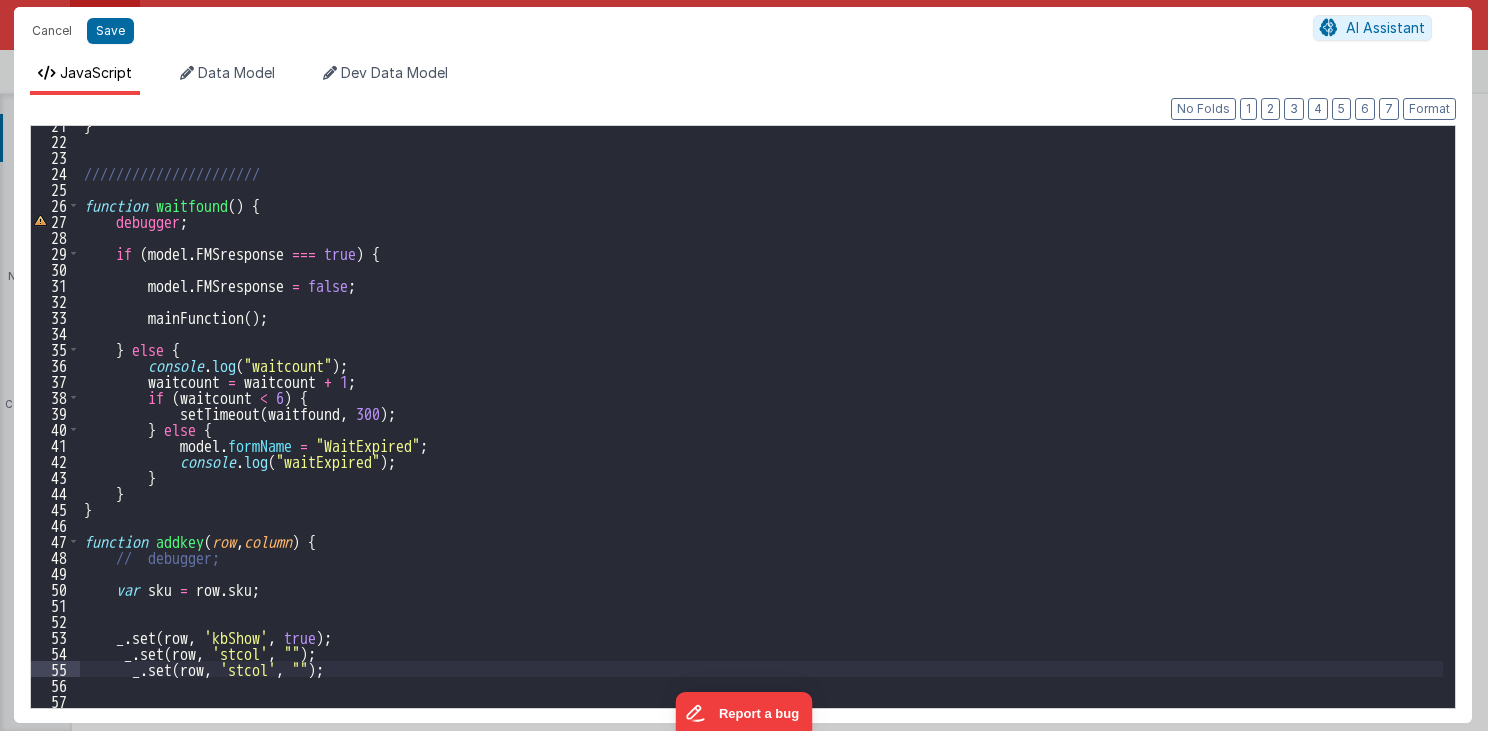 type 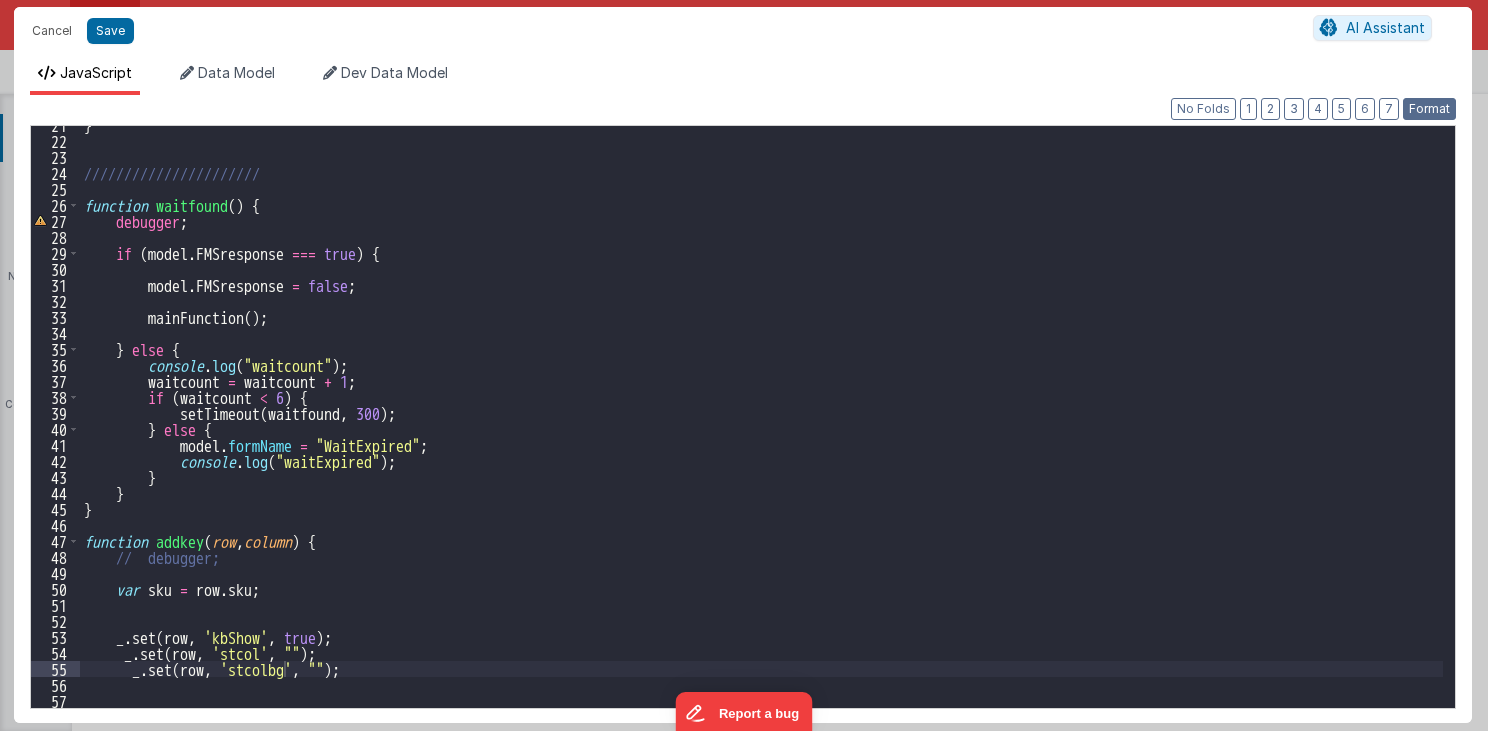 drag, startPoint x: 1439, startPoint y: 112, endPoint x: 782, endPoint y: 492, distance: 758.97894 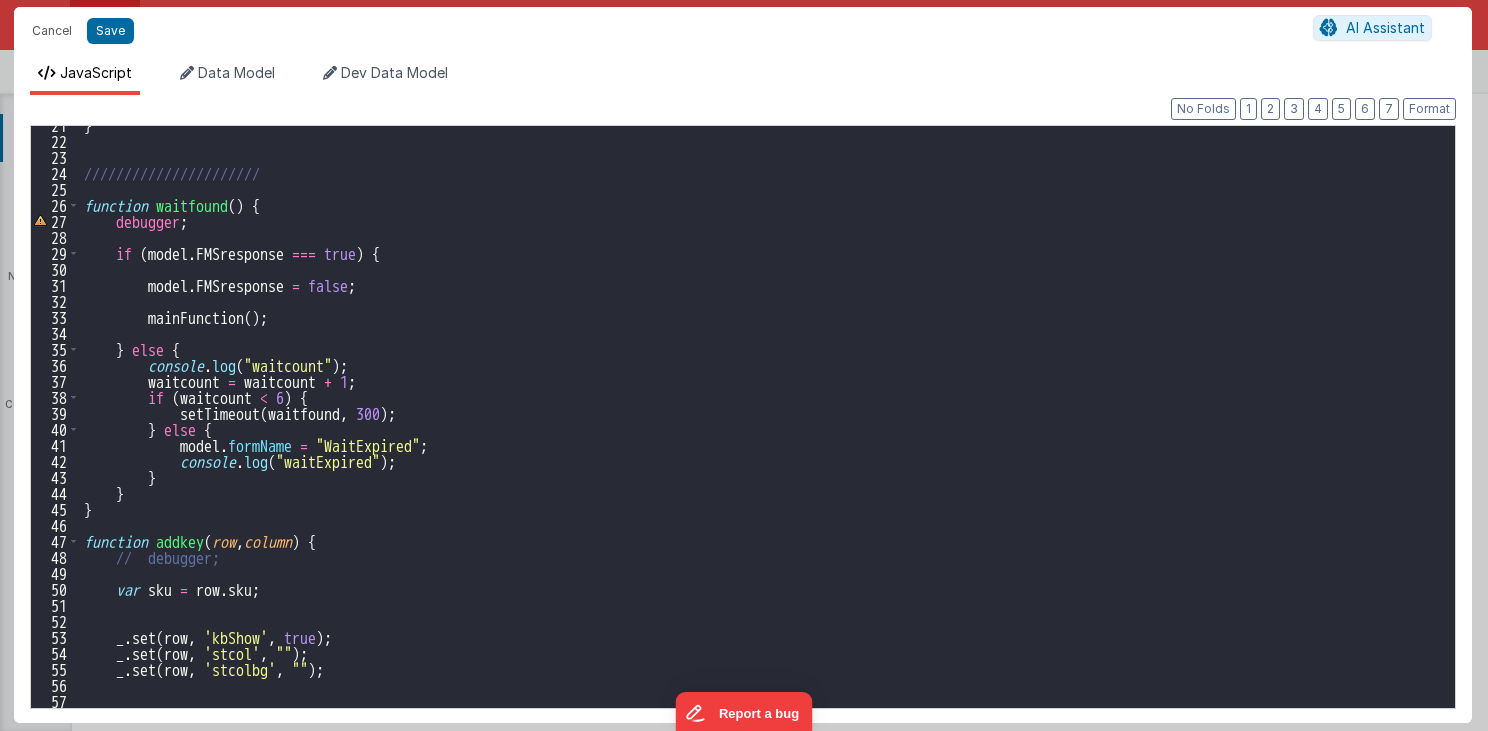 click on "} ////////////////////// function   waitfound ( )   {      debugger ;      if   ( model . FMSresponse   ===   true )   {           model . FMSresponse   =   false ;           mainFunction ( ) ;      }   else   {           console . log ( "waitcount" ) ;           waitcount   =   waitcount   +   1 ;           if   ( waitcount   <   6 )   {                setTimeout ( waitfound ,   300 ) ;           }   else   {                model . formName   =   "WaitExpired" ;                console . log ( "waitExpired" ) ;           }      } } function   addkey ( row ,  column )   {      //  debugger;      var   sku   =   row . sku ;      _ . set ( row ,   'kbShow' ,   true ) ;      _ . set ( row ,   'stcol' ,   "" ) ;      _ . set ( row ,   'stcolbg' ,   "" ) ;" at bounding box center (762, 424) 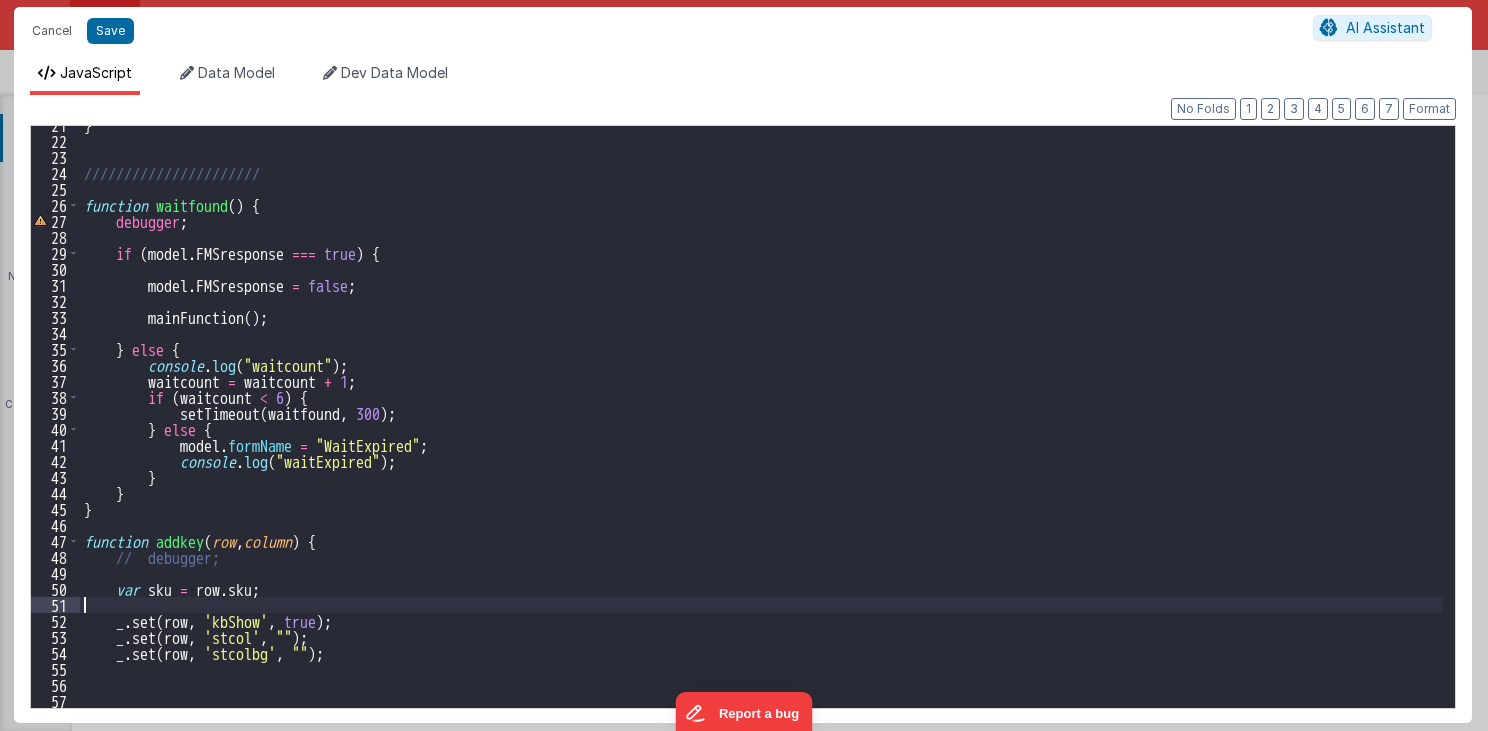 scroll, scrollTop: 344, scrollLeft: 0, axis: vertical 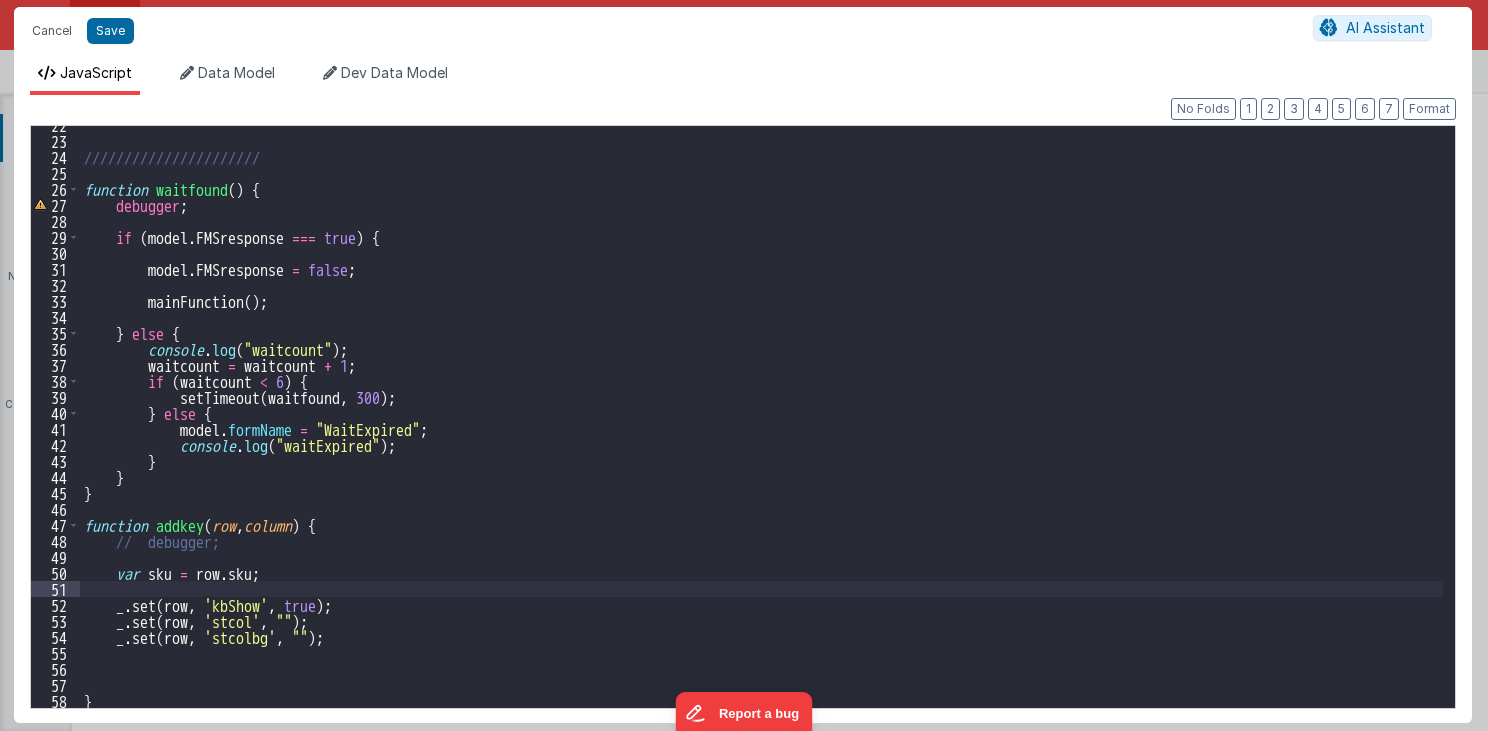 click on "////////////////////// function   waitfound ( )   {      debugger ;      if   ( model . FMSresponse   ===   true )   {           model . FMSresponse   =   false ;           mainFunction ( ) ;      }   else   {           console . log ( "waitcount" ) ;           waitcount   =   waitcount   +   1 ;           if   ( waitcount   <   6 )   {                setTimeout ( waitfound ,   300 ) ;           }   else   {                model . formName   =   "WaitExpired" ;                console . log ( "waitExpired" ) ;           }      } } function   addkey ( row ,  column )   {      //  debugger;      var   sku   =   row . sku ;      _ . set ( row ,   'kbShow' ,   true ) ;      _ . set ( row ,   'stcol' ,   "" ) ;      _ . set ( row ,   'stcolbg' ,   "" ) ; }" at bounding box center [762, 424] 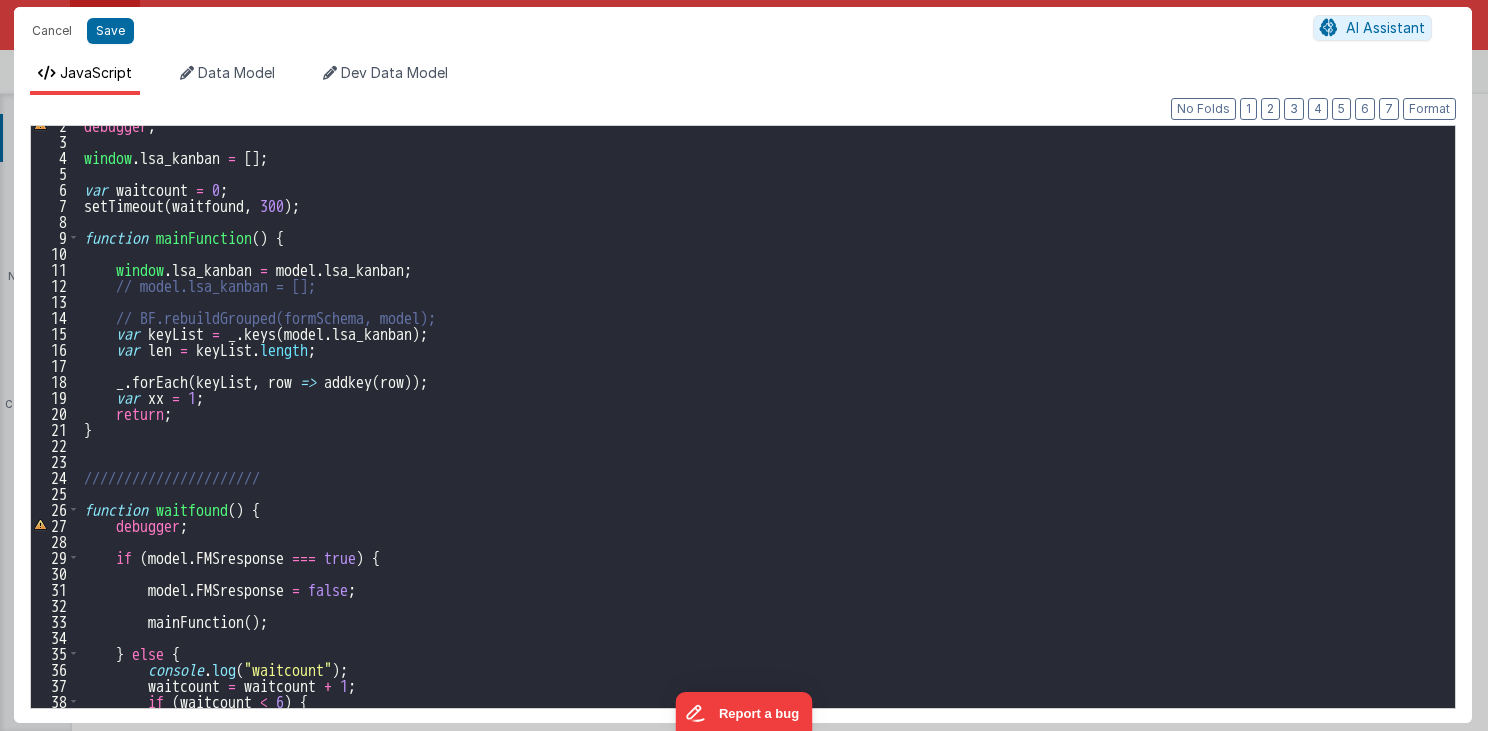 scroll, scrollTop: 0, scrollLeft: 0, axis: both 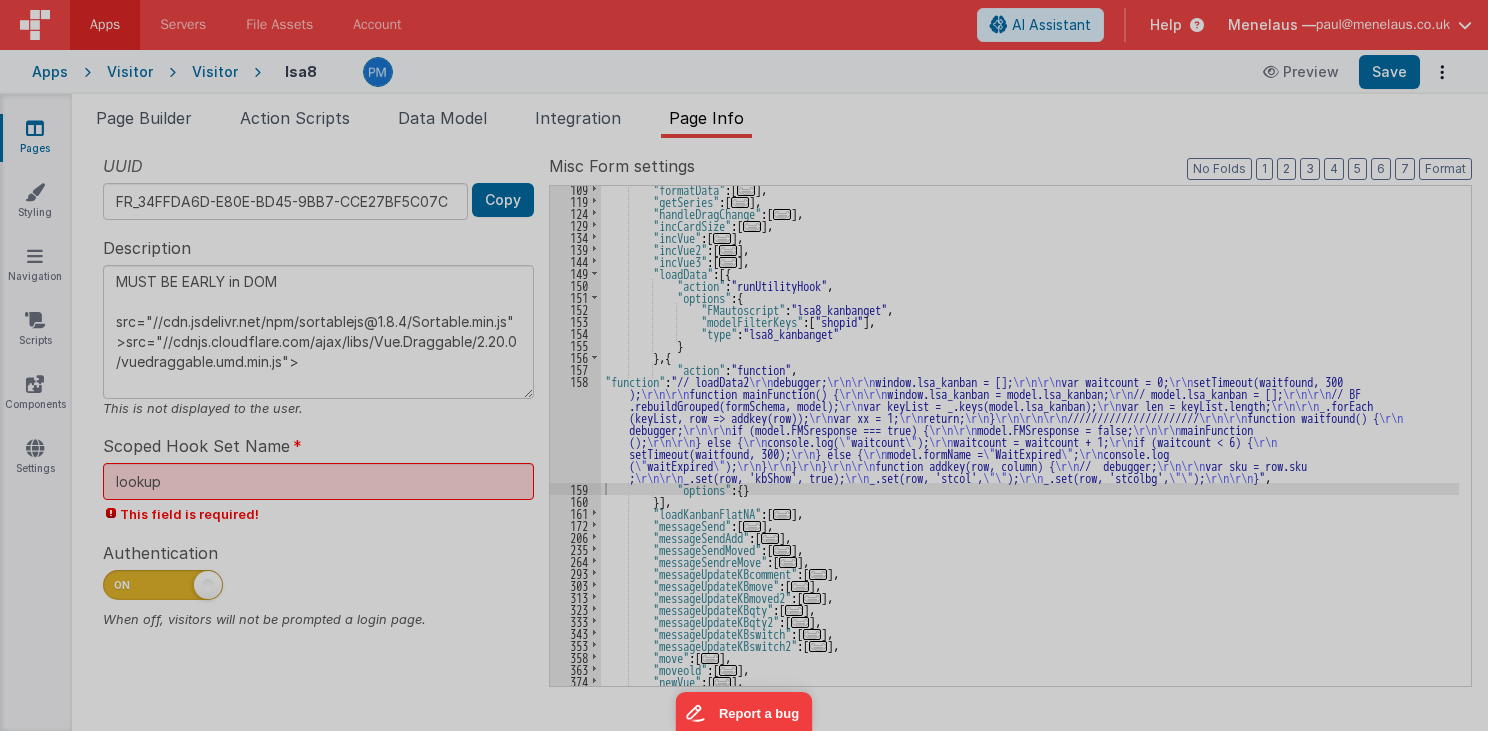 type on "MUST BE EARLY in DOM
src="//cdn.jsdelivr.net/npm/sortablejs@1.8.4/Sortable.min.js">src="//cdnjs.cloudflare.com/ajax/libs/Vue.Draggable/2.20.0/vuedraggable.umd.min.js">" 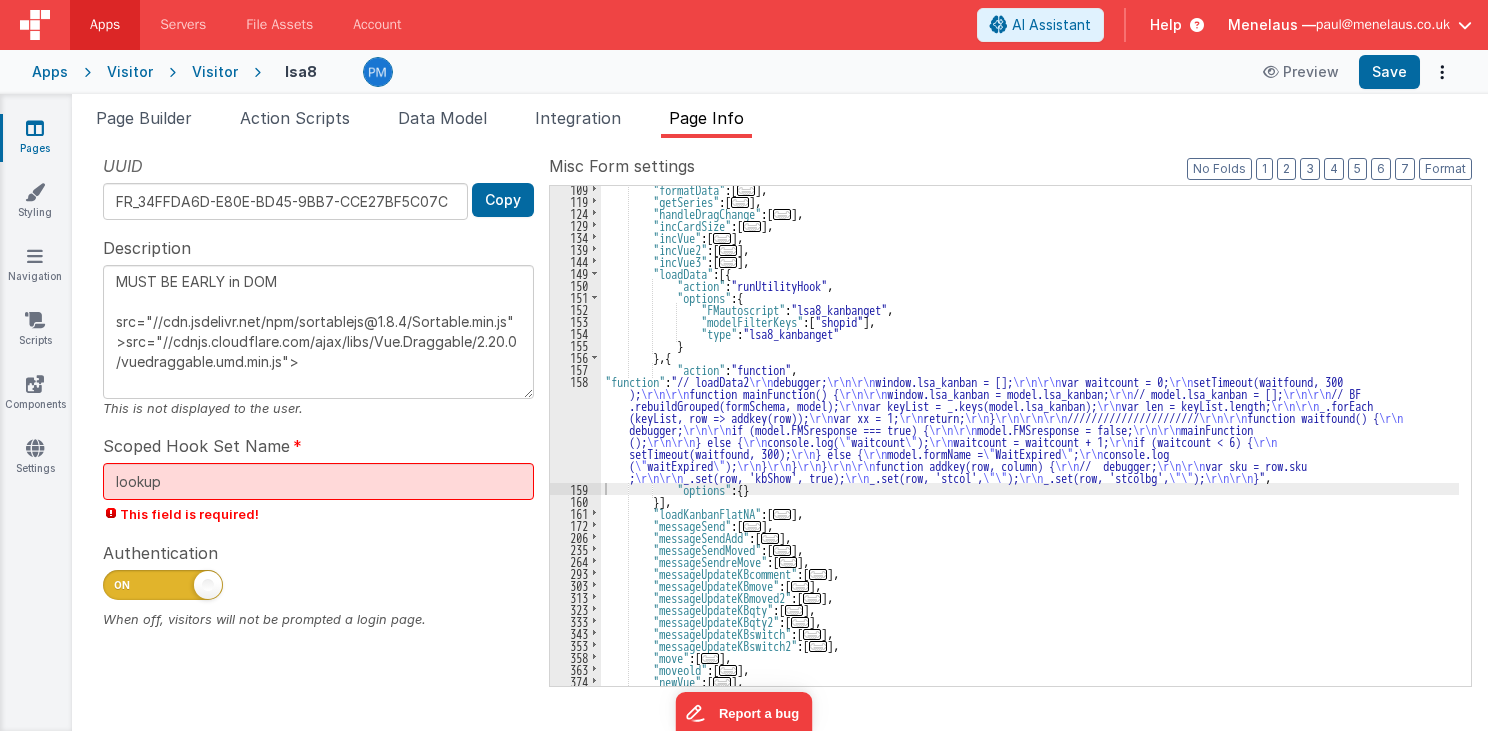 drag, startPoint x: 733, startPoint y: 428, endPoint x: 704, endPoint y: 427, distance: 29.017237 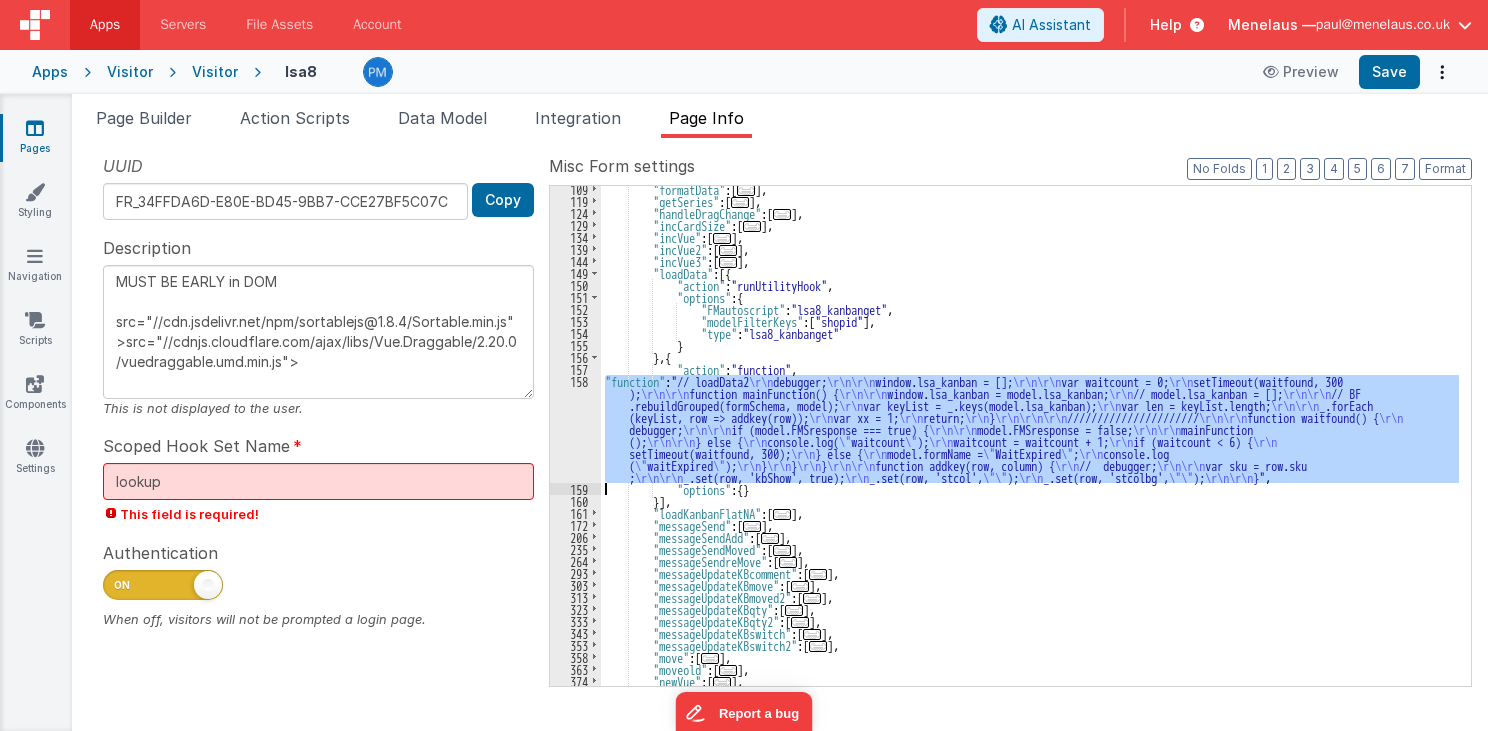 click on "158" at bounding box center [575, 429] 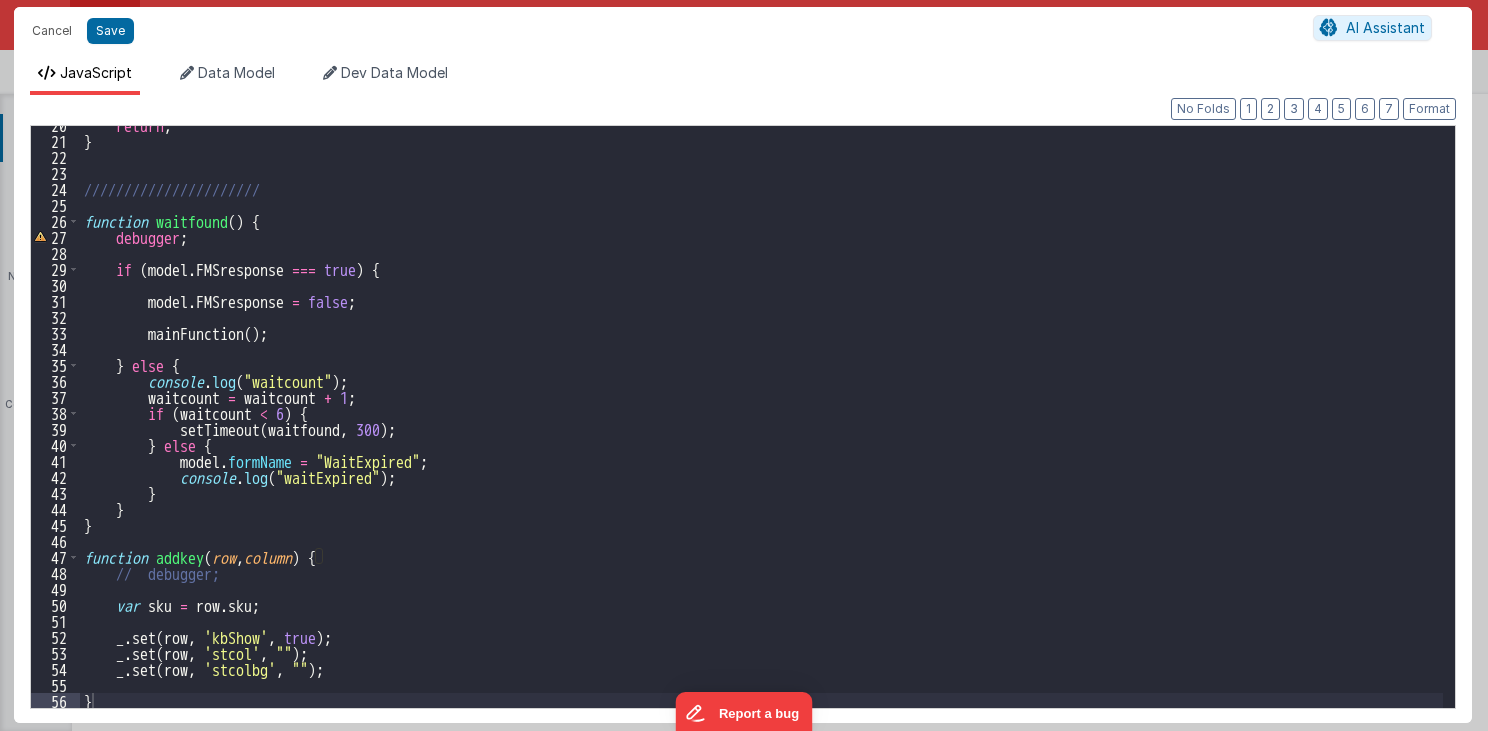 scroll, scrollTop: 312, scrollLeft: 0, axis: vertical 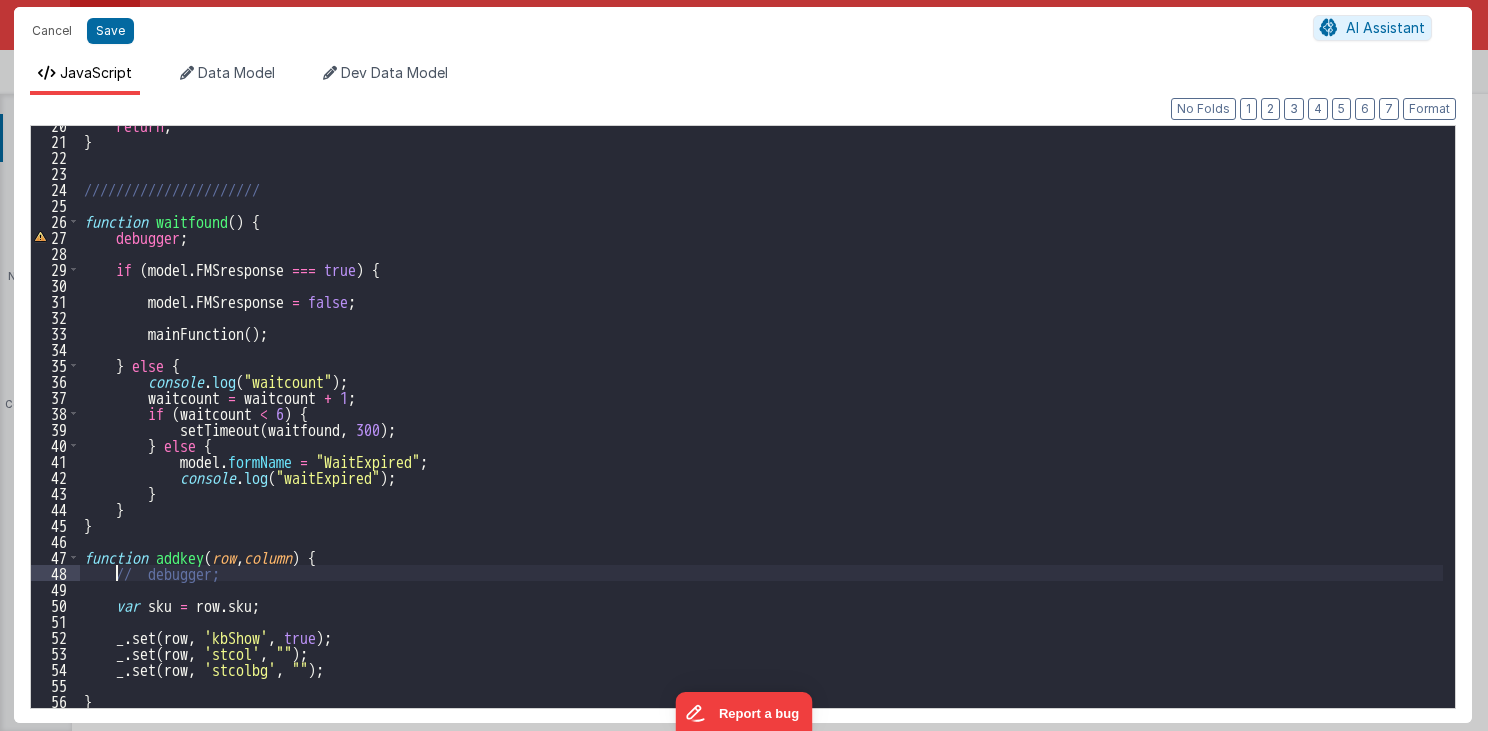 click on "return ; } ////////////////////// function   waitfound ( )   {      debugger ;      if   ( model . FMSresponse   ===   true )   {           model . FMSresponse   =   false ;           mainFunction ( ) ;      }   else   {           console . log ( "waitcount" ) ;           waitcount   =   waitcount   +   1 ;           if   ( waitcount   <   6 )   {                setTimeout ( waitfound ,   300 ) ;           }   else   {                model . formName   =   "WaitExpired" ;                console . log ( "waitExpired" ) ;           }      } } function   addkey ( row ,  column )   {      //  debugger;      var   sku   =   row . sku ;      _ . set ( row ,   'kbShow' ,   true ) ;      _ . set ( row ,   'stcol' ,   "" ) ;      _ . set ( row ,   'stcolbg' ,   "" ) ; }" at bounding box center [762, 424] 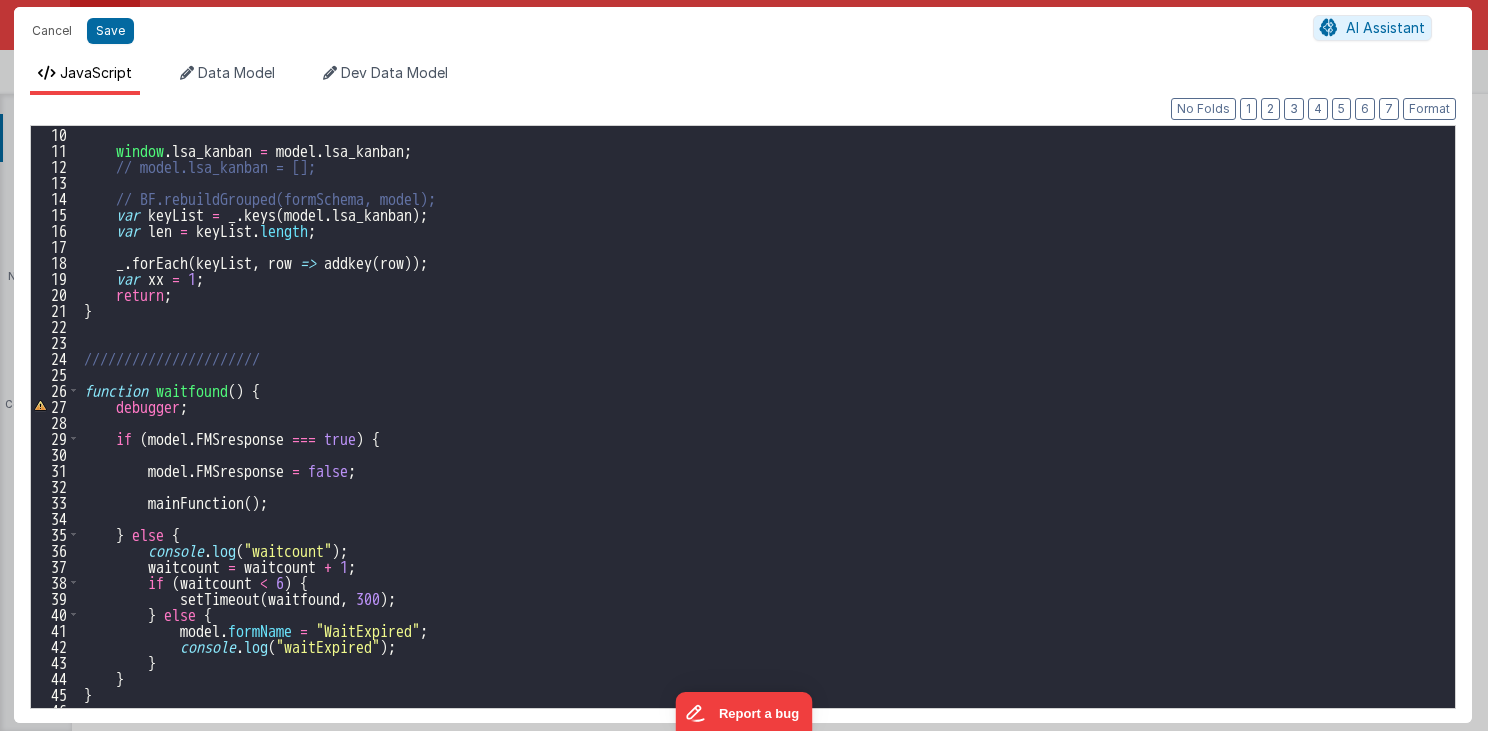 scroll, scrollTop: 312, scrollLeft: 0, axis: vertical 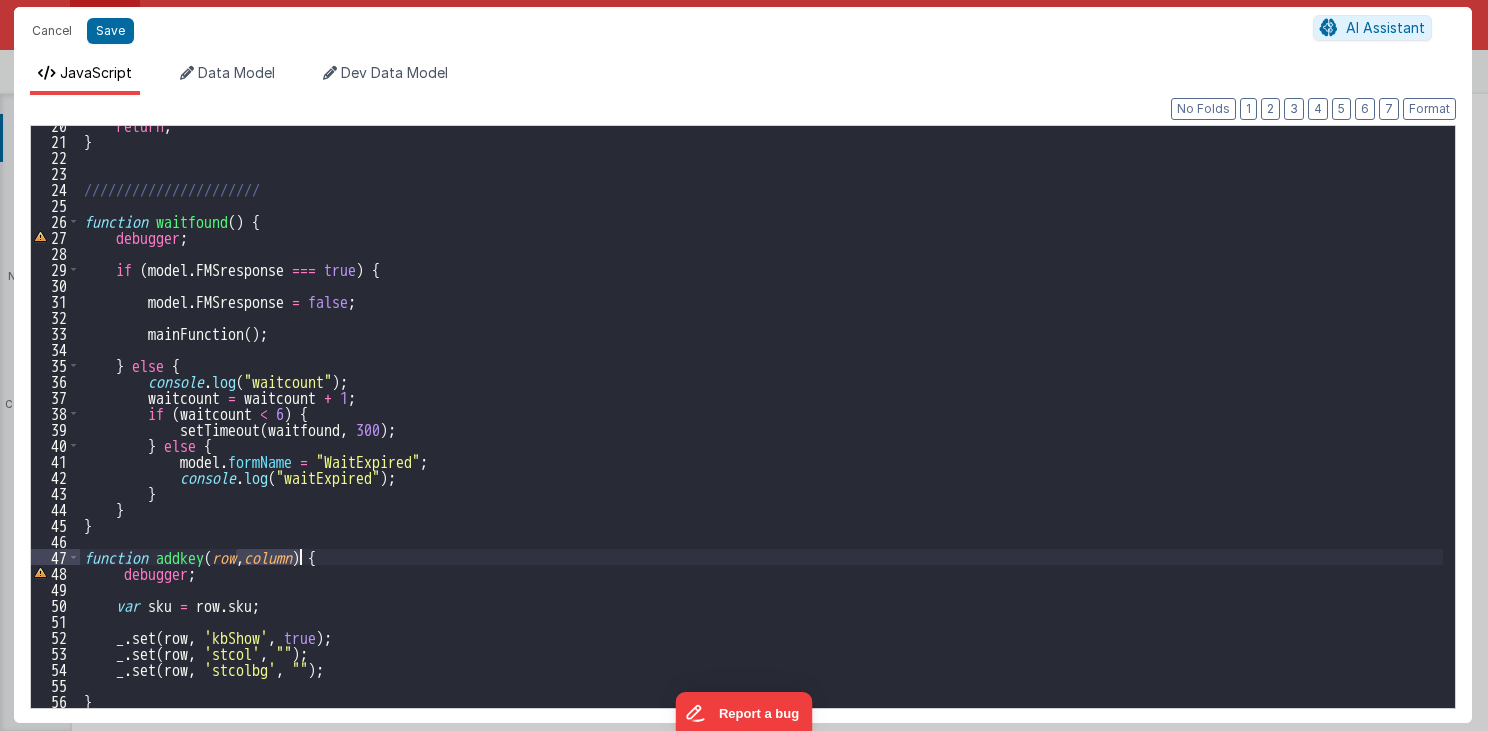 drag, startPoint x: 236, startPoint y: 559, endPoint x: 298, endPoint y: 557, distance: 62.03225 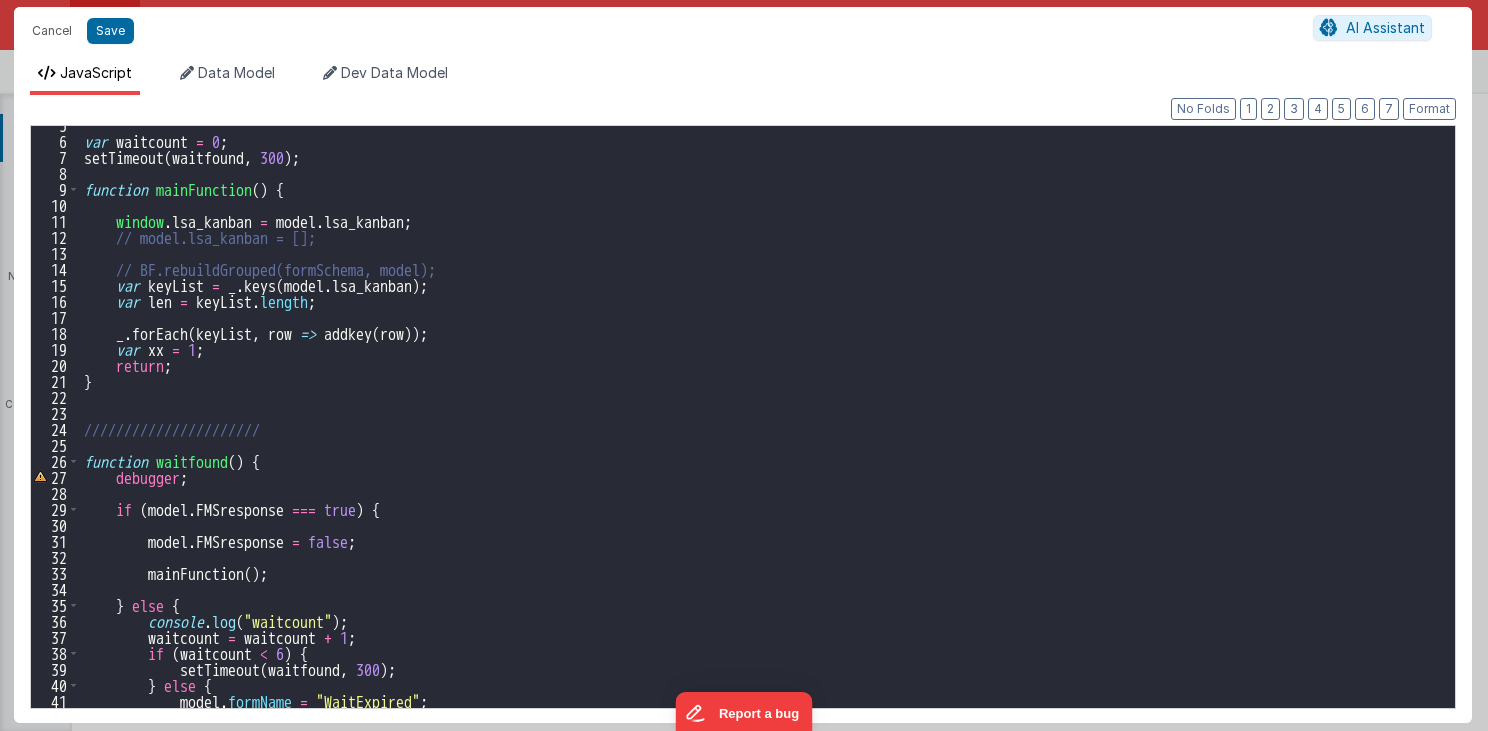 scroll, scrollTop: 168, scrollLeft: 0, axis: vertical 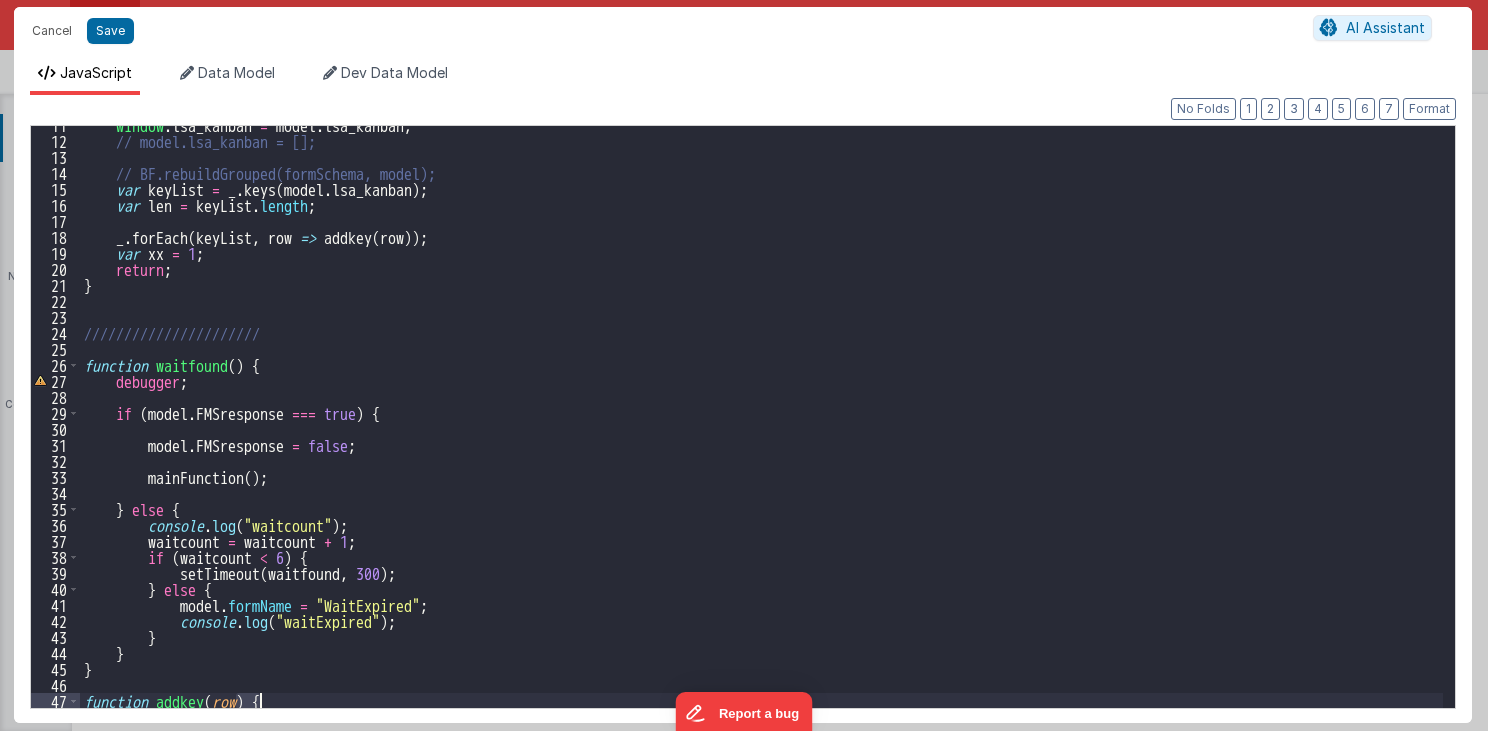 click on "window . lsa_kanban   =   model . lsa_kanban ;      // model.lsa_kanban = [];      // BF.rebuildGrouped(formSchema, model);      var   keyList   =   _ . keys ( model . lsa_kanban ) ;      var   len   =   keyList . length ;      _ . forEach ( keyList ,   row   =>   addkey ( row )) ;      var   xx   =   1 ;      return ; } ////////////////////// function   waitfound ( )   {      debugger ;      if   ( model . FMSresponse   ===   true )   {           model . FMSresponse   =   false ;           mainFunction ( ) ;      }   else   {           console . log ( "waitcount" ) ;           waitcount   =   waitcount   +   1 ;           if   ( waitcount   <   6 )   {                setTimeout ( waitfound ,   300 ) ;           }   else   {                model . formName   =   "WaitExpired" ;                console . log ( "waitExpired" ) ;           }      } } function   addkey ( row )   {        debugger ;" at bounding box center [762, 424] 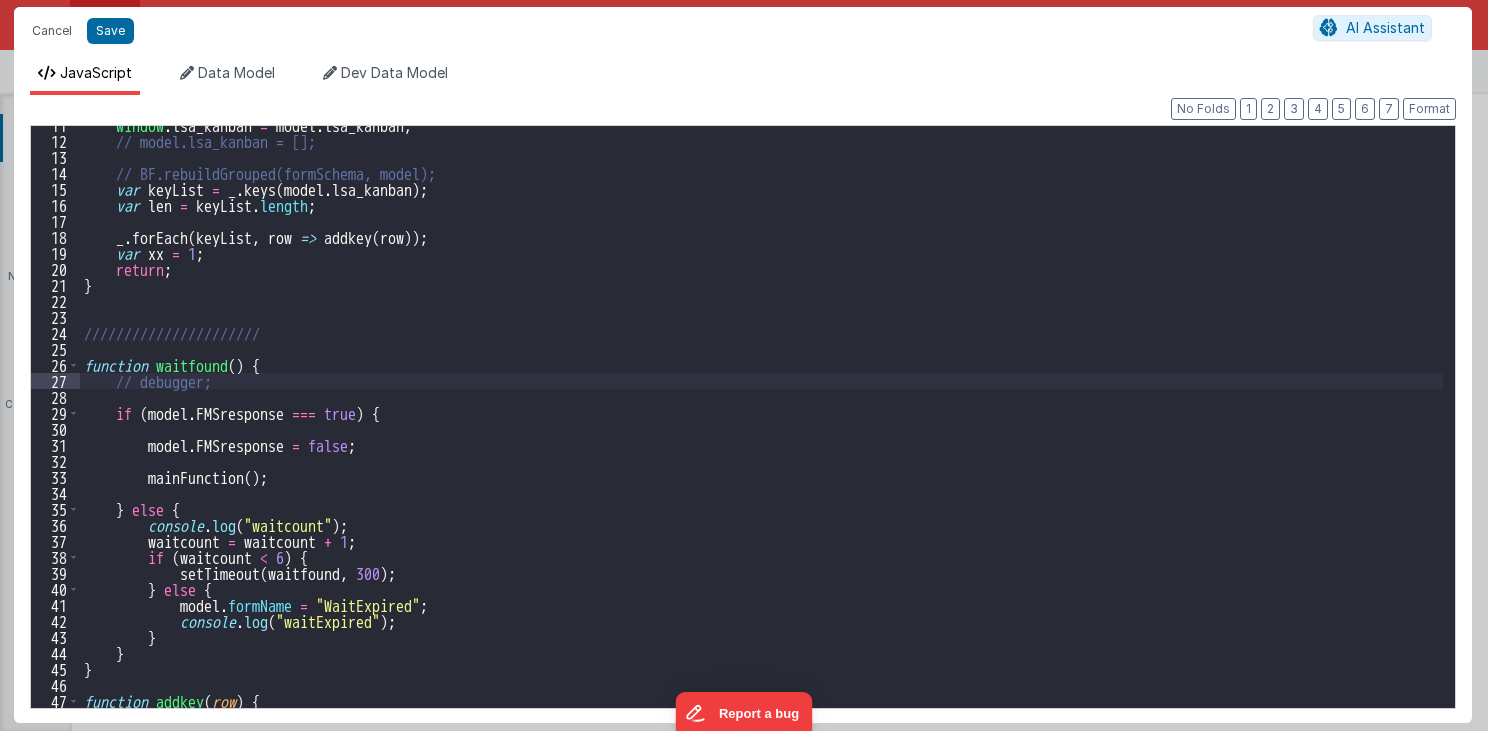 scroll, scrollTop: 72, scrollLeft: 0, axis: vertical 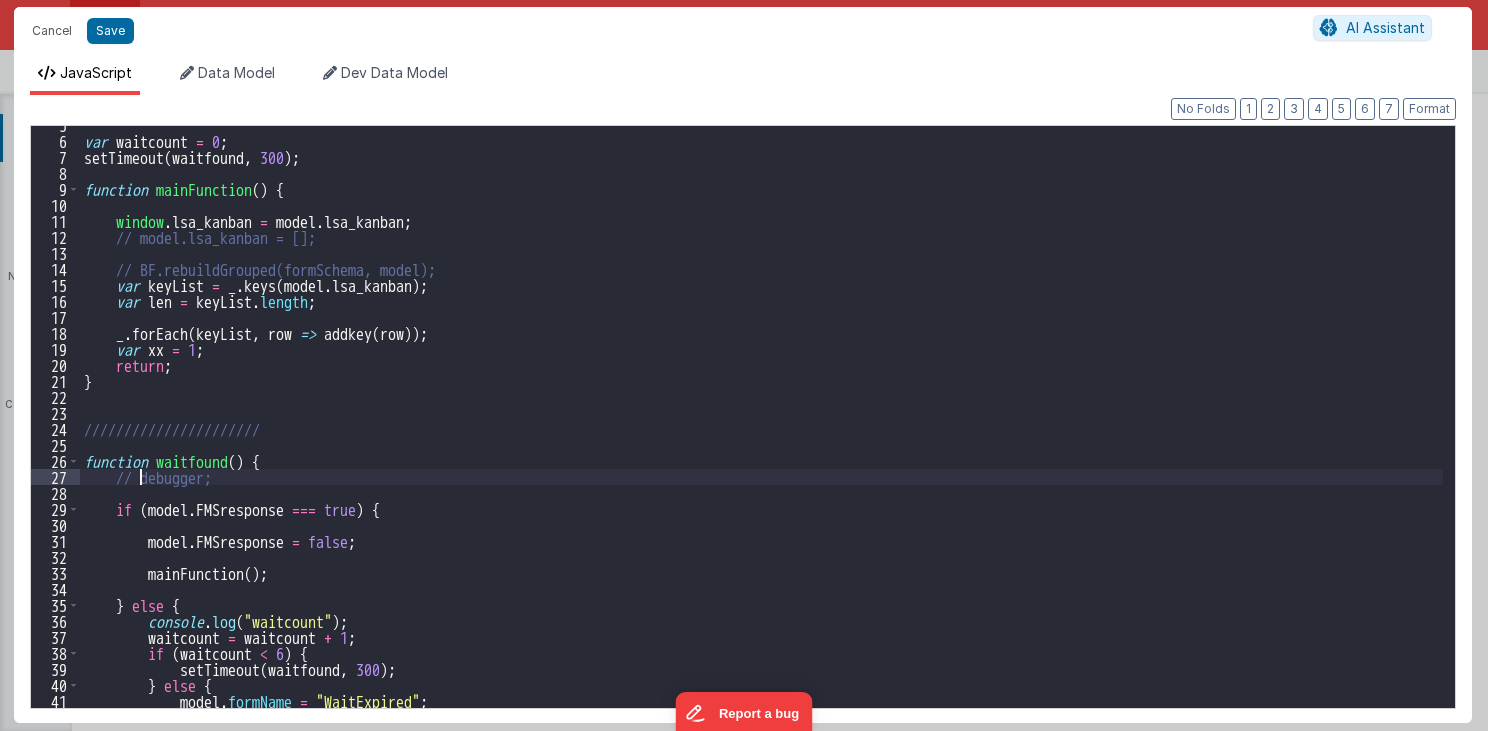 click on "var waitcount = 0; setTimeout ( waitfound , 300 ) ; function mainFunction ( ) { window . lsa_kanban = model.lsa_kanban ; // model.lsa_kanban = []; // BF.rebuildGrouped(formSchema, model); var keyList = _ . keys ( model . lsa_kanban ) ; var len = keyList.length ; _ . forEach ( keyList , row => addkey ( row )) ; var xx = 1 ; return ; } ////////////////////// function waitfound ( ) { // debugger; if ( model . FMSresponse === true ) { model . FMSresponse = false ; mainFunction ( ) ; } else { console . log ( "waitcount" ) ; waitcount = waitcount + 1 ; if ( waitcount < 6 ) { setTimeout ( waitfound , 300 ) ; } else { model . formName = "WaitExpired" ; console.log ( "waitExpired" ) ;" at bounding box center [762, 424] 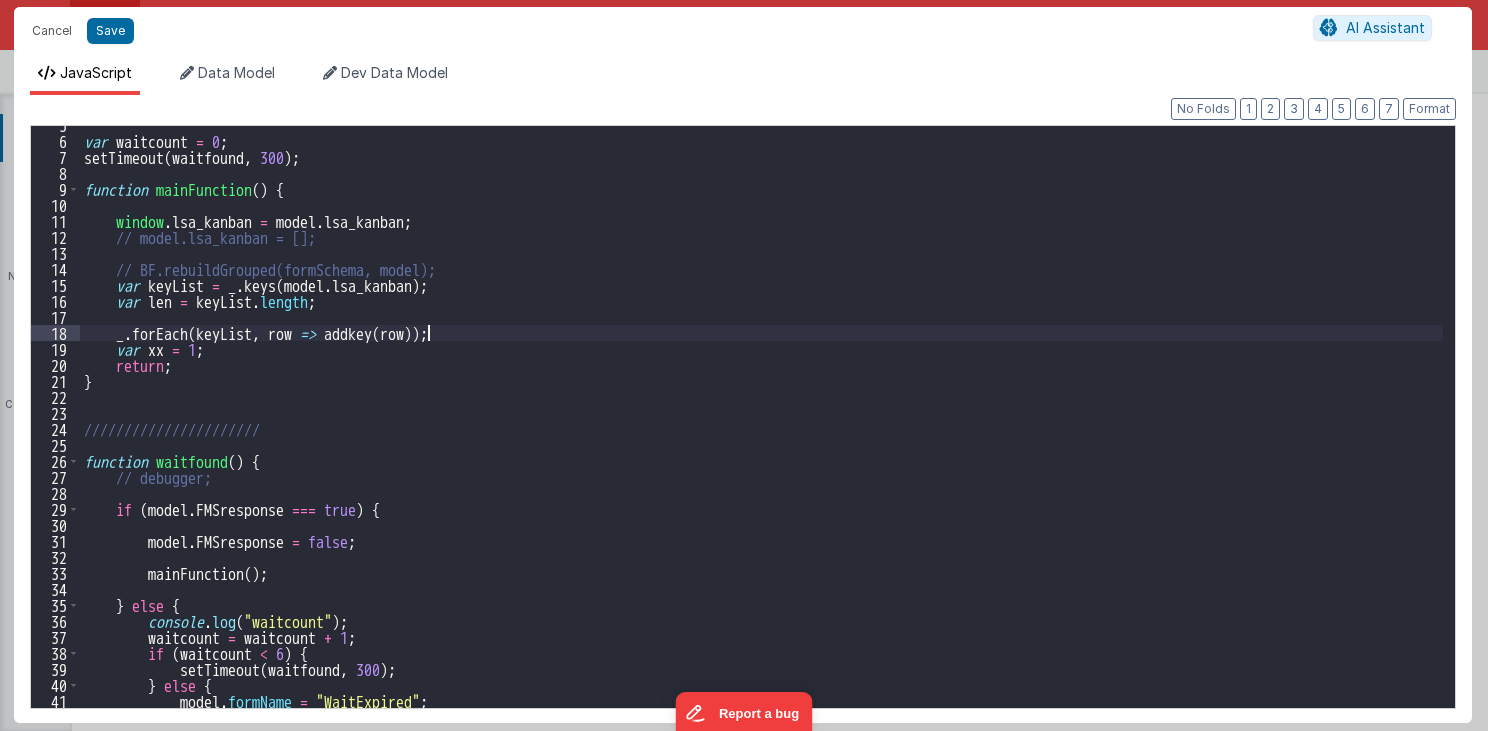 click on "var waitcount = 0; setTimeout ( waitfound , 300 ) ; function mainFunction ( ) { window . lsa_kanban = model.lsa_kanban ; // model.lsa_kanban = []; // BF.rebuildGrouped(formSchema, model); var keyList = _ . keys ( model . lsa_kanban ) ; var len = keyList.length ; _ . forEach ( keyList , row => addkey ( row )) ; var xx = 1 ; return ; } ////////////////////// function waitfound ( ) { // debugger; if ( model . FMSresponse === true ) { model . FMSresponse = false ; mainFunction ( ) ; } else { console . log ( "waitcount" ) ; waitcount = waitcount + 1 ; if ( waitcount < 6 ) { setTimeout ( waitfound , 300 ) ; } else { model . formName = "WaitExpired" ; console.log ( "waitExpired" ) ;" at bounding box center (762, 424) 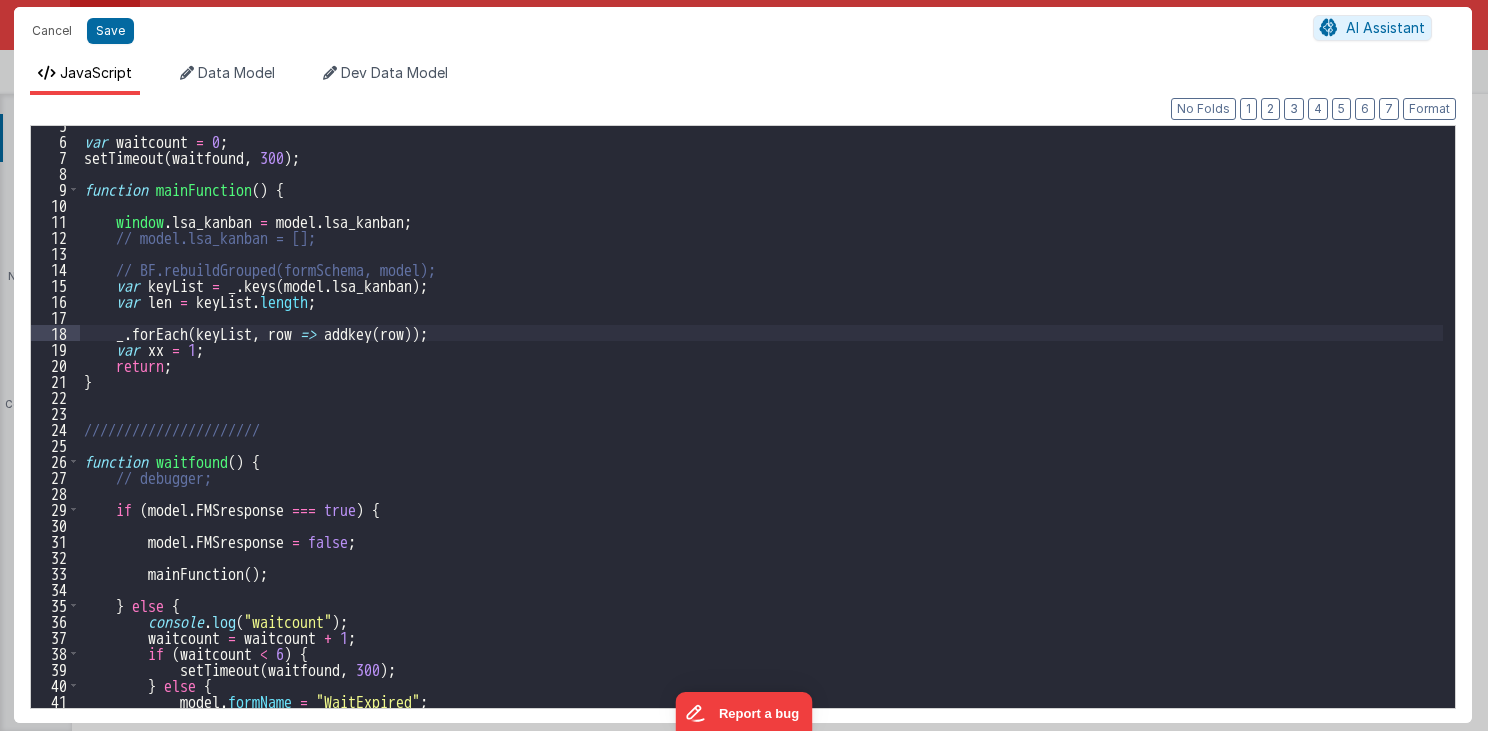 type 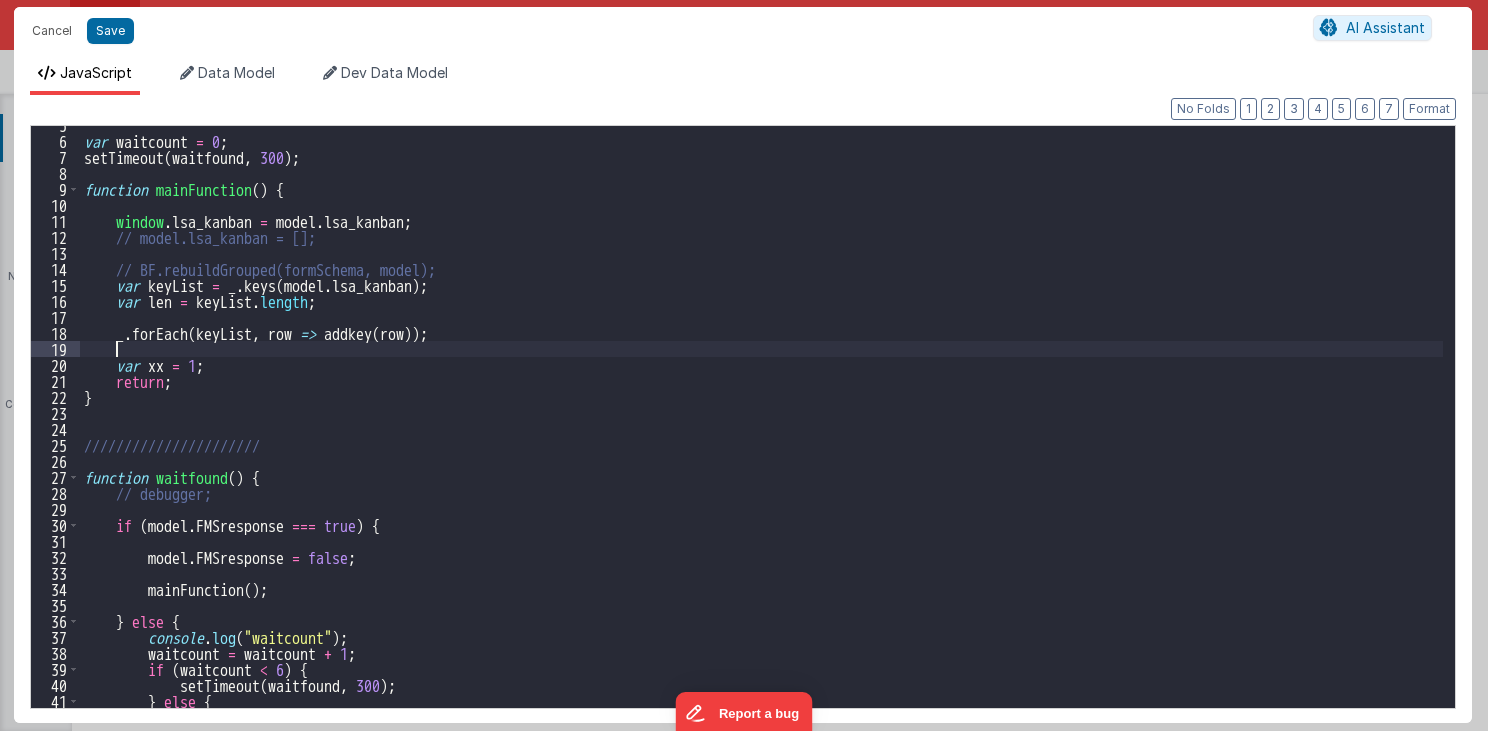 type on "MUST BE EARLY in DOM
src="//cdn.jsdelivr.net/npm/sortablejs@1.8.4/Sortable.min.js">src="//cdnjs.cloudflare.com/ajax/libs/Vue.Draggable/2.20.0/vuedraggable.umd.min.js">" 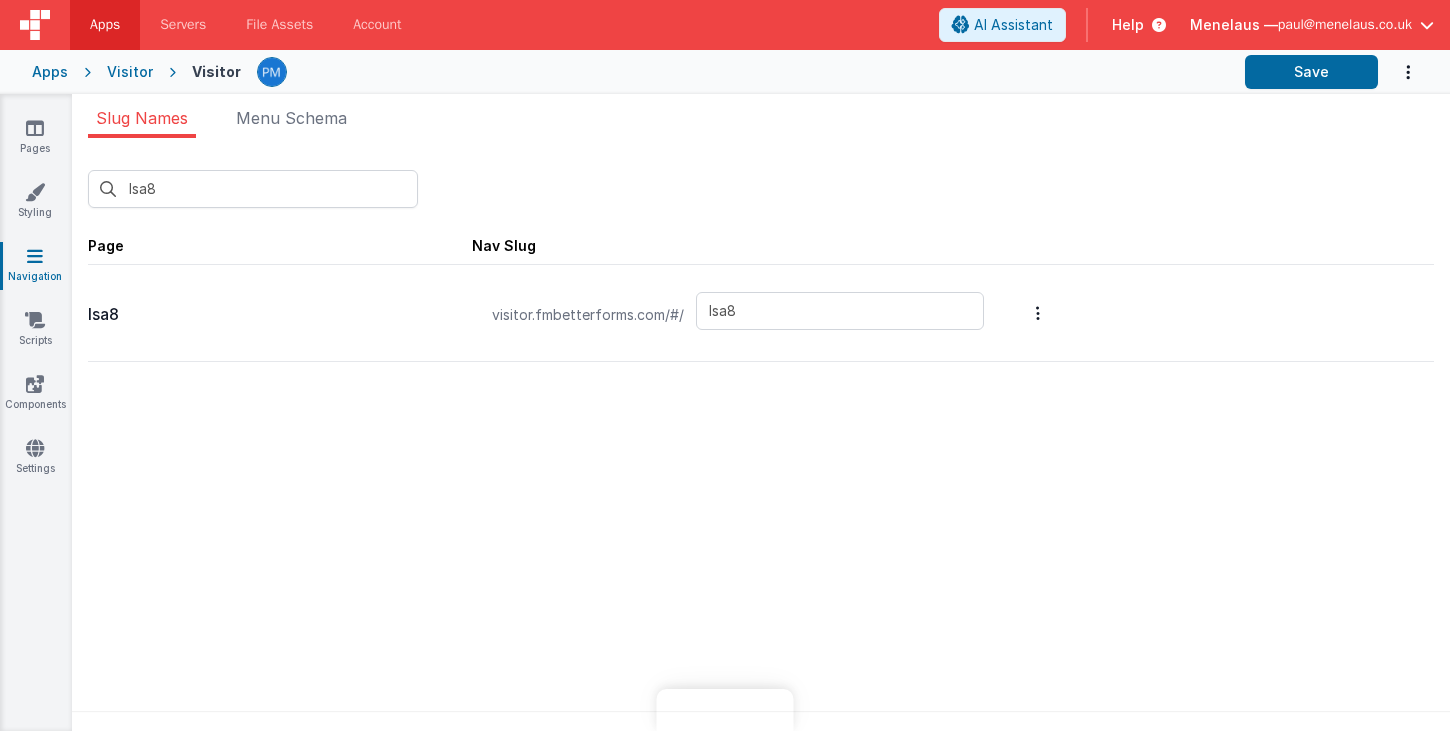 scroll, scrollTop: 0, scrollLeft: 0, axis: both 